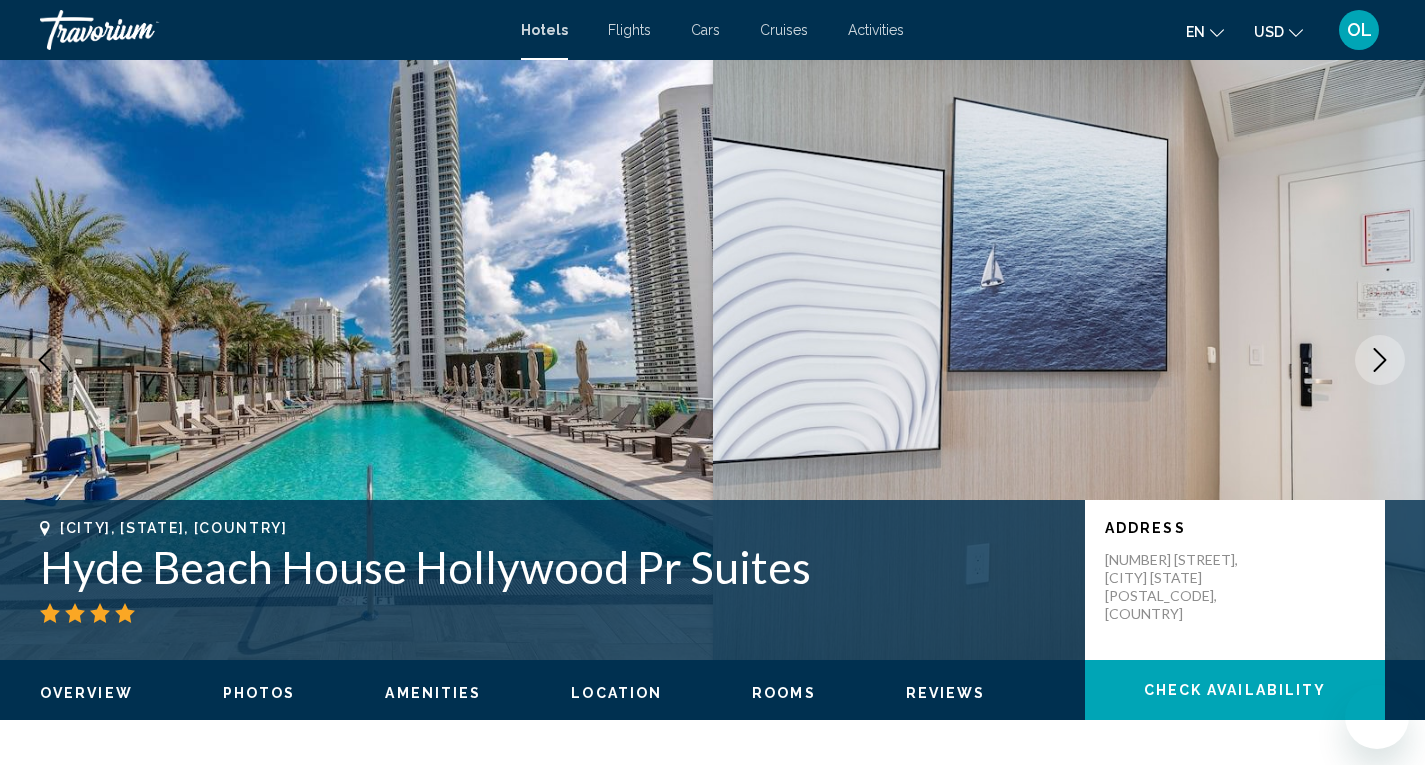 scroll, scrollTop: 9, scrollLeft: 0, axis: vertical 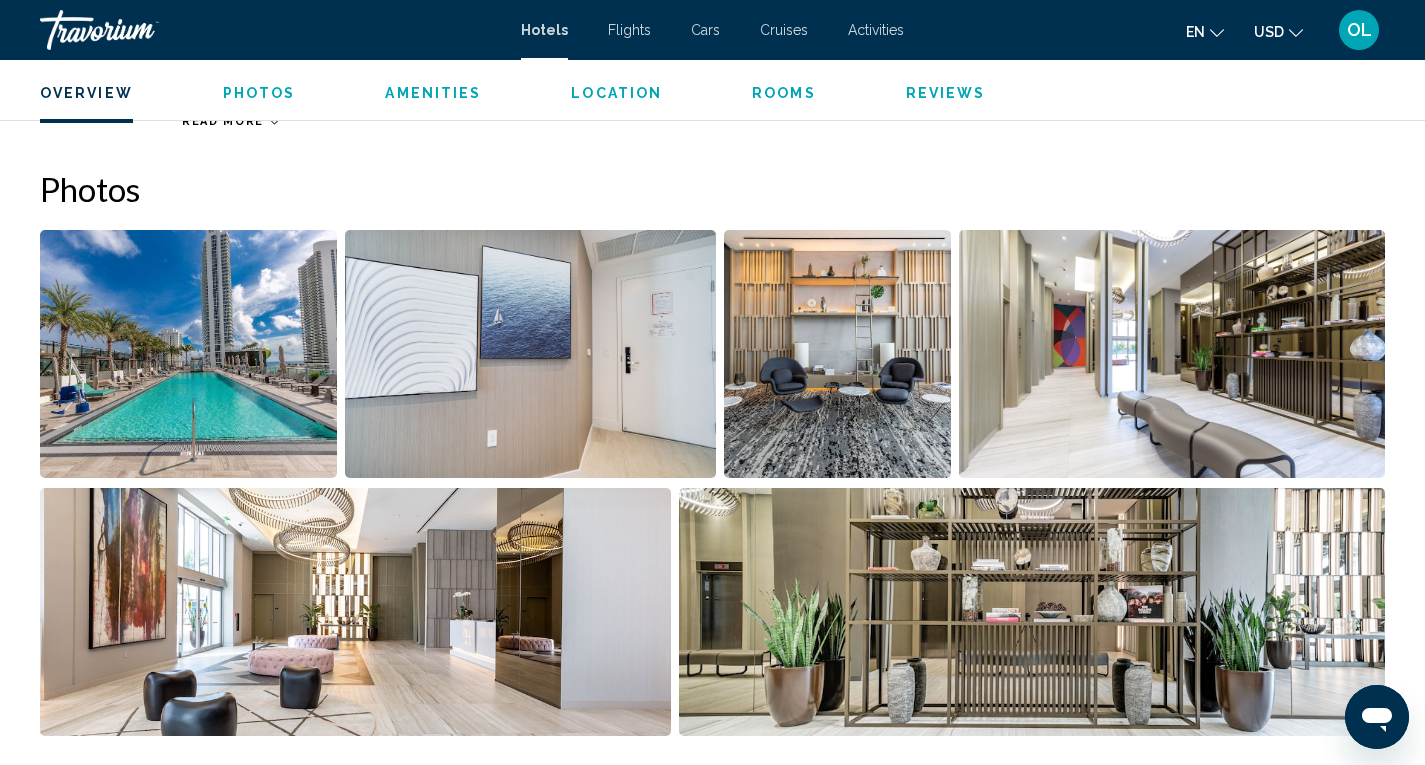 click on "Rooms" at bounding box center [784, 93] 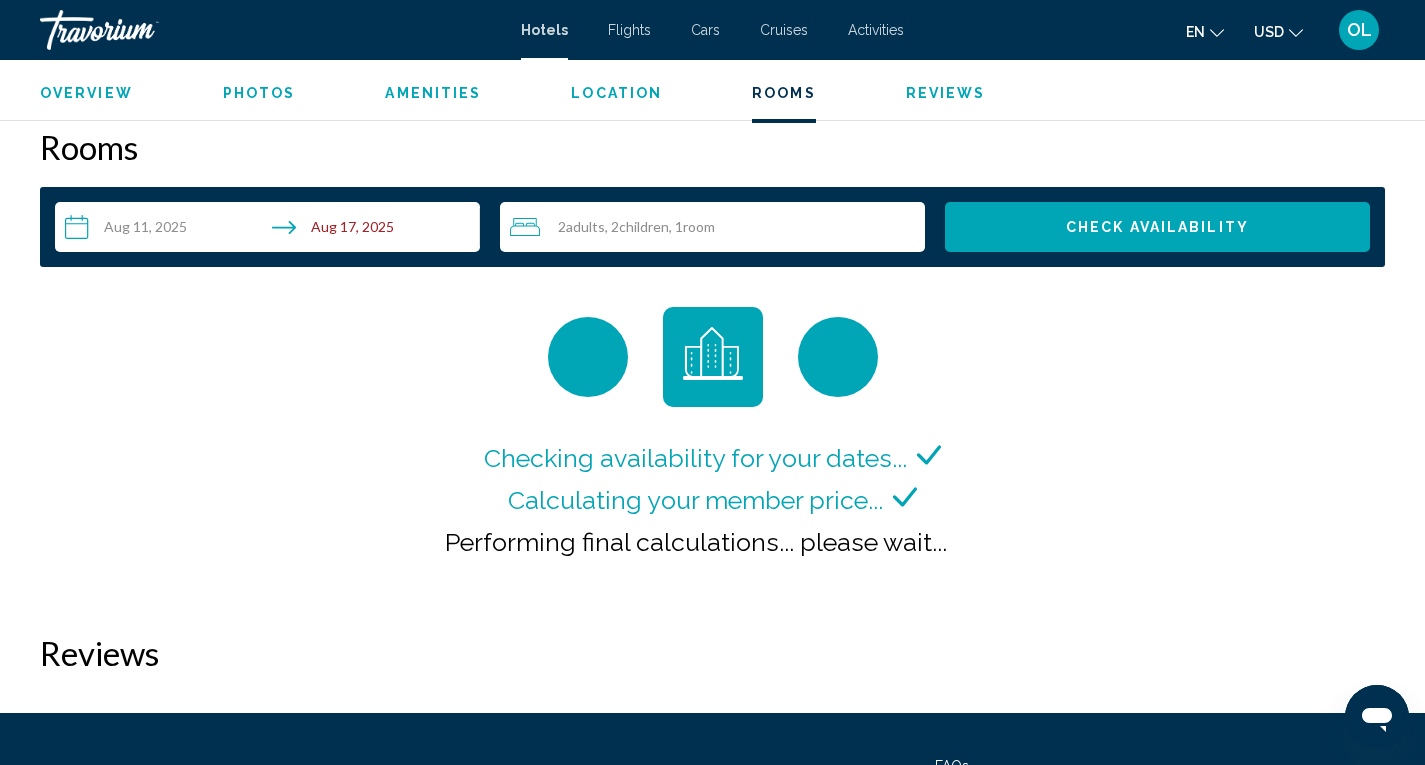 scroll, scrollTop: 2532, scrollLeft: 0, axis: vertical 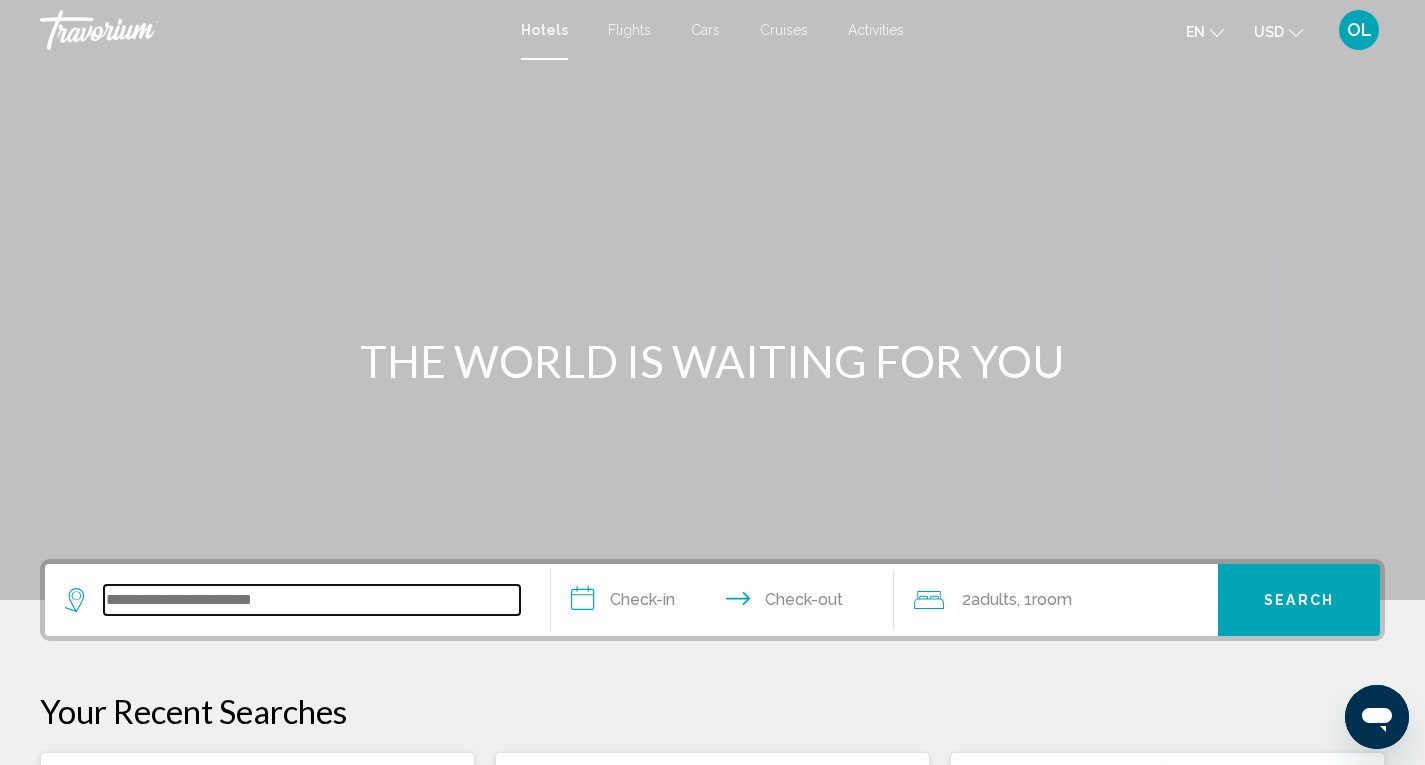 click at bounding box center (312, 600) 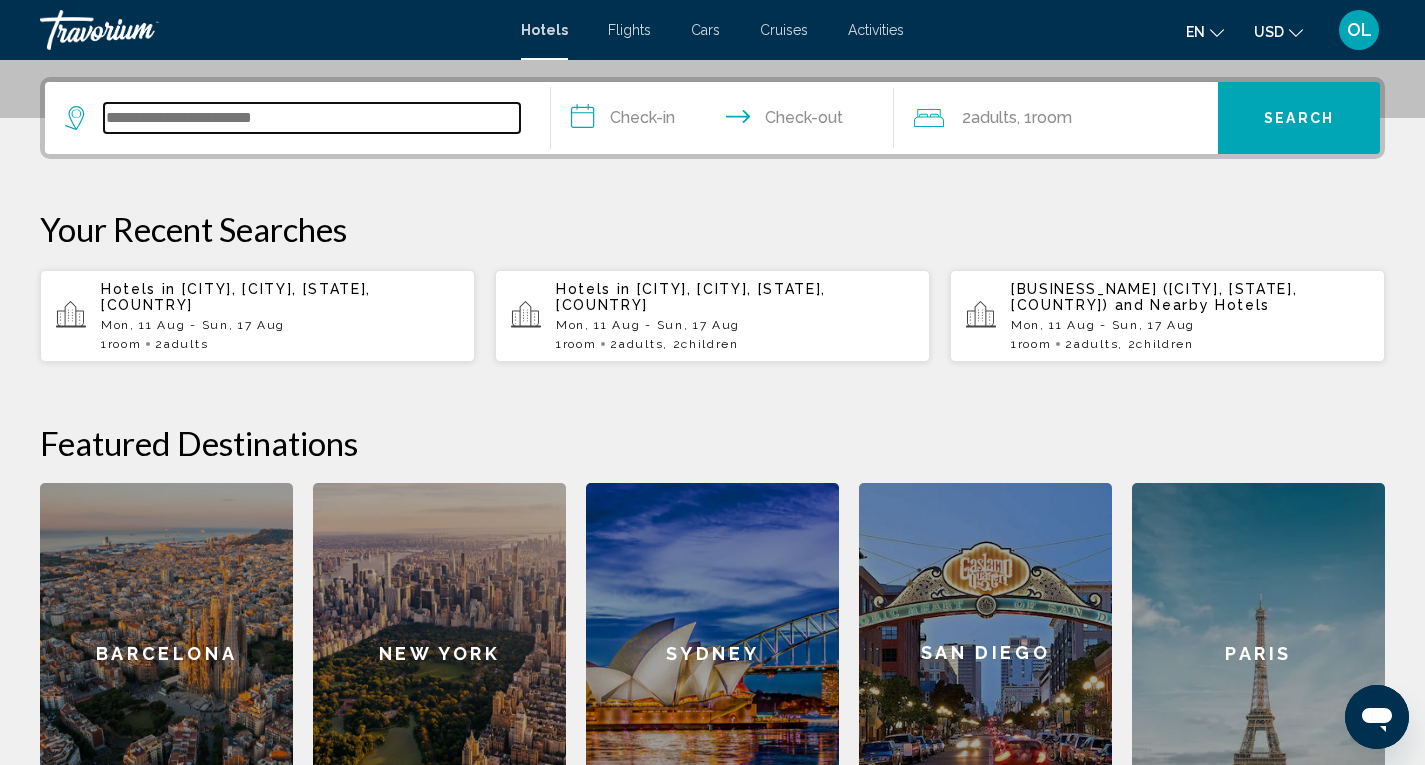 scroll, scrollTop: 494, scrollLeft: 0, axis: vertical 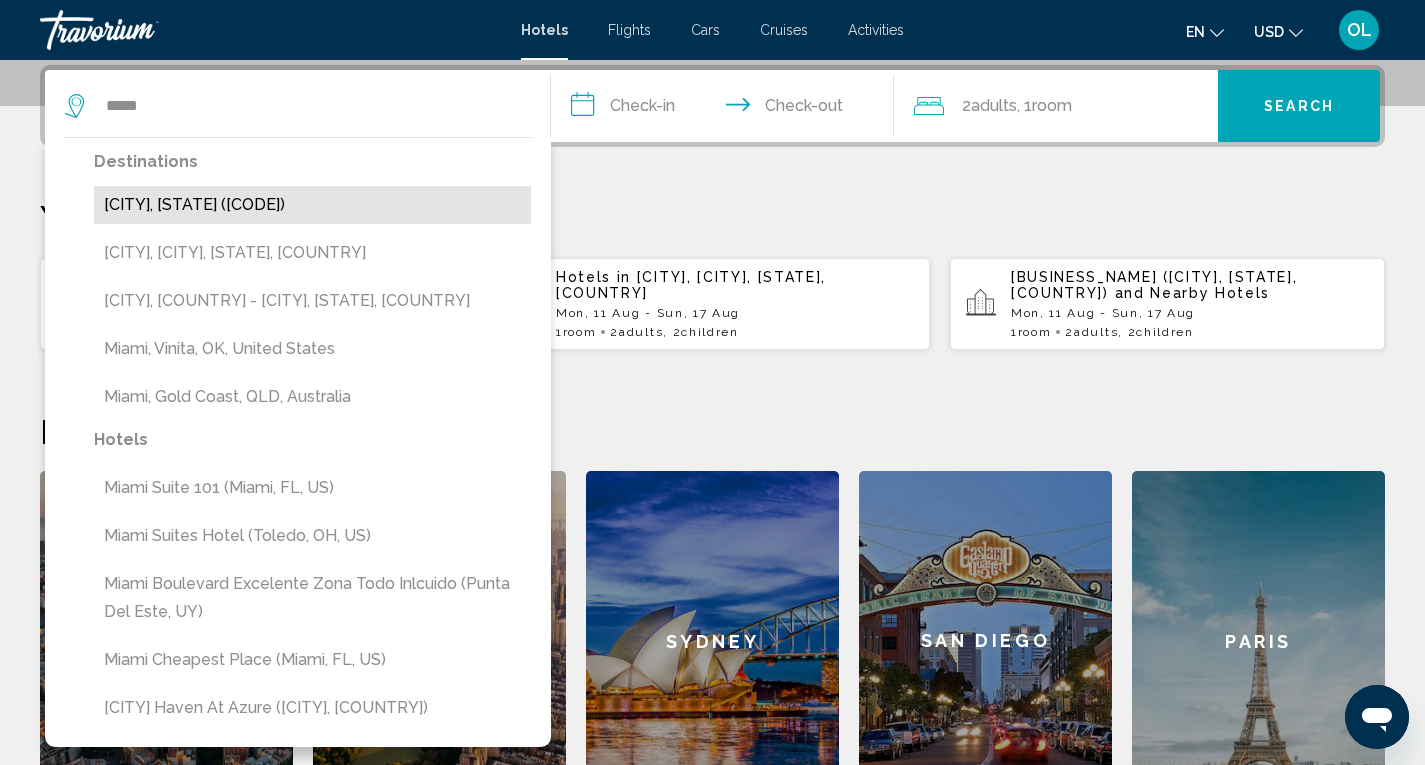 click on "Miami, FL, United States (MIA)" at bounding box center [312, 205] 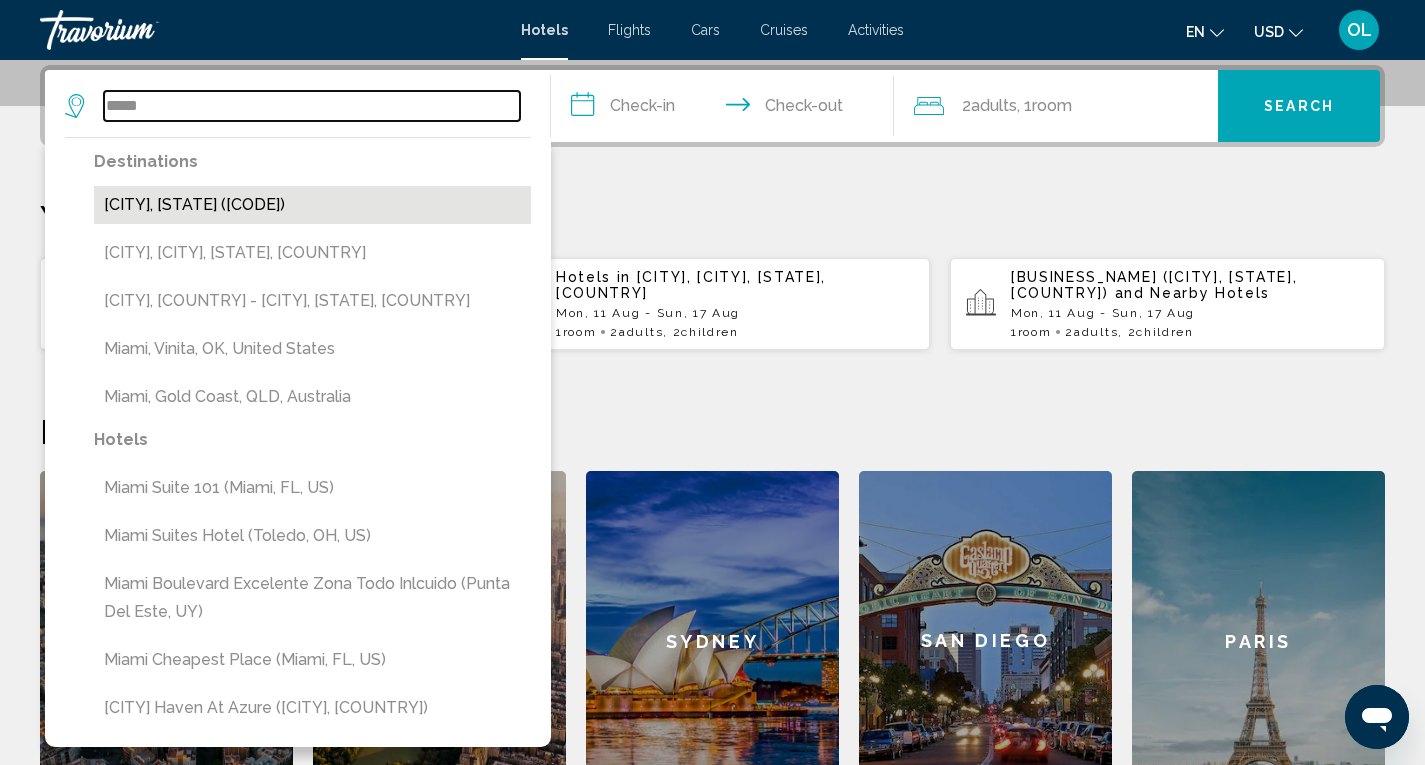 type on "**********" 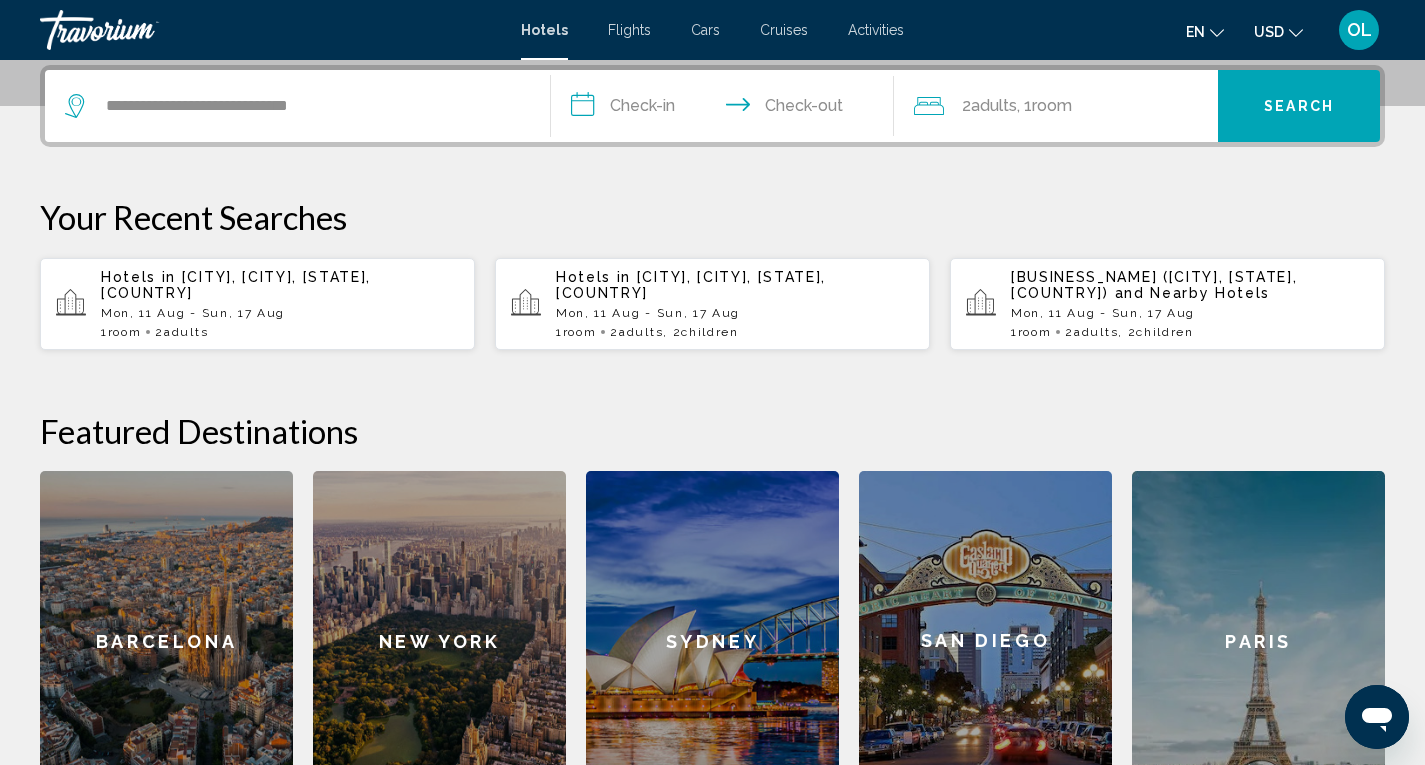 click on "**********" at bounding box center (727, 109) 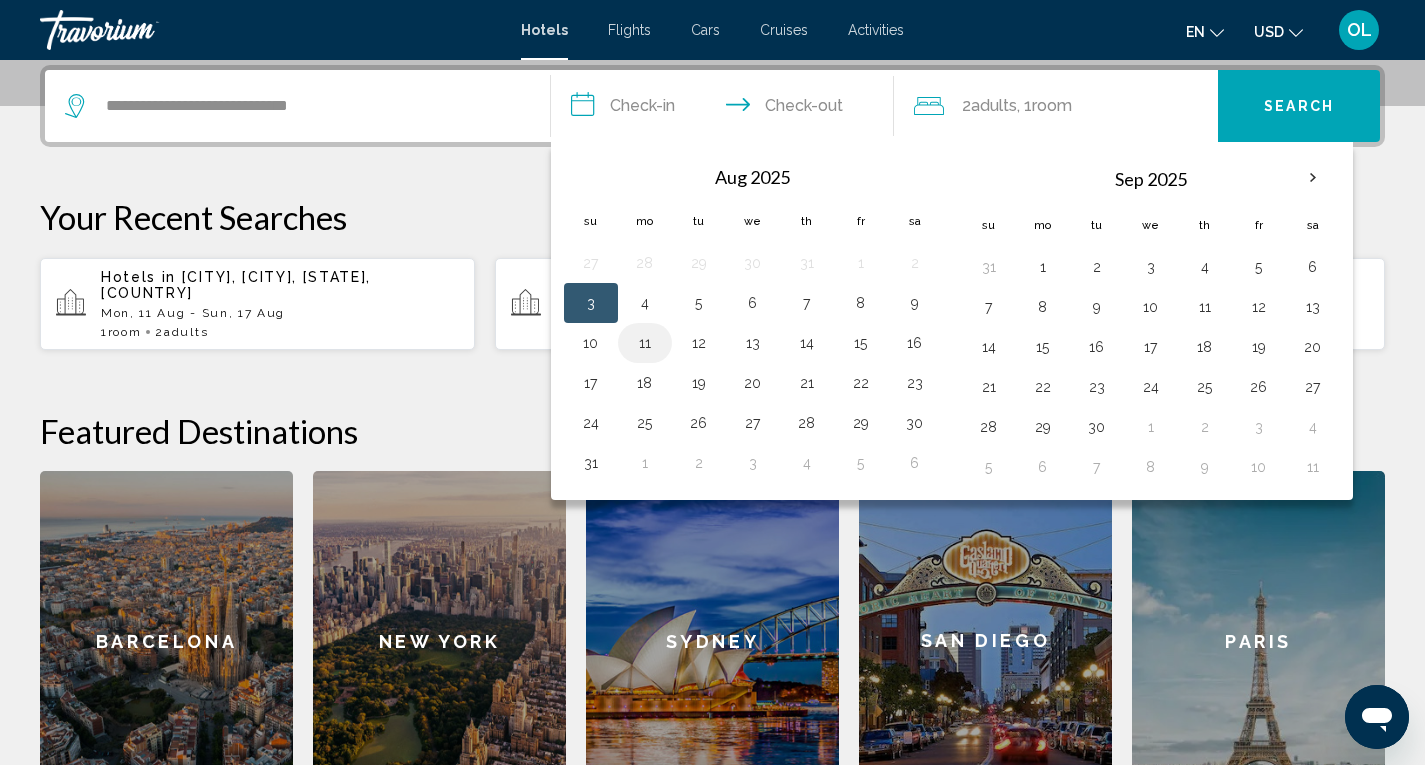 click on "11" at bounding box center [645, 343] 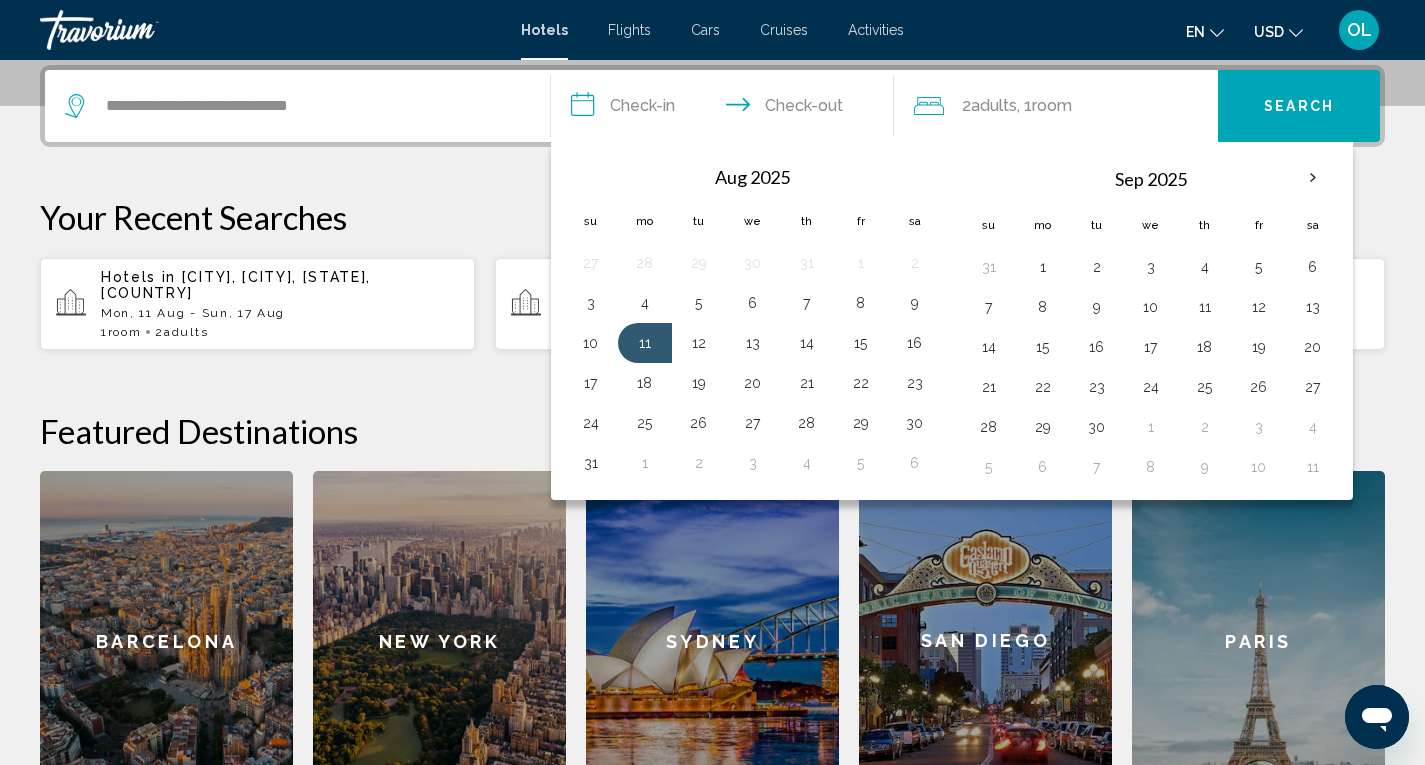 click on "**********" at bounding box center (727, 109) 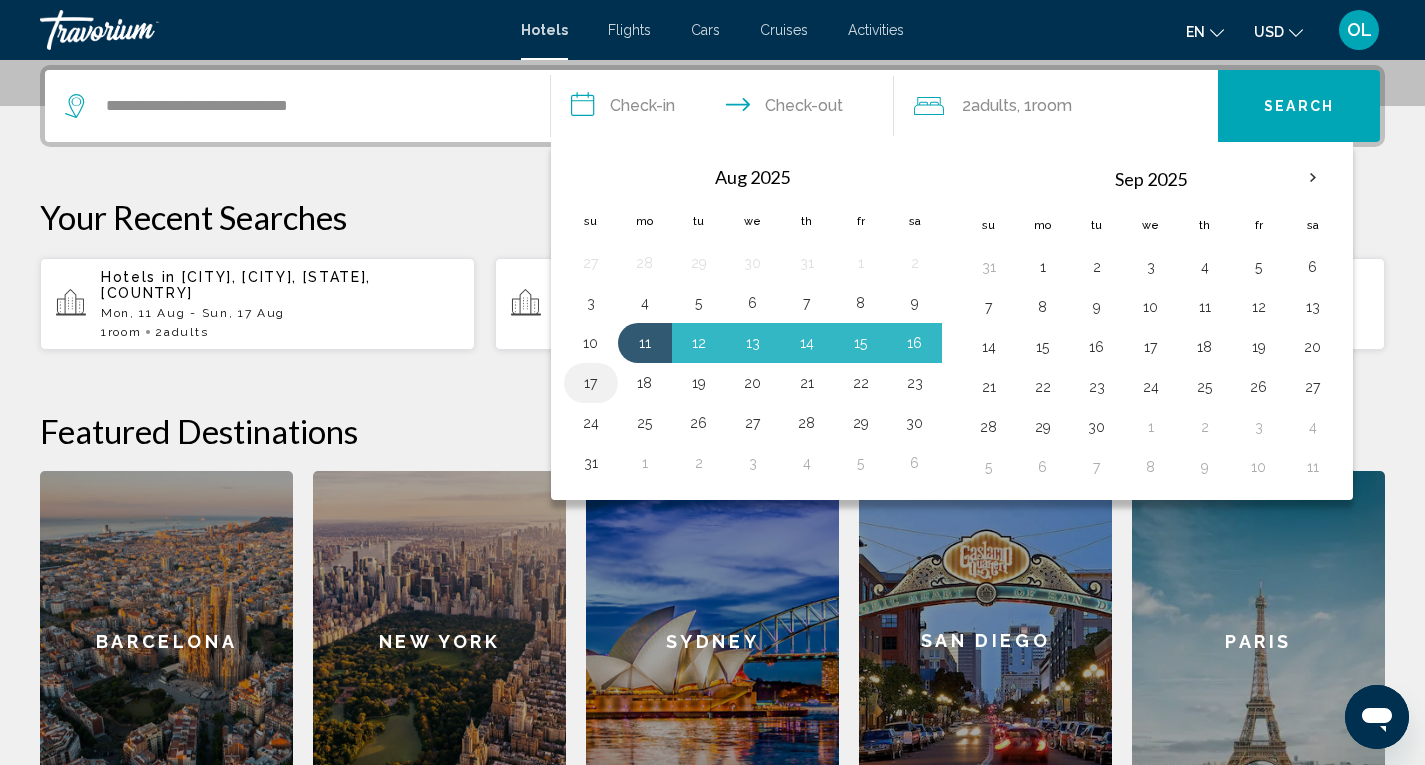 click on "17" at bounding box center (591, 383) 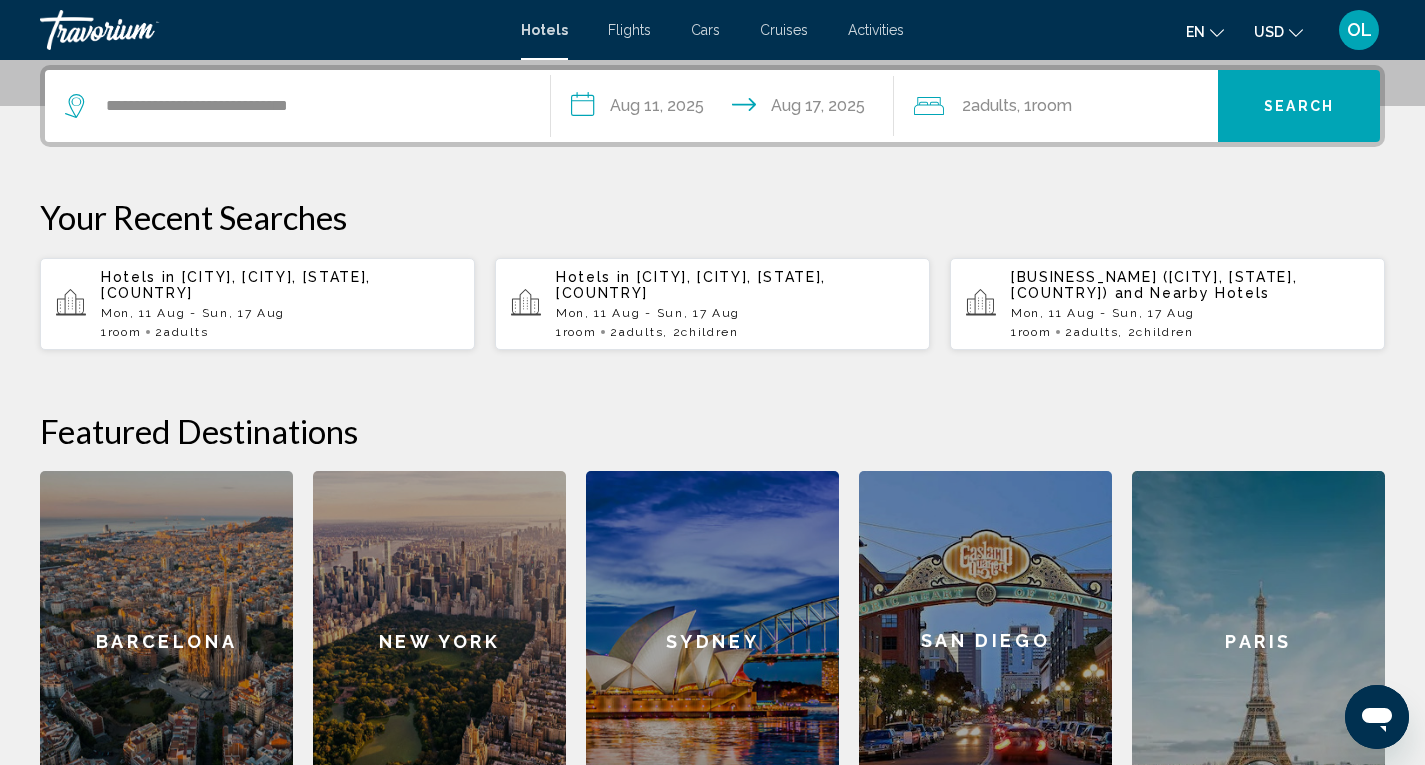 click on "Room" 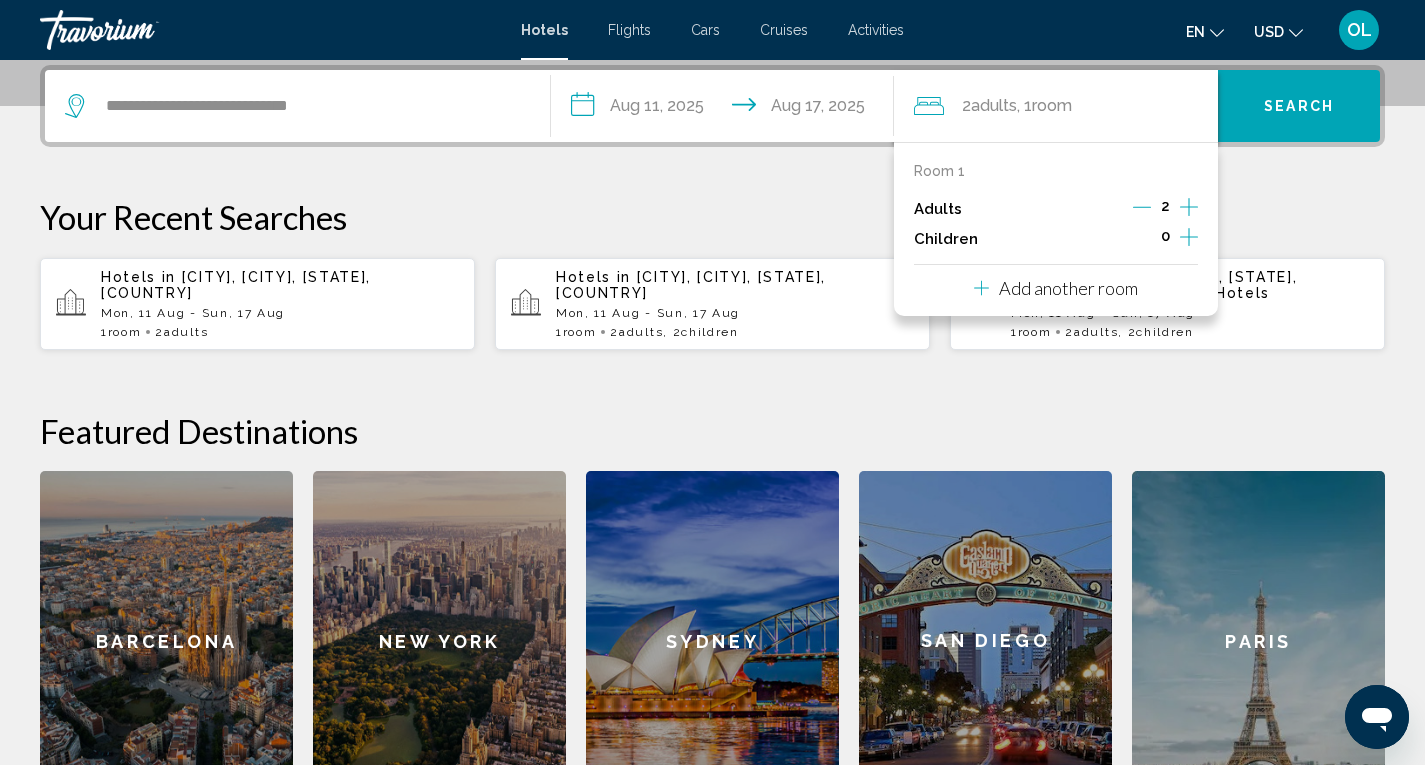 click 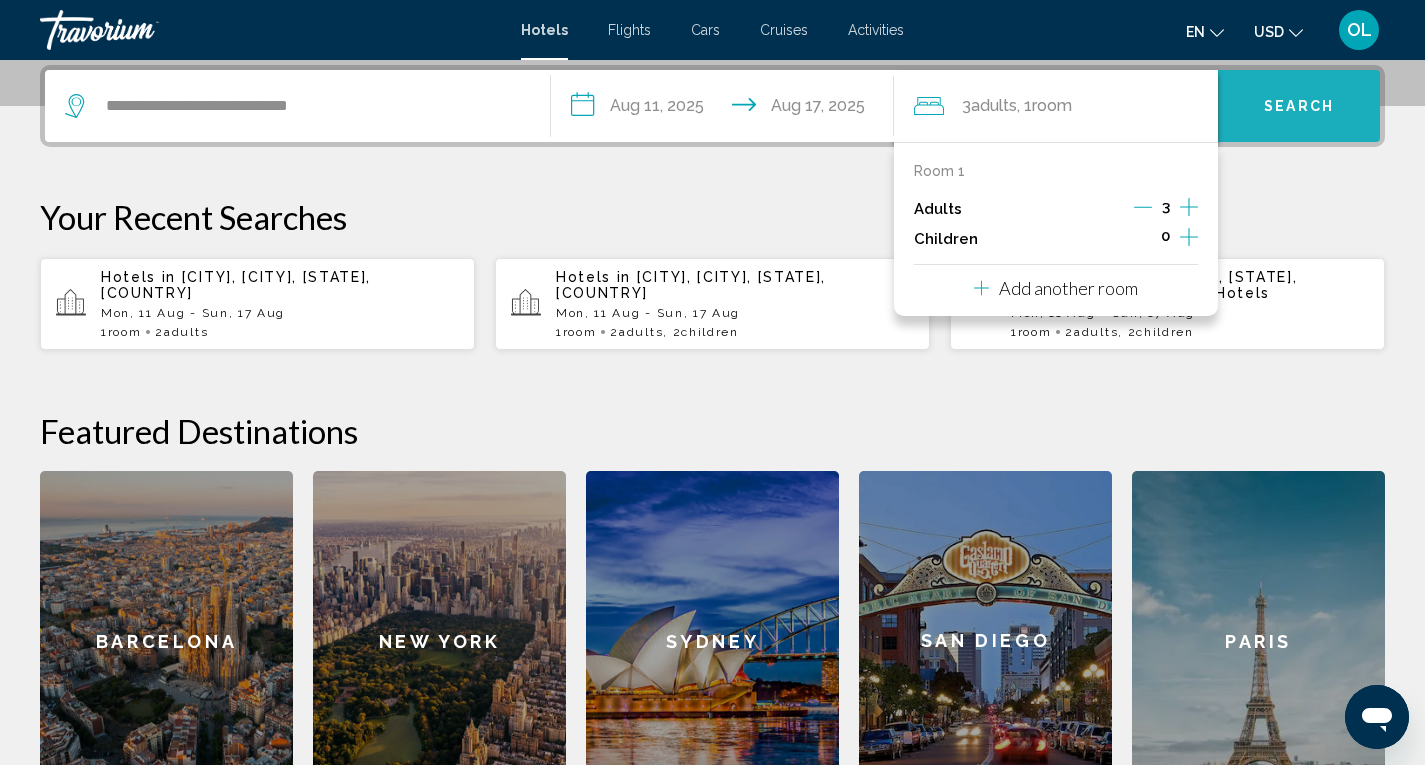 click on "Search" at bounding box center [1299, 107] 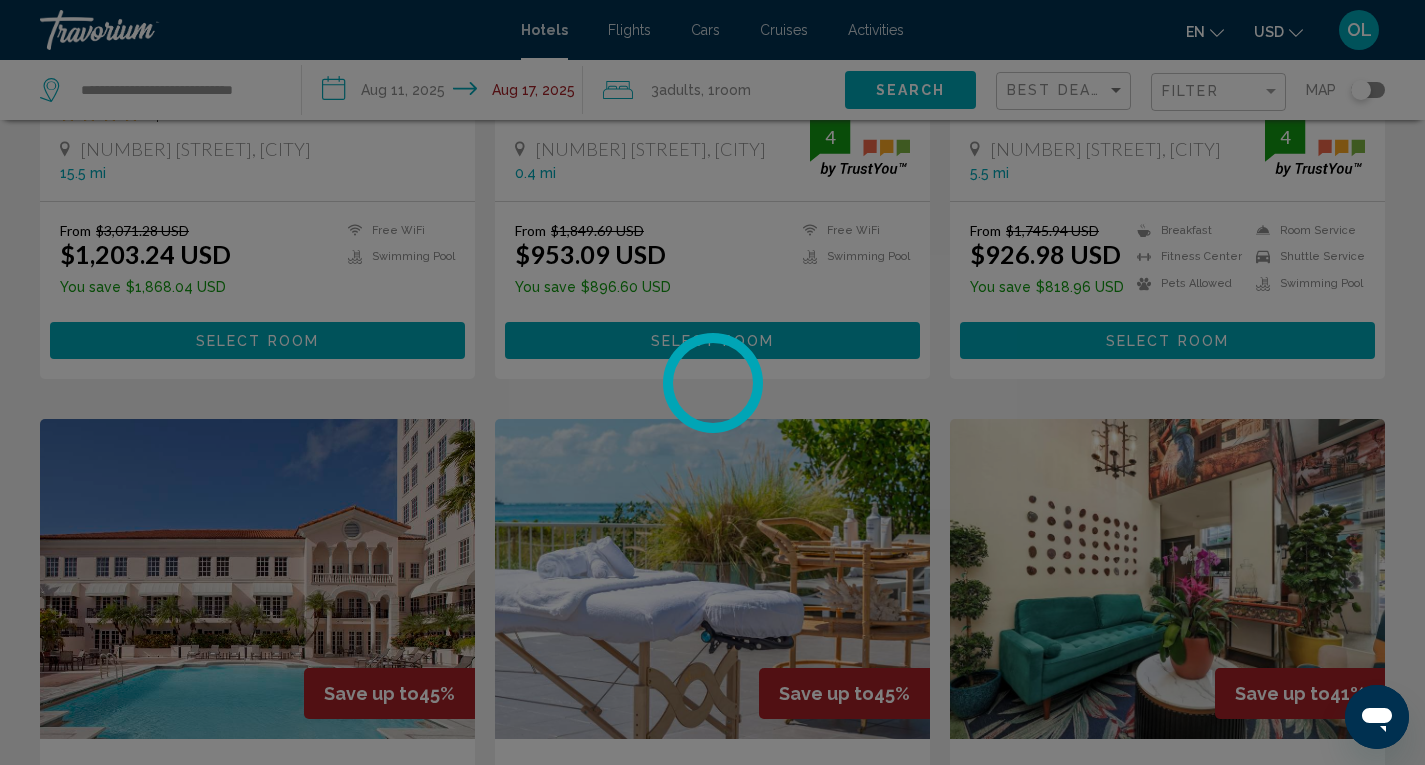 scroll, scrollTop: 0, scrollLeft: 0, axis: both 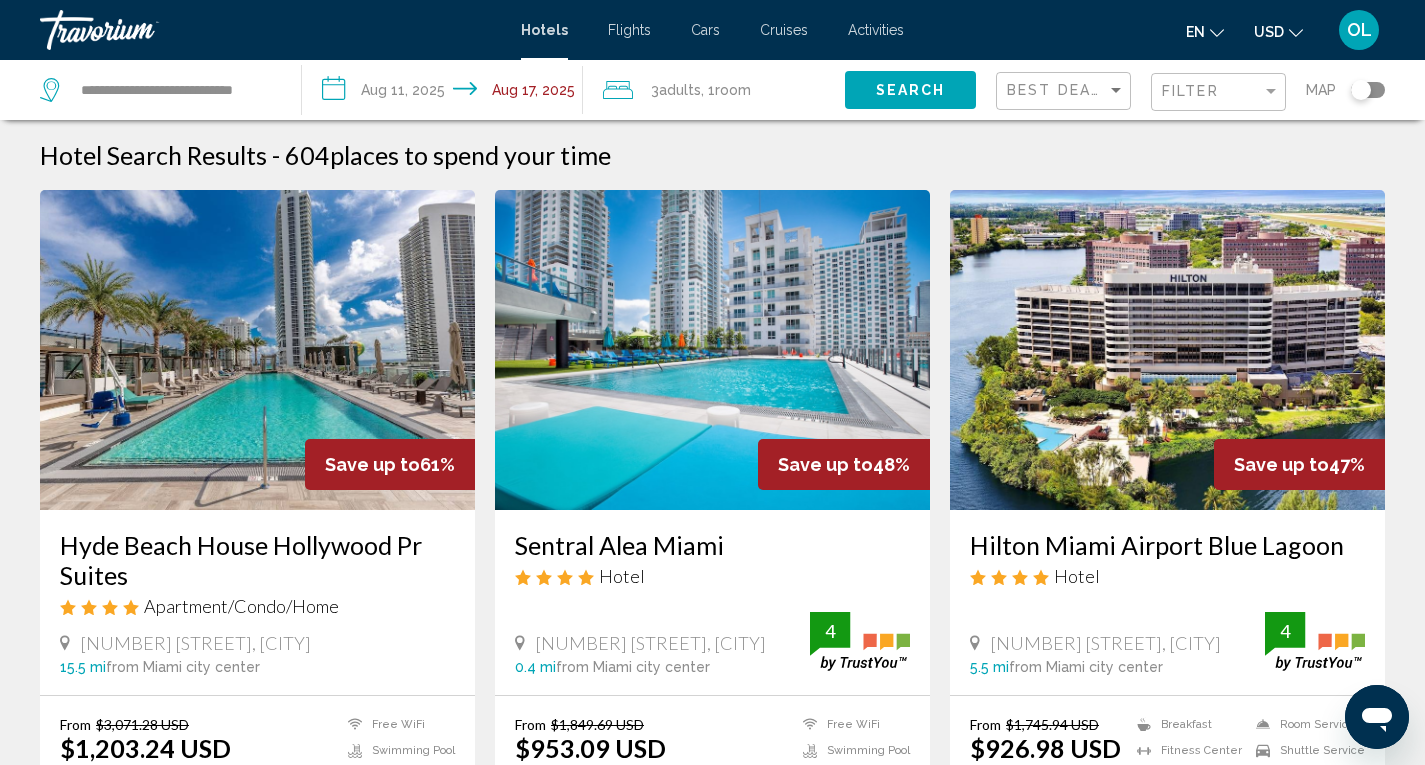 click at bounding box center [257, 350] 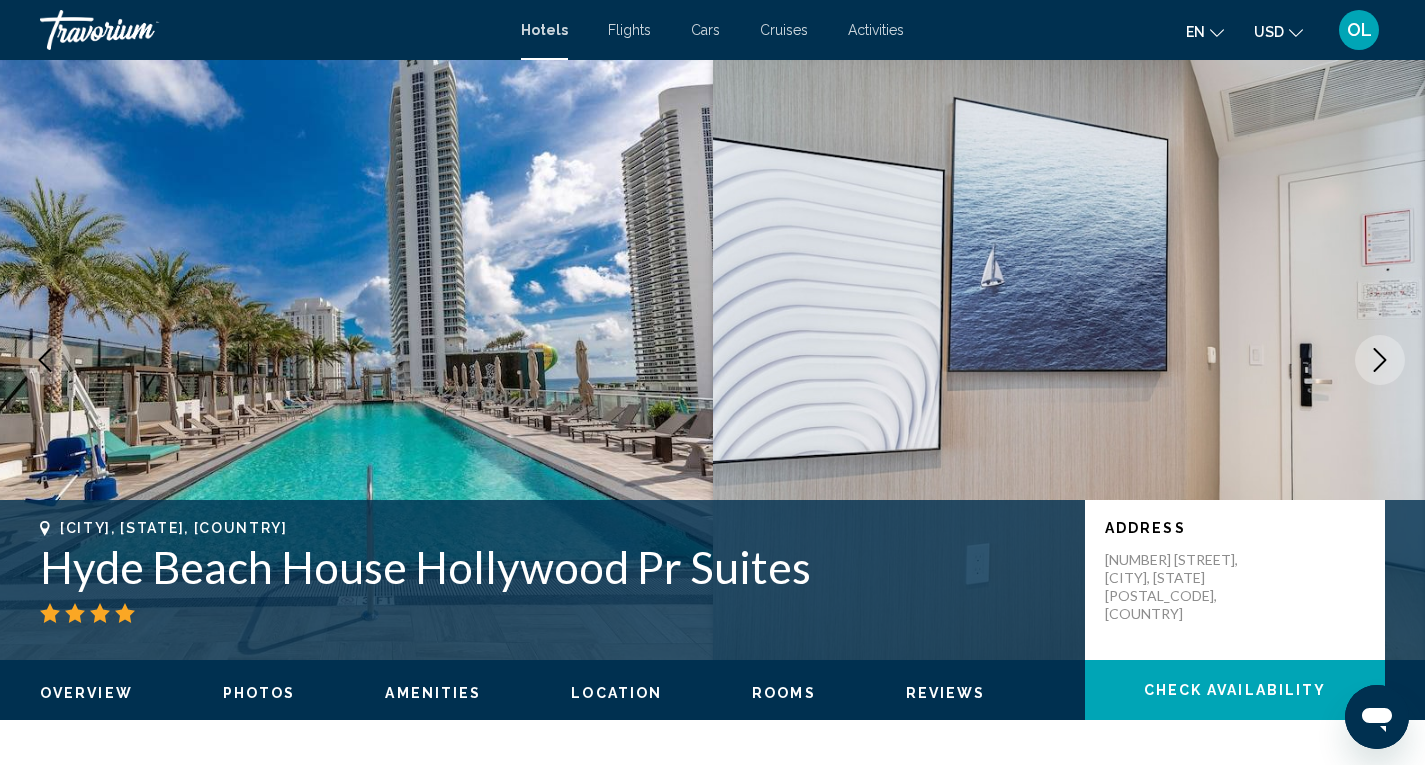 click at bounding box center (1380, 360) 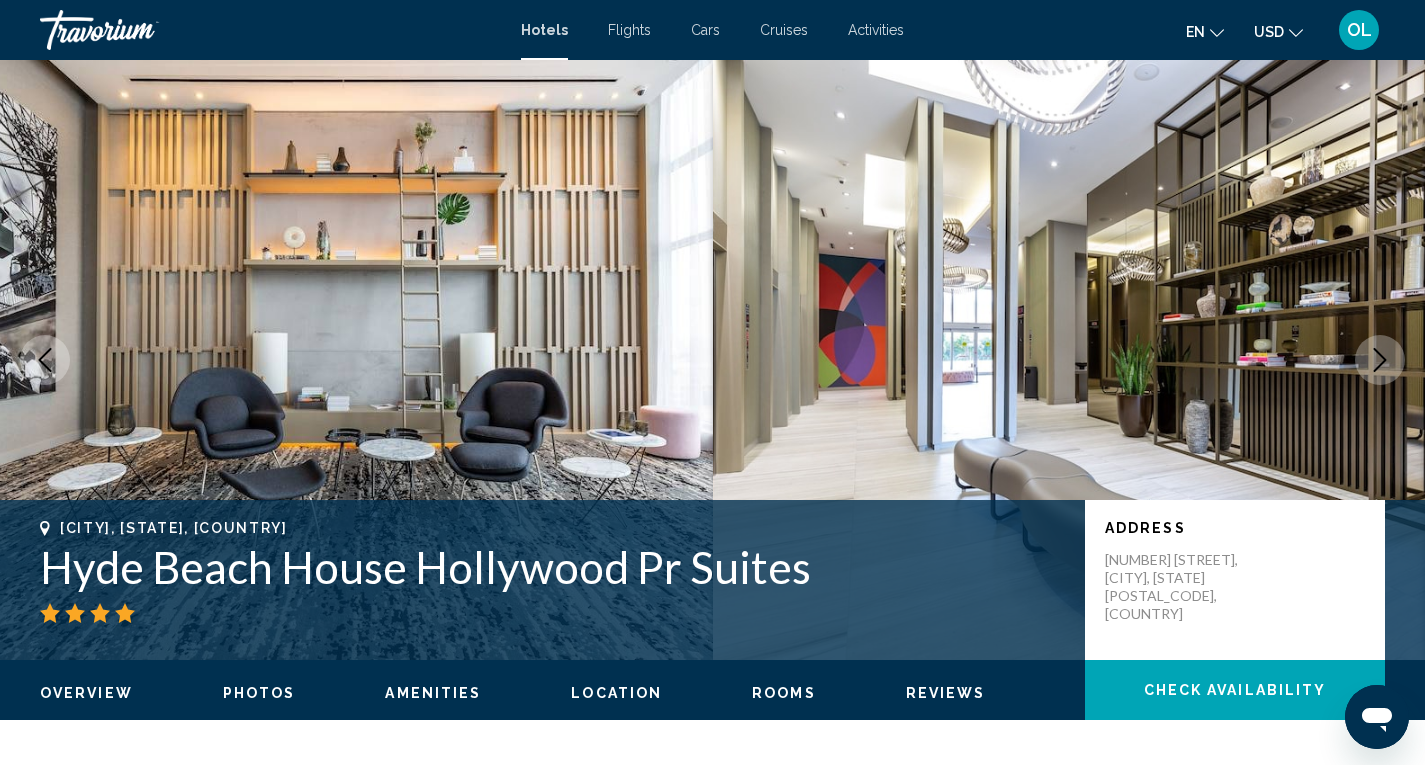 click at bounding box center (1380, 360) 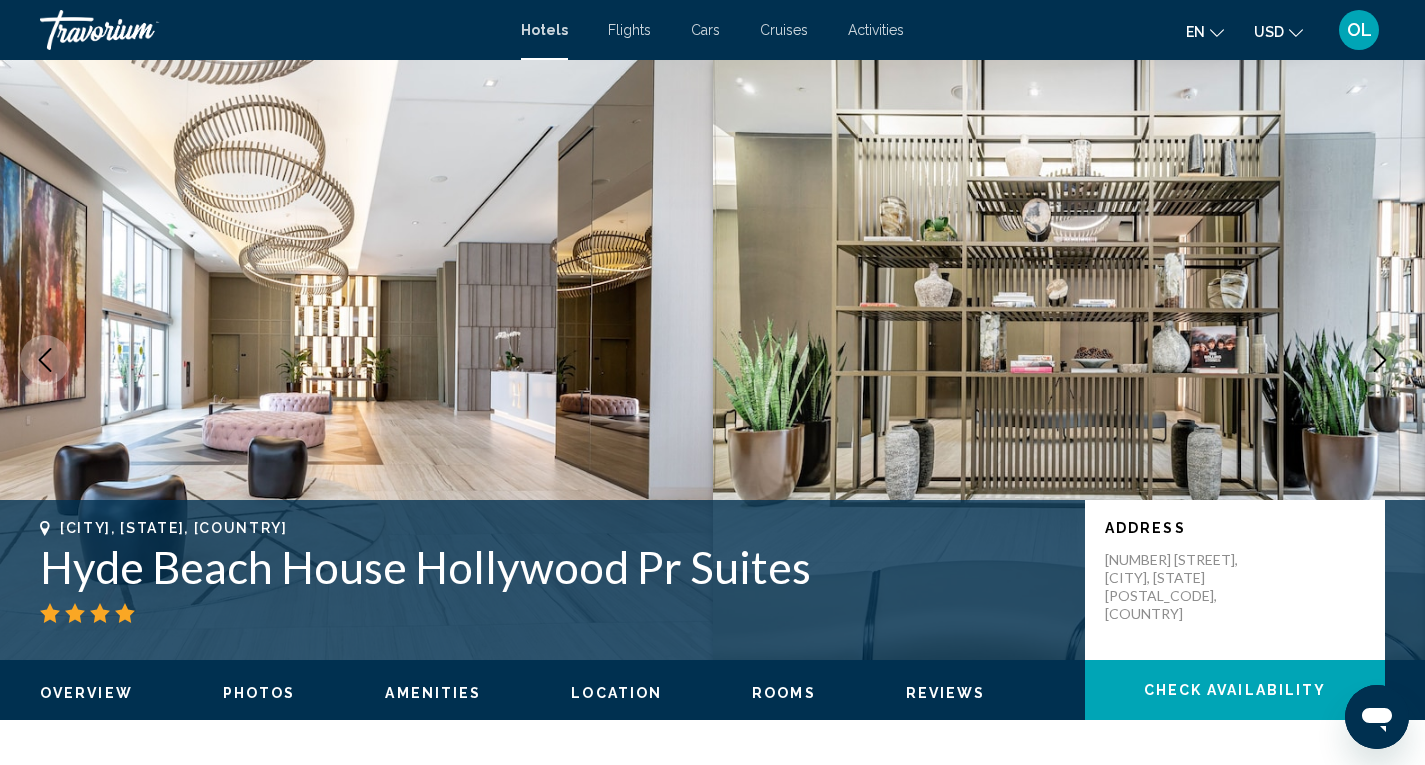 click at bounding box center (1380, 360) 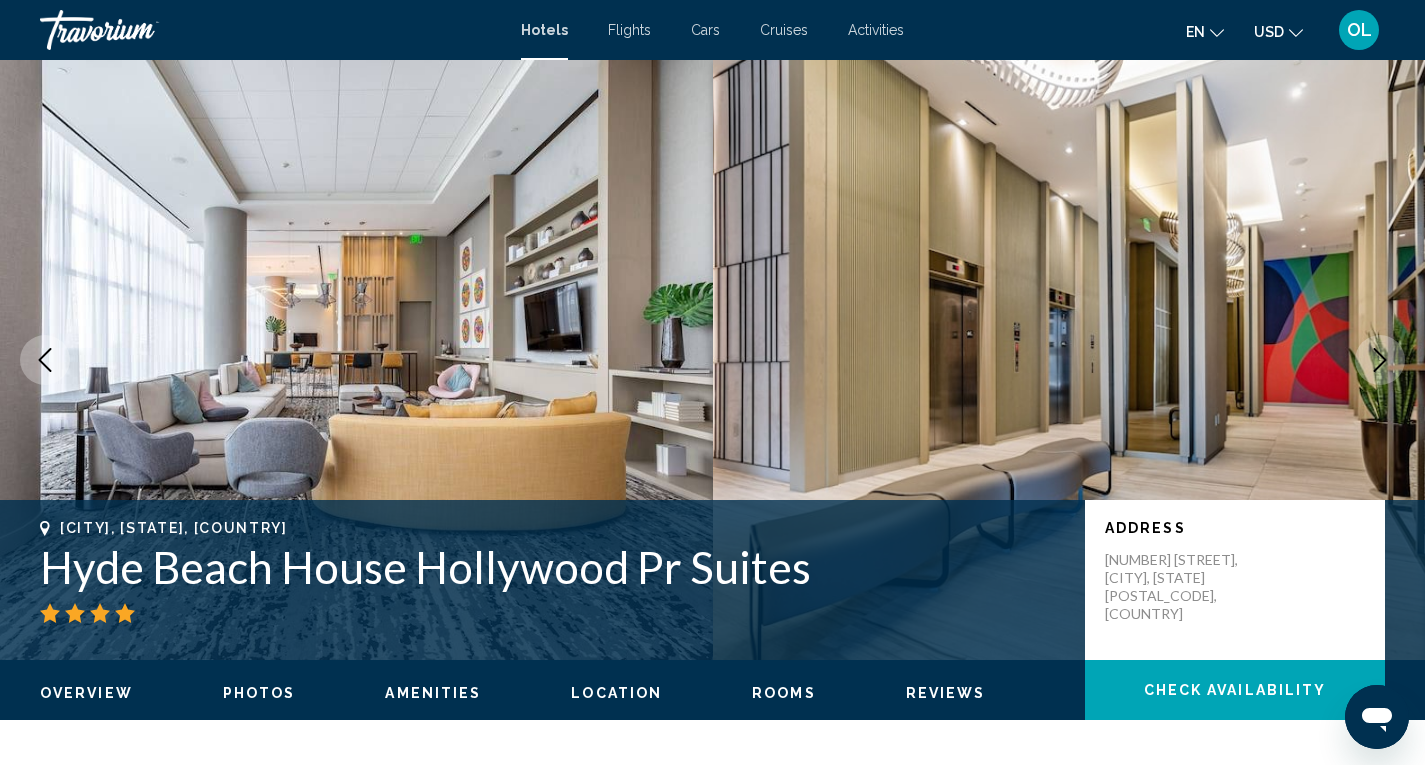 click at bounding box center (1380, 360) 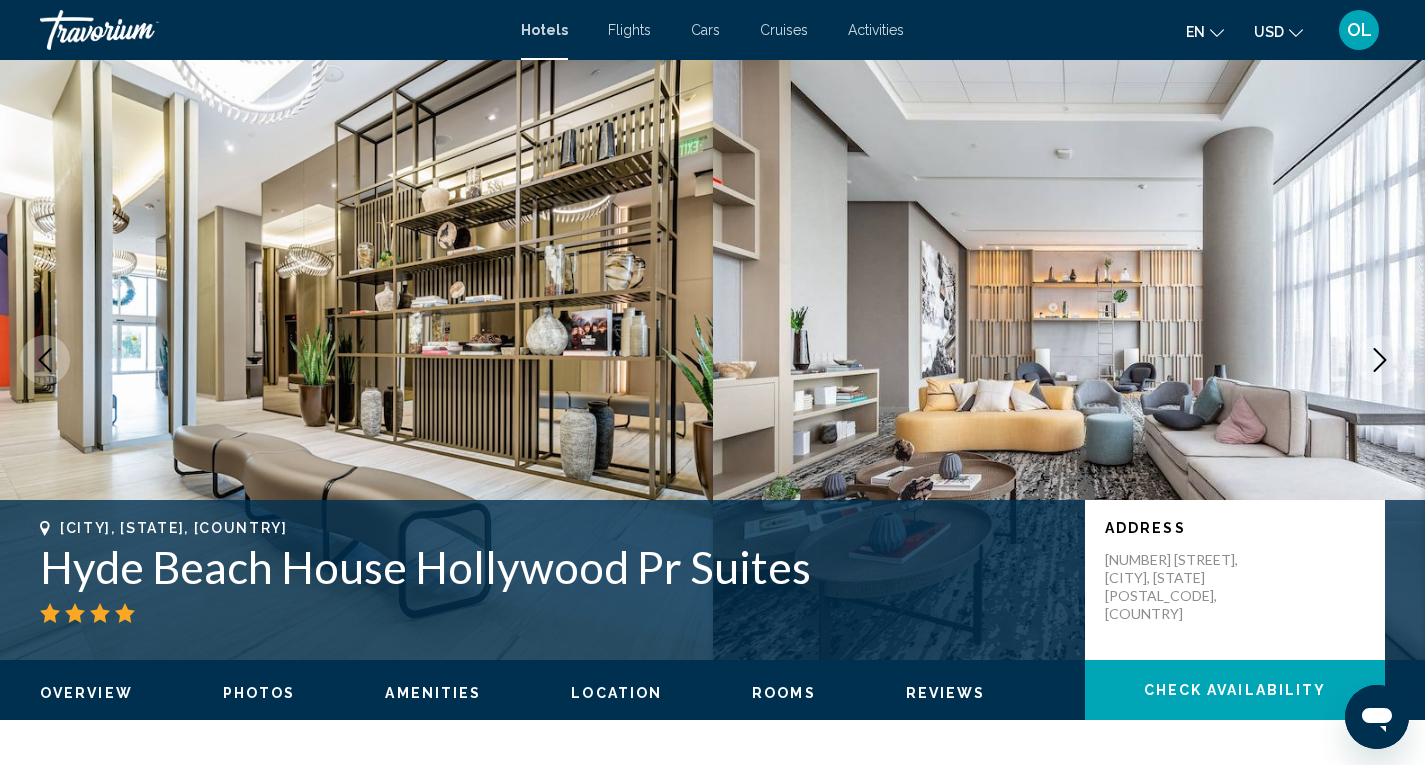 click at bounding box center (1380, 360) 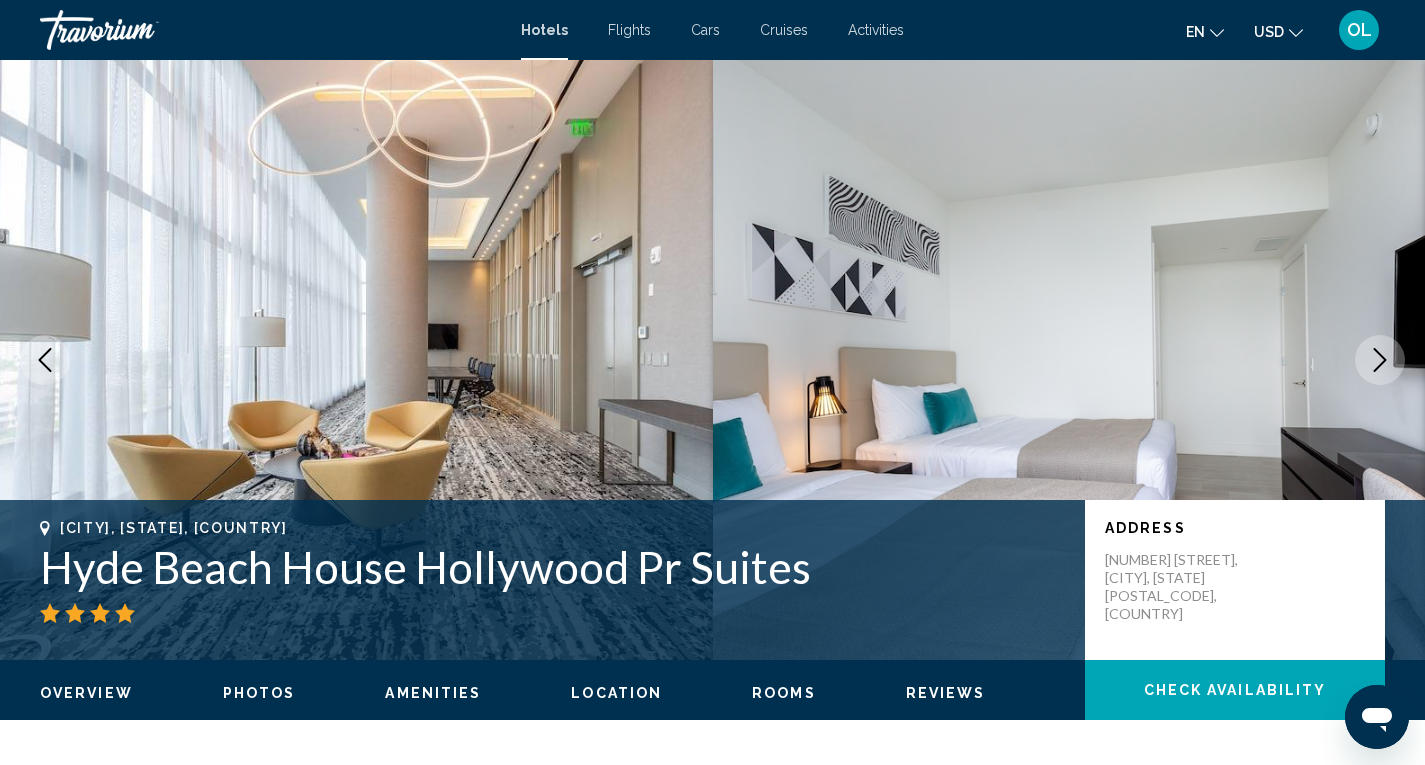 click at bounding box center (1380, 360) 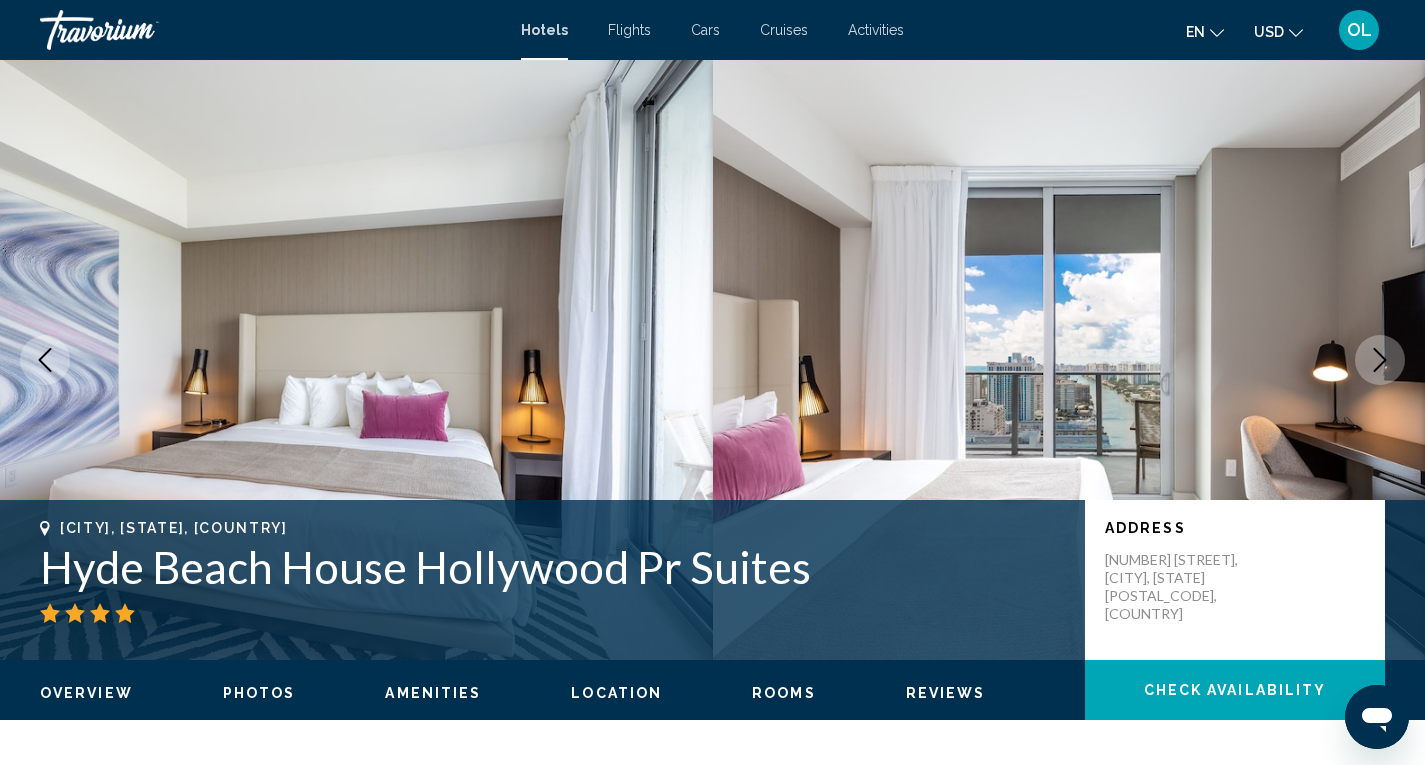 click at bounding box center (1380, 360) 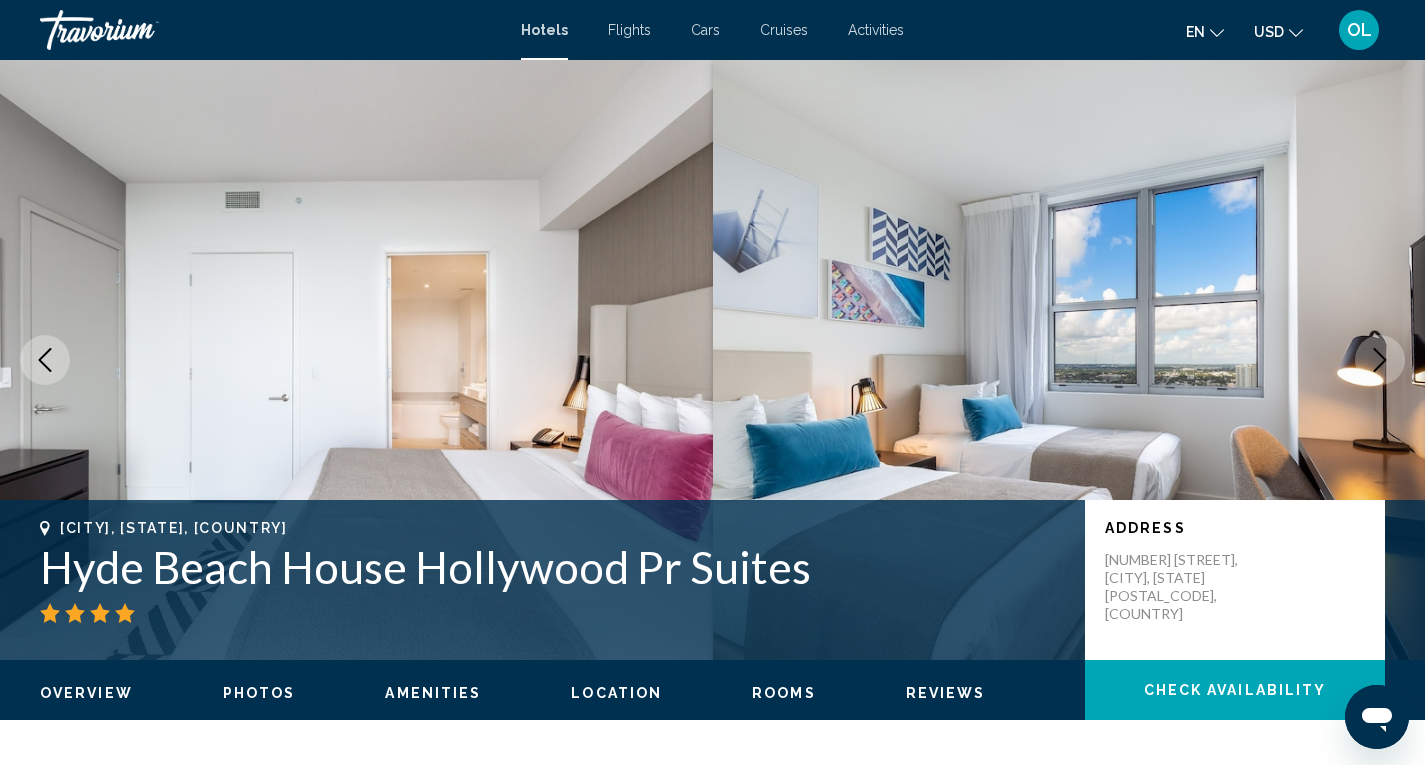 click 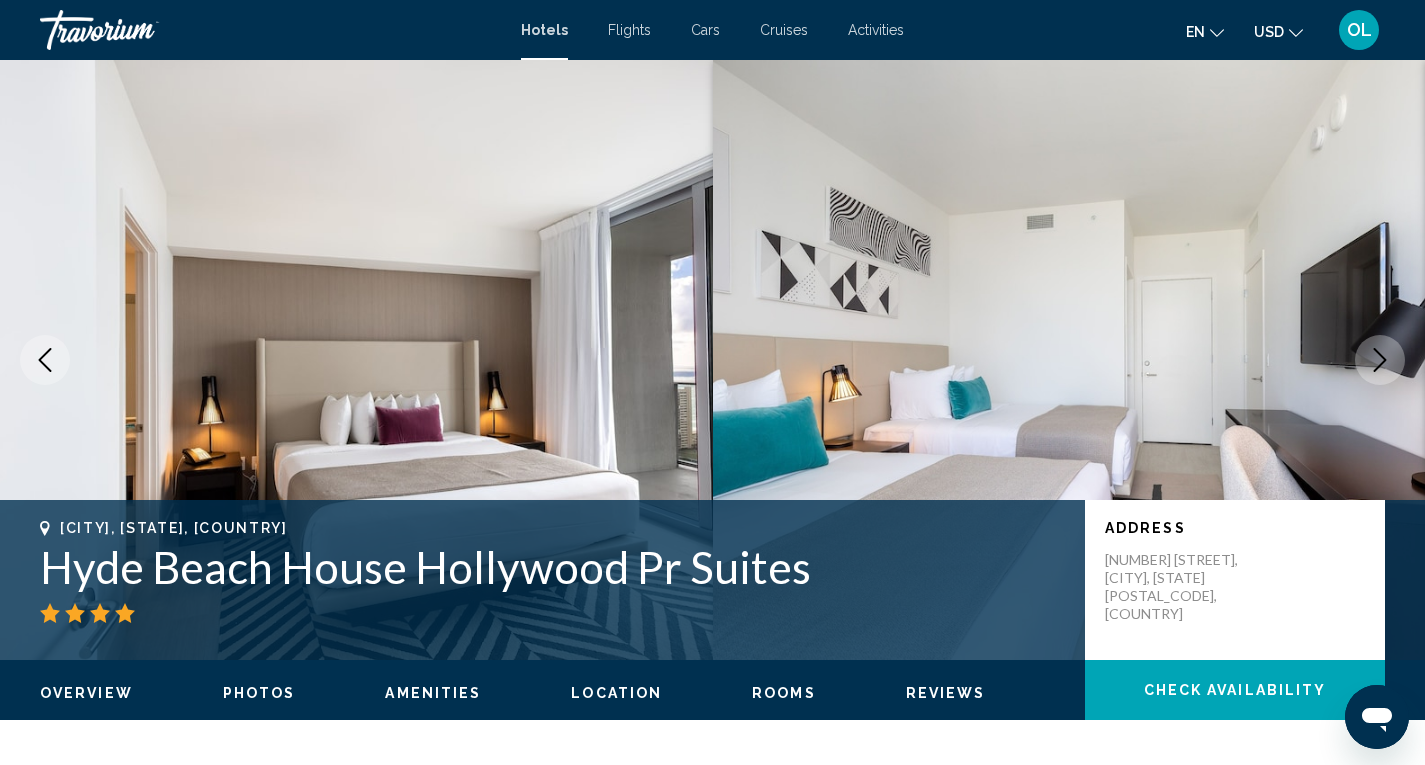 click 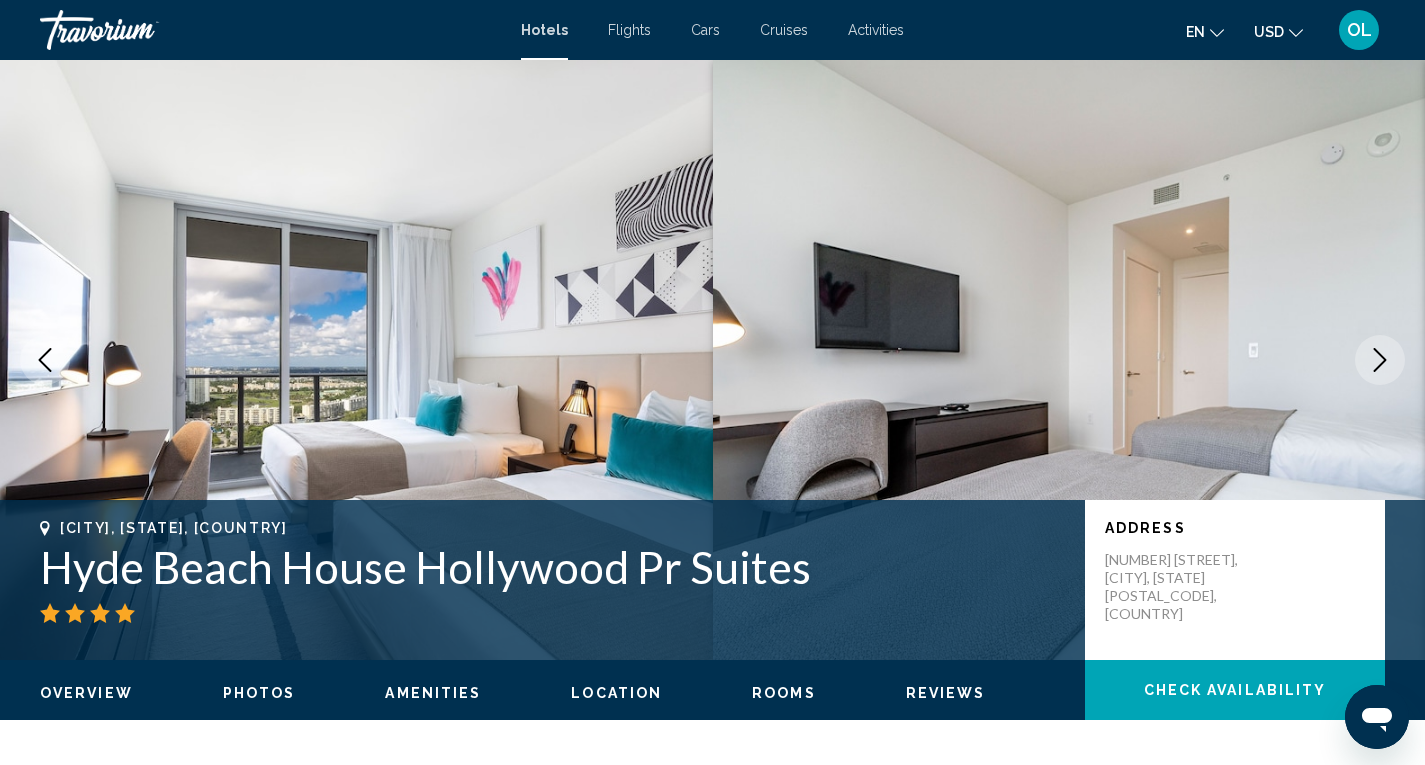 click 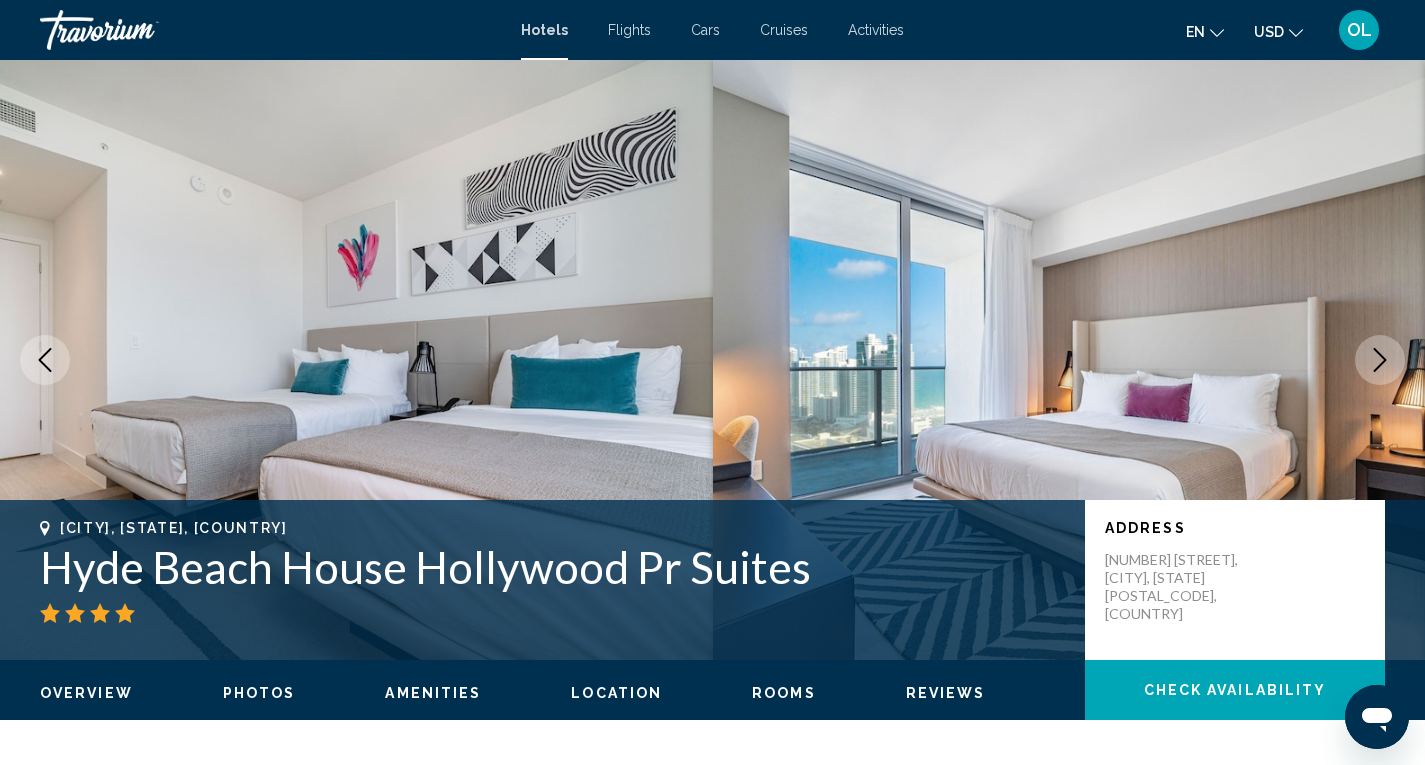 click 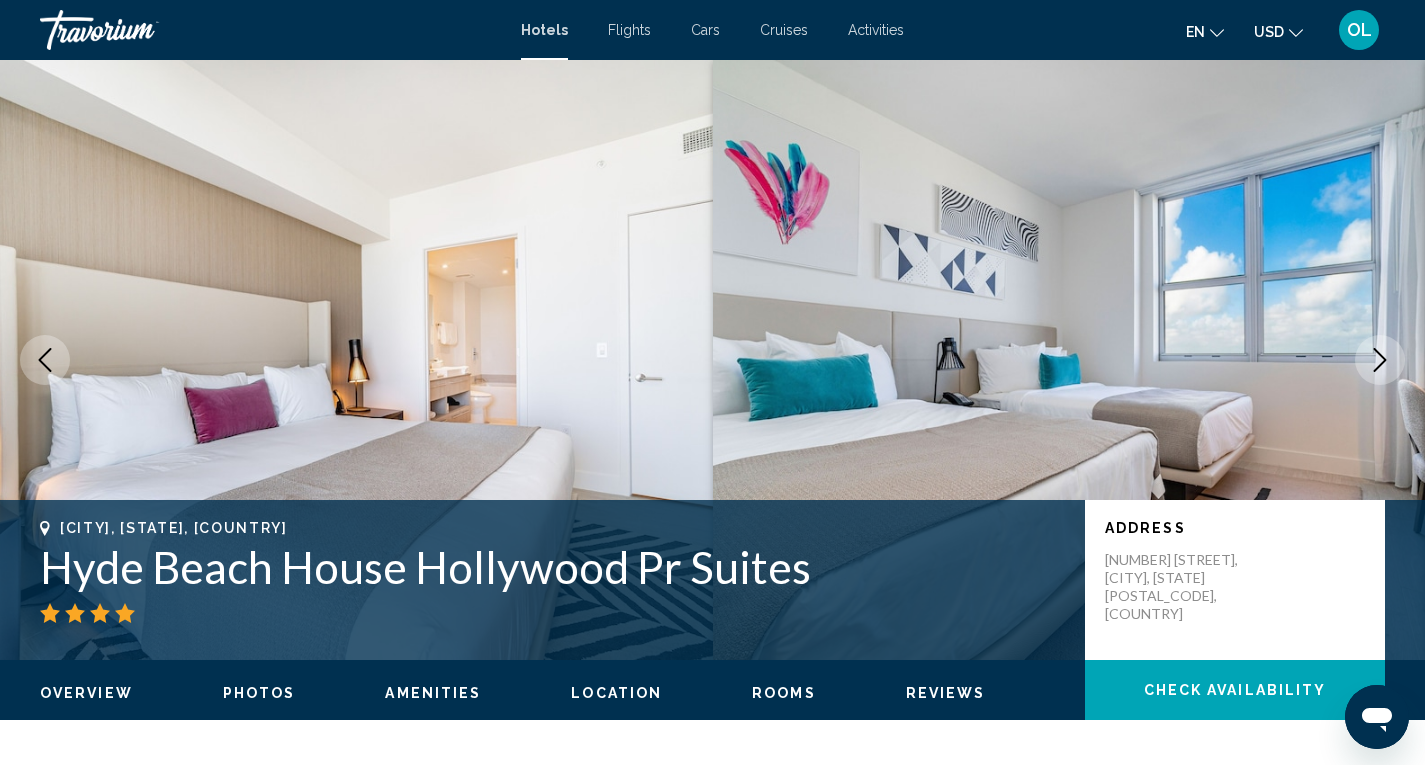 click 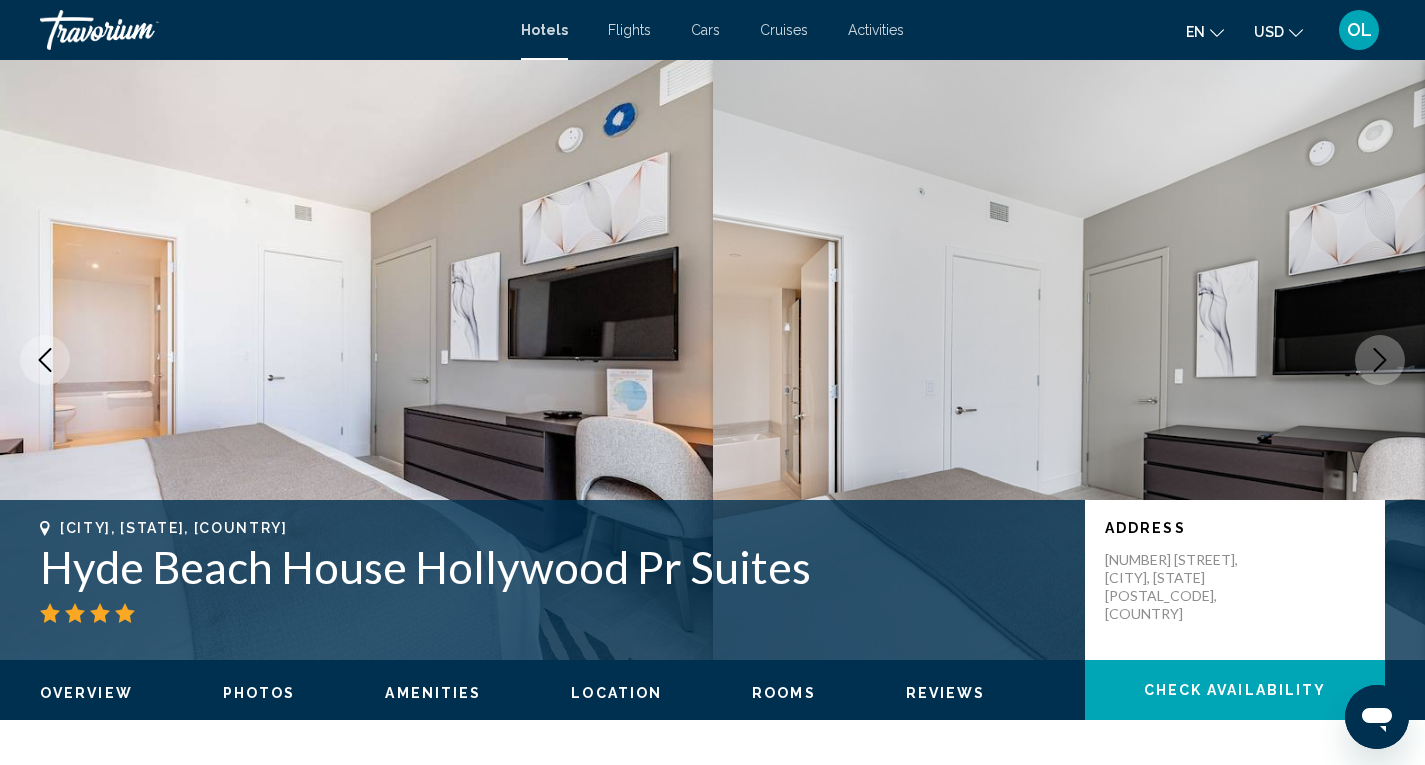 click 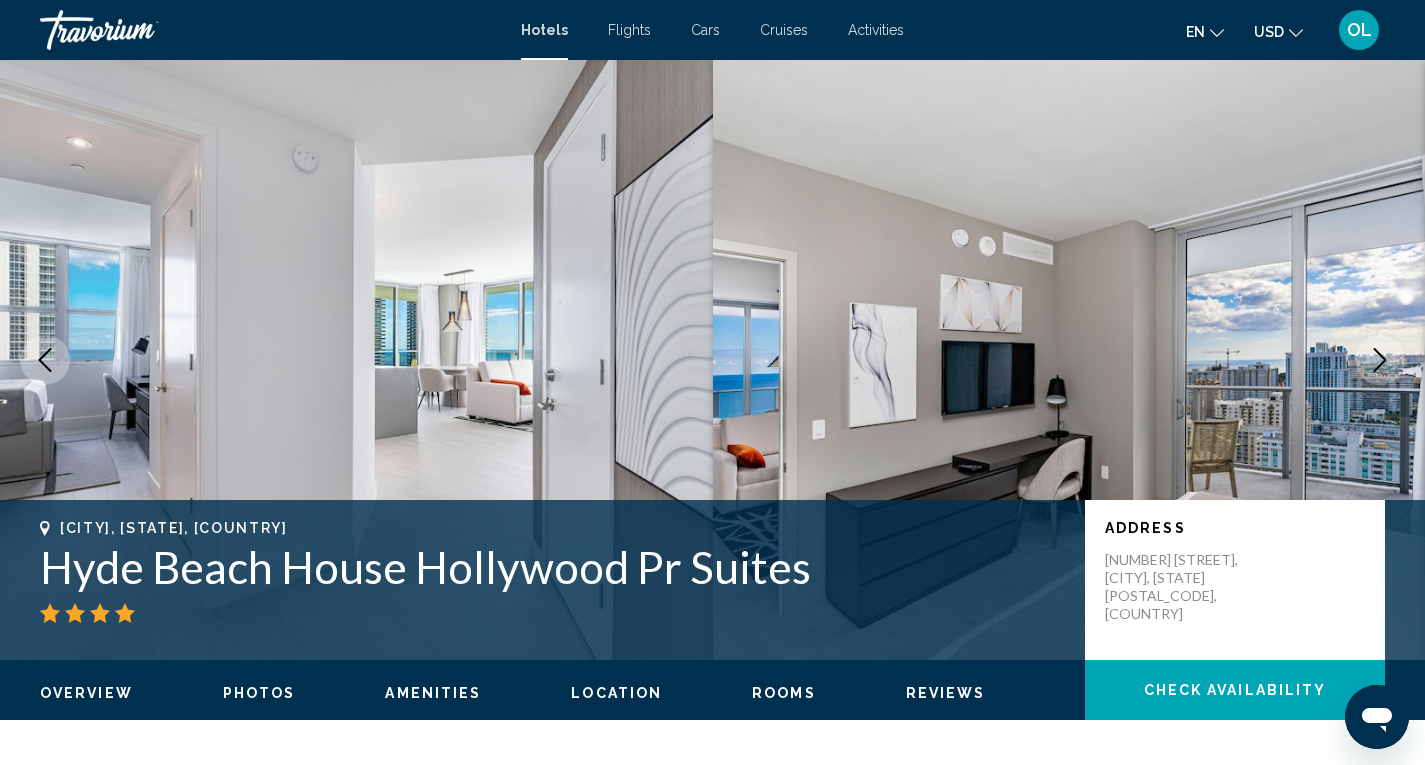 click 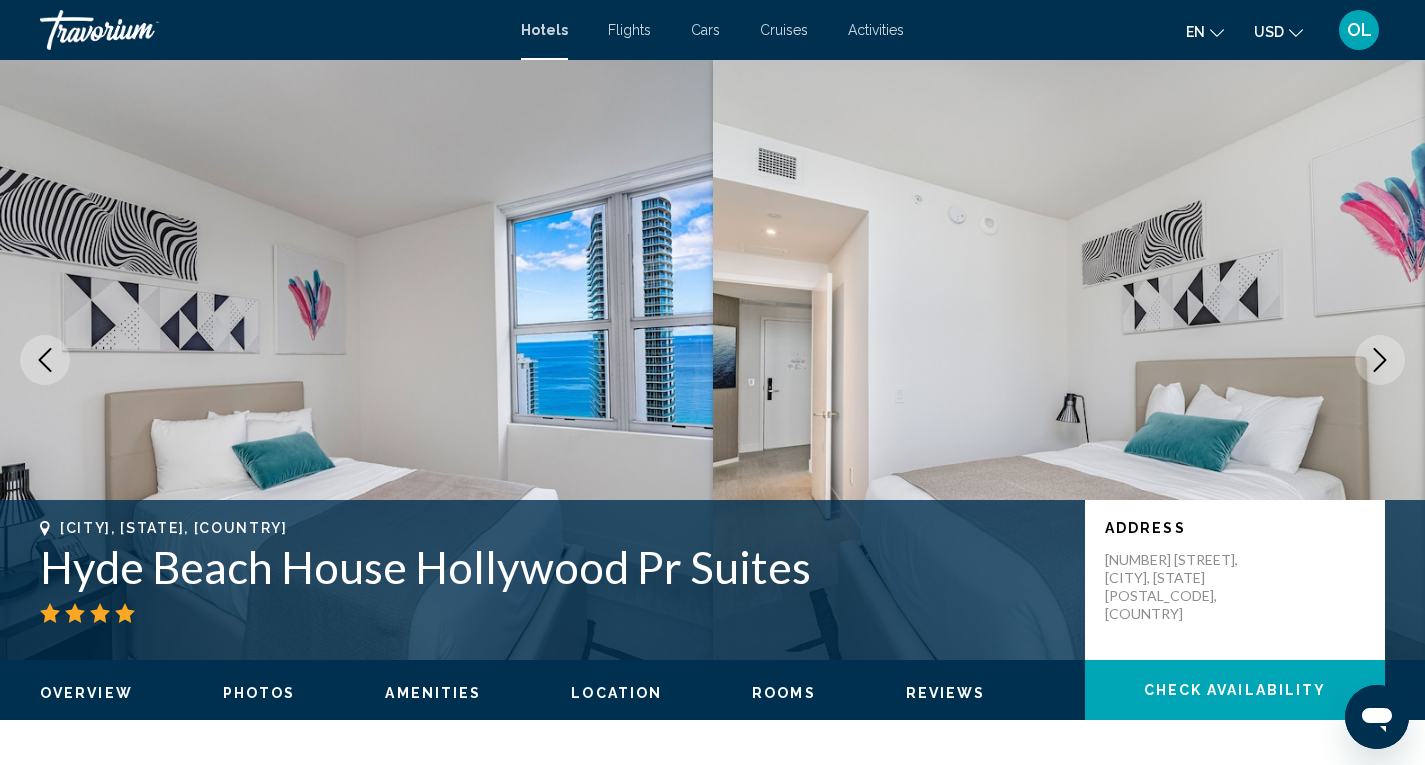 click 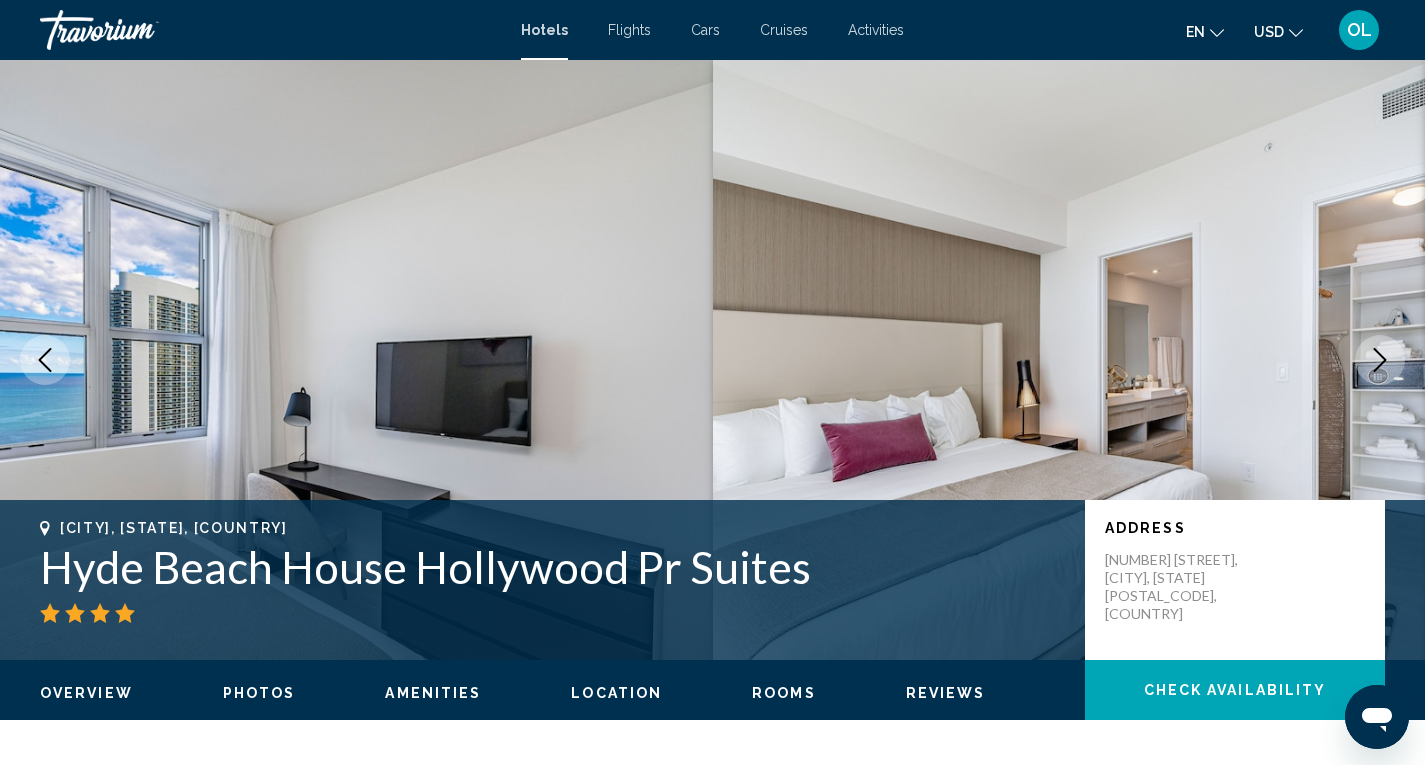 click 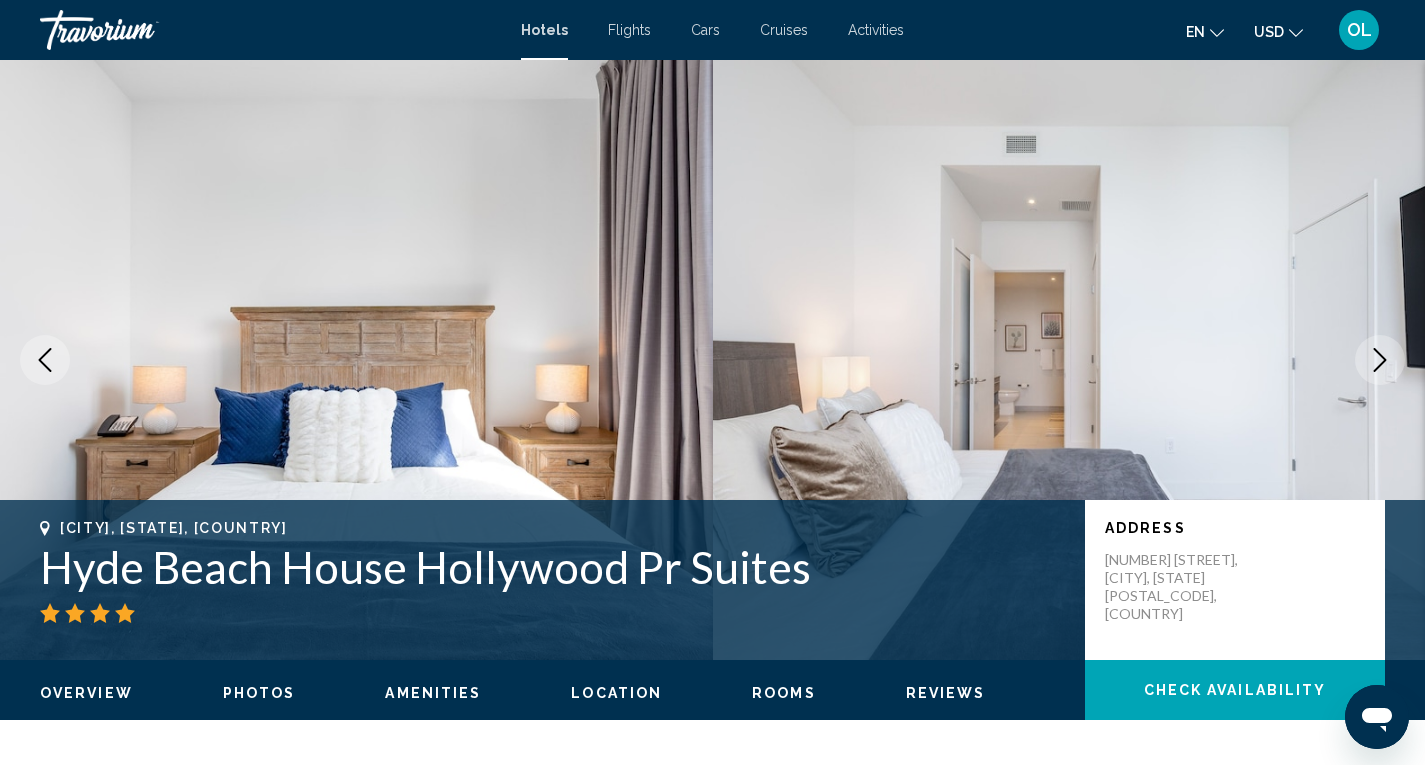 click 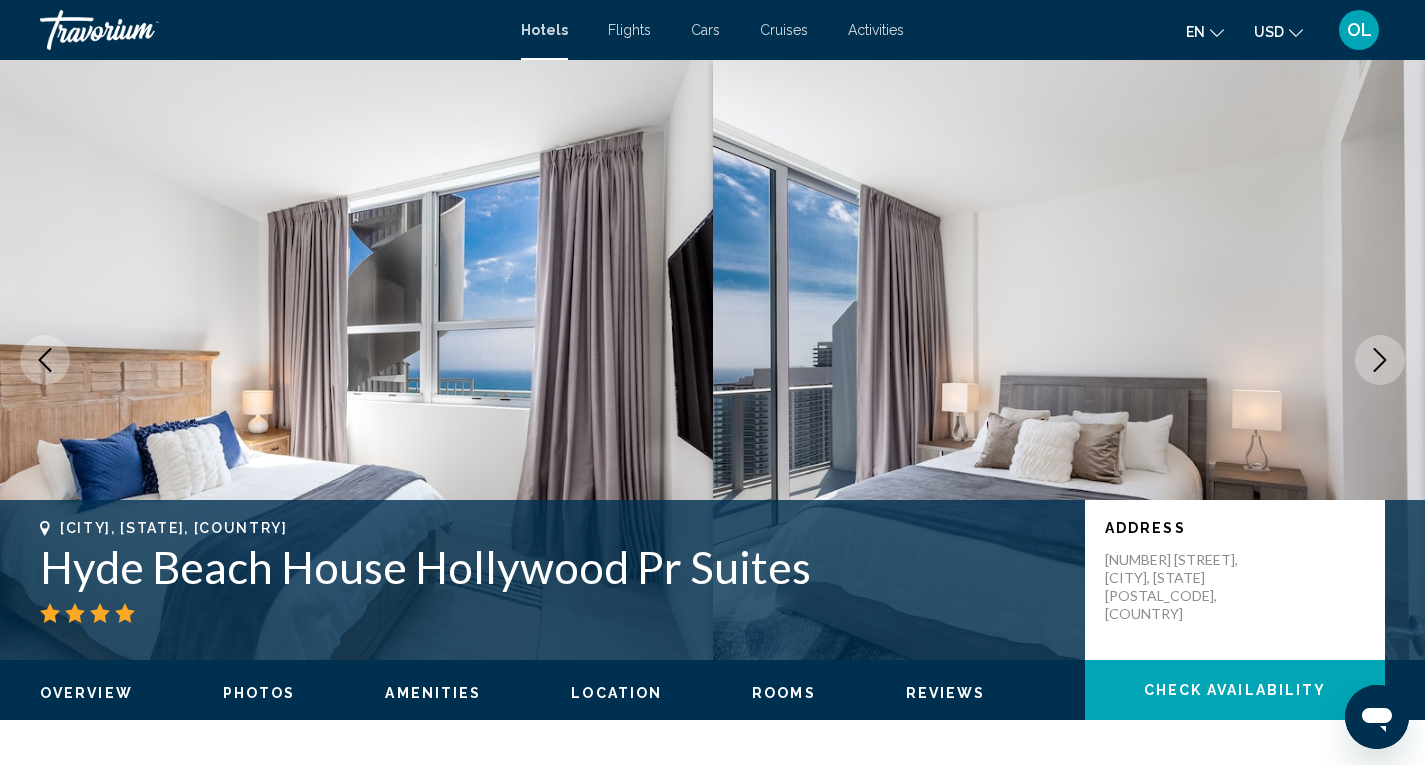 click 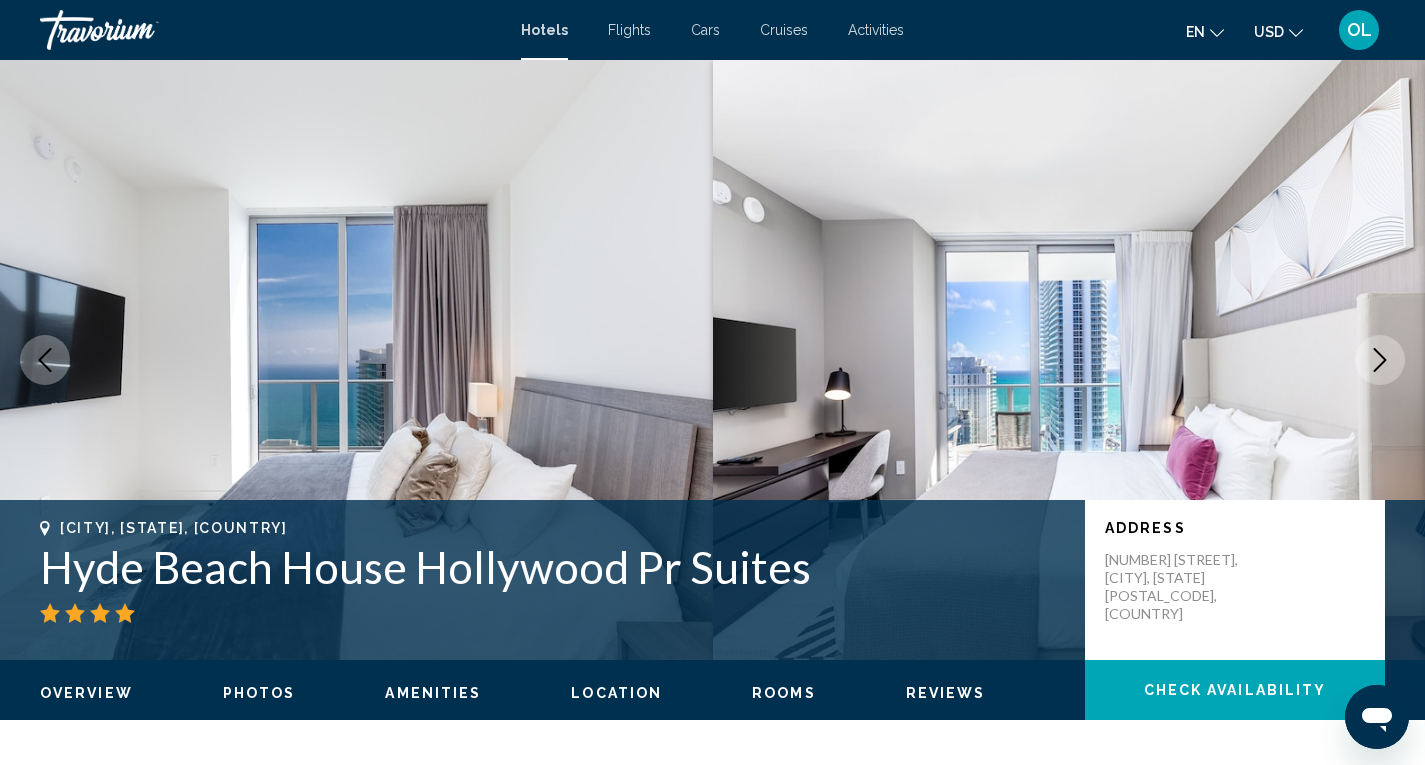 click 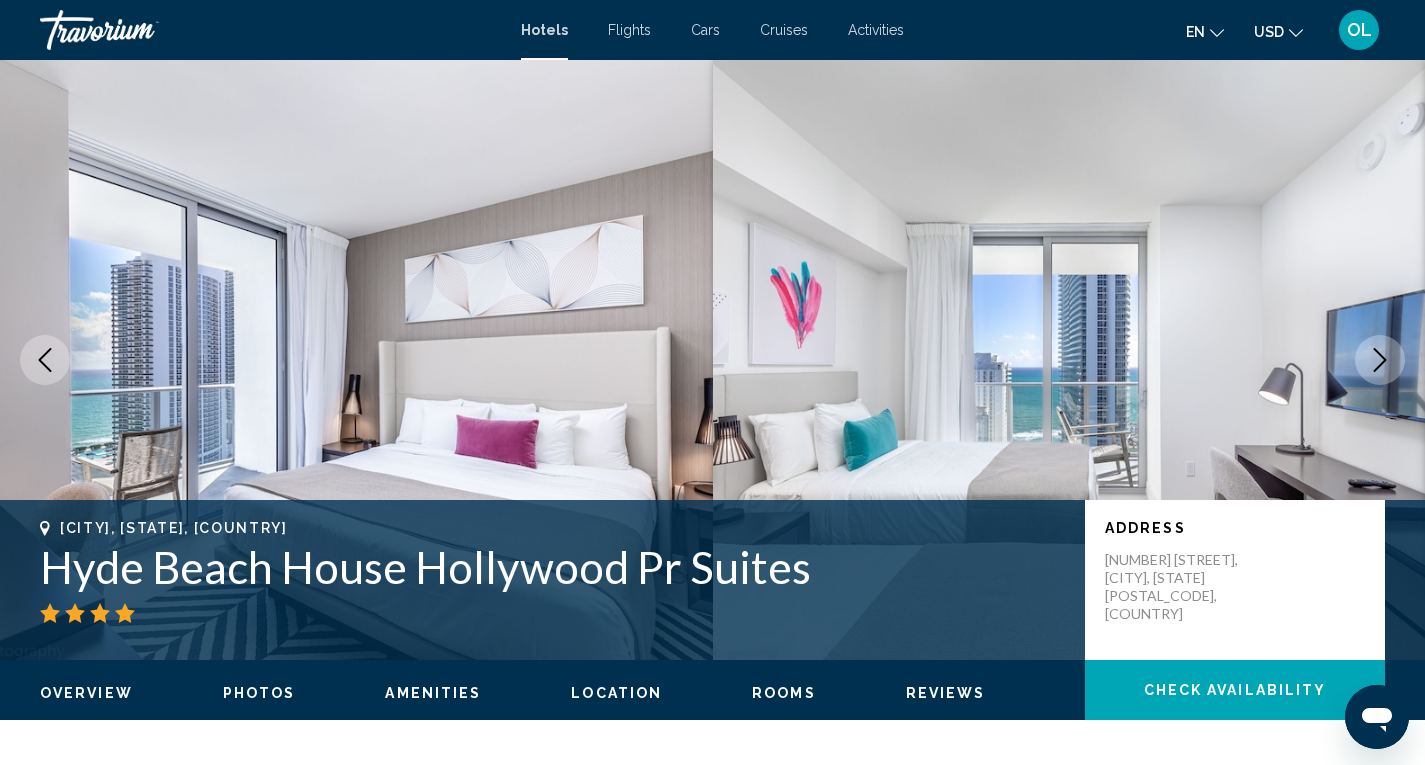 click 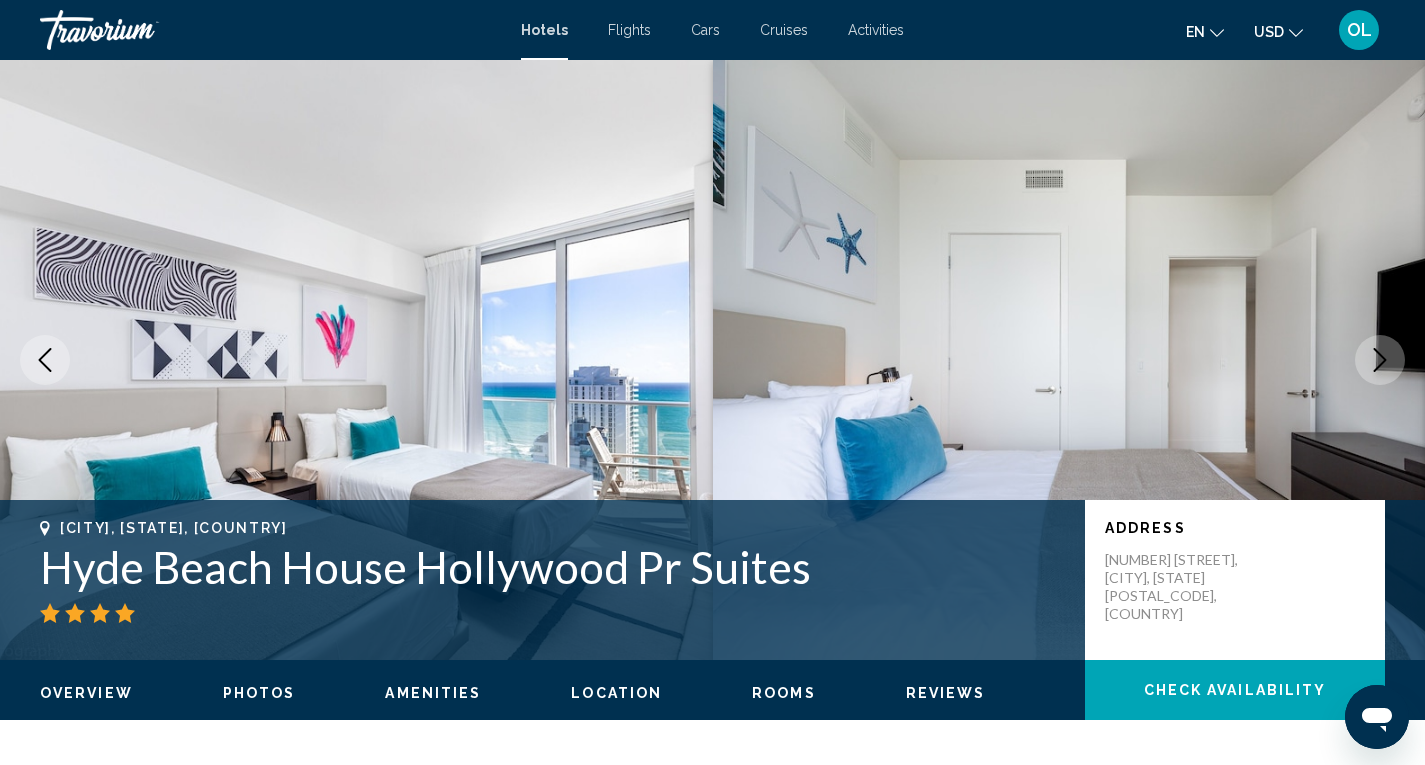 click 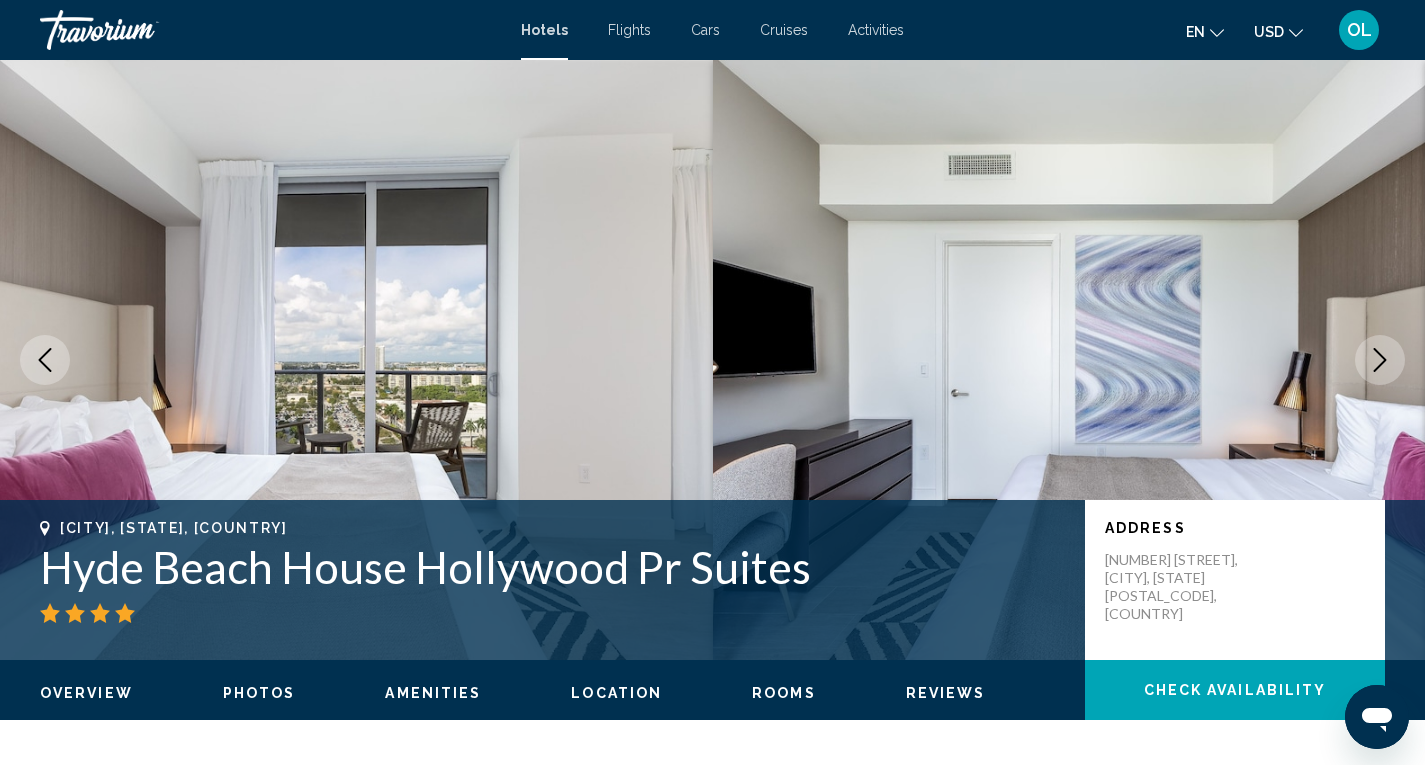 click 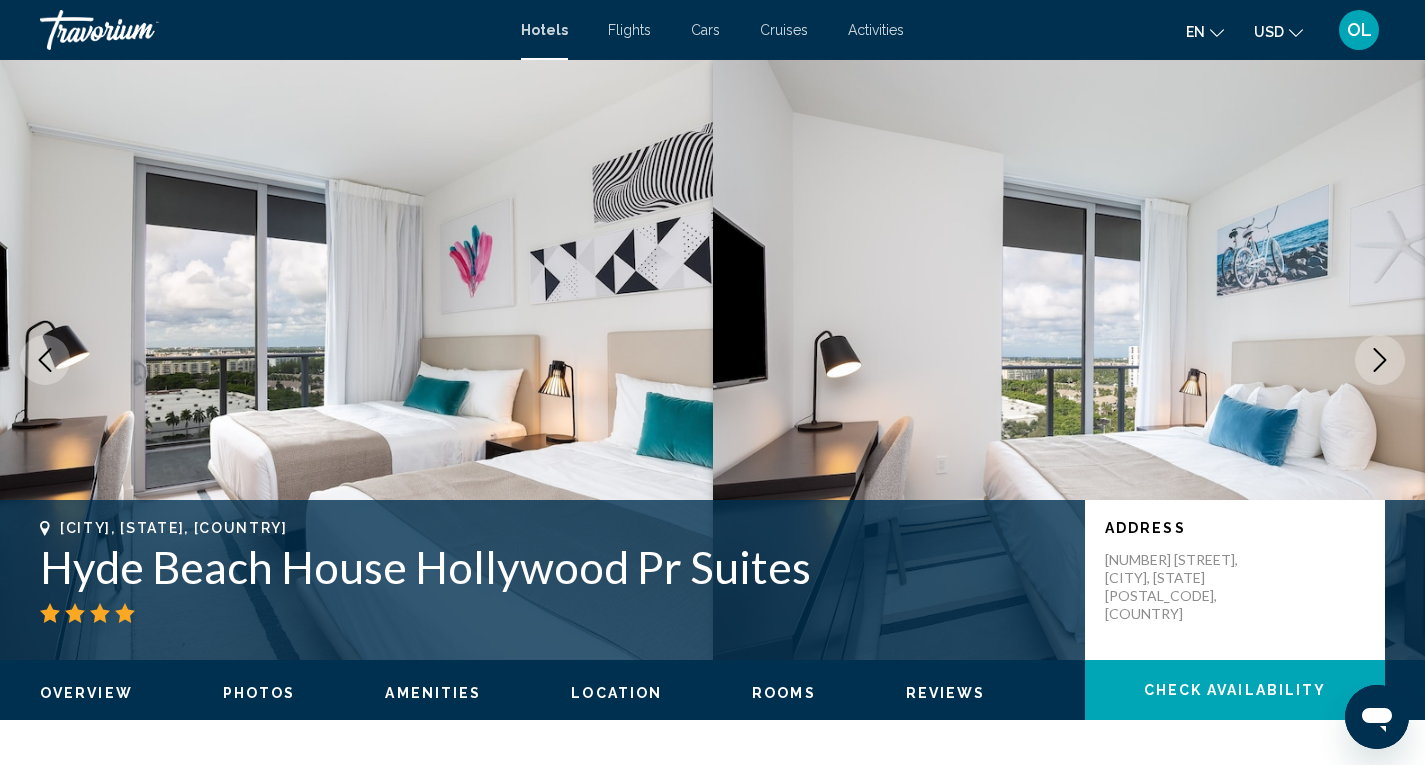 click 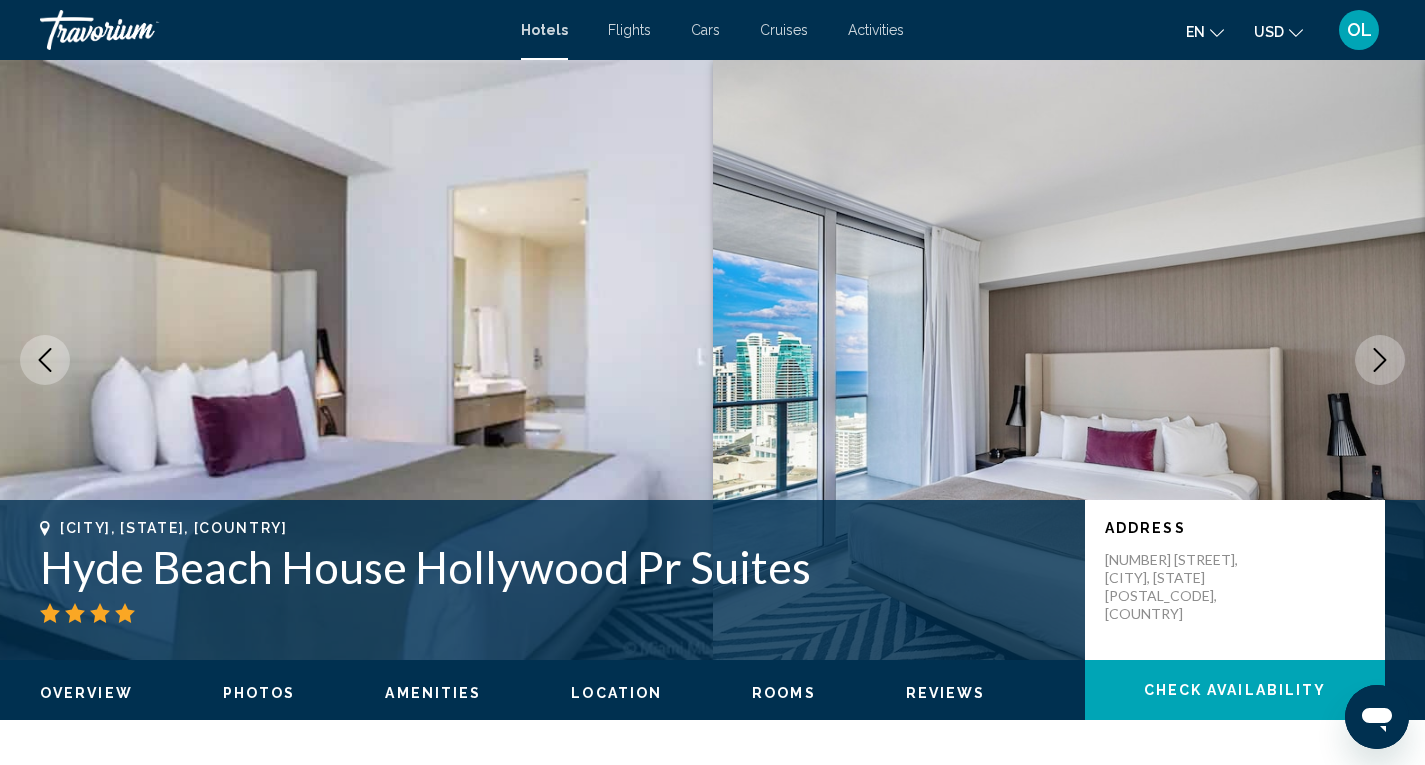 click 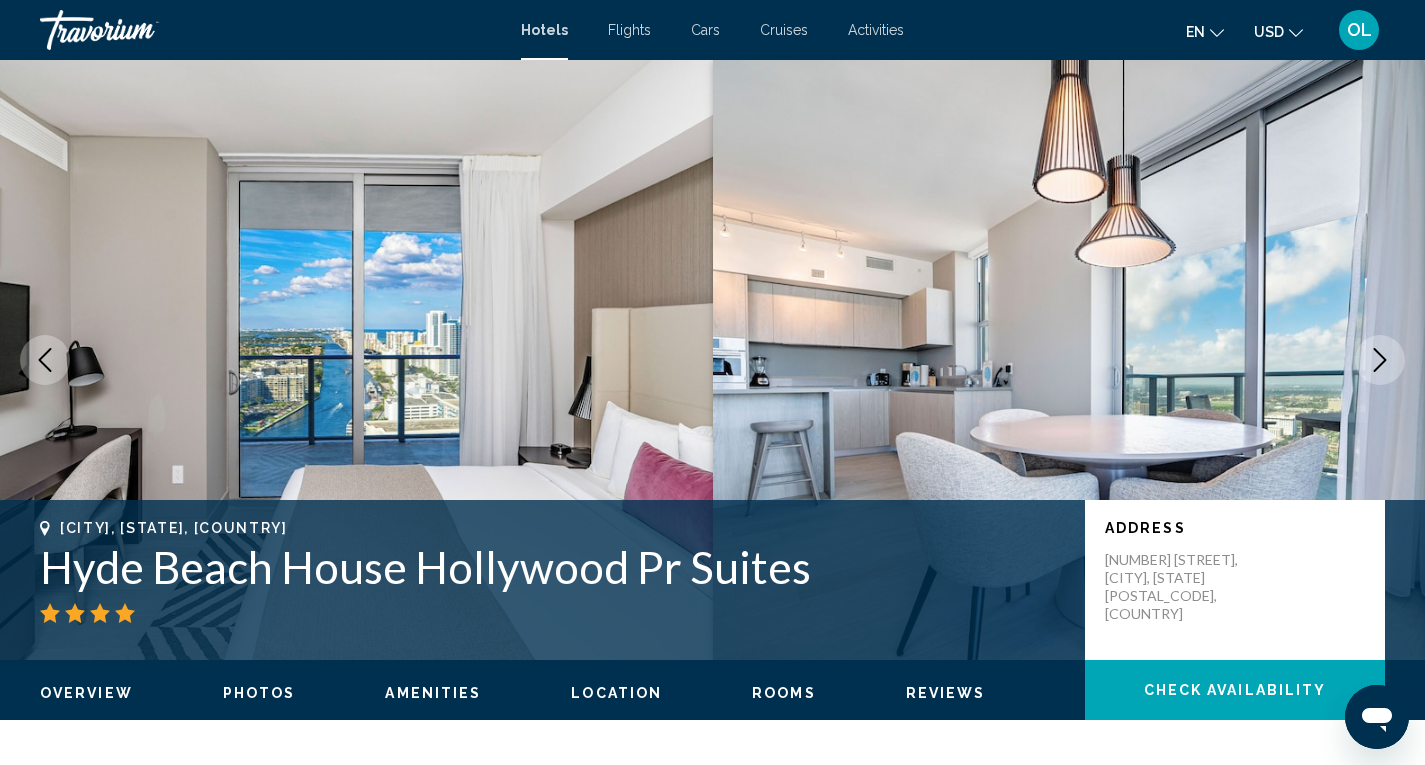 click 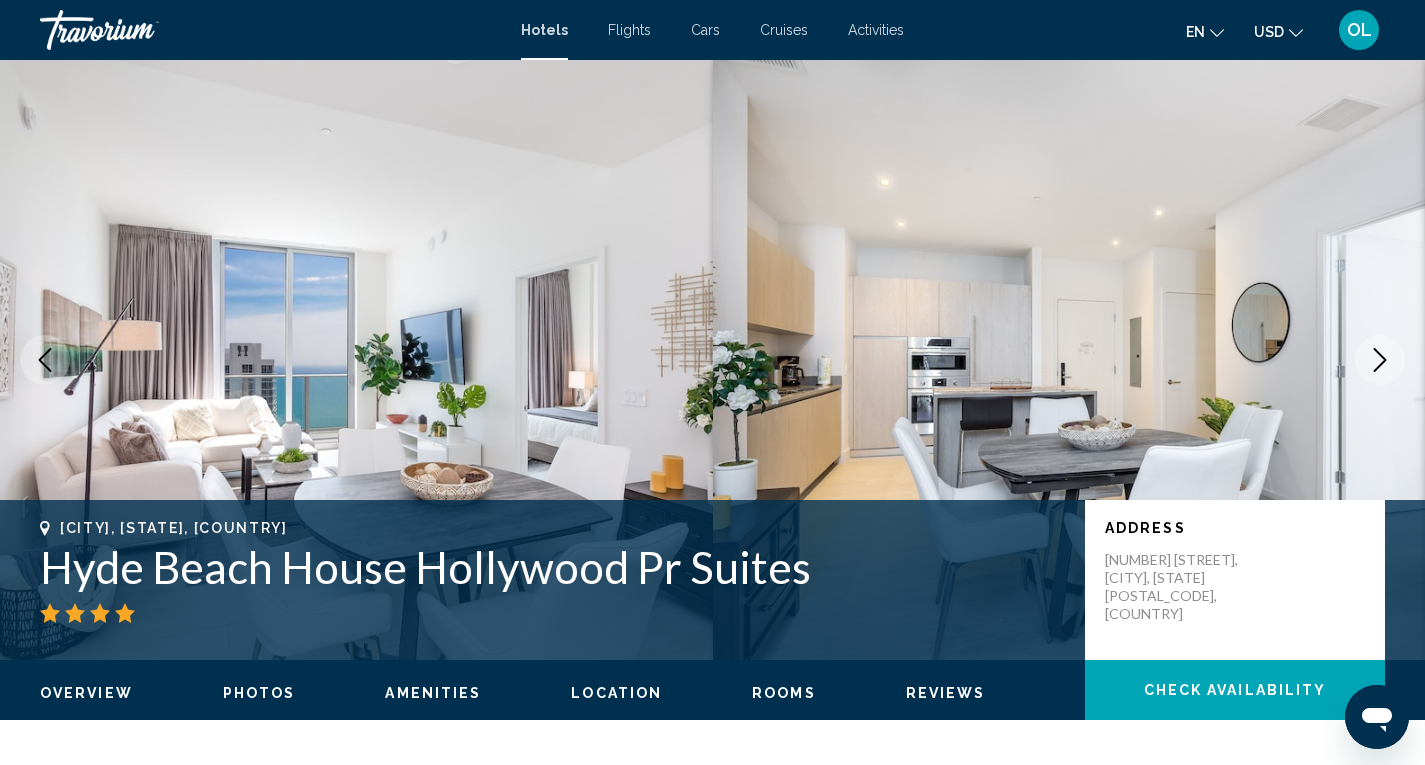 click 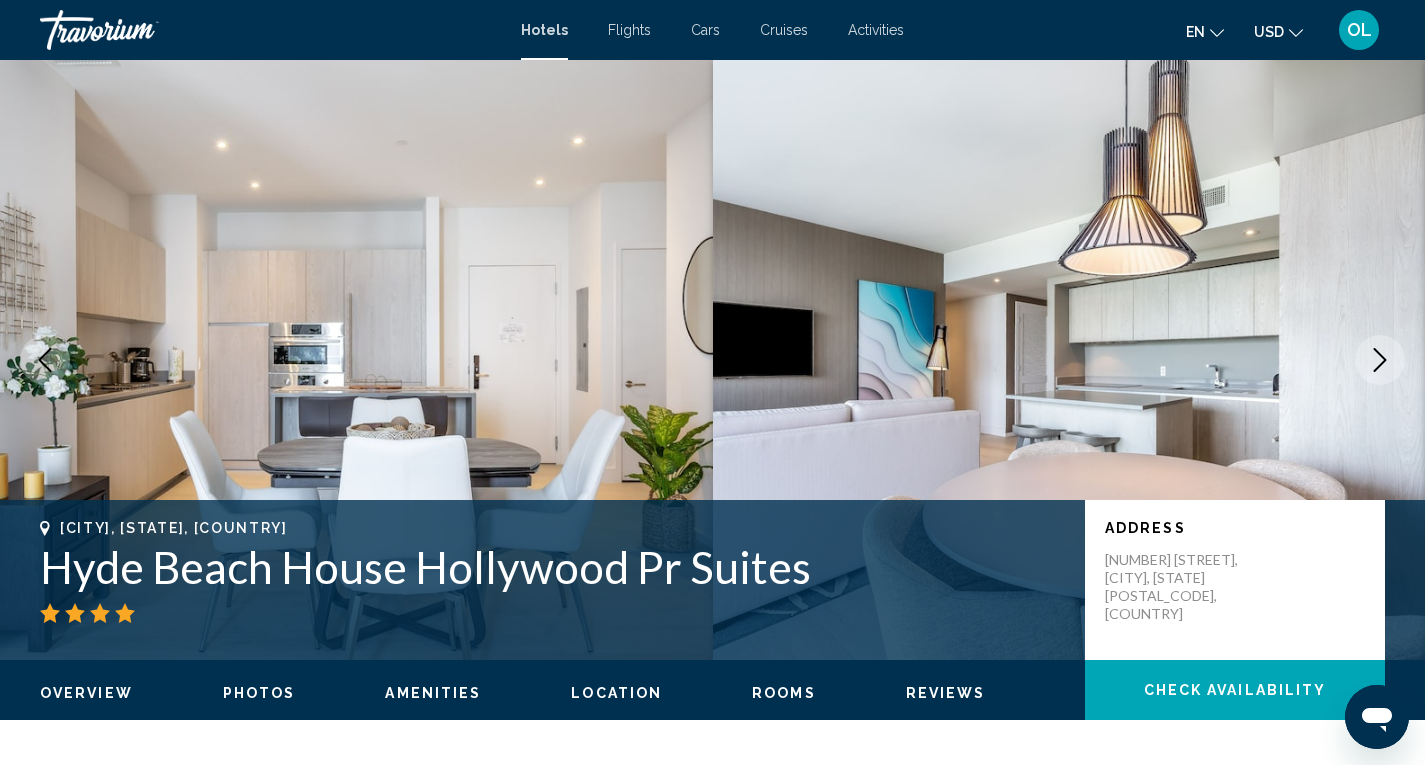 click 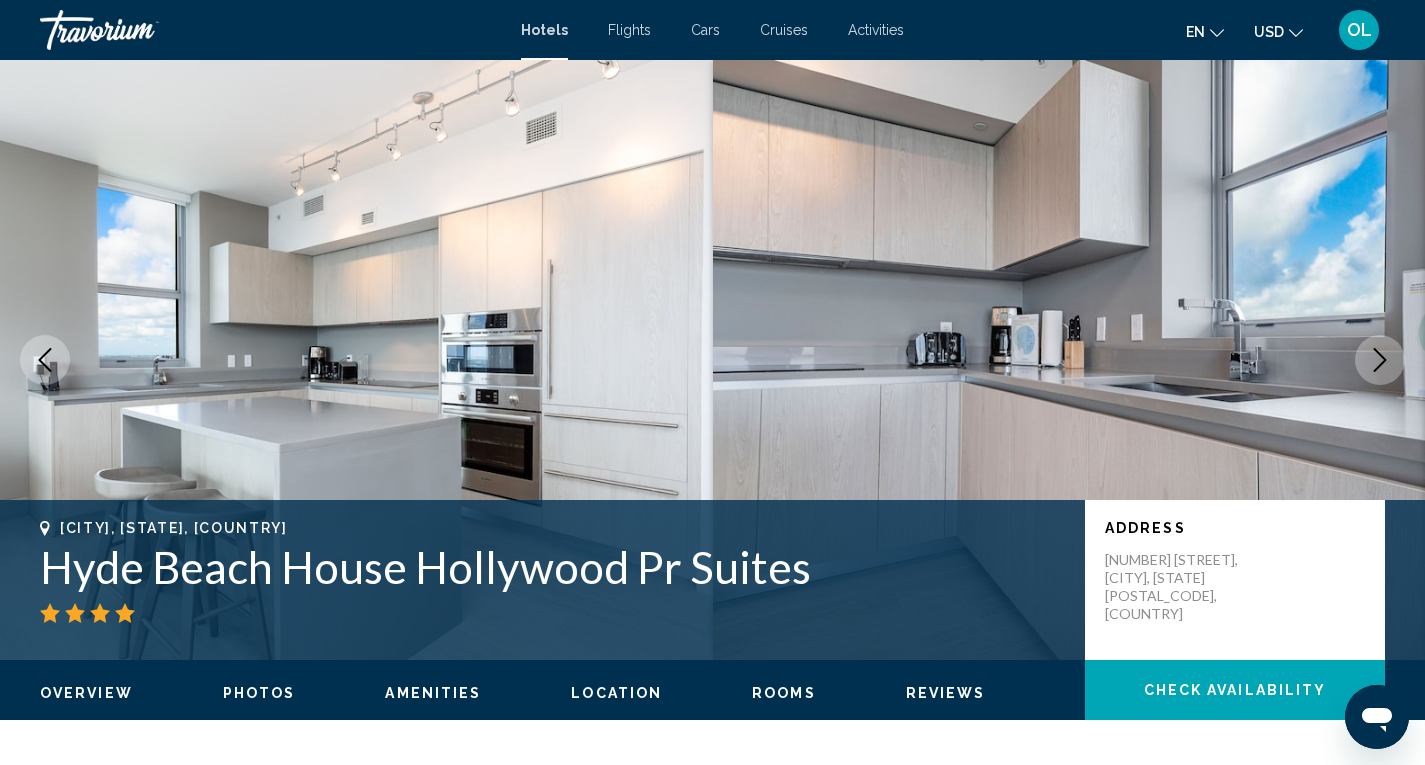 click 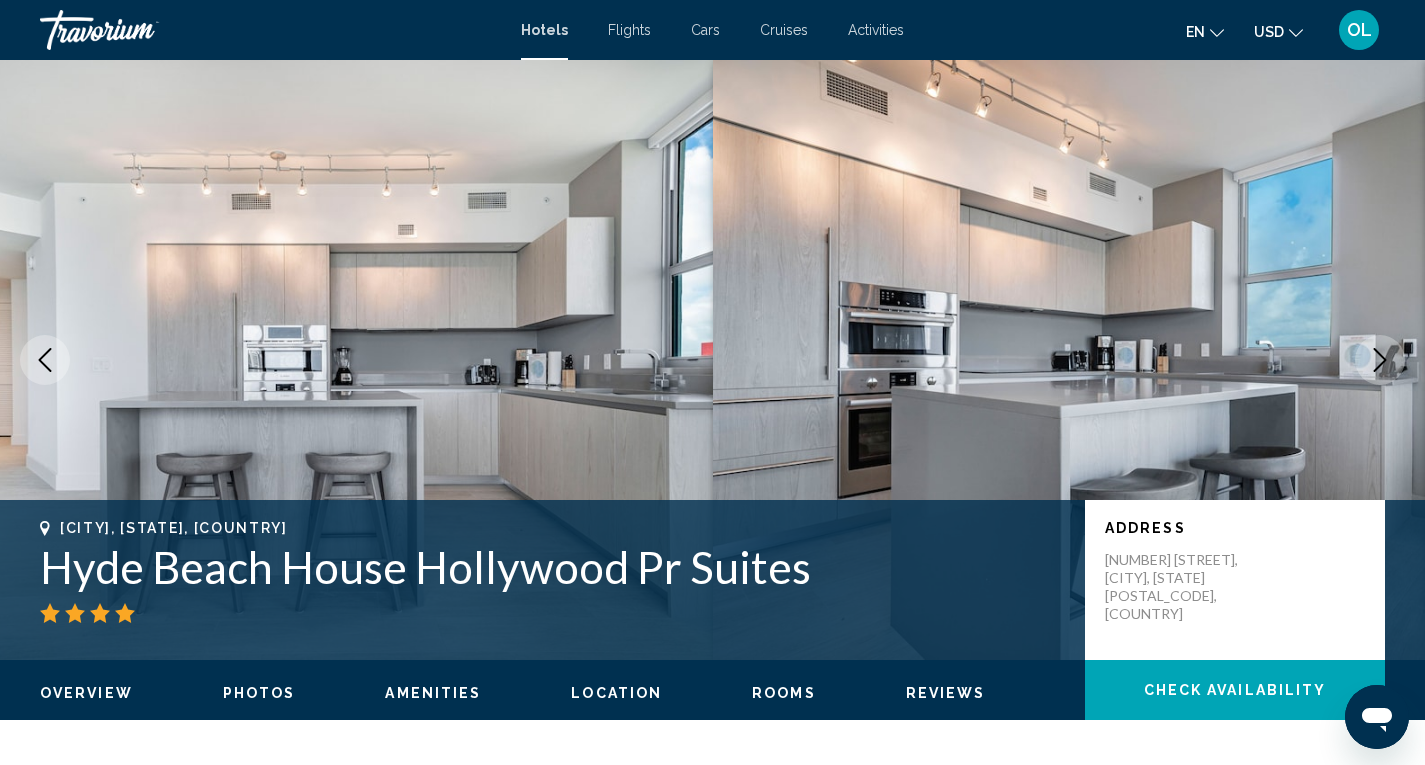 click 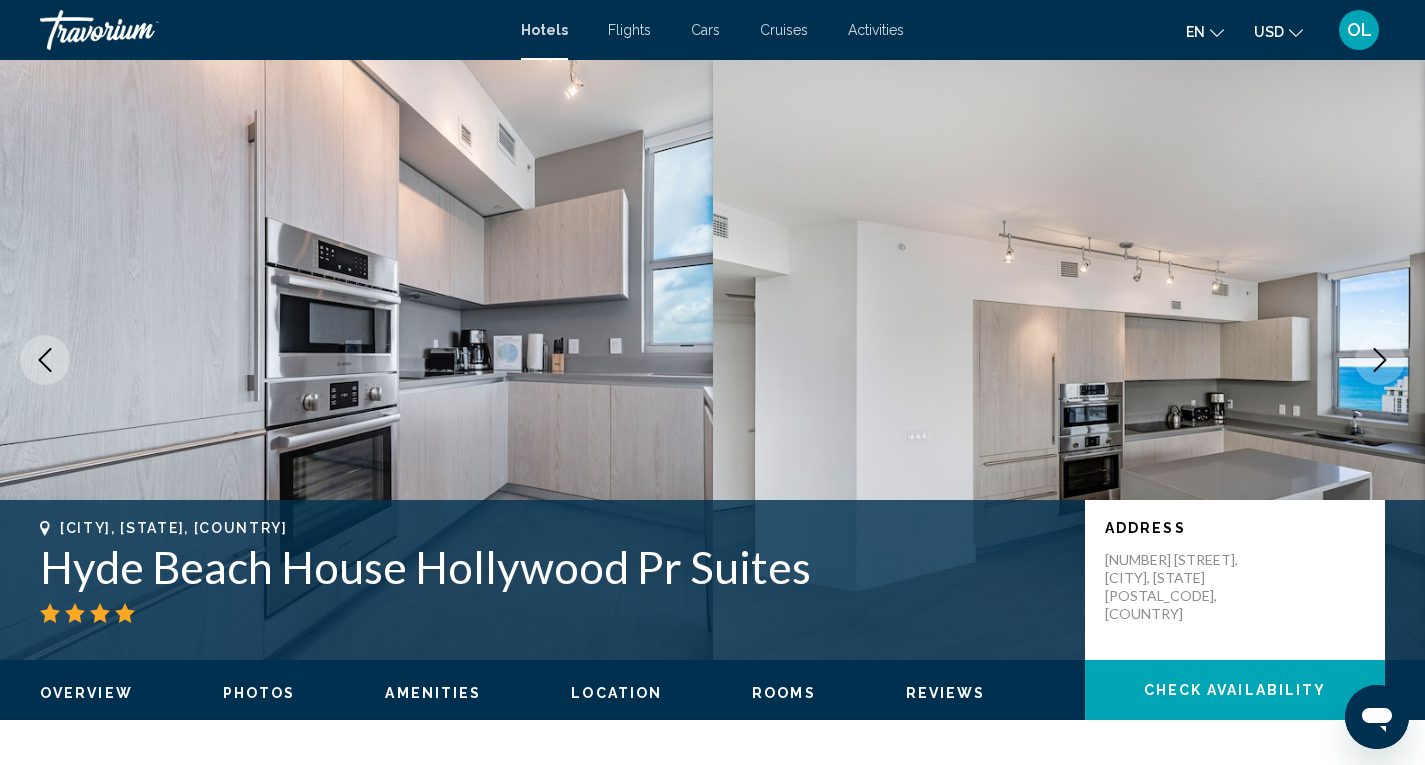 click 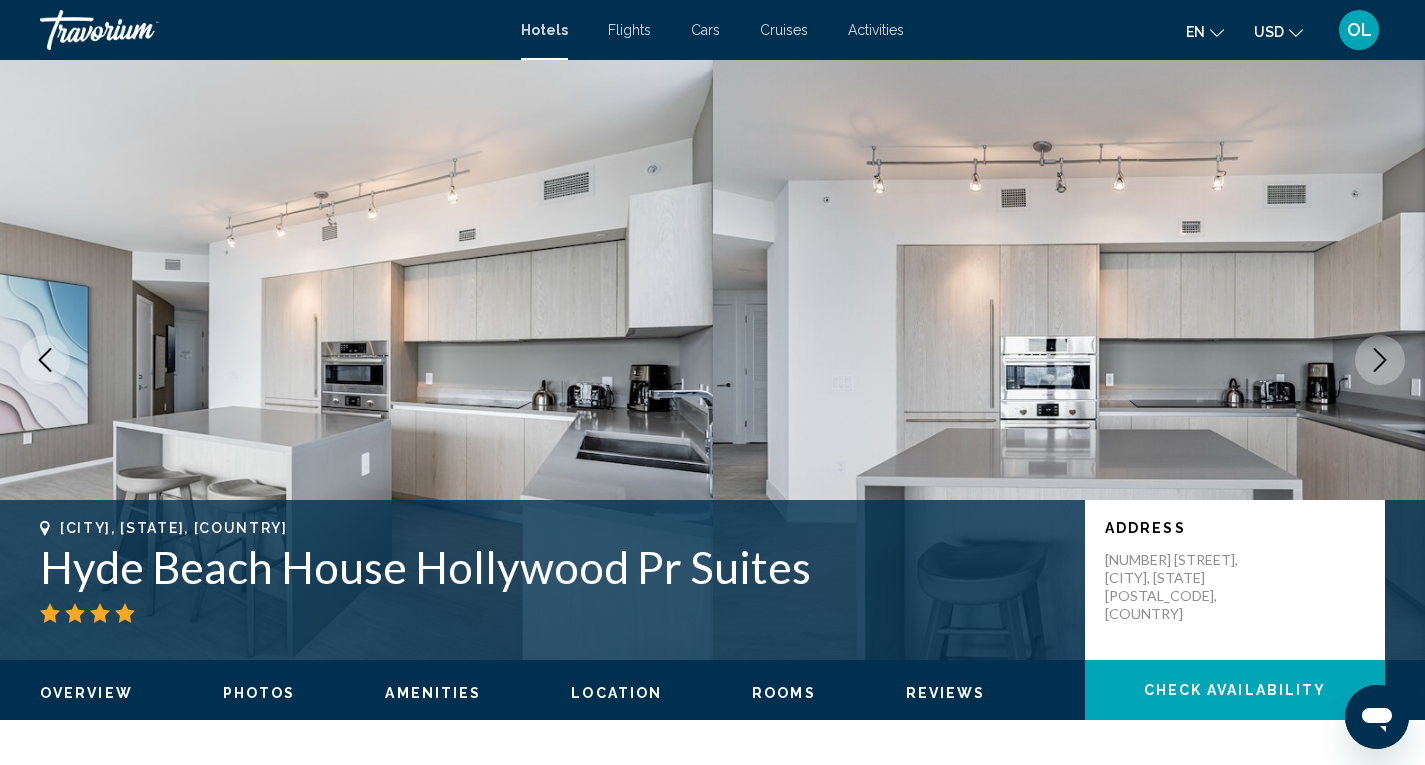 click 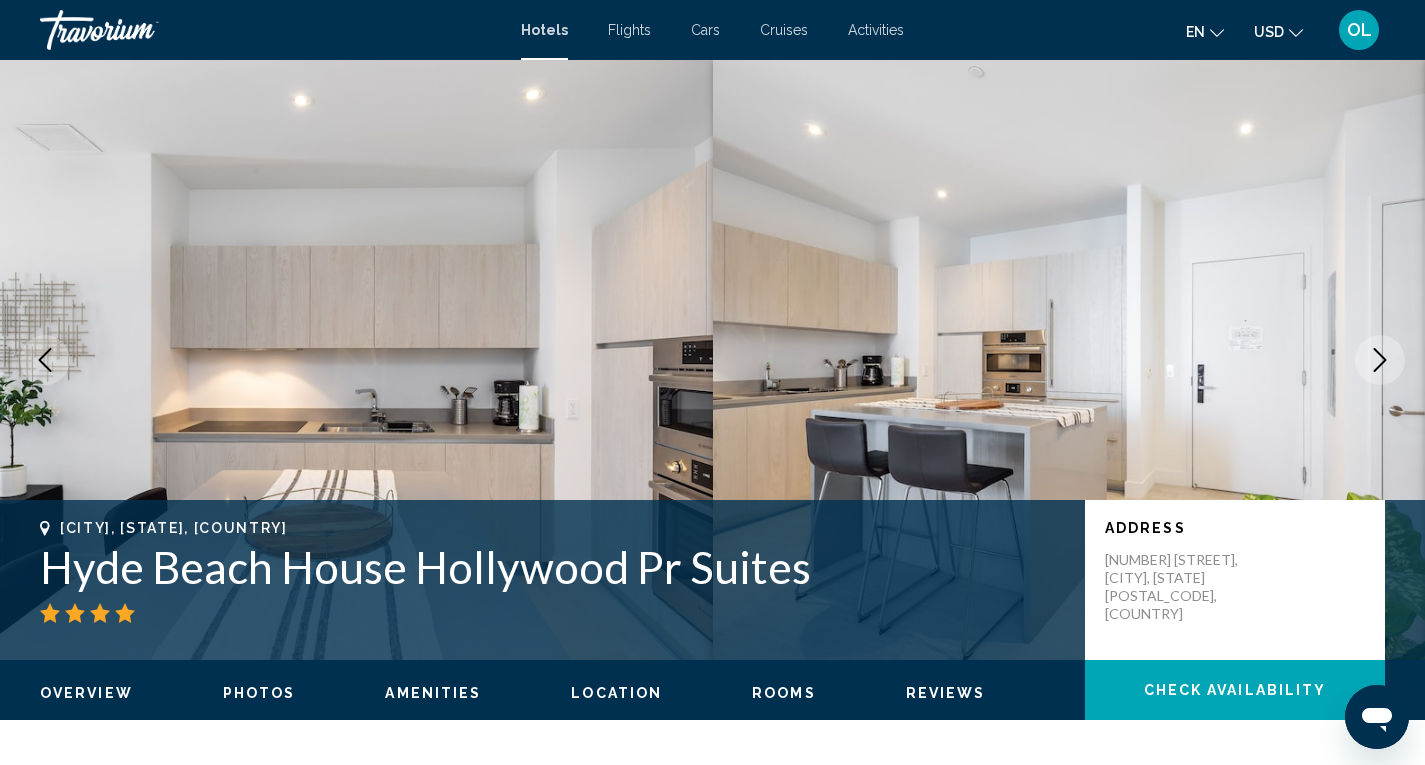 click 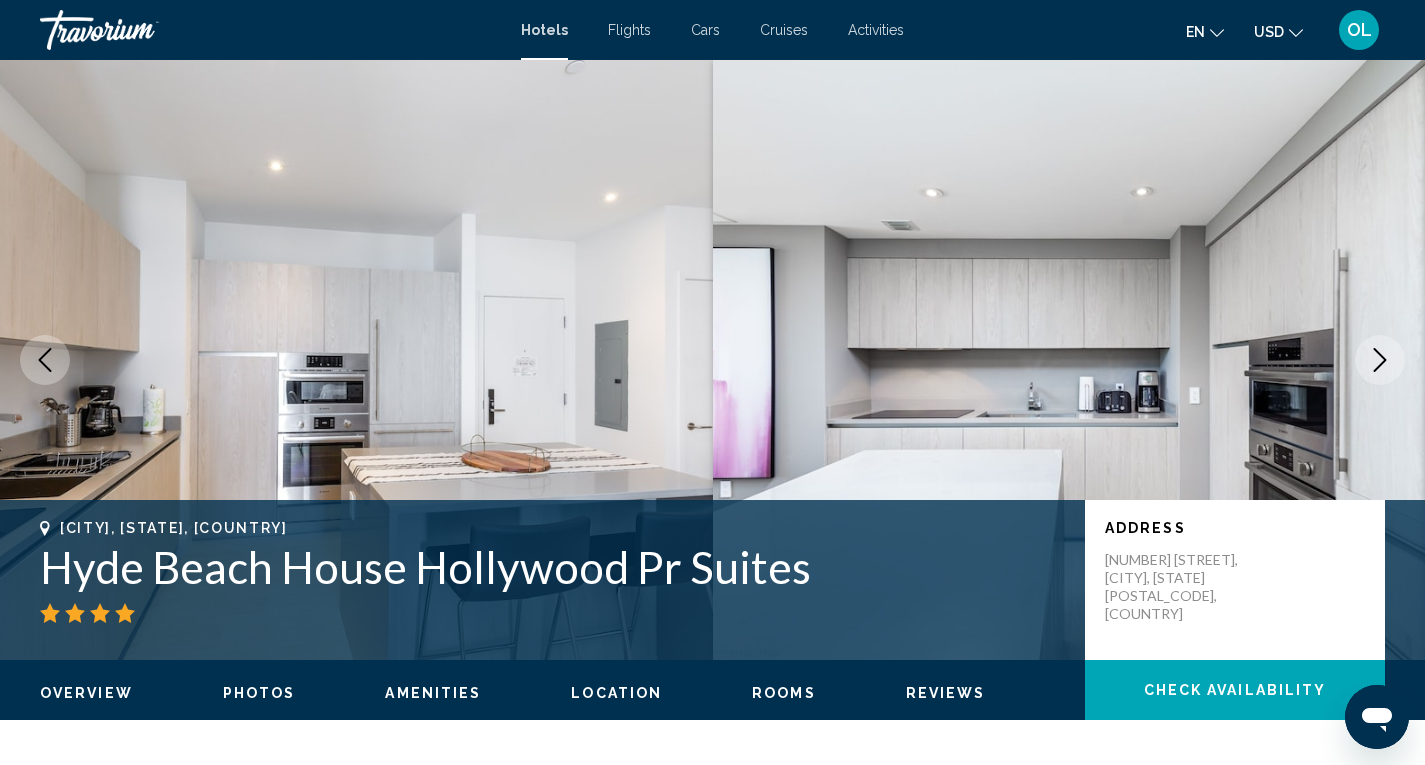 click 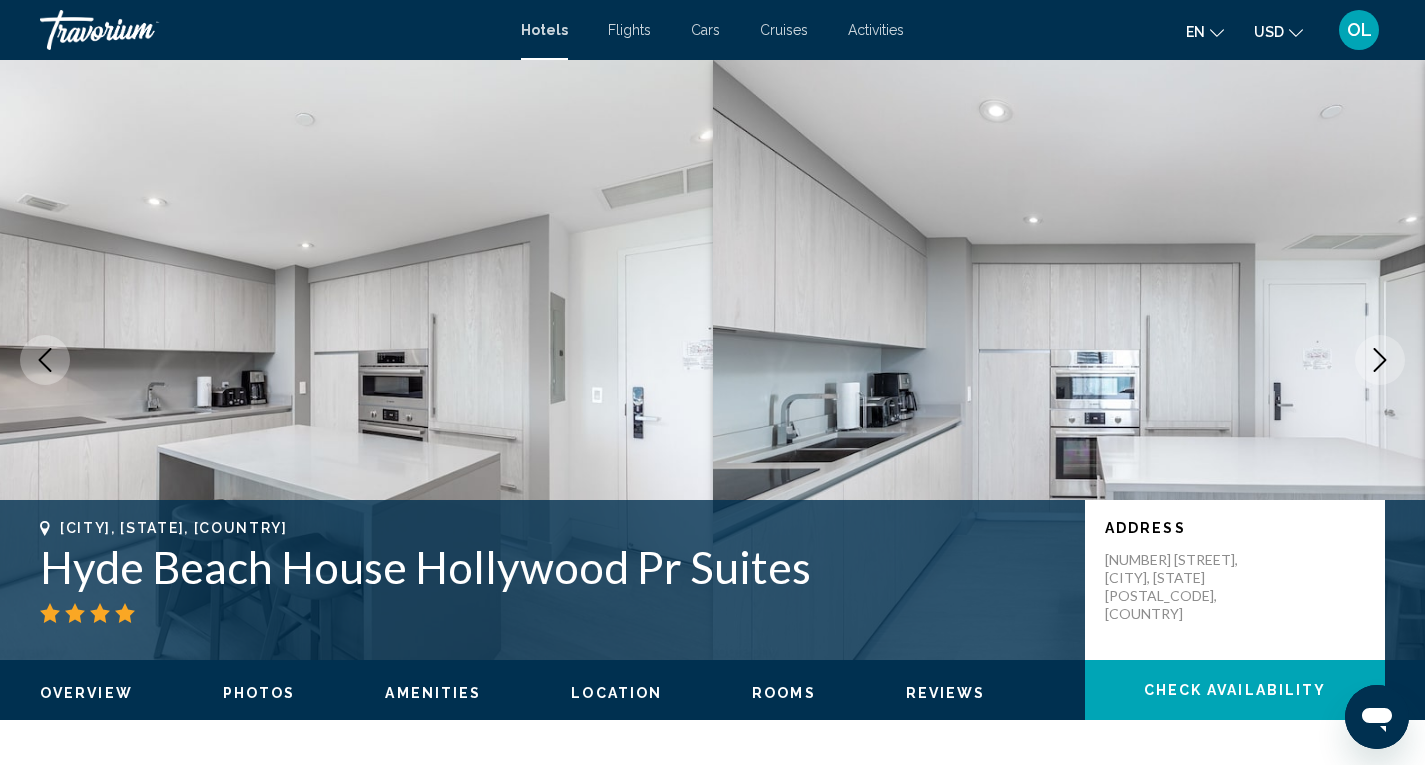 click 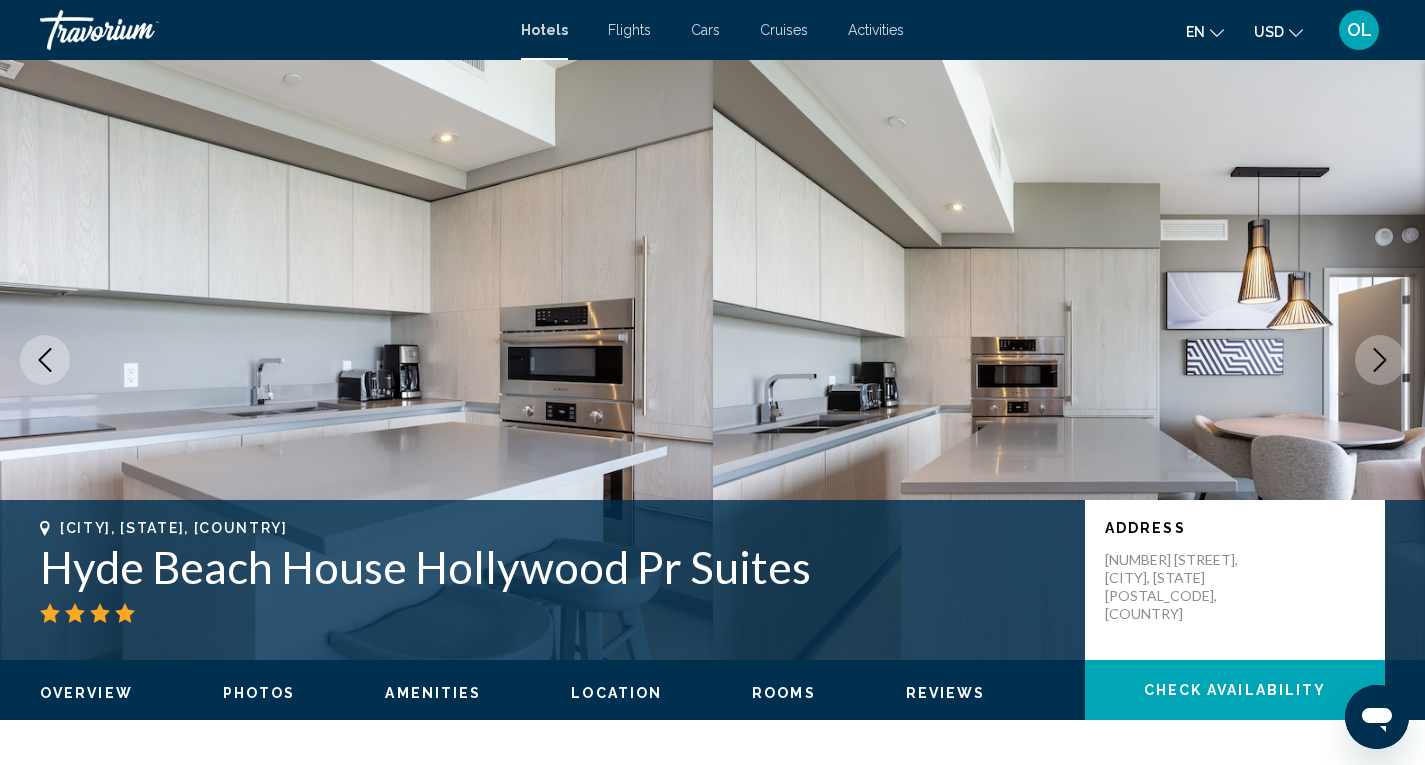 click 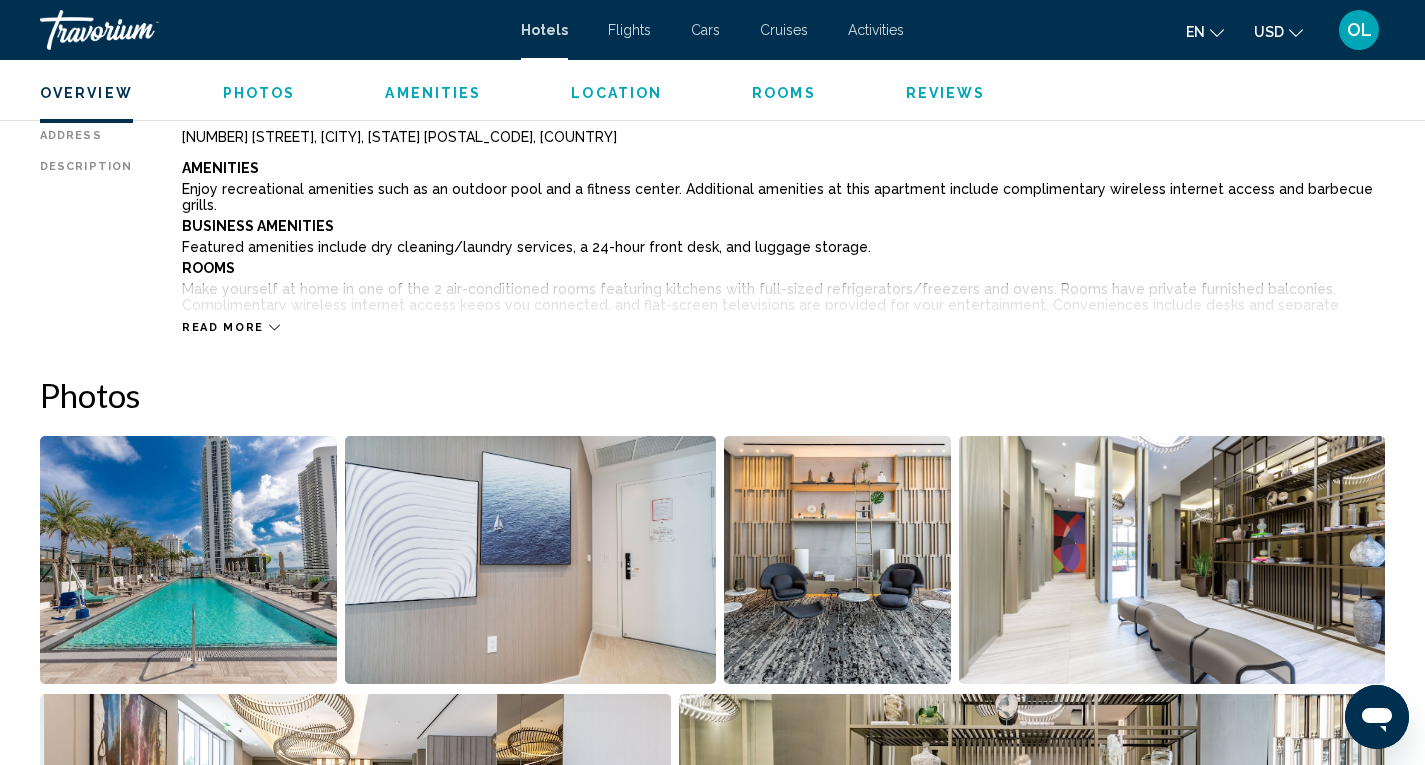 scroll, scrollTop: 728, scrollLeft: 0, axis: vertical 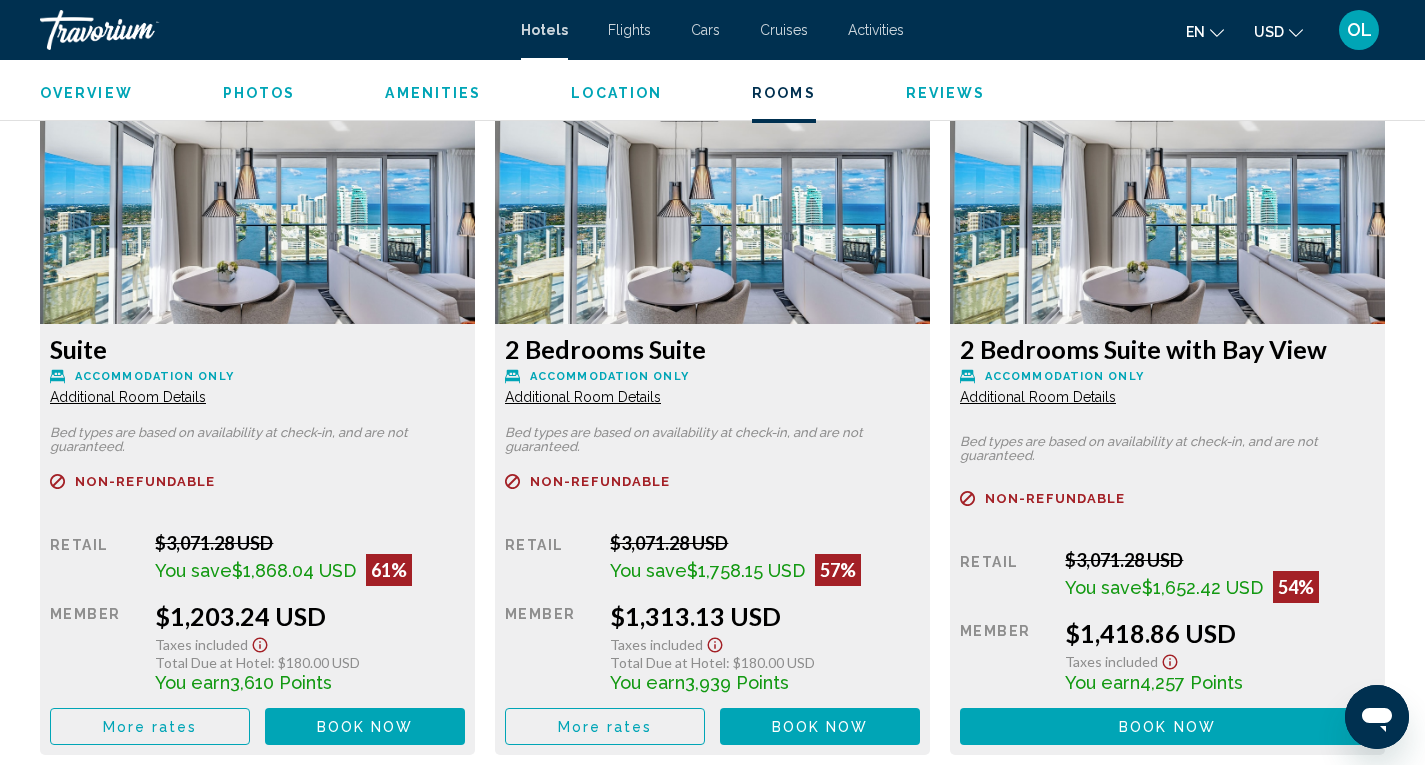 click on "Additional Room Details" at bounding box center [128, 397] 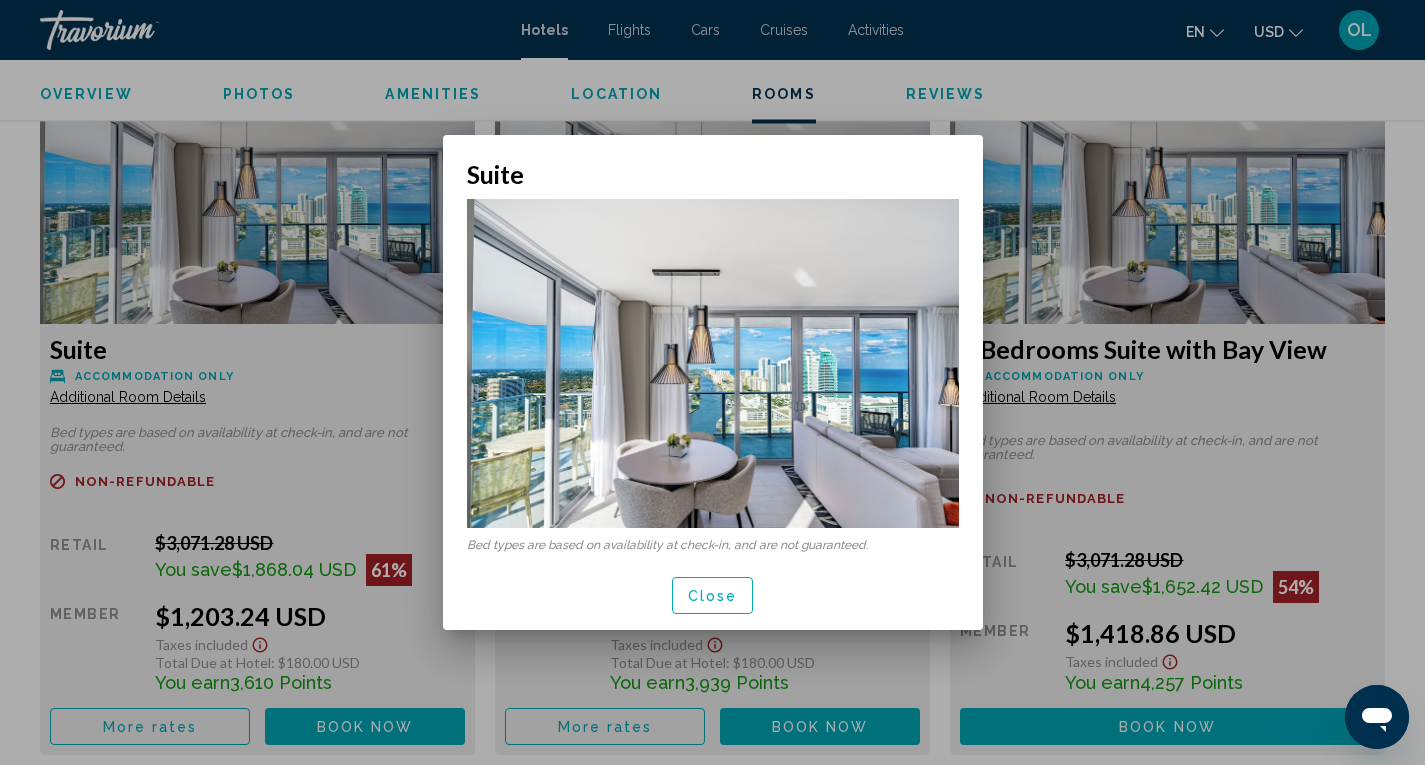 scroll, scrollTop: 0, scrollLeft: 0, axis: both 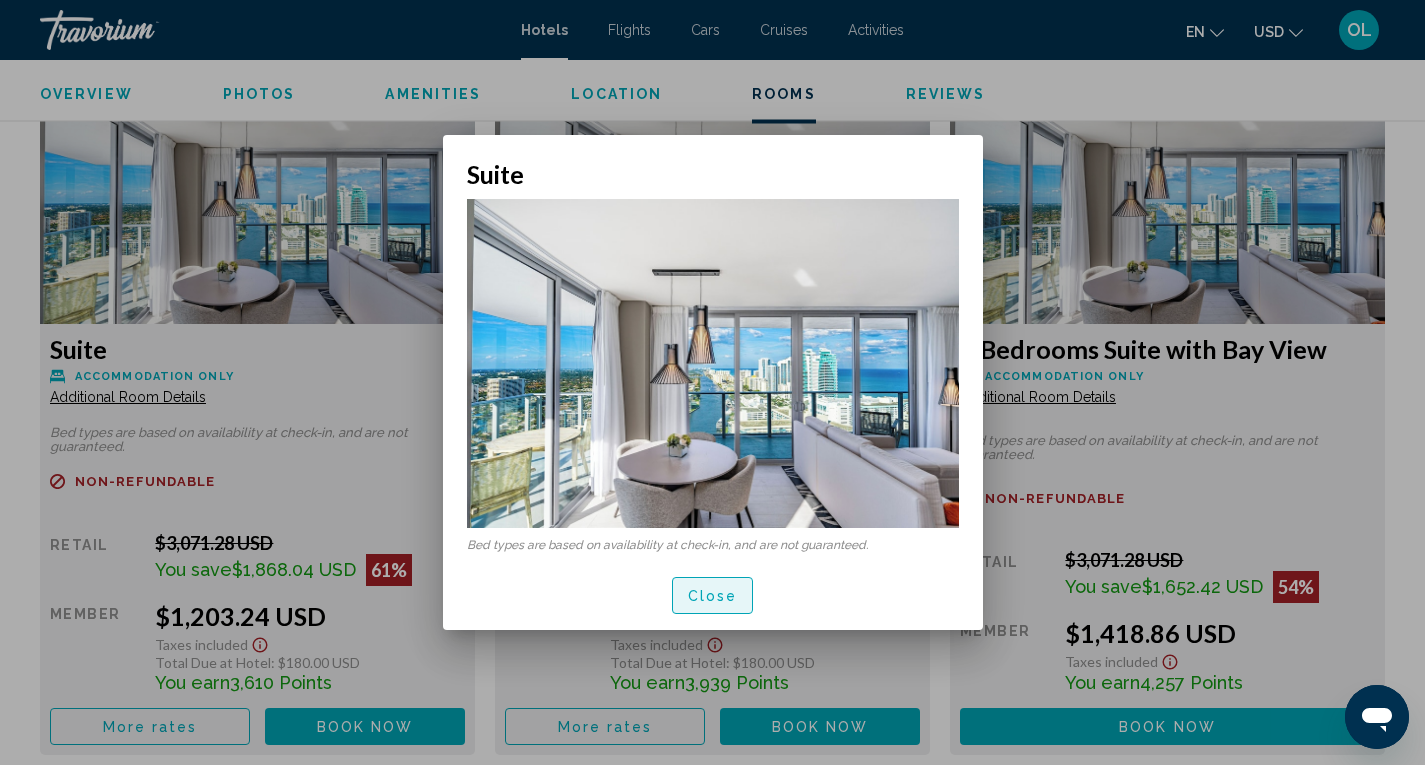 click on "Close" at bounding box center [713, 596] 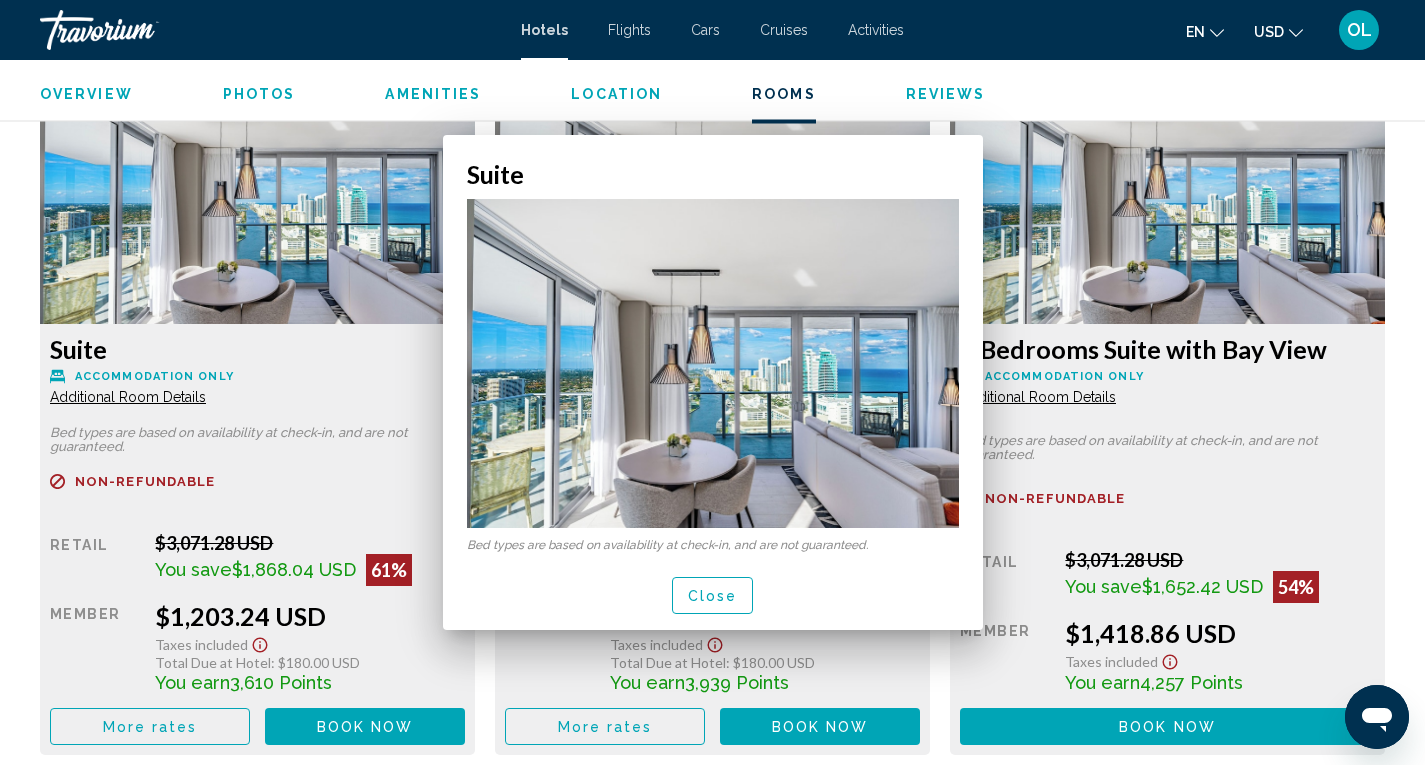 scroll, scrollTop: 2758, scrollLeft: 0, axis: vertical 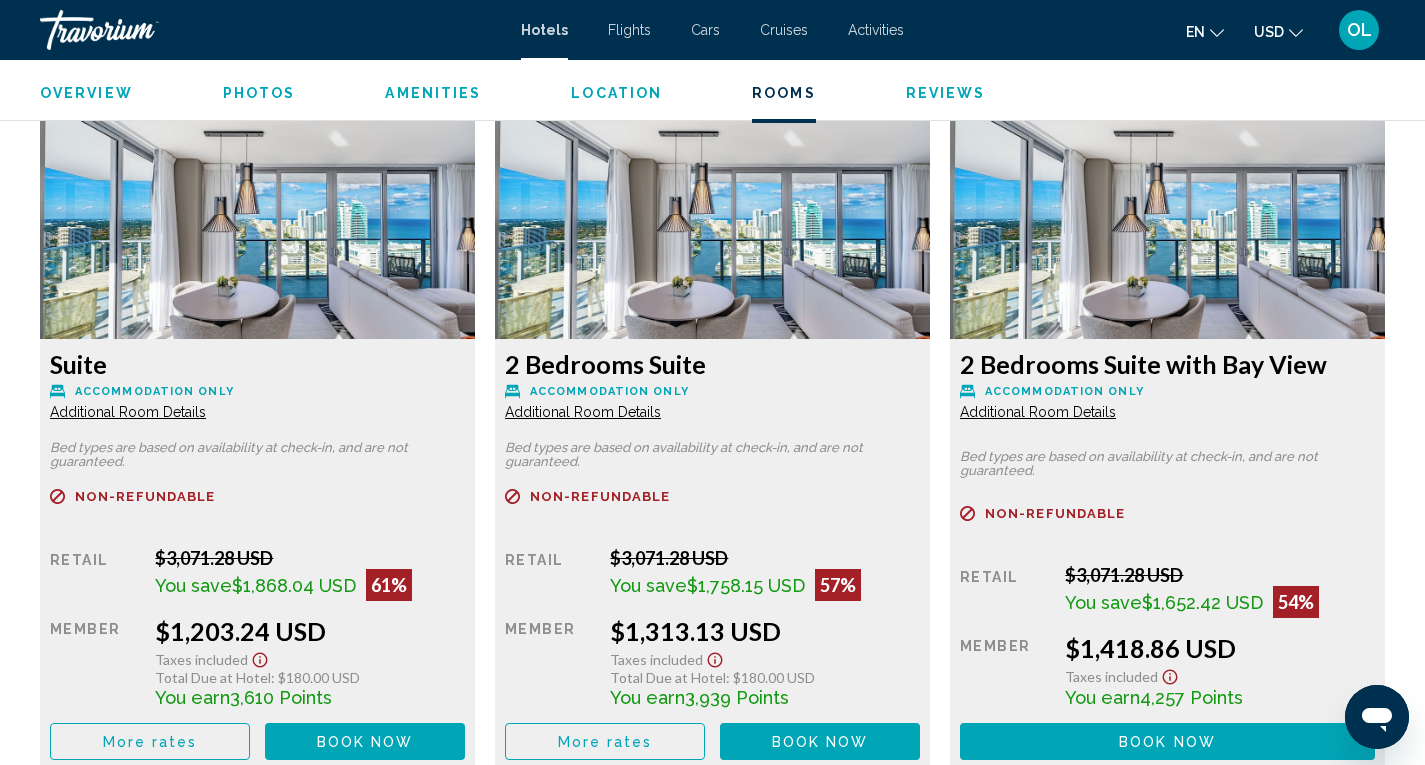 click on "Additional Room Details" at bounding box center [128, 412] 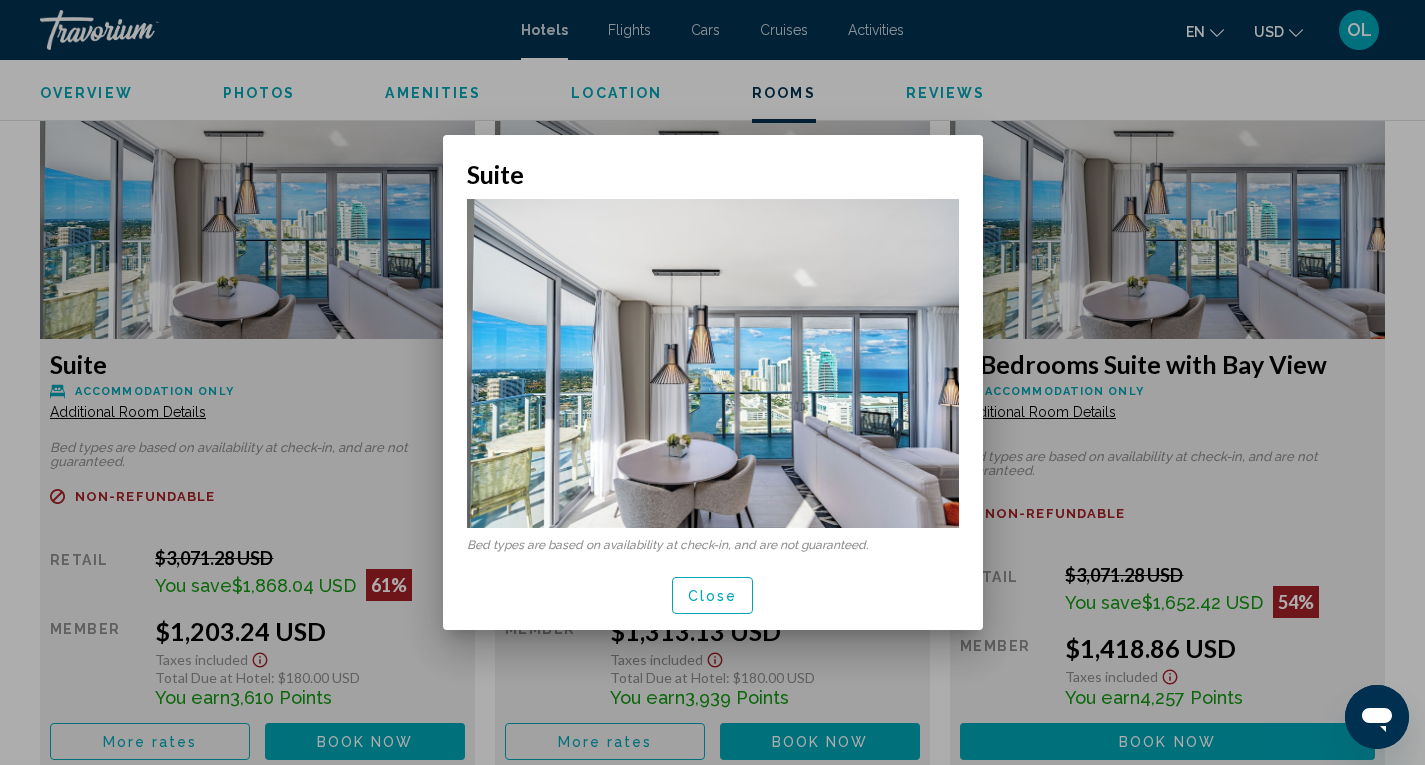 scroll, scrollTop: 0, scrollLeft: 0, axis: both 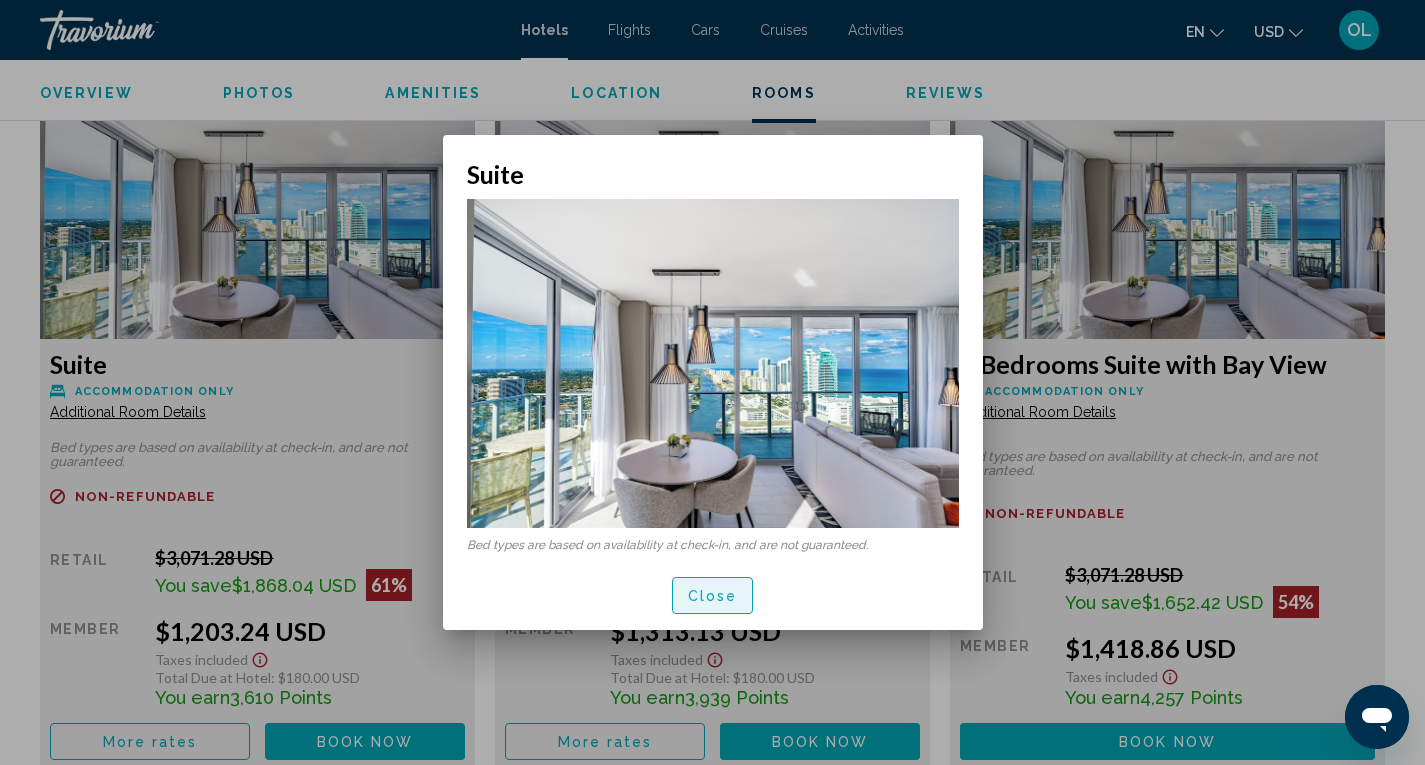 click on "Close" at bounding box center (713, 596) 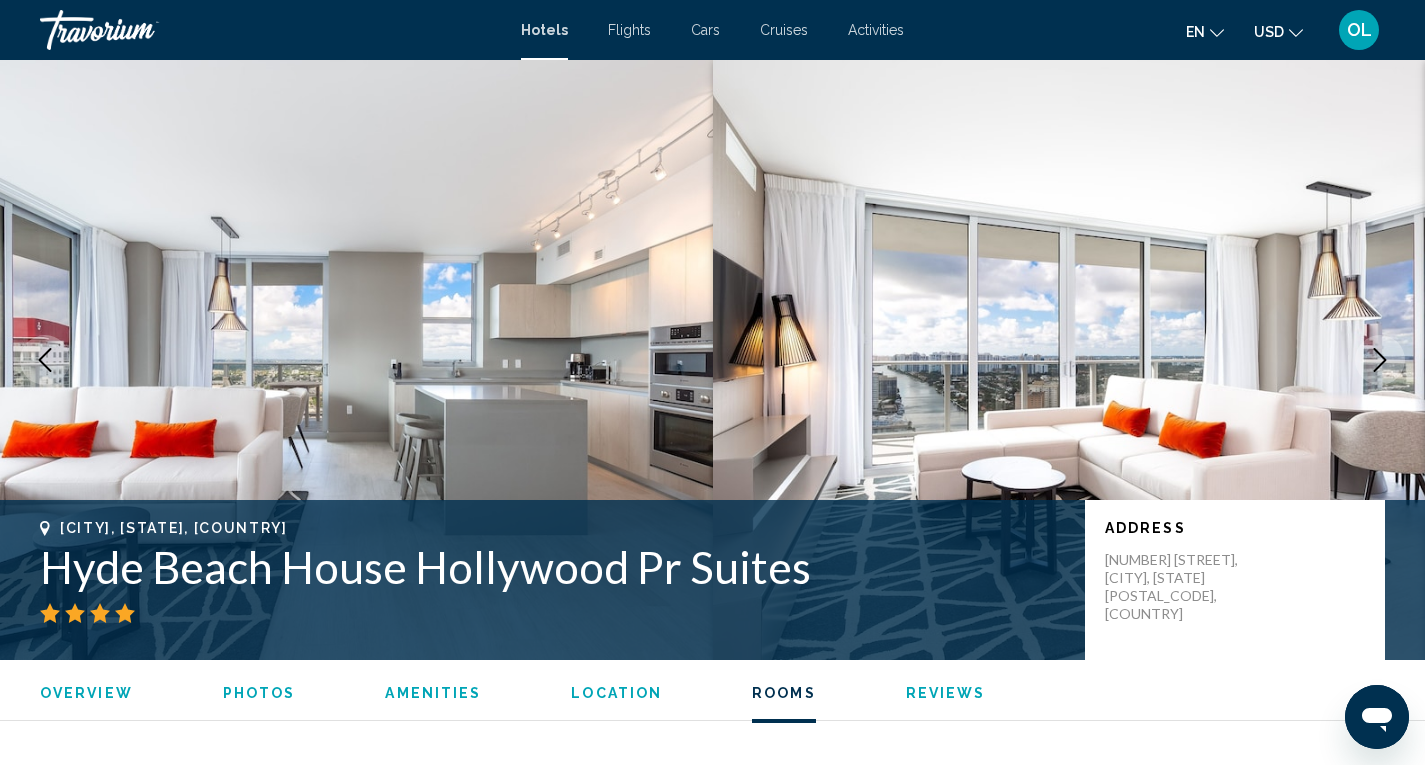 scroll, scrollTop: 2743, scrollLeft: 0, axis: vertical 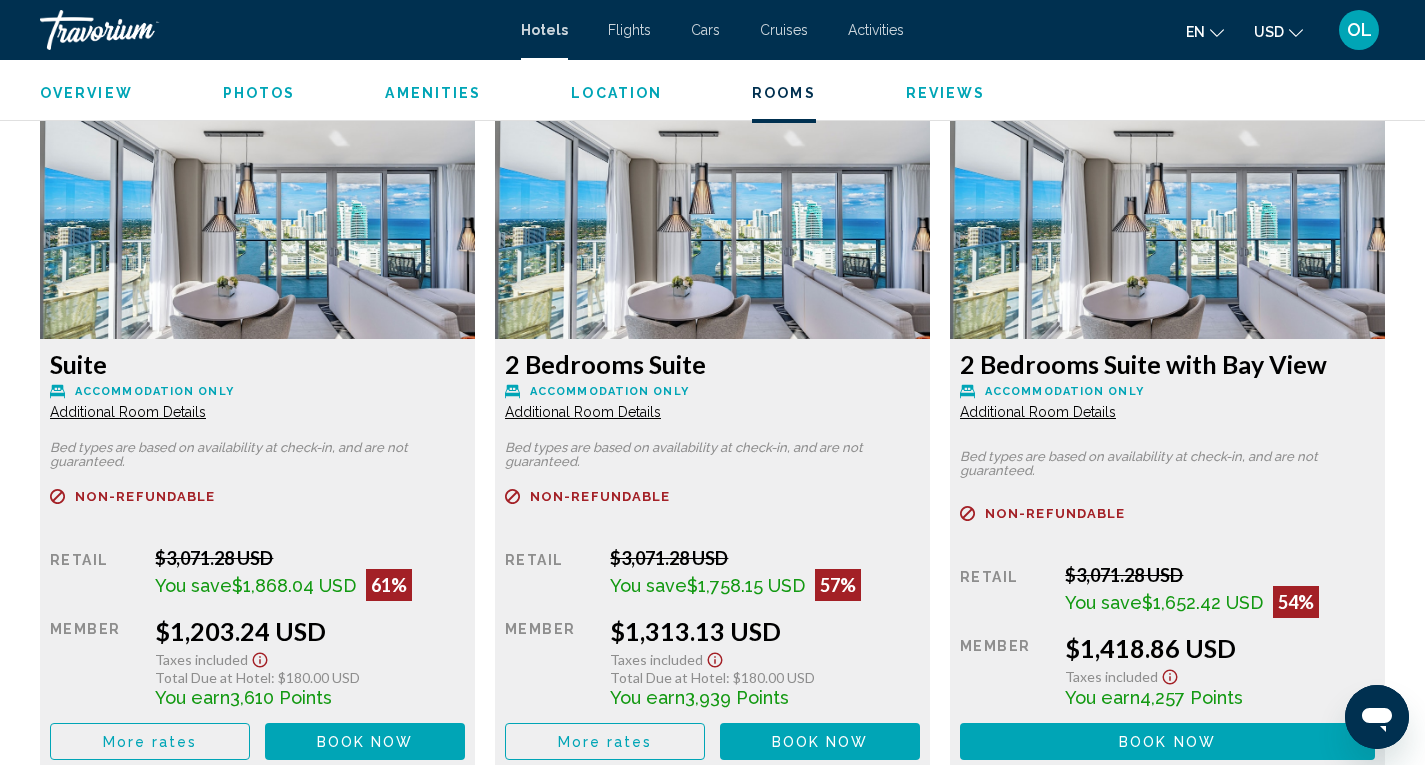 click on "Suite
Accommodation Only Additional Room Details Bed types are based on availability at check-in, and are not guaranteed.
Refundable
Non-refundable
Non-refundable     Retail  $3,071.28 USD  You save  $1,868.04 USD  61%  when you redeem    Member  $1,203.24 USD  Taxes included
Total Due at Hotel : $180.00 USD  You earn  3,610  Points  More rates Book now No longer available" at bounding box center [257, 554] 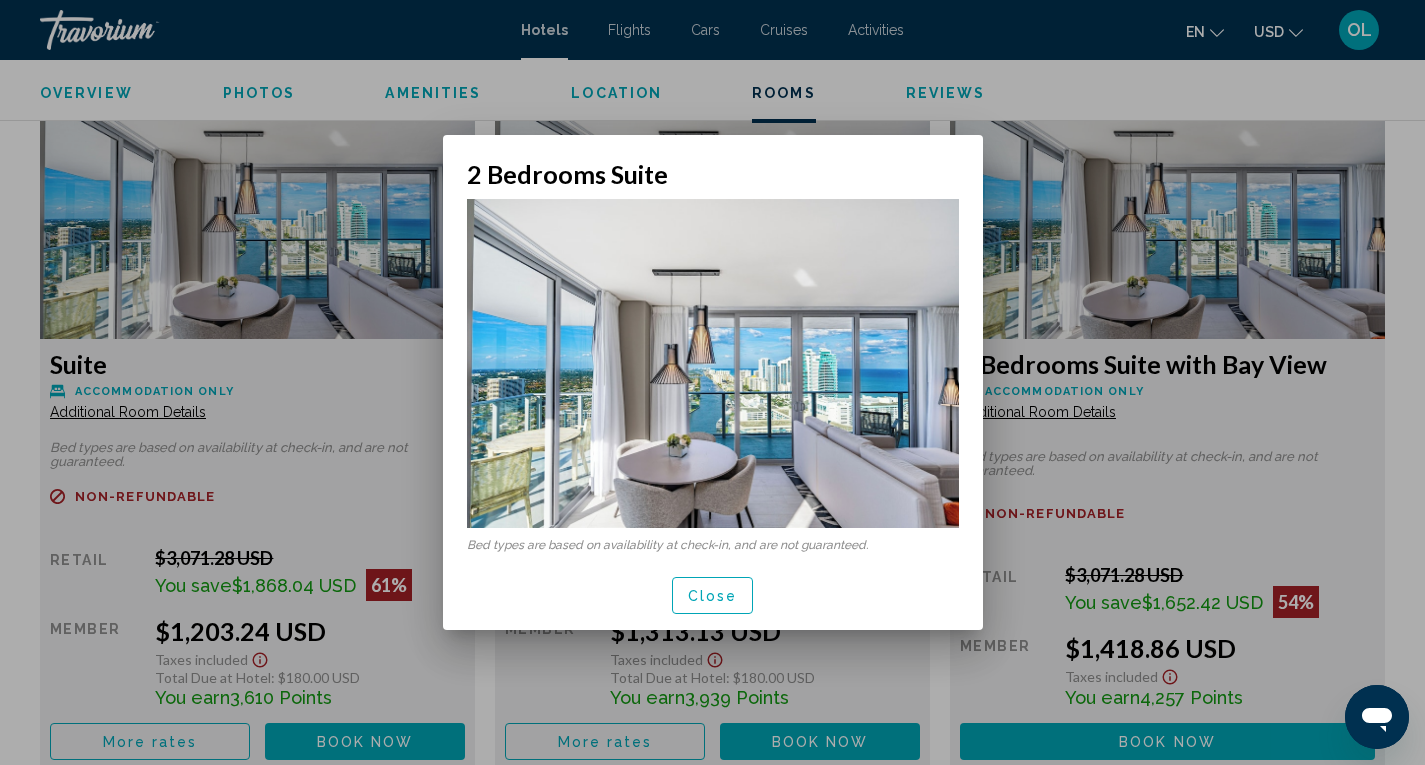 click at bounding box center [712, 382] 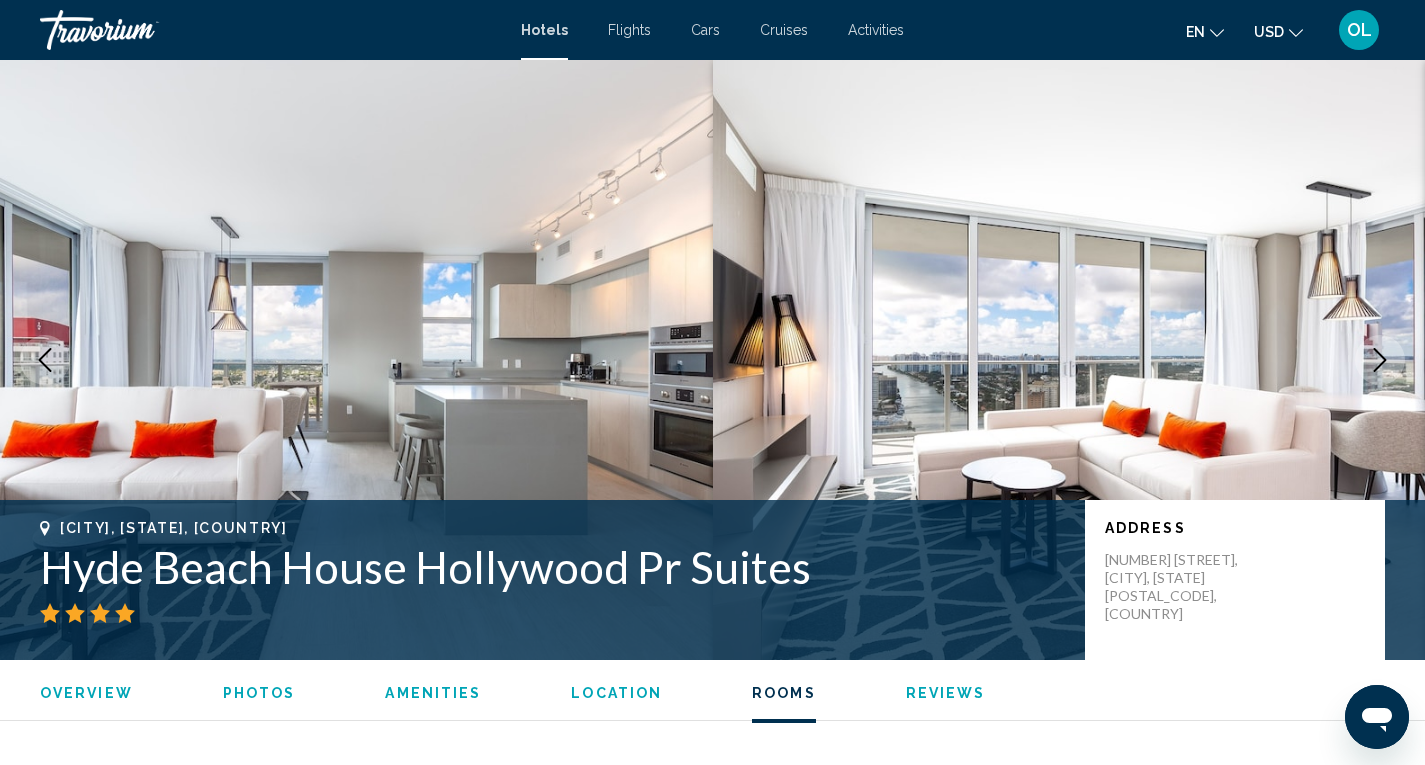 scroll, scrollTop: 2743, scrollLeft: 0, axis: vertical 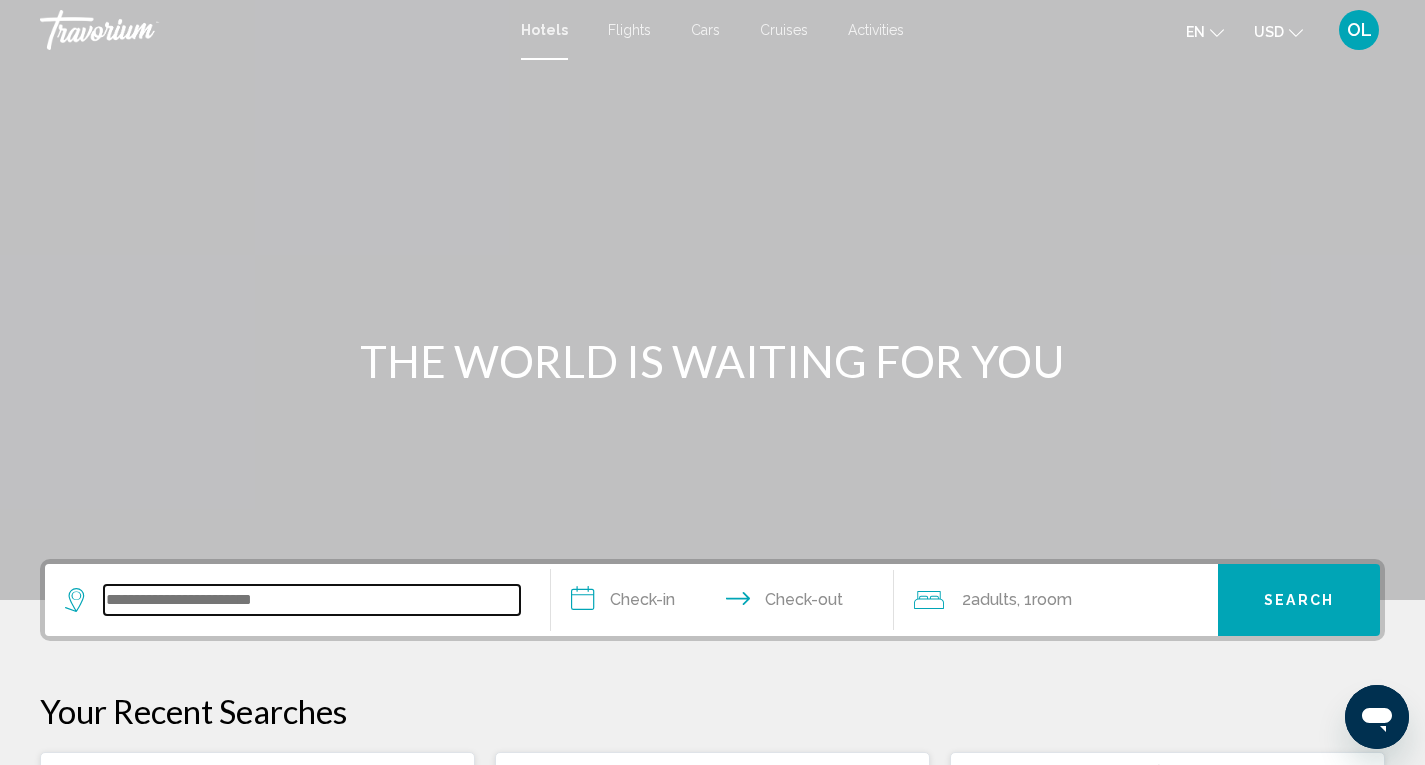 click at bounding box center (312, 600) 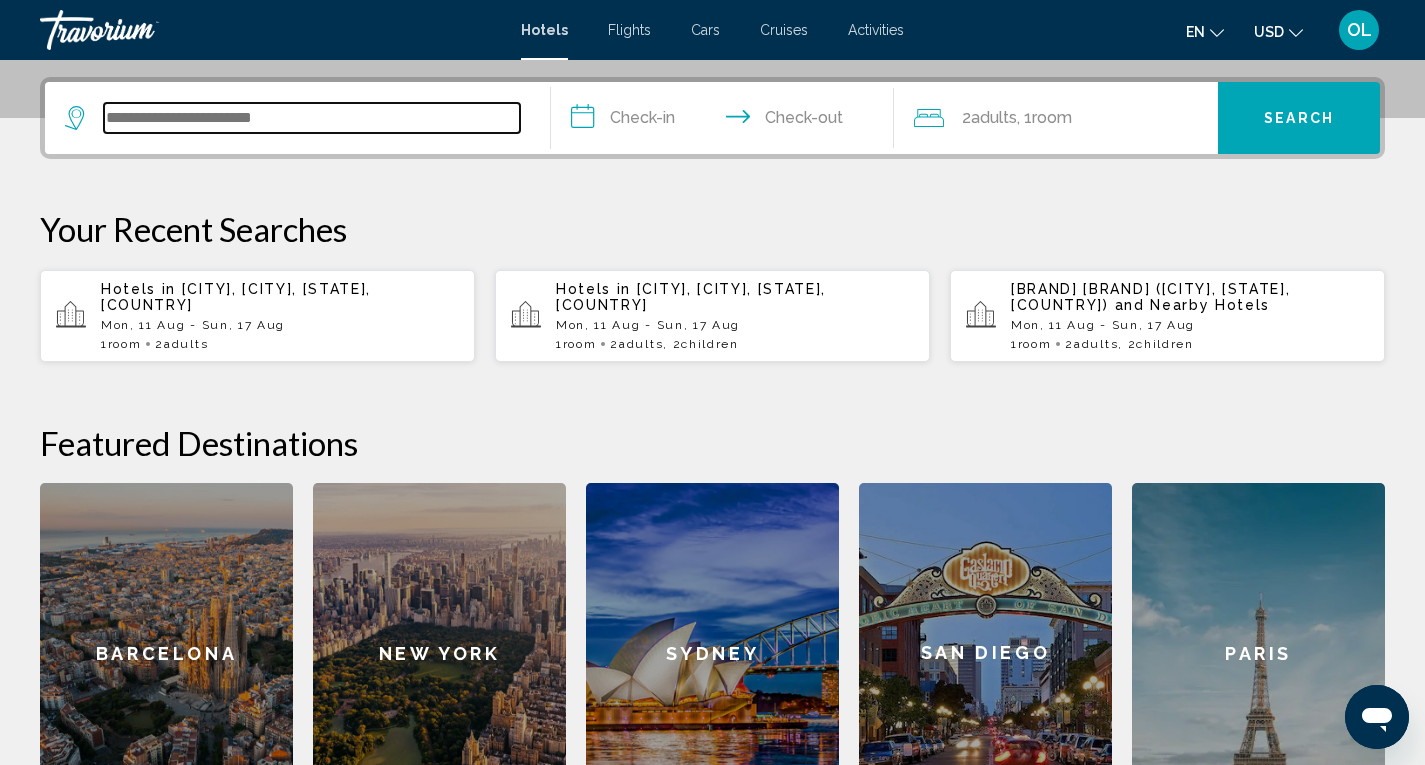 scroll, scrollTop: 494, scrollLeft: 0, axis: vertical 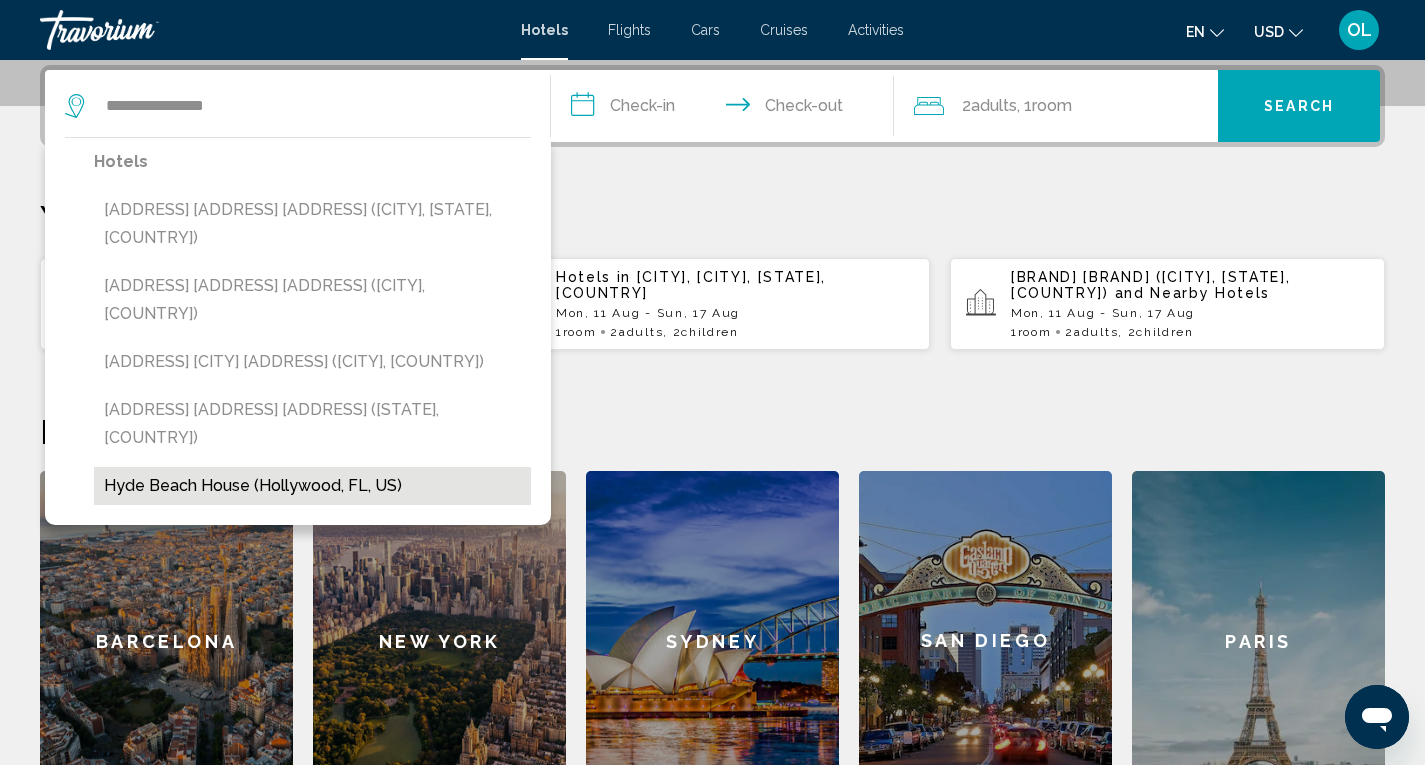 click on "Hyde Beach House (Hollywood, FL, US)" at bounding box center [312, 486] 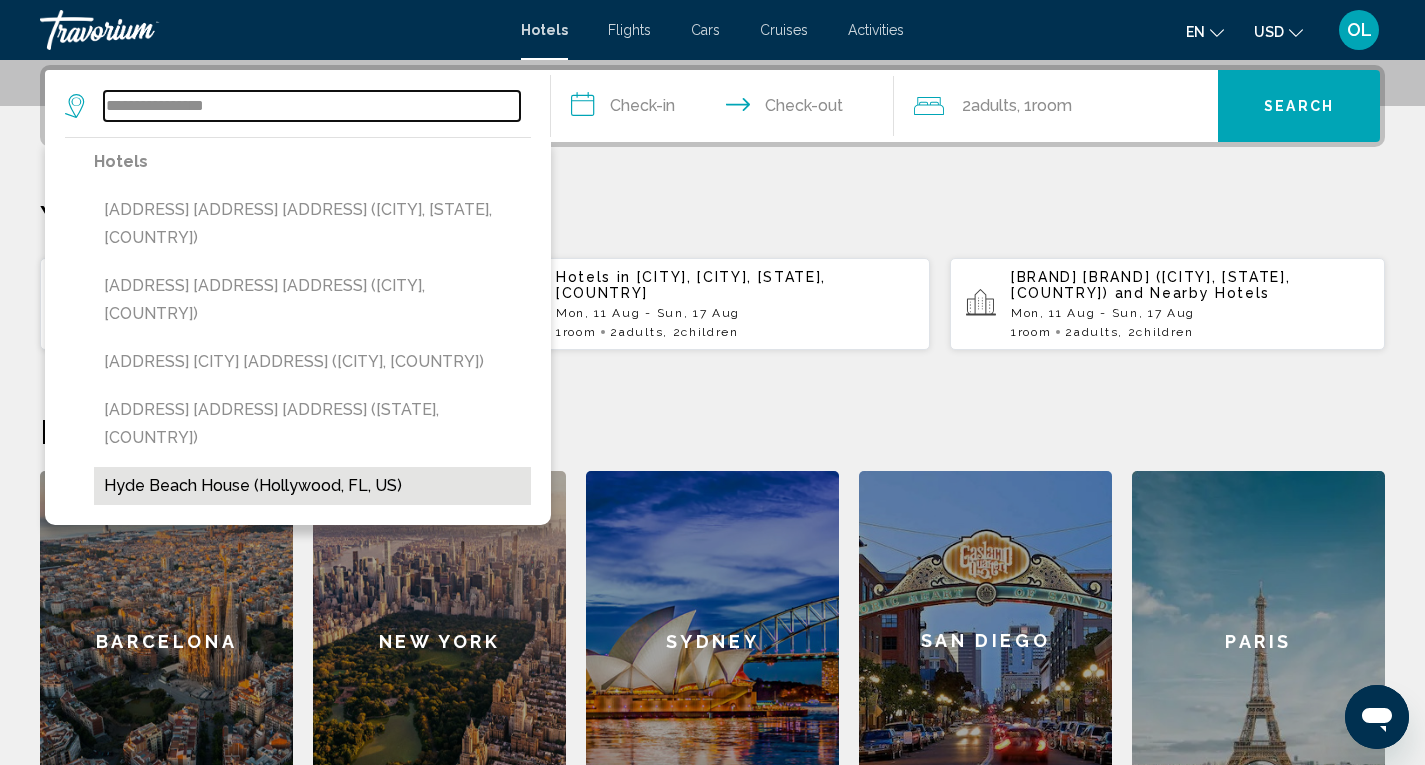 type on "**********" 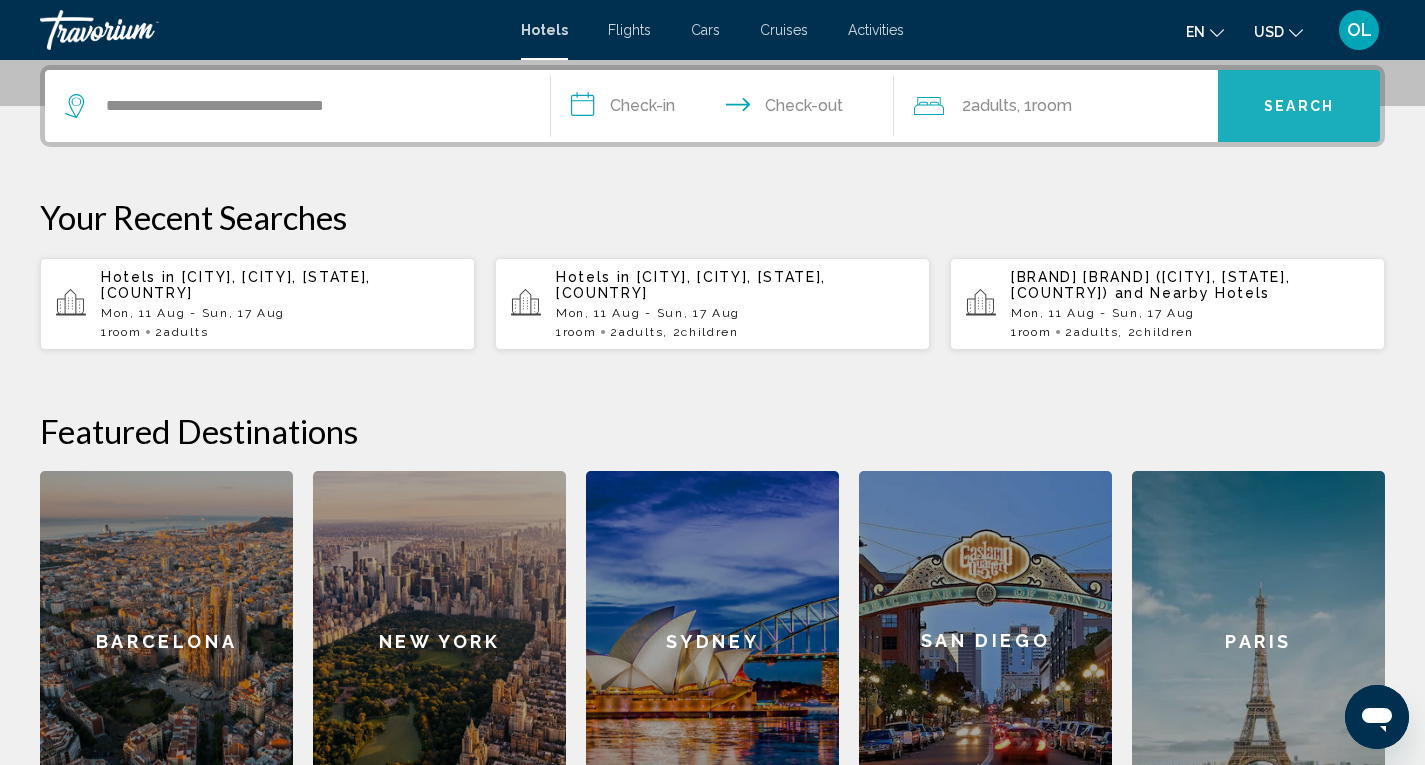 click on "Search" at bounding box center [1299, 106] 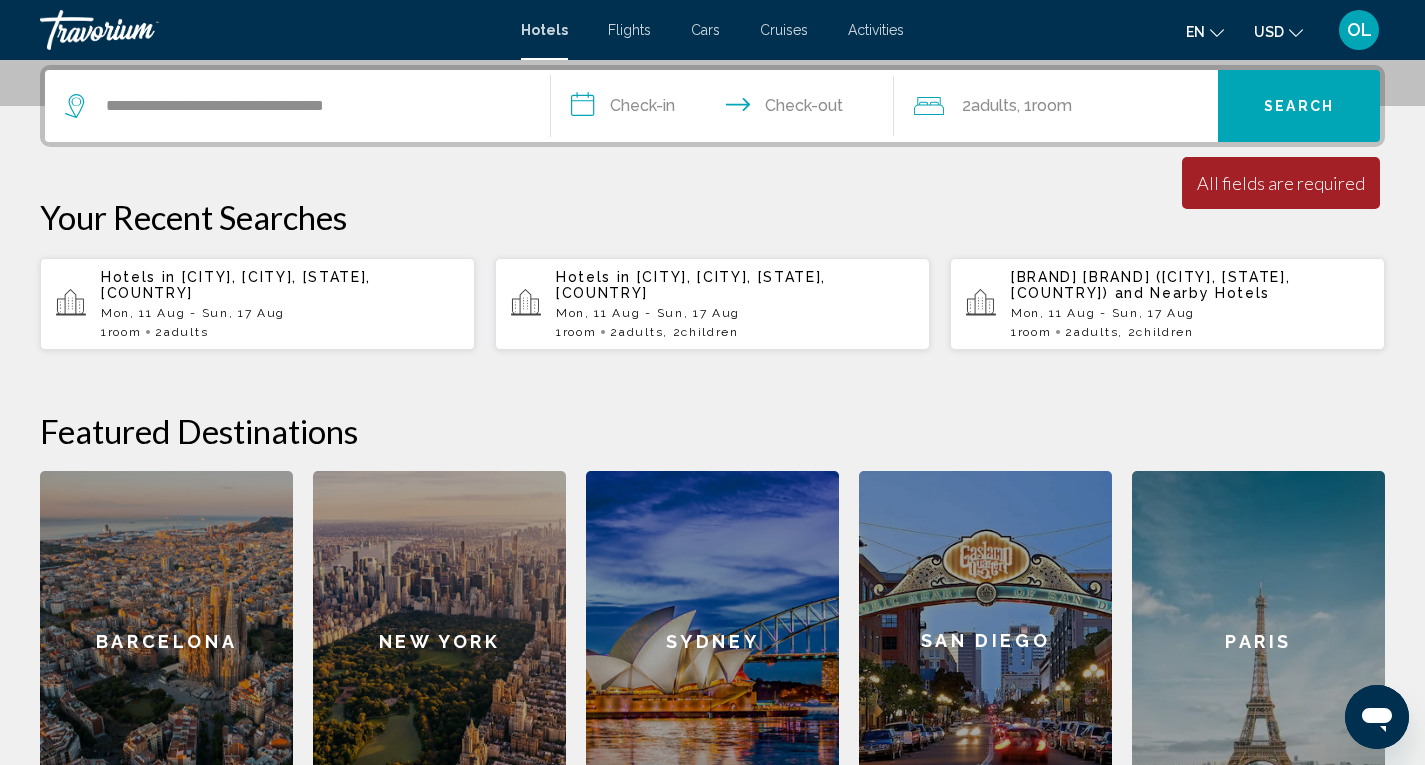 click on "**********" at bounding box center [727, 109] 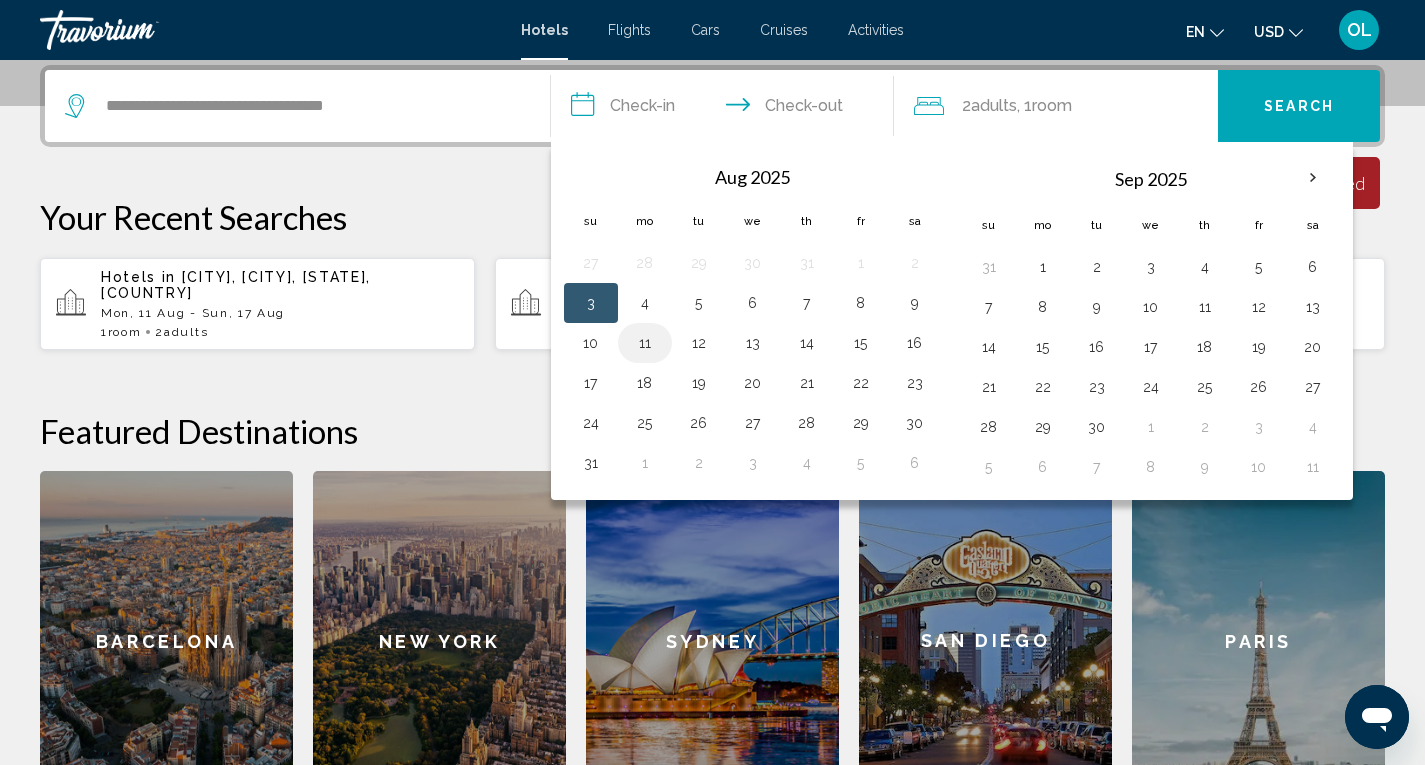 click on "11" at bounding box center (645, 343) 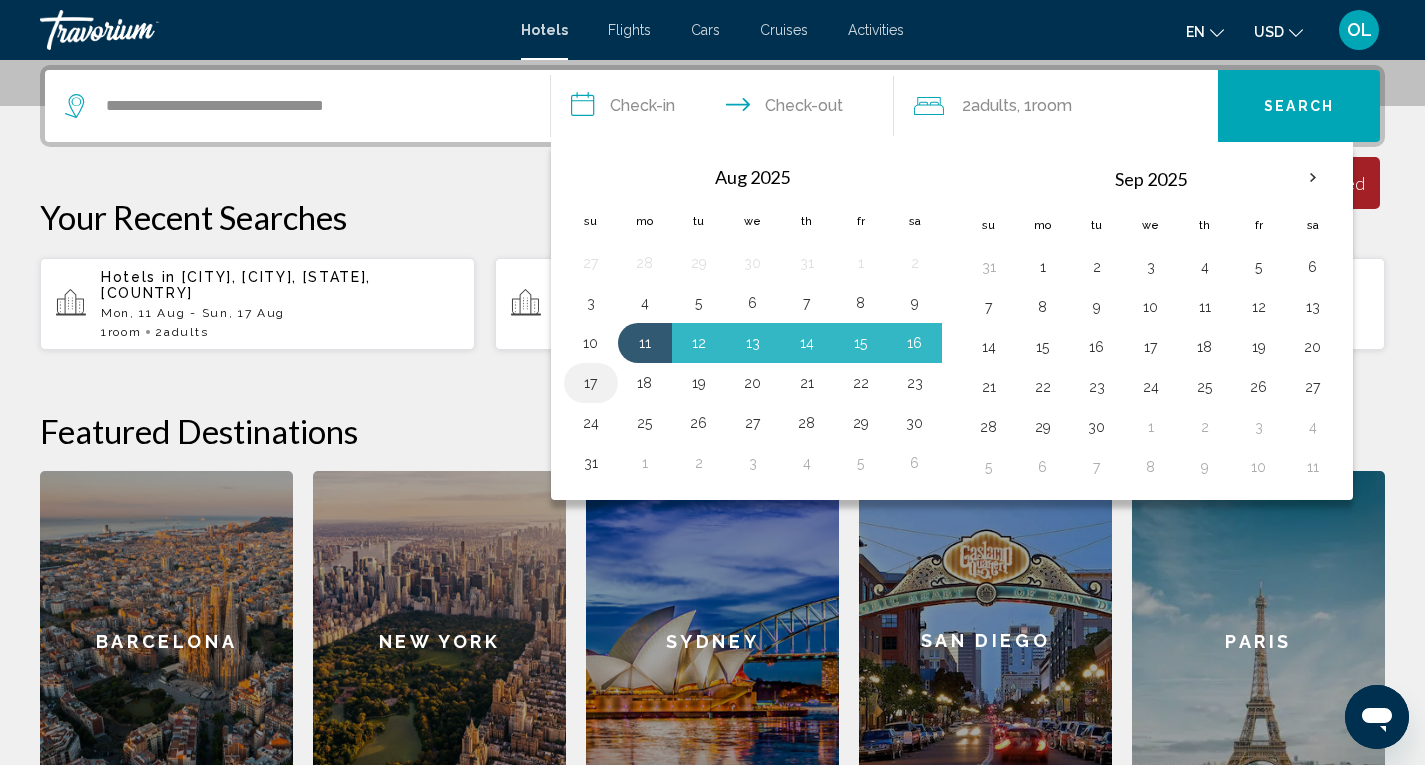click on "17" at bounding box center (591, 383) 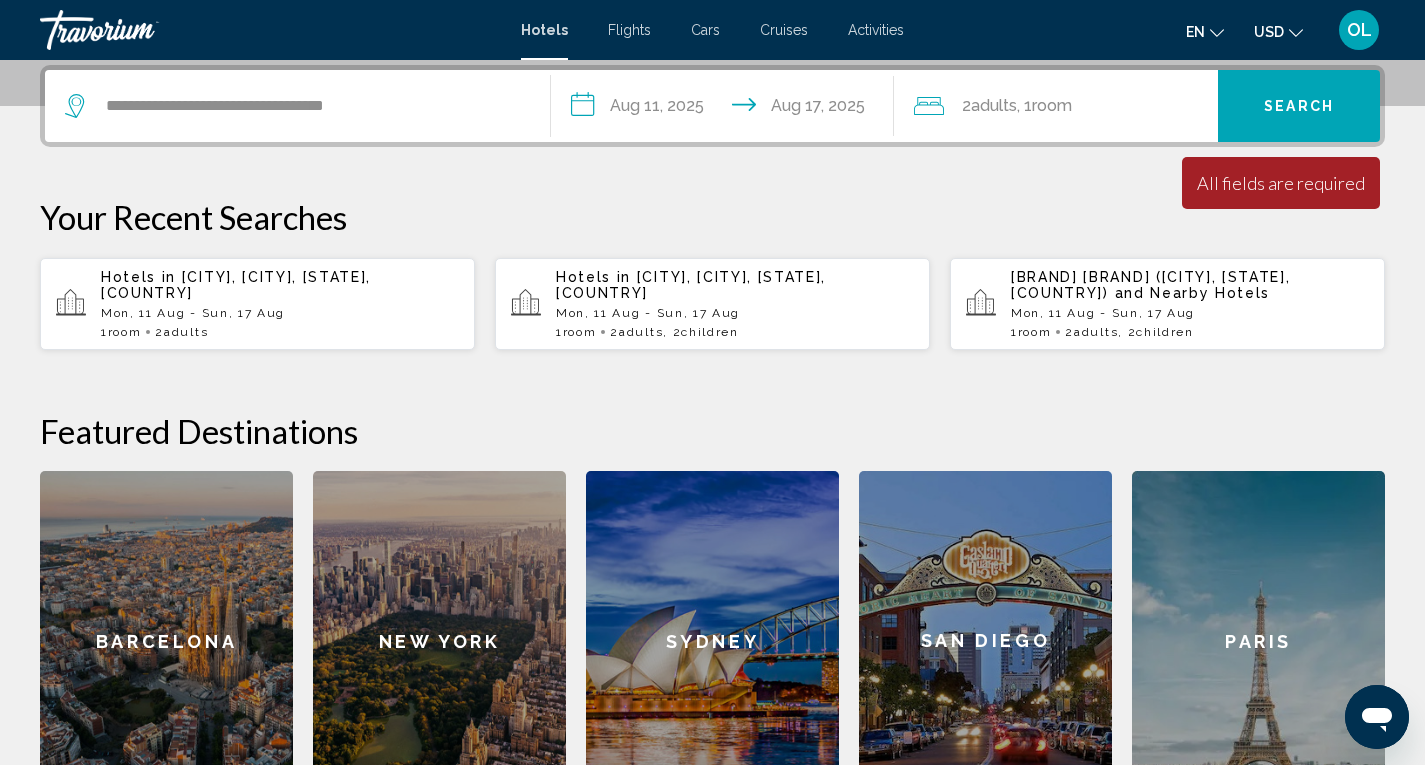 click on "Adults" 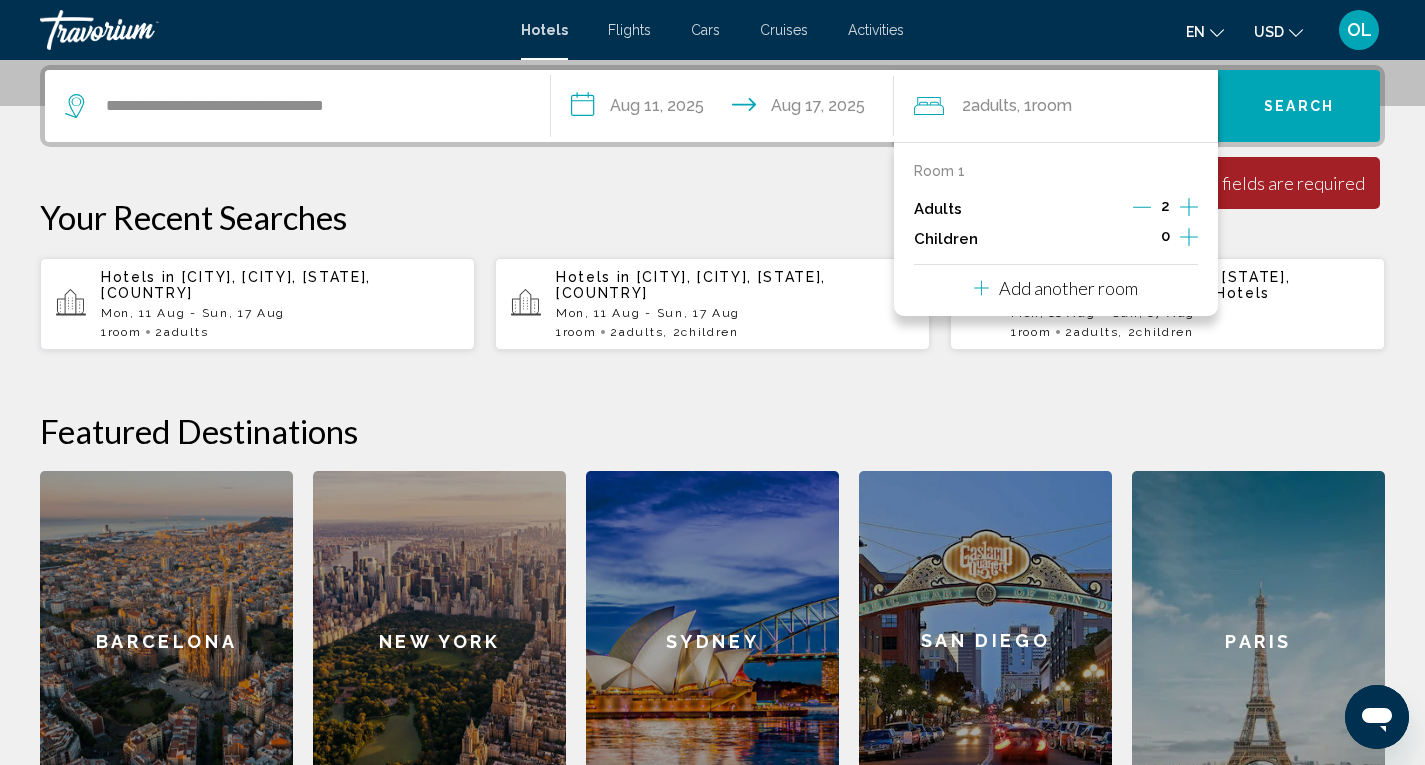 click 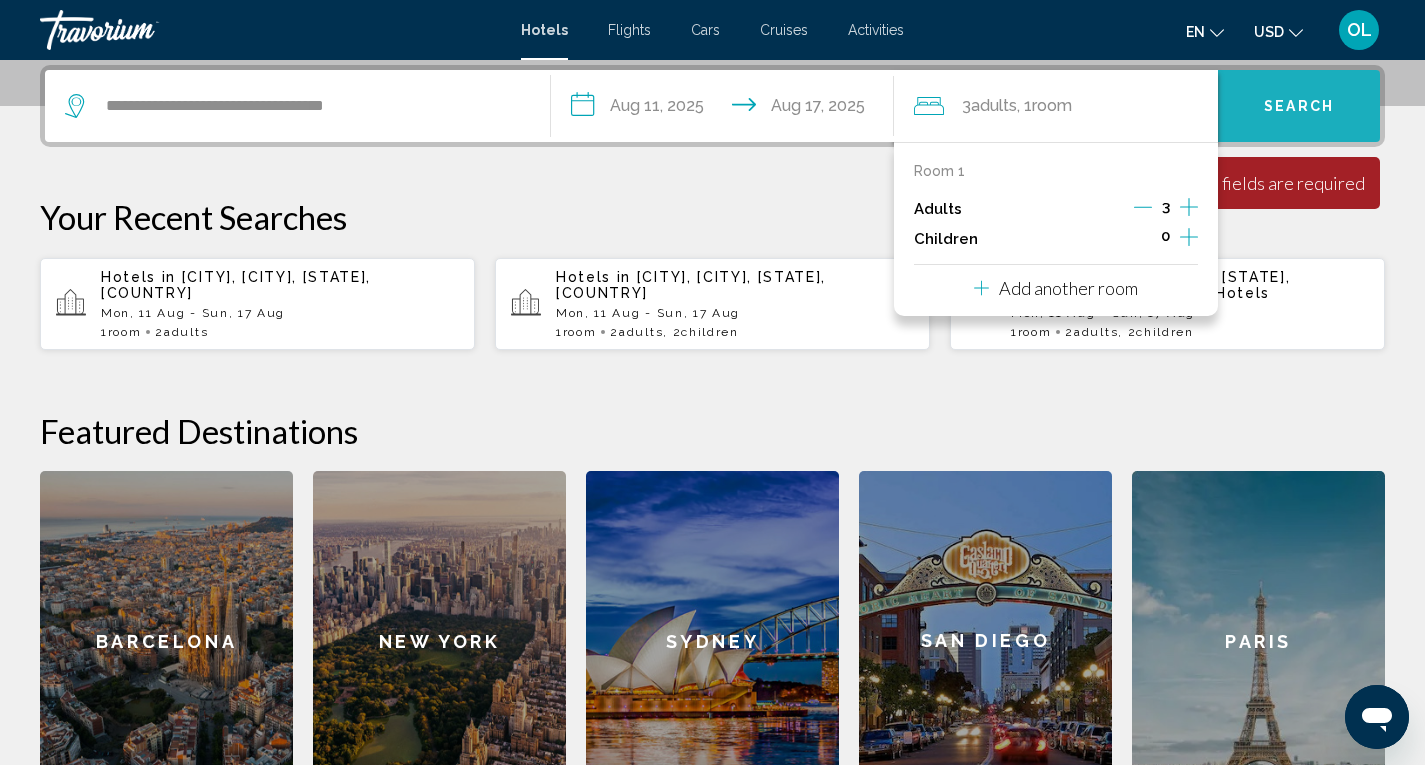 click on "Search" at bounding box center [1299, 106] 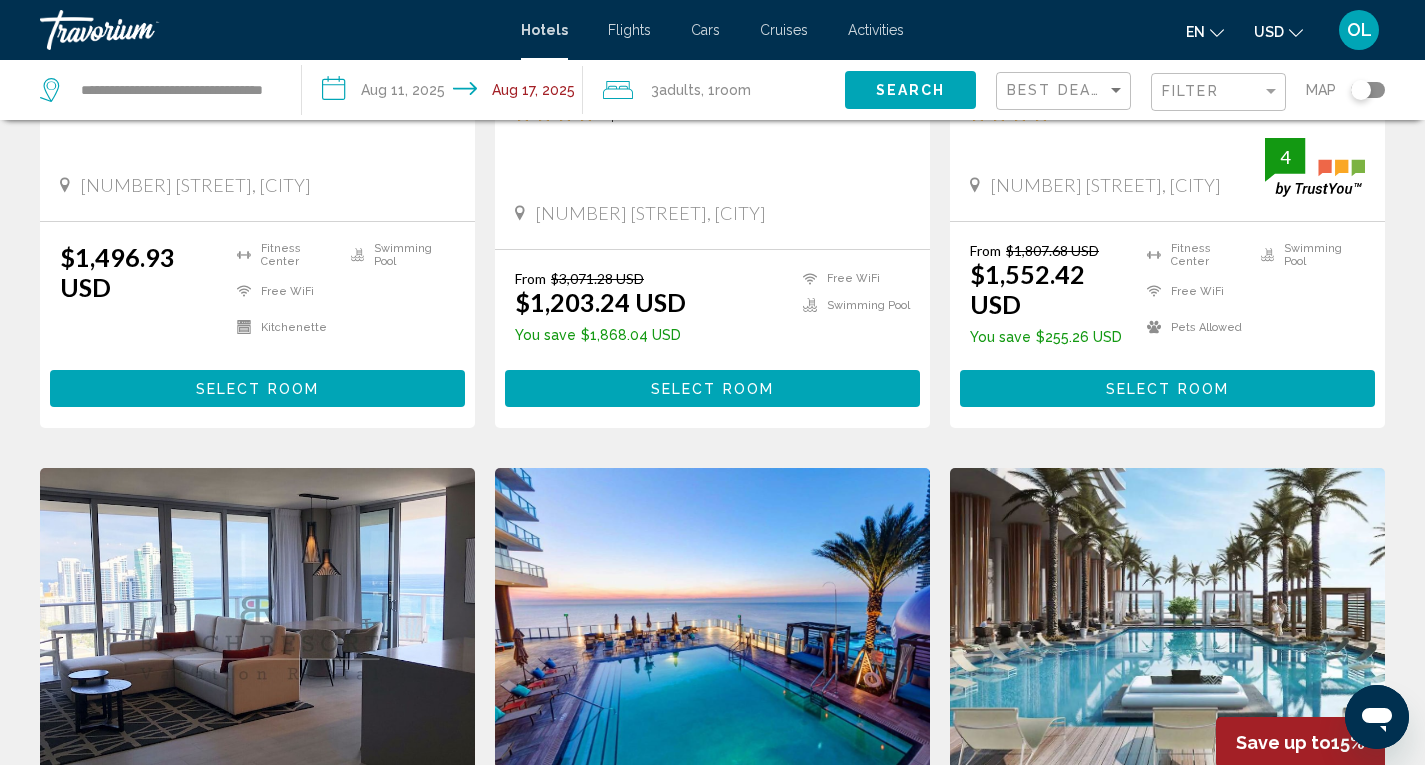 scroll, scrollTop: 0, scrollLeft: 0, axis: both 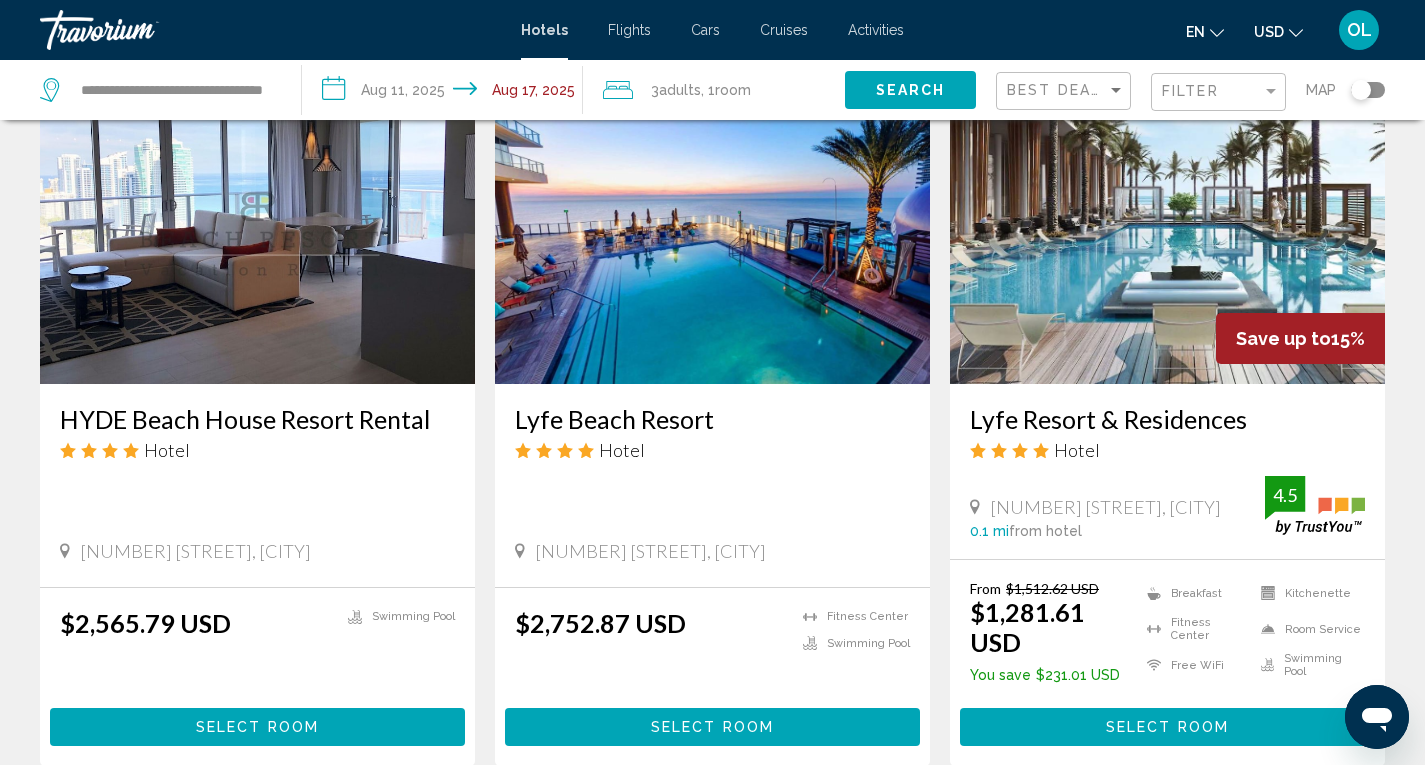 click at bounding box center (1167, 224) 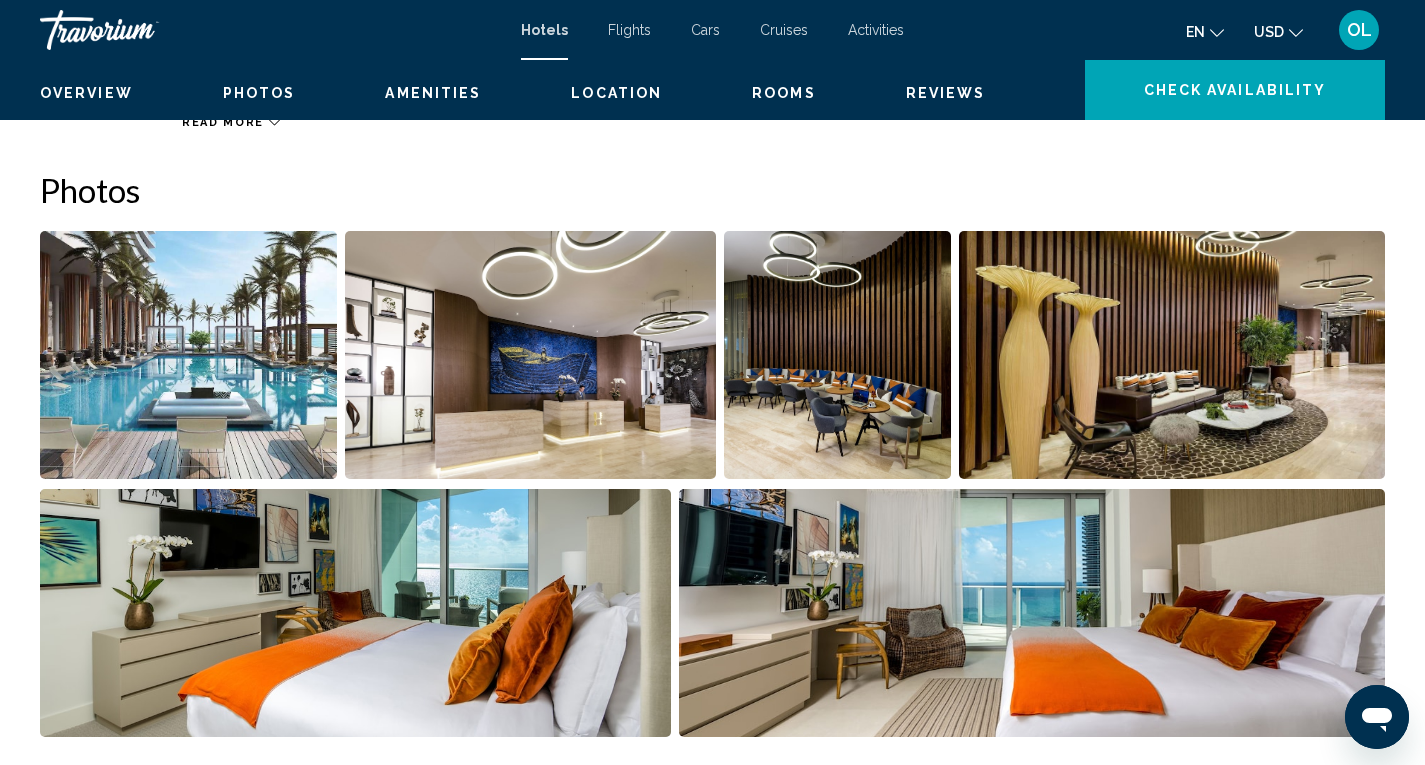 scroll, scrollTop: 0, scrollLeft: 0, axis: both 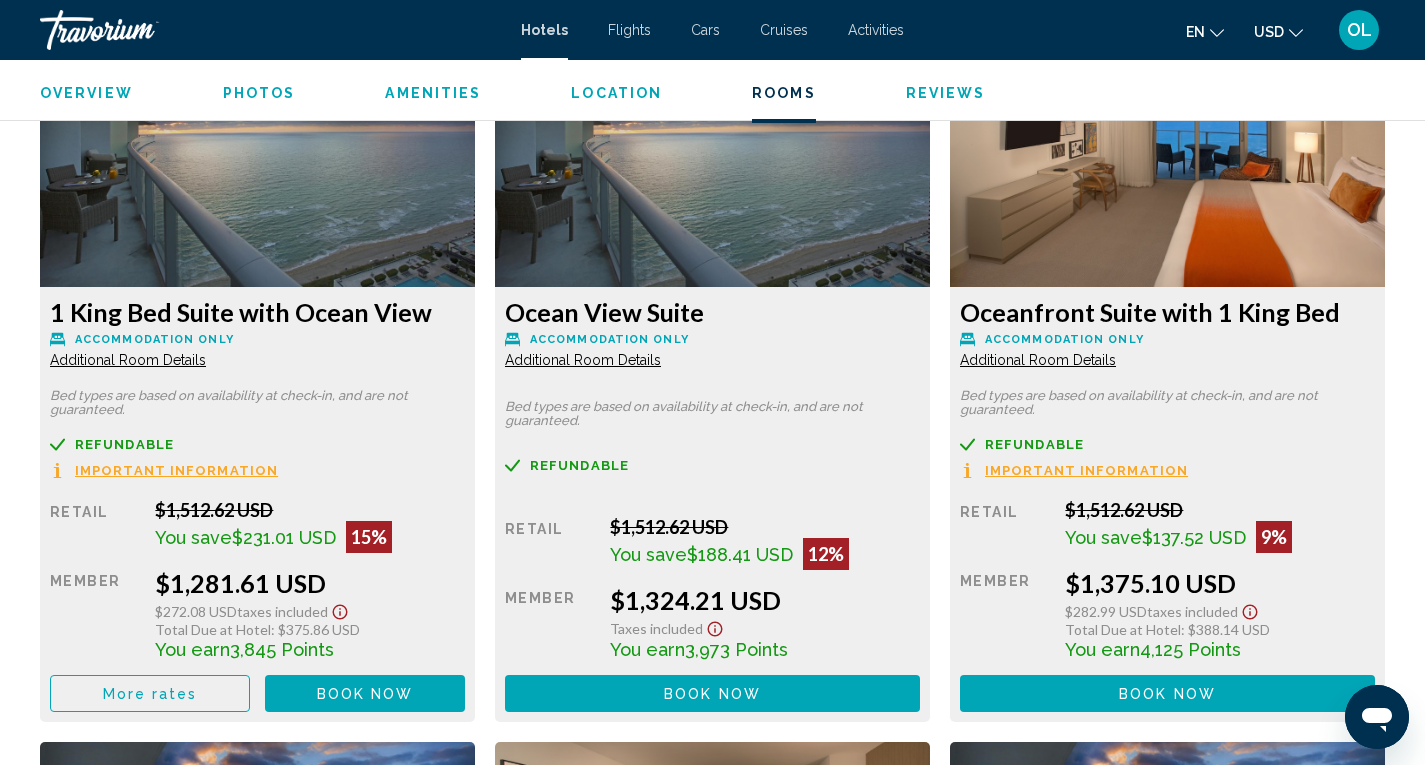 click on "Additional Room Details" at bounding box center [128, 360] 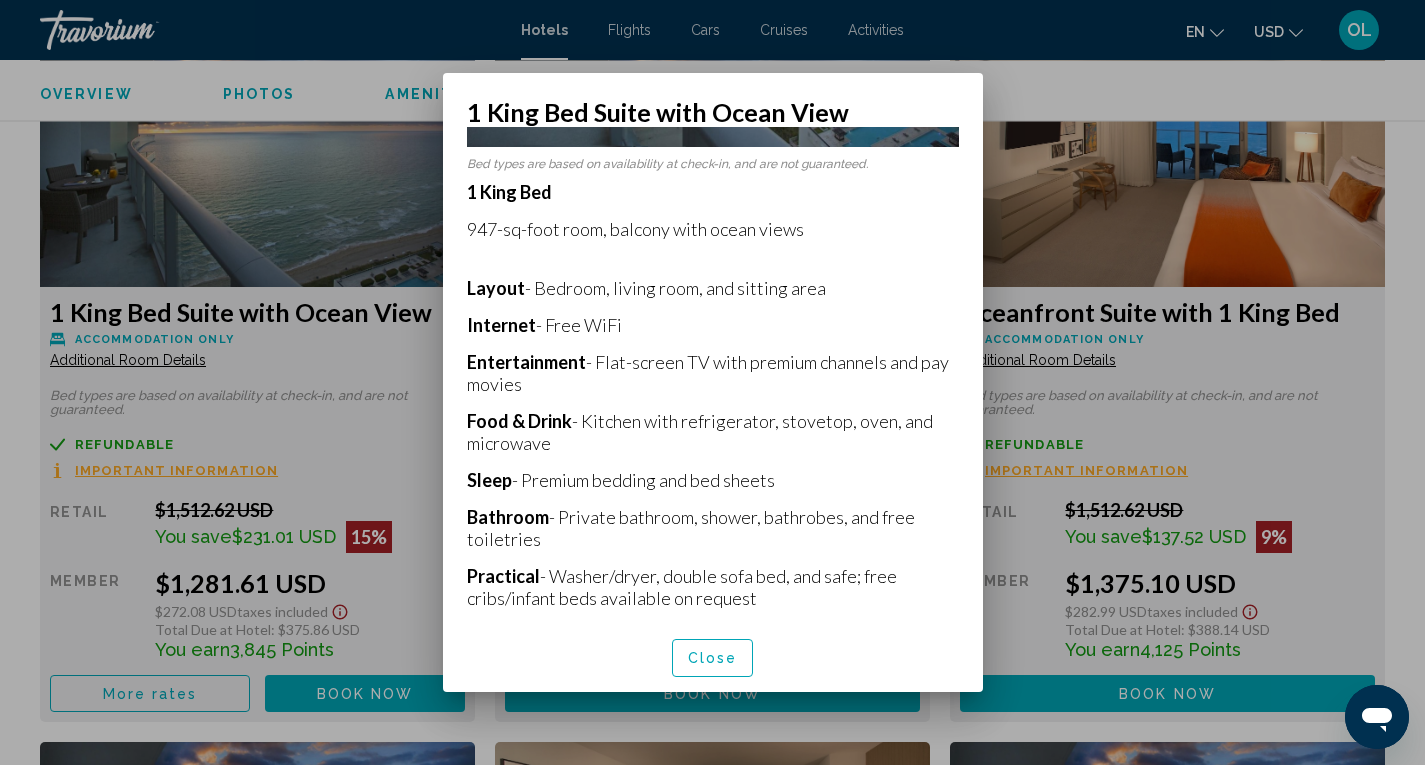 scroll, scrollTop: 323, scrollLeft: 0, axis: vertical 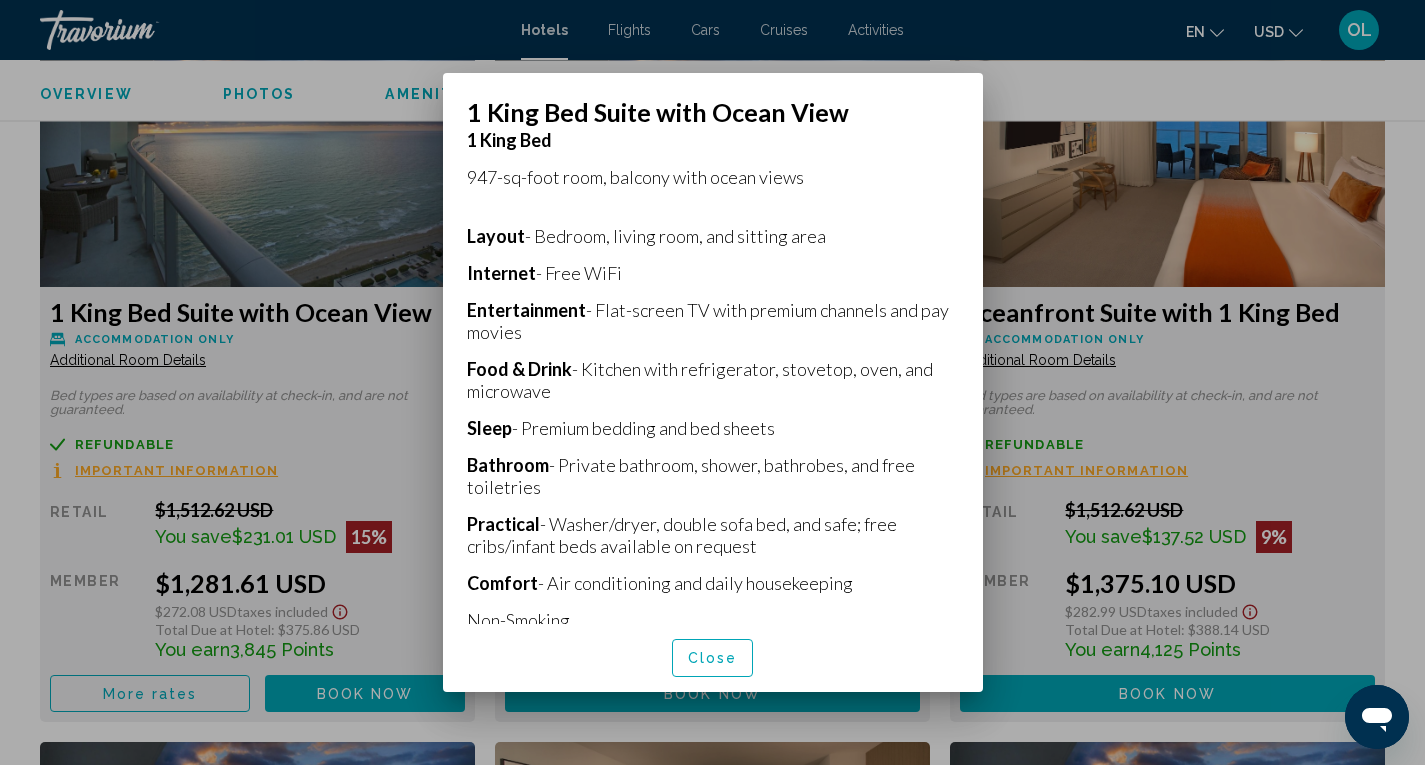 click at bounding box center (712, 382) 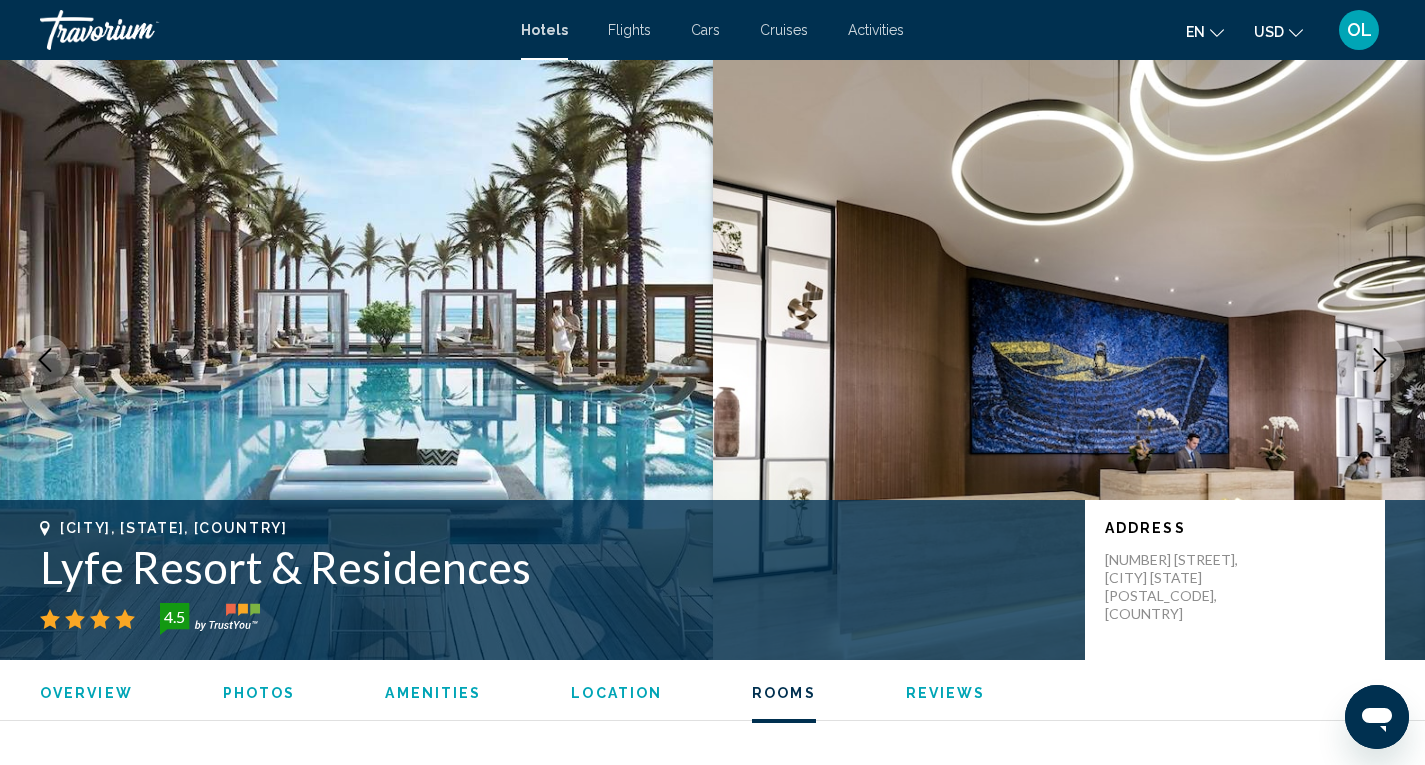 scroll, scrollTop: 2766, scrollLeft: 0, axis: vertical 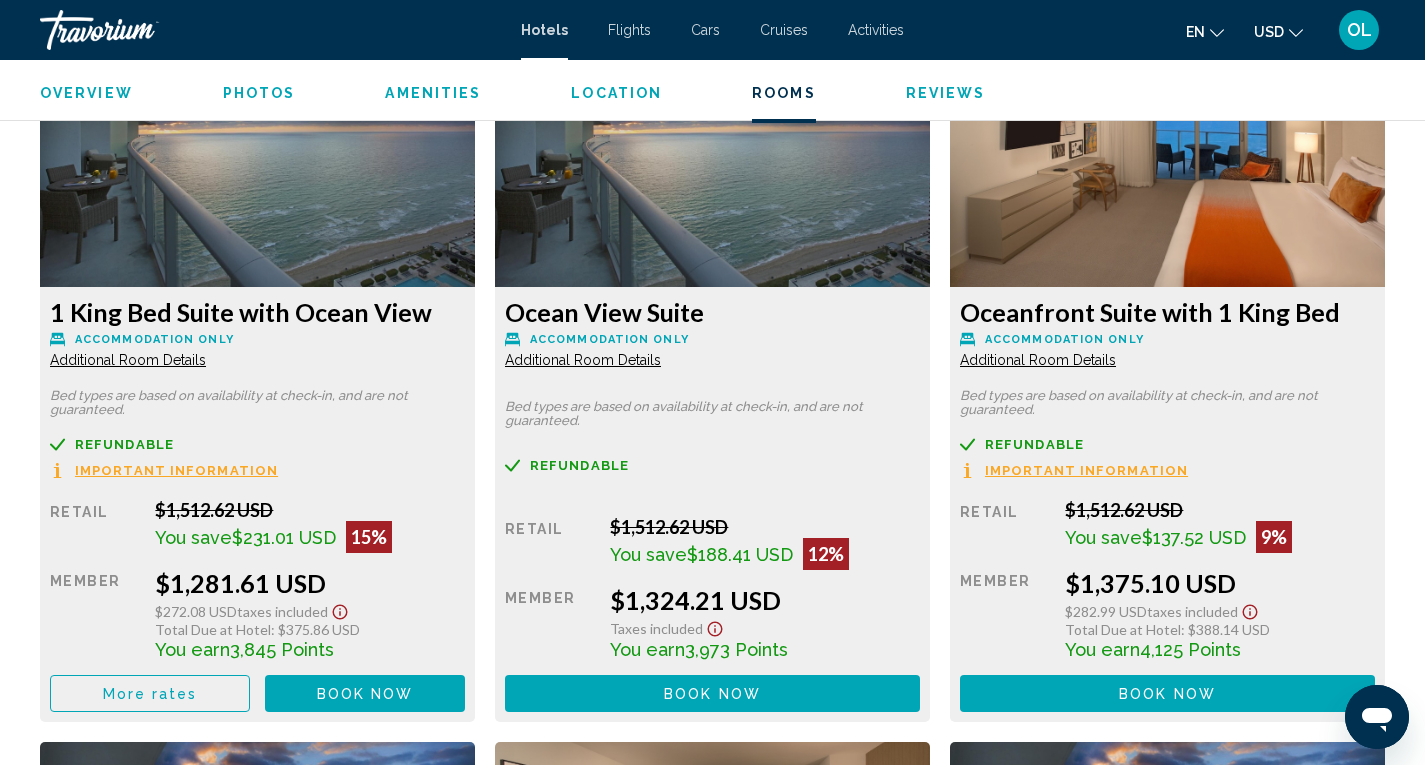 click at bounding box center (257, 162) 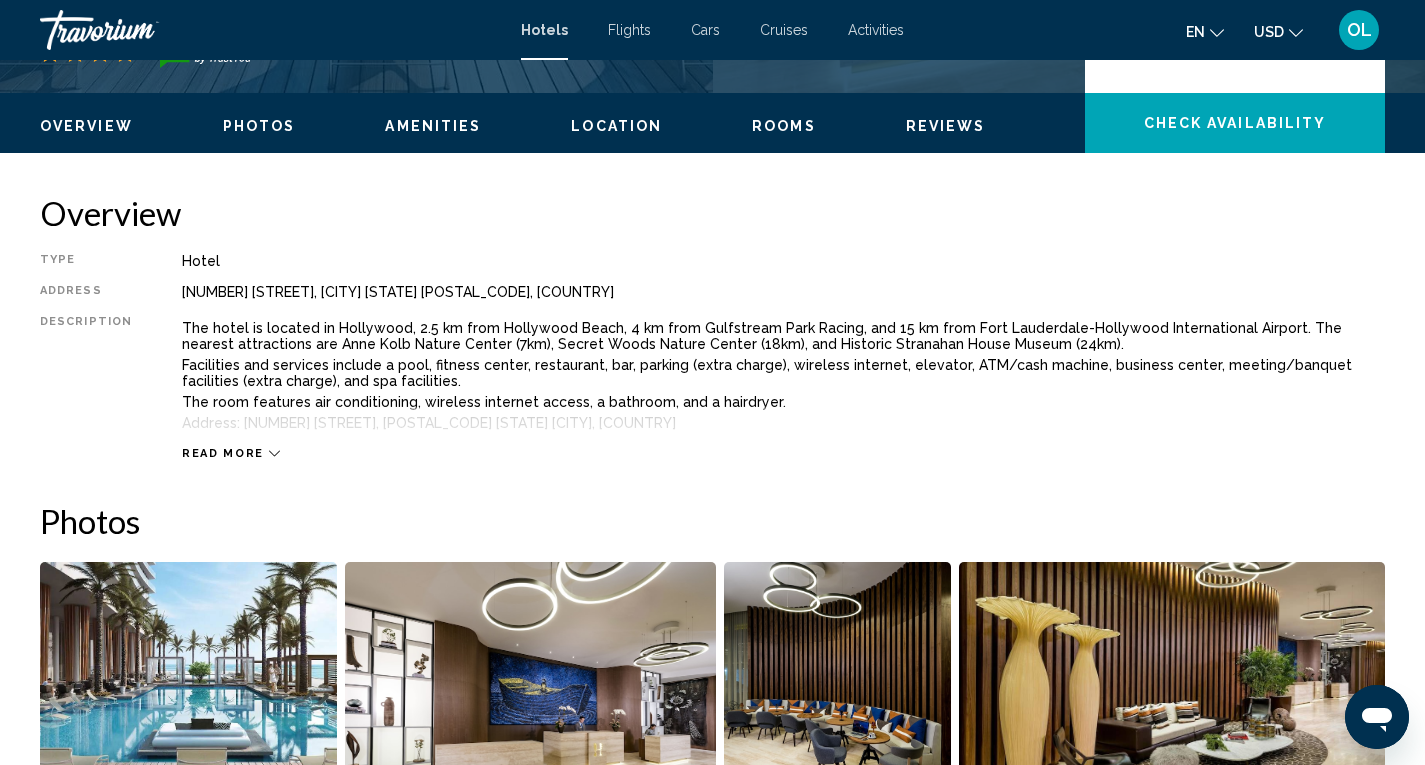 scroll, scrollTop: 544, scrollLeft: 0, axis: vertical 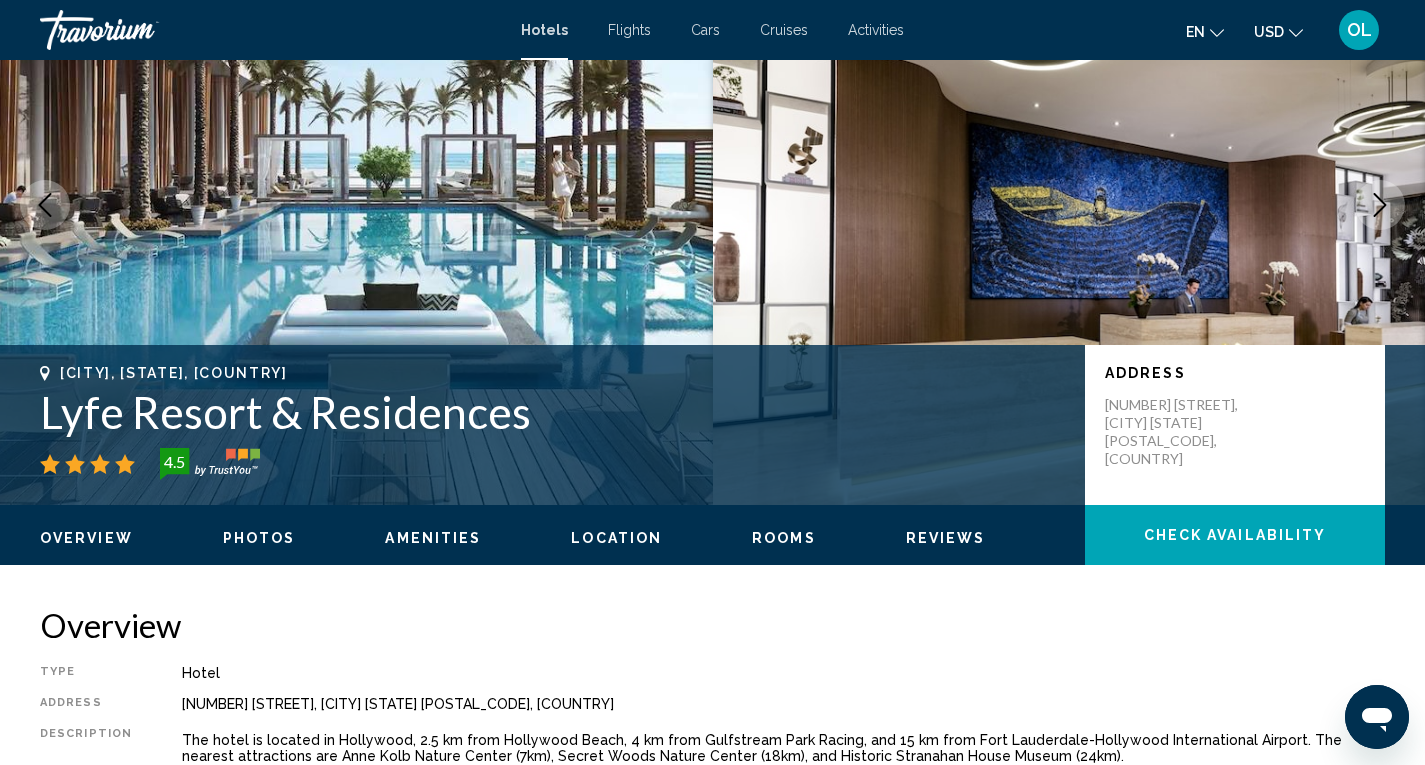 click 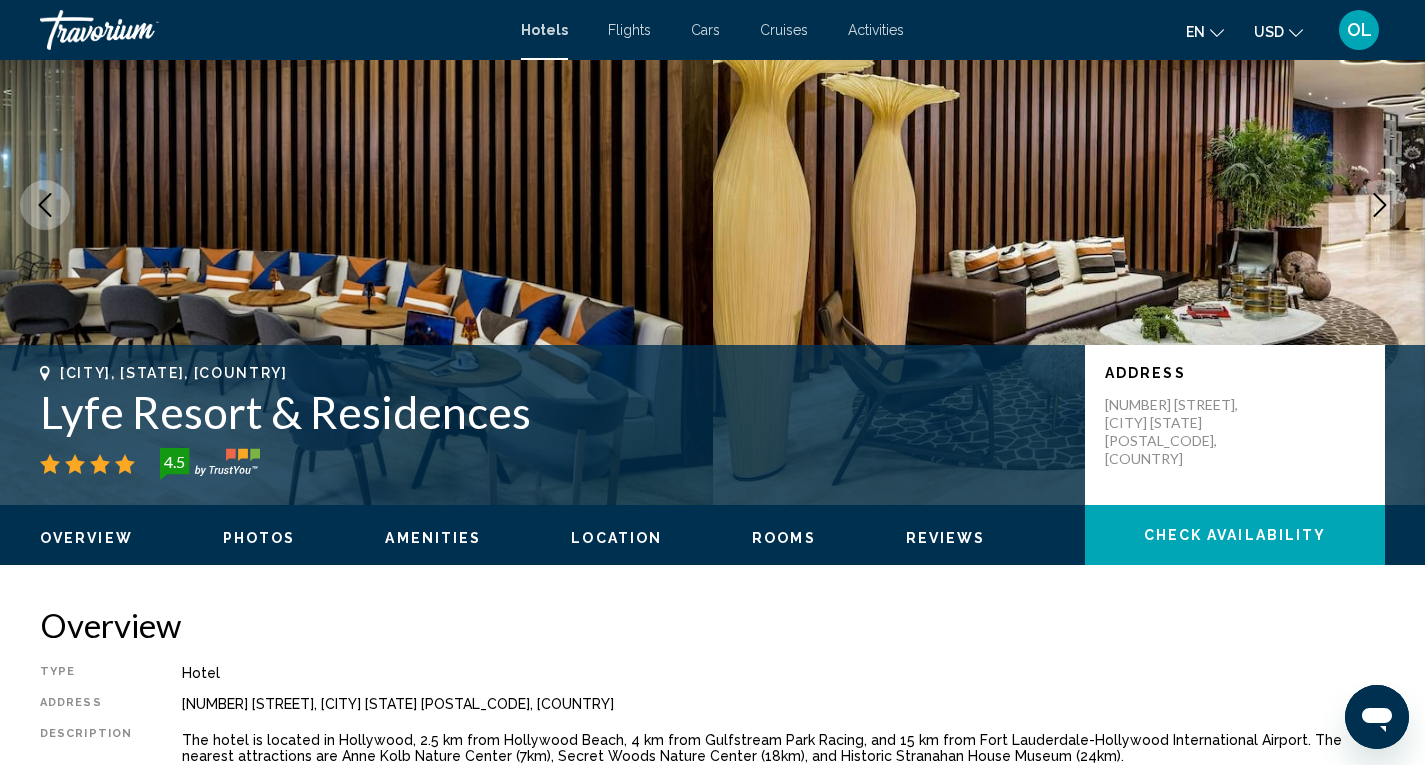 click 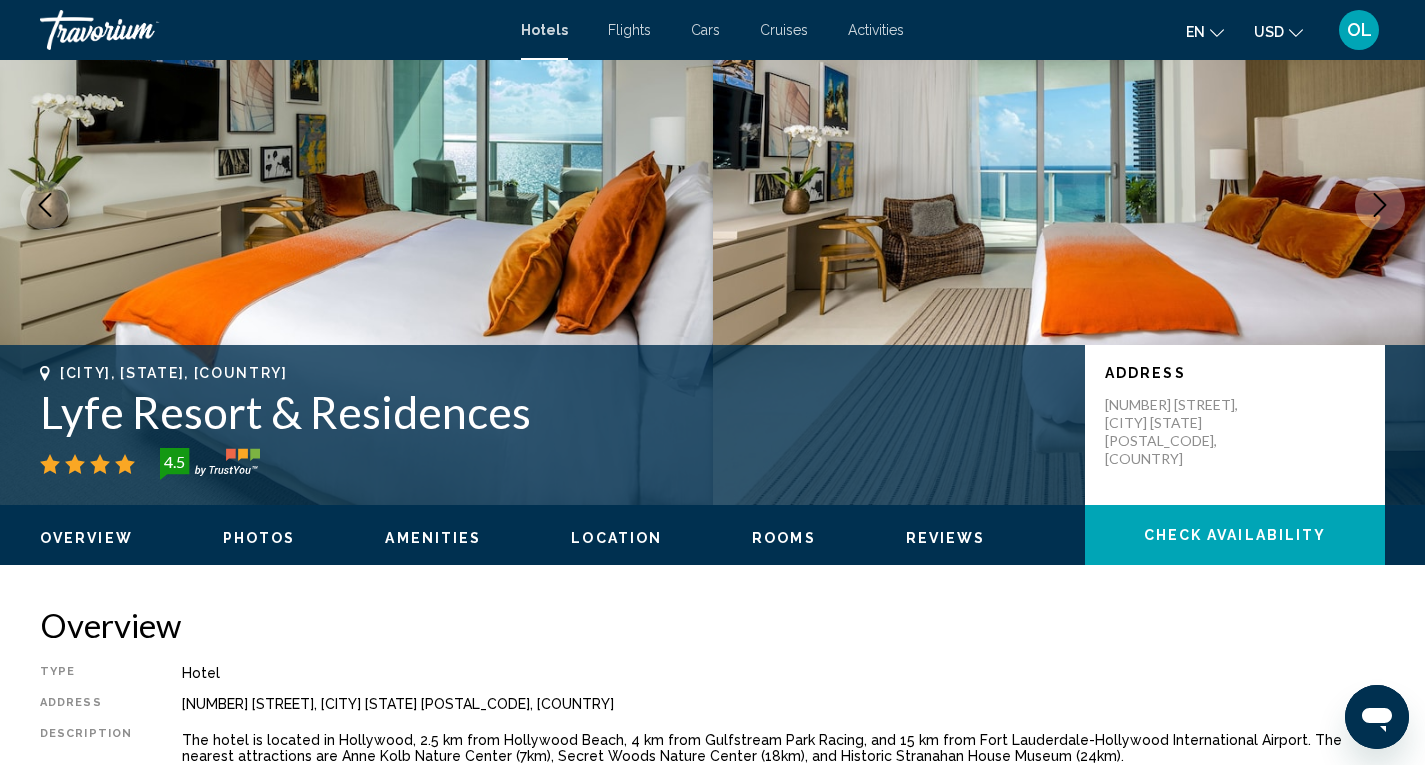 click 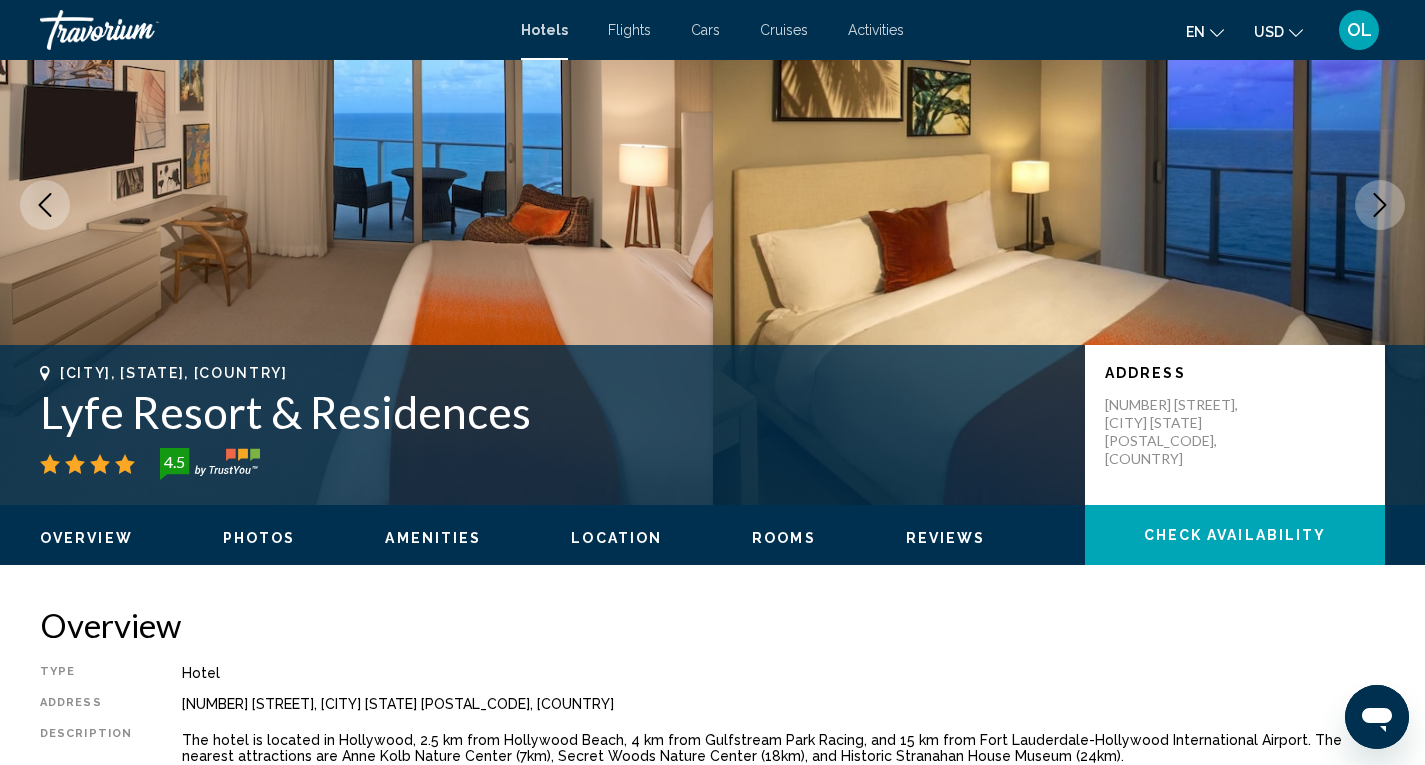 click 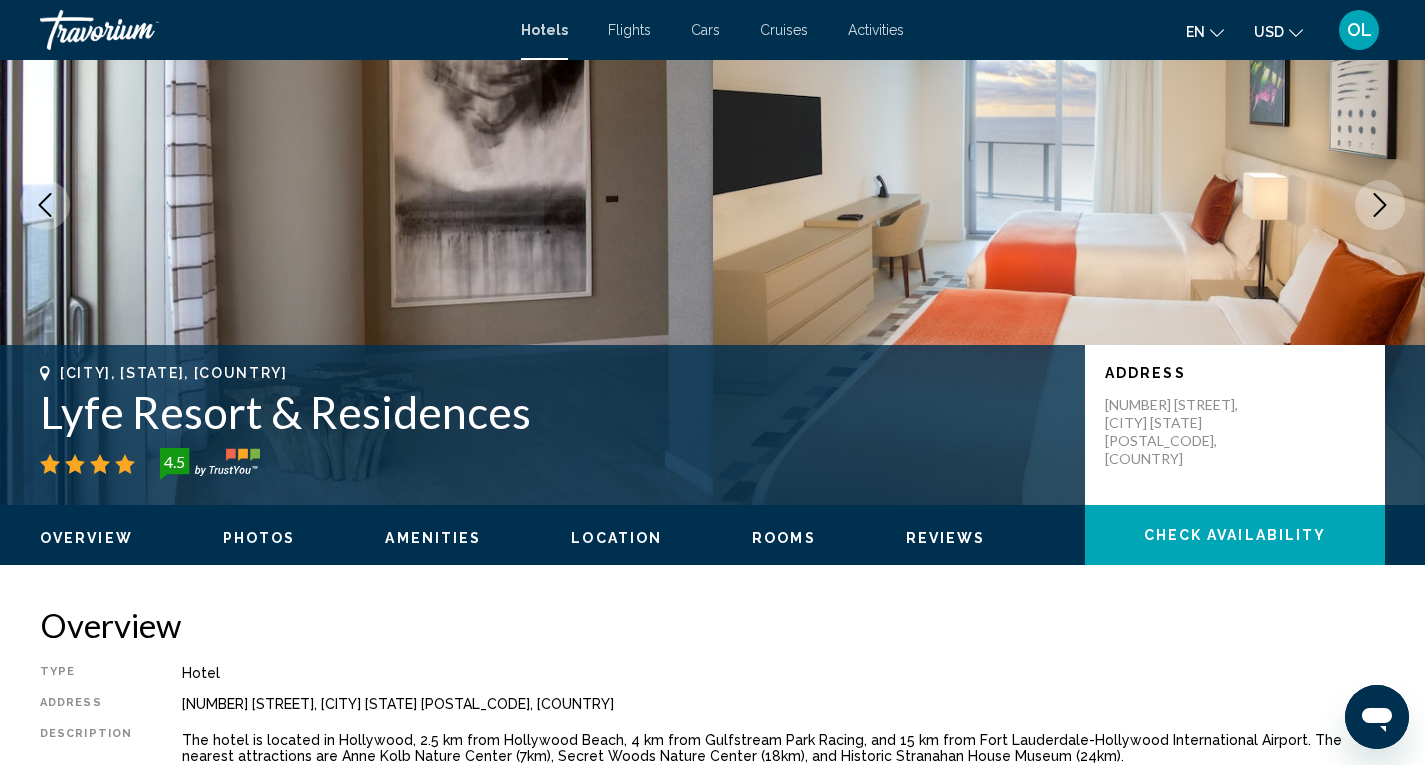 click 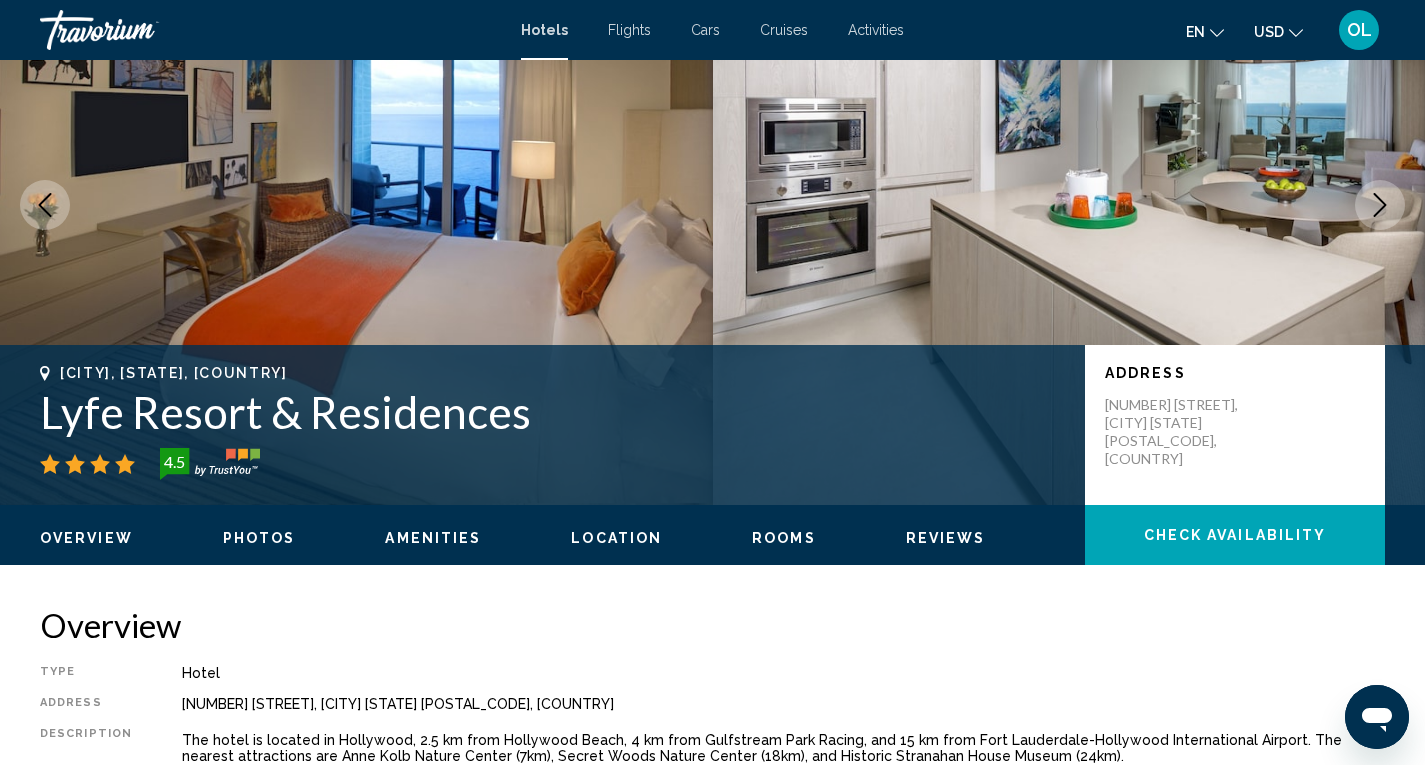 click 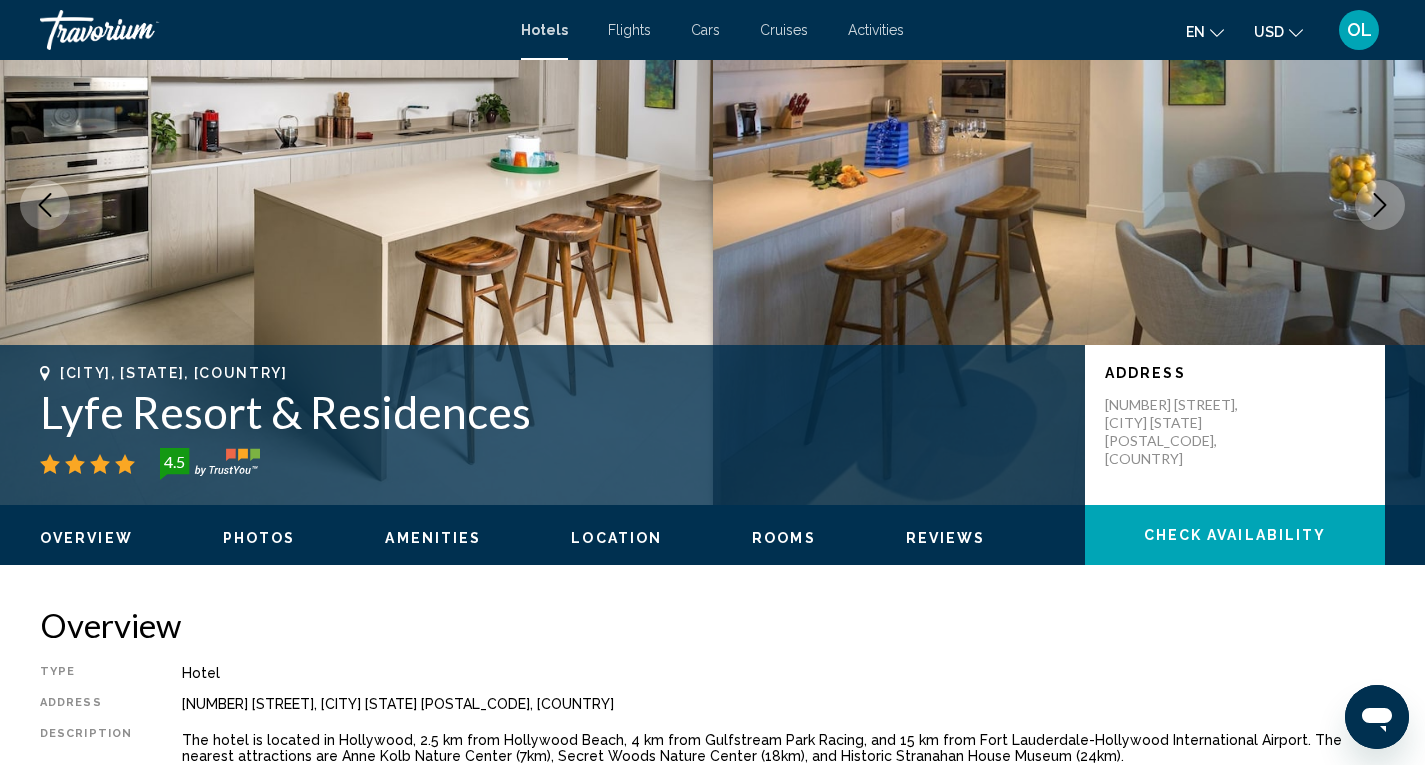 click 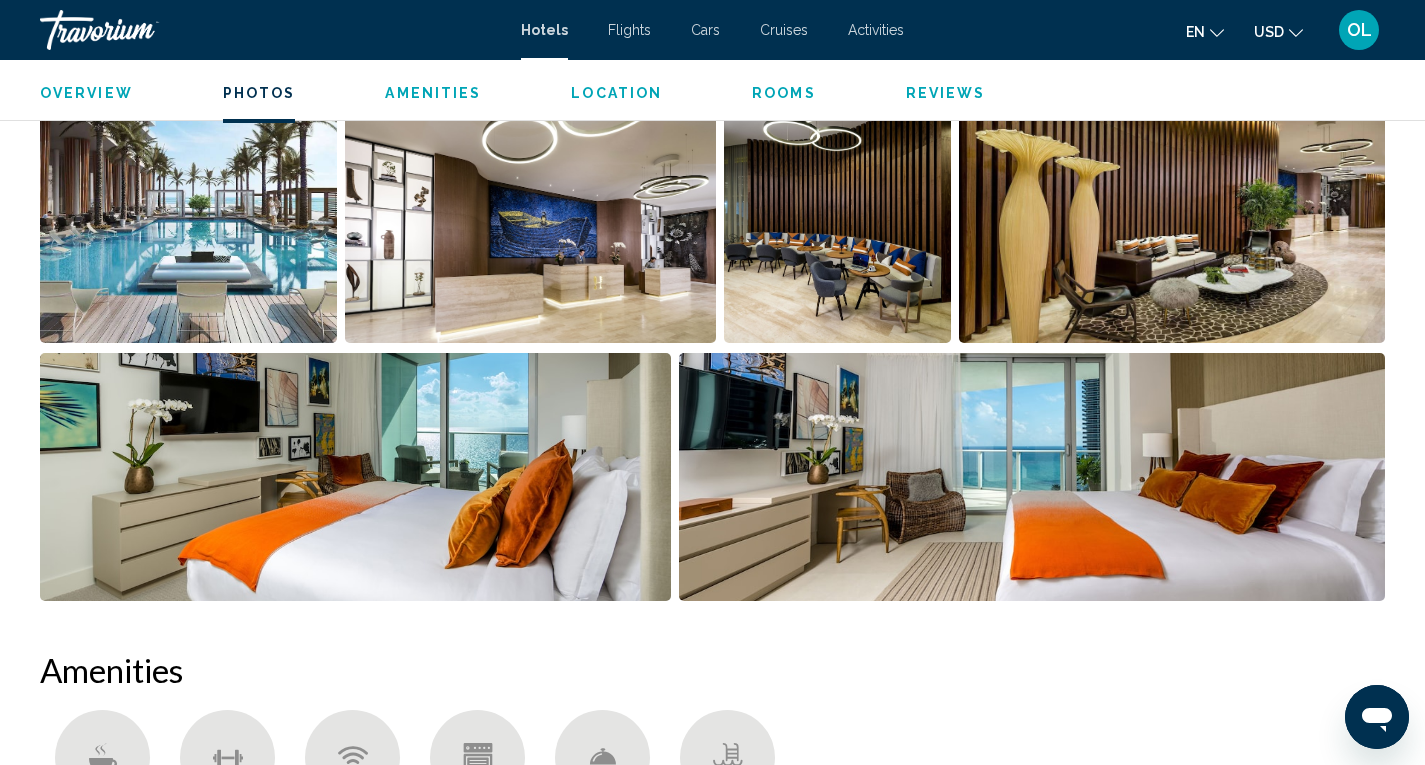scroll, scrollTop: 1041, scrollLeft: 0, axis: vertical 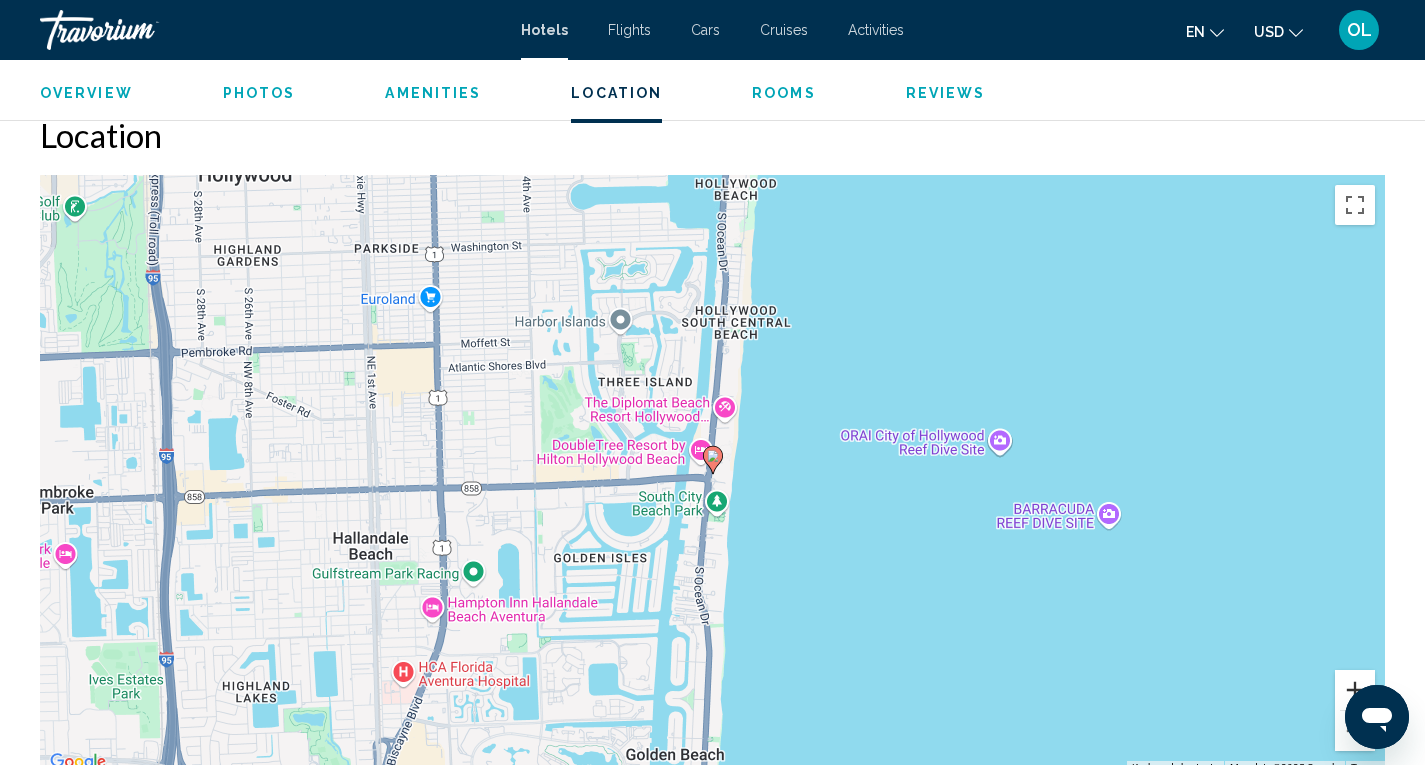 click at bounding box center (1355, 690) 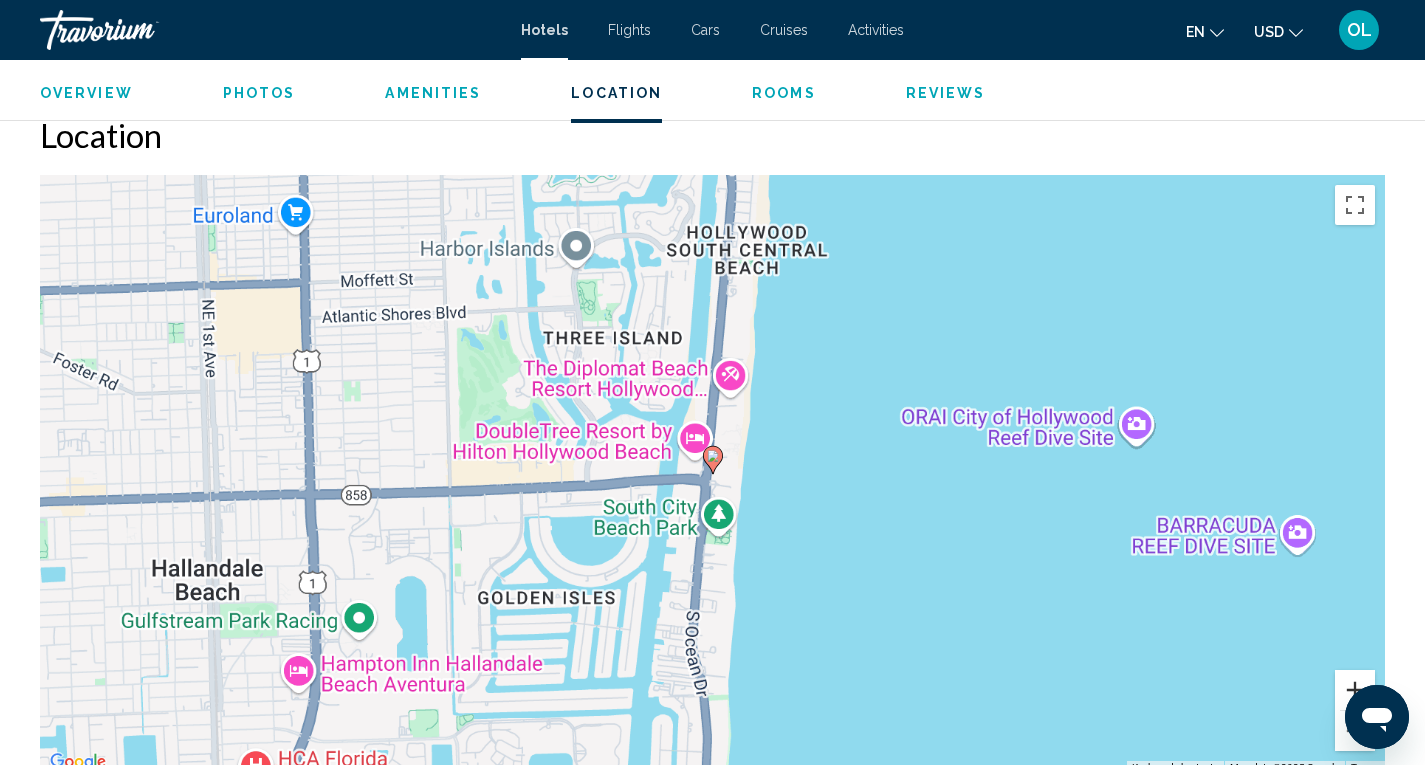 click at bounding box center [1355, 690] 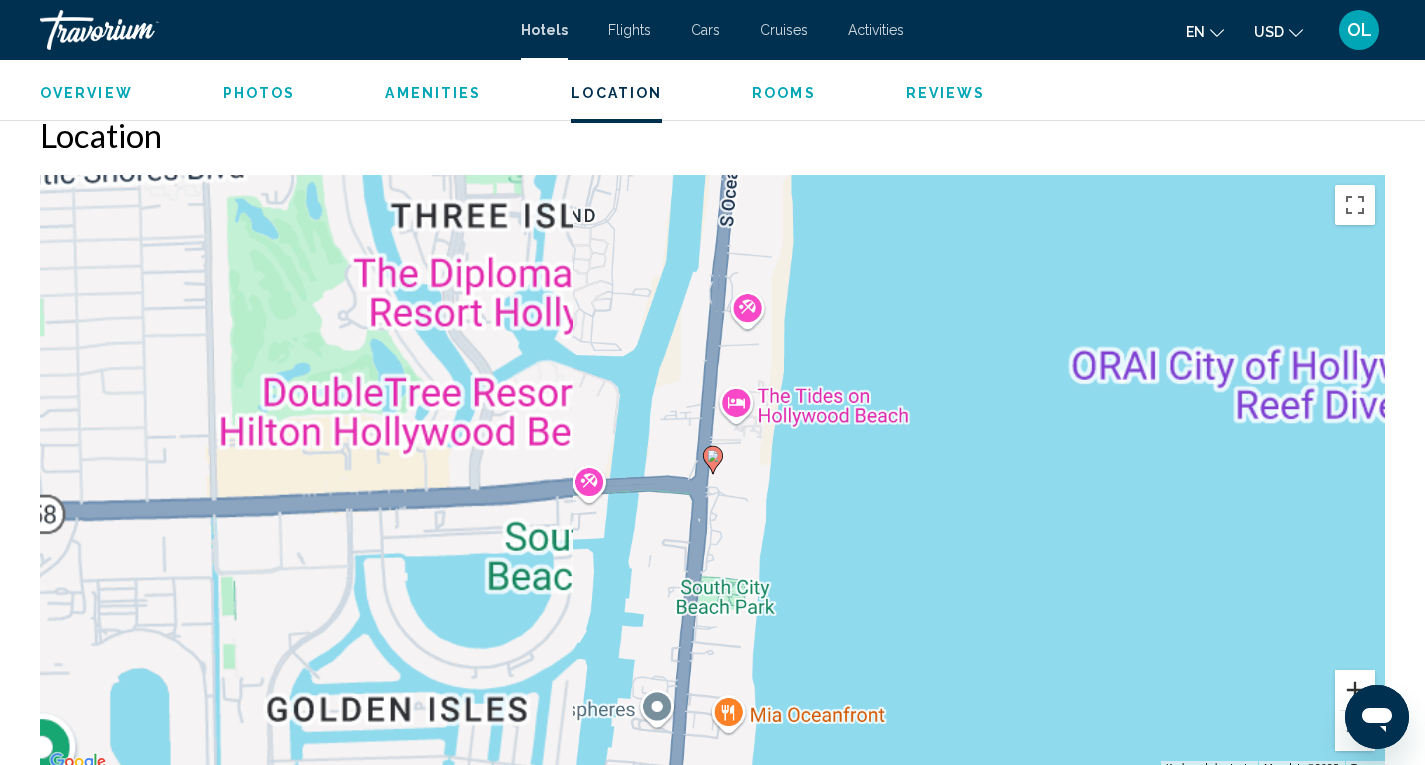 click at bounding box center [1355, 690] 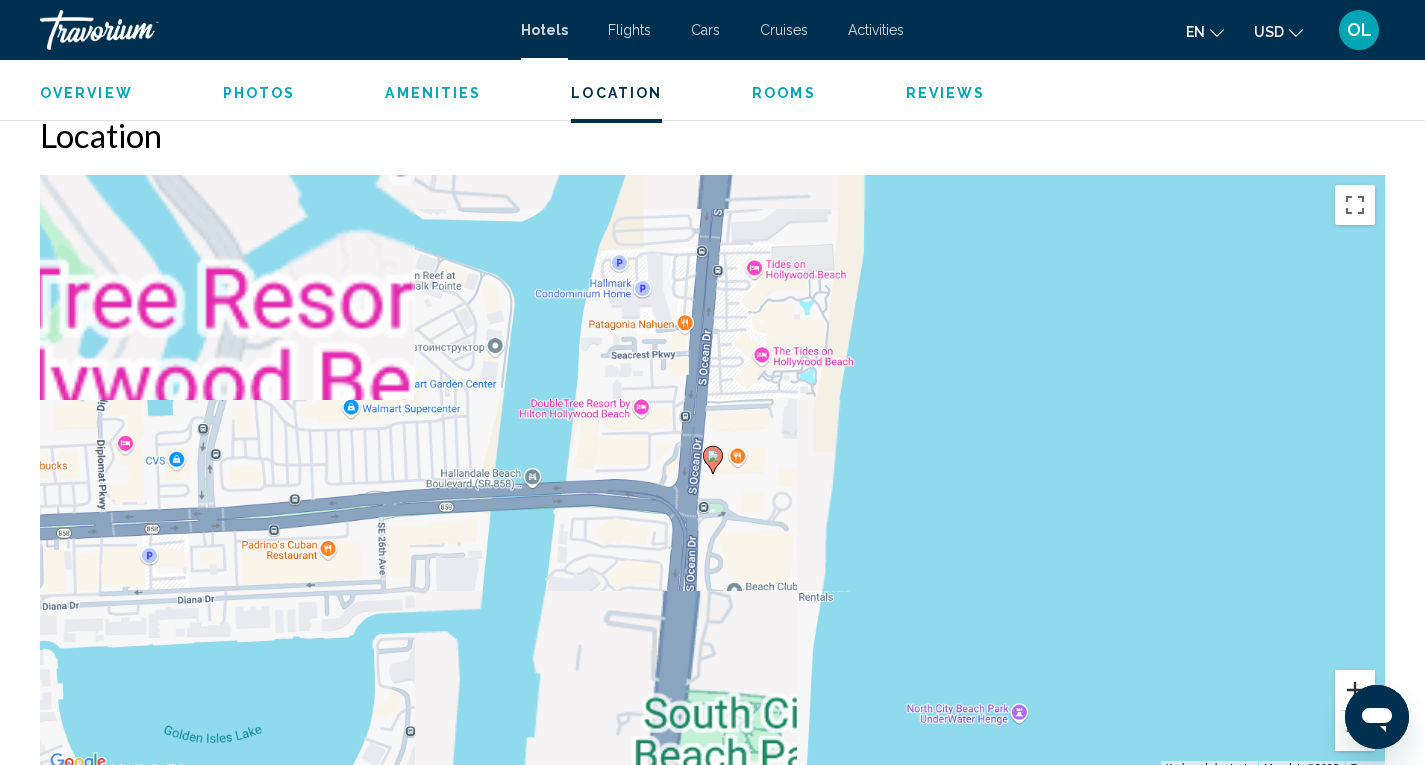 click at bounding box center (1355, 690) 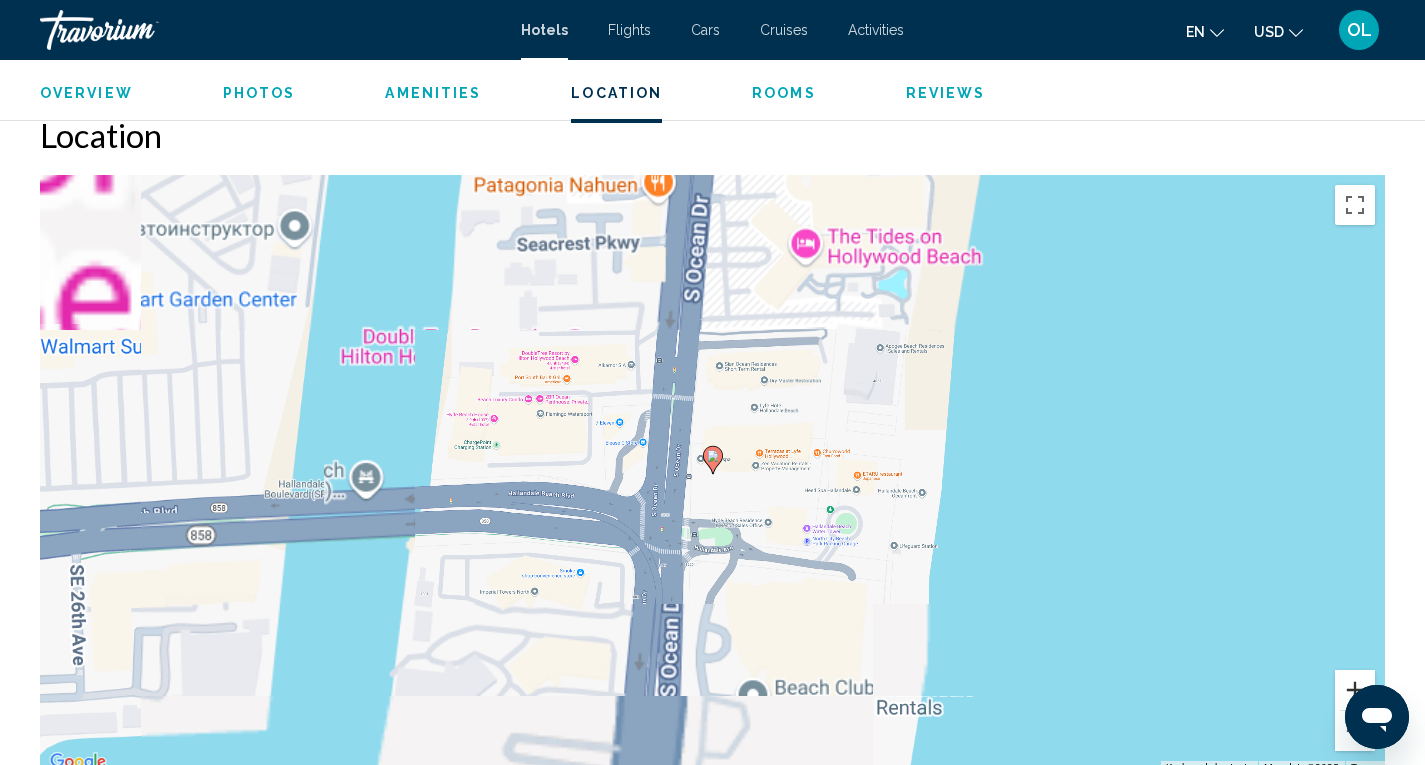click at bounding box center [1355, 690] 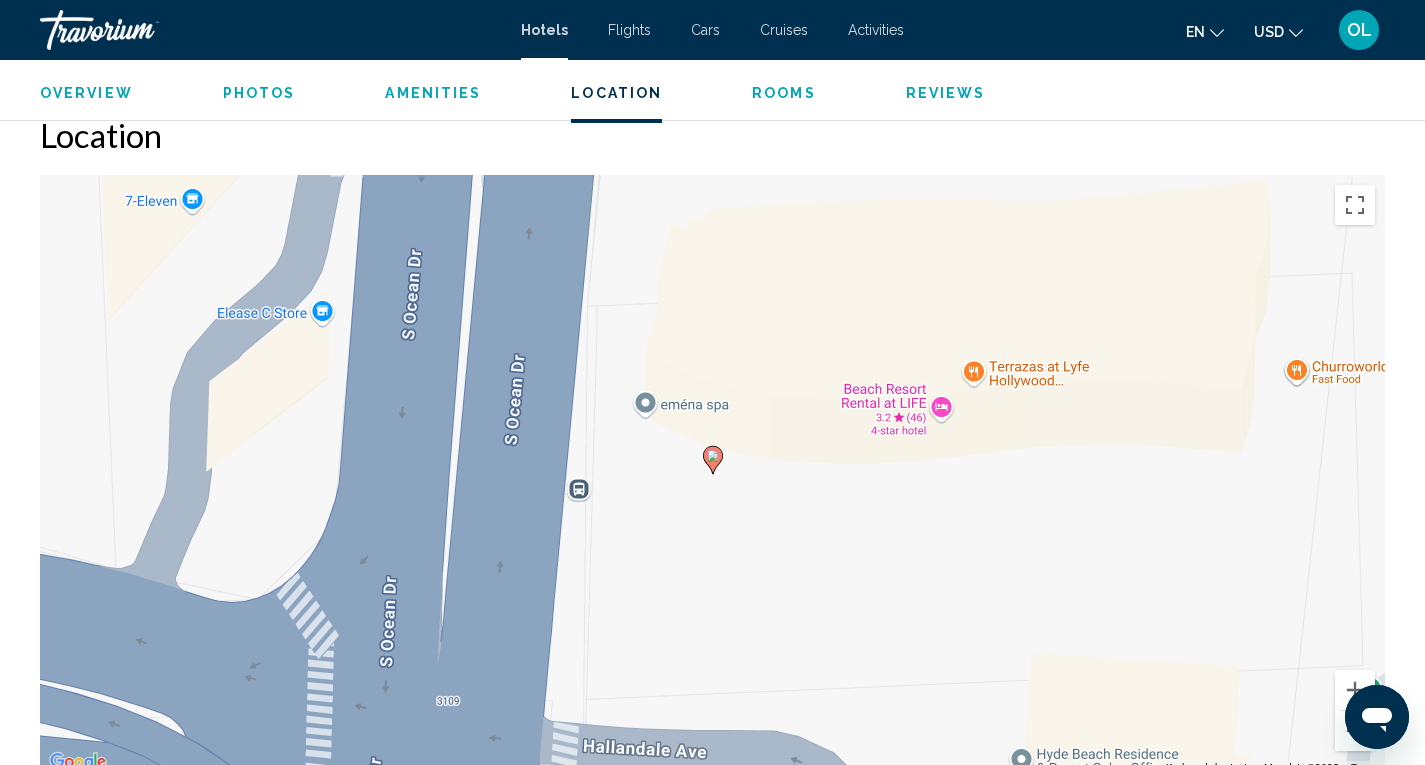 click at bounding box center (1377, 717) 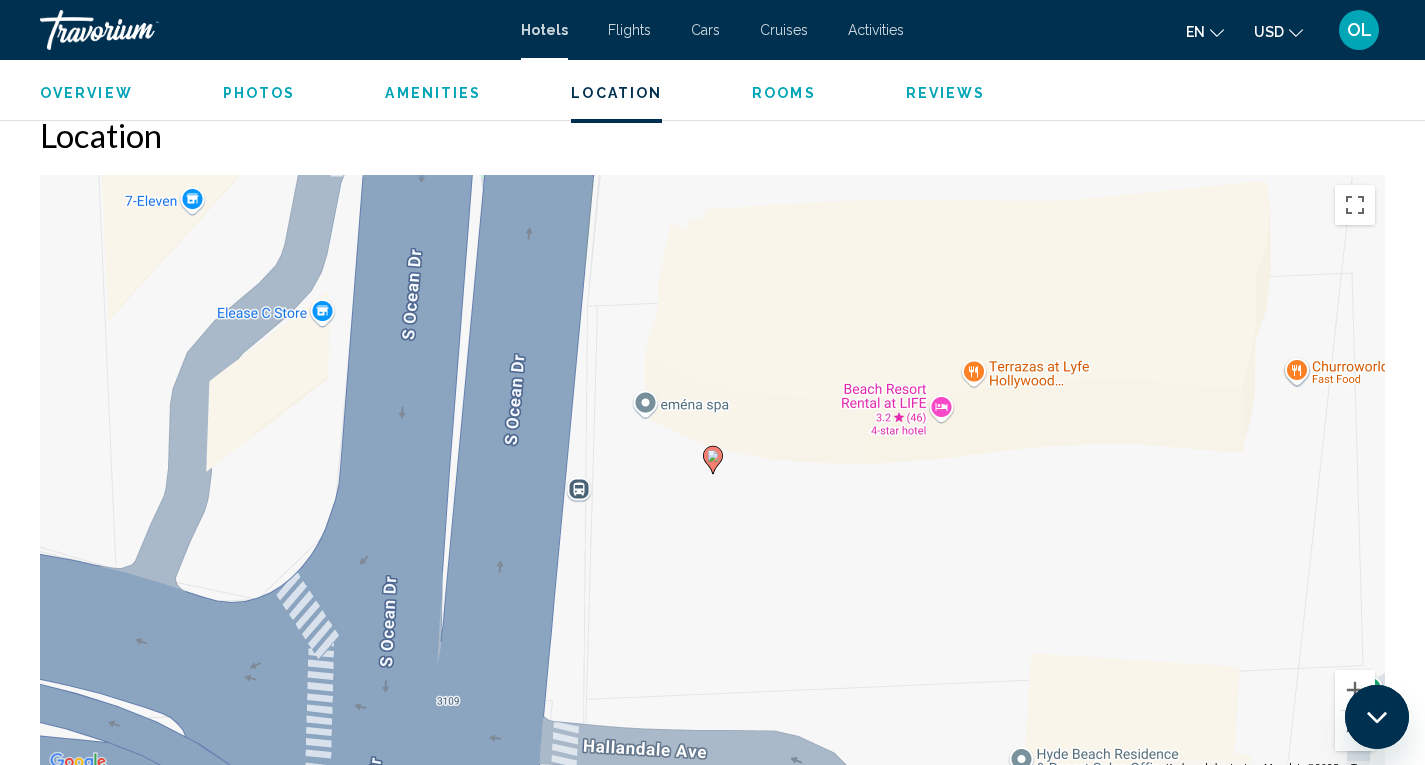 click at bounding box center [1377, 717] 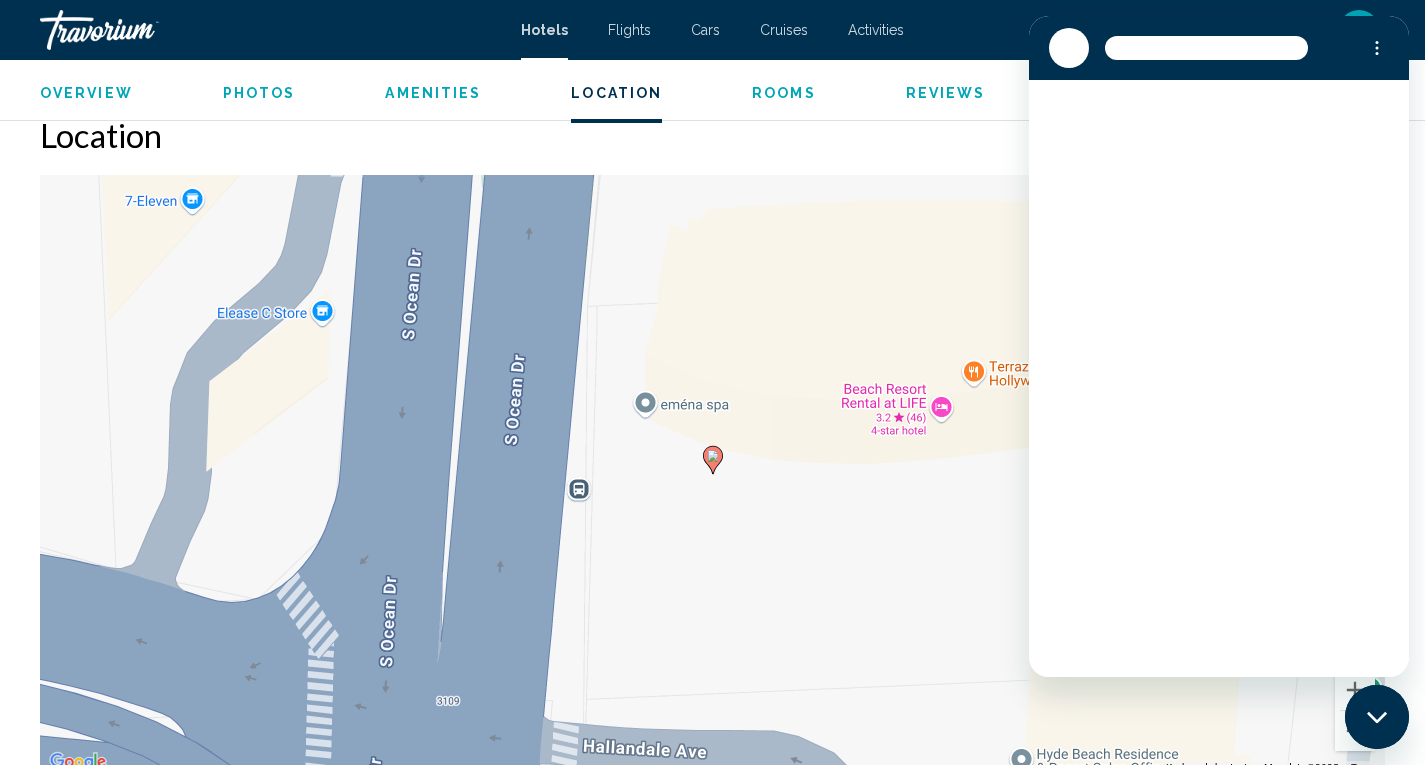 scroll, scrollTop: 0, scrollLeft: 0, axis: both 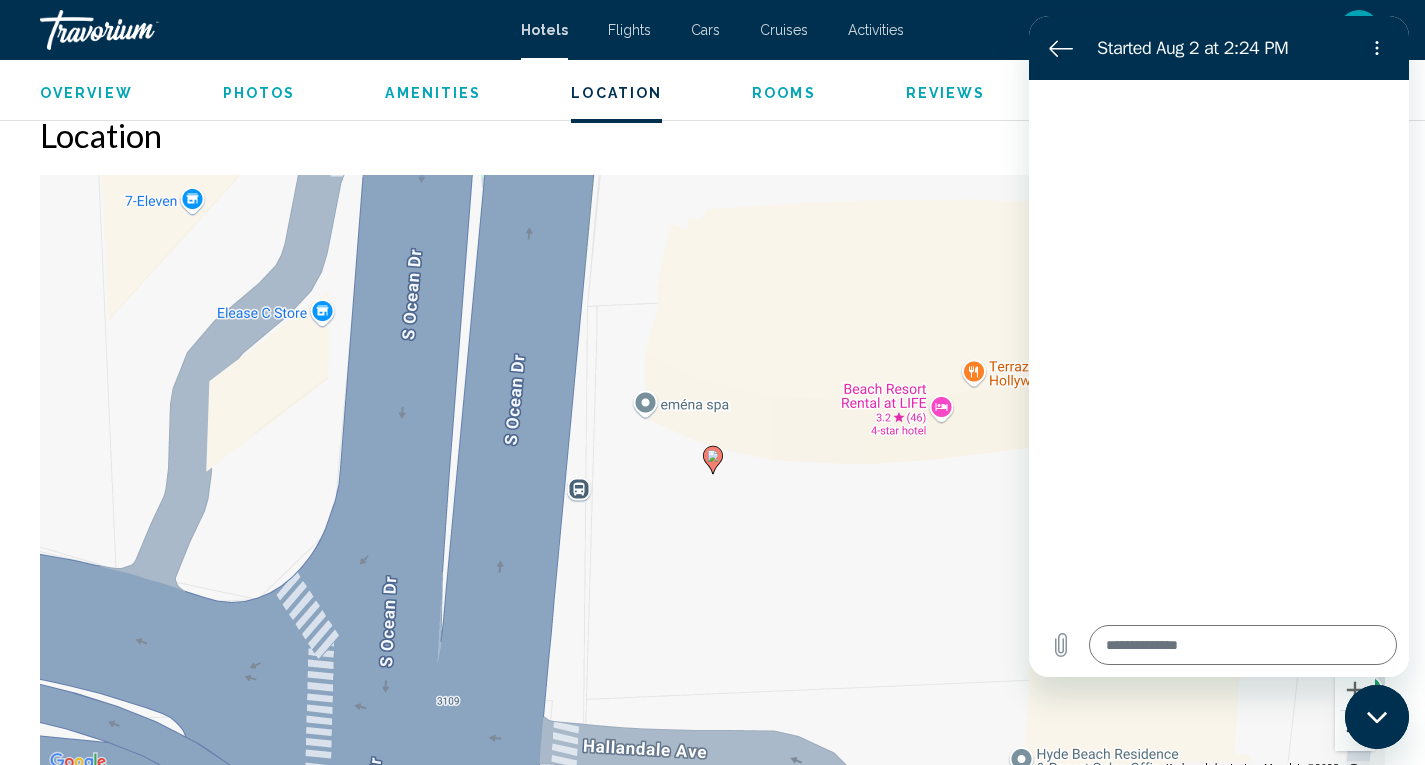 click at bounding box center (1355, 731) 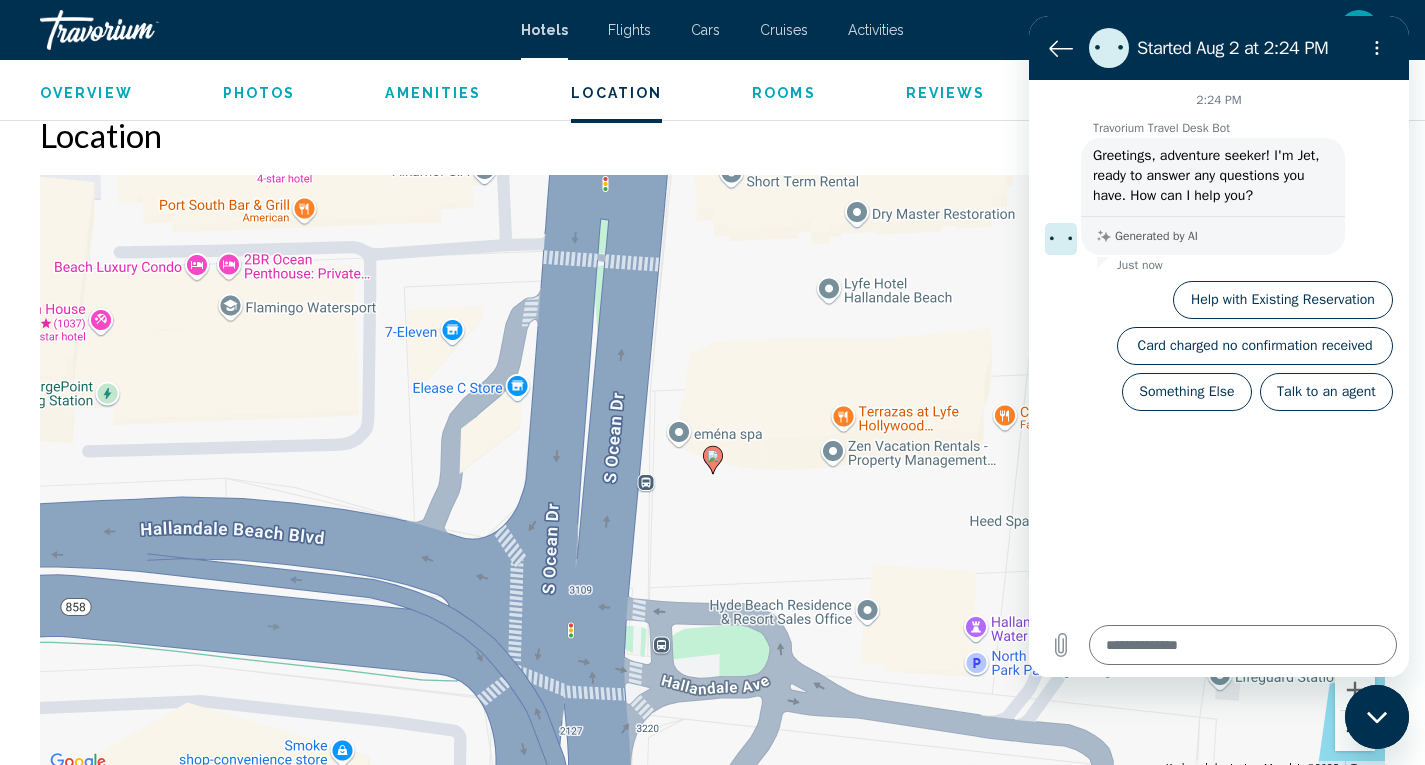 click at bounding box center (1355, 731) 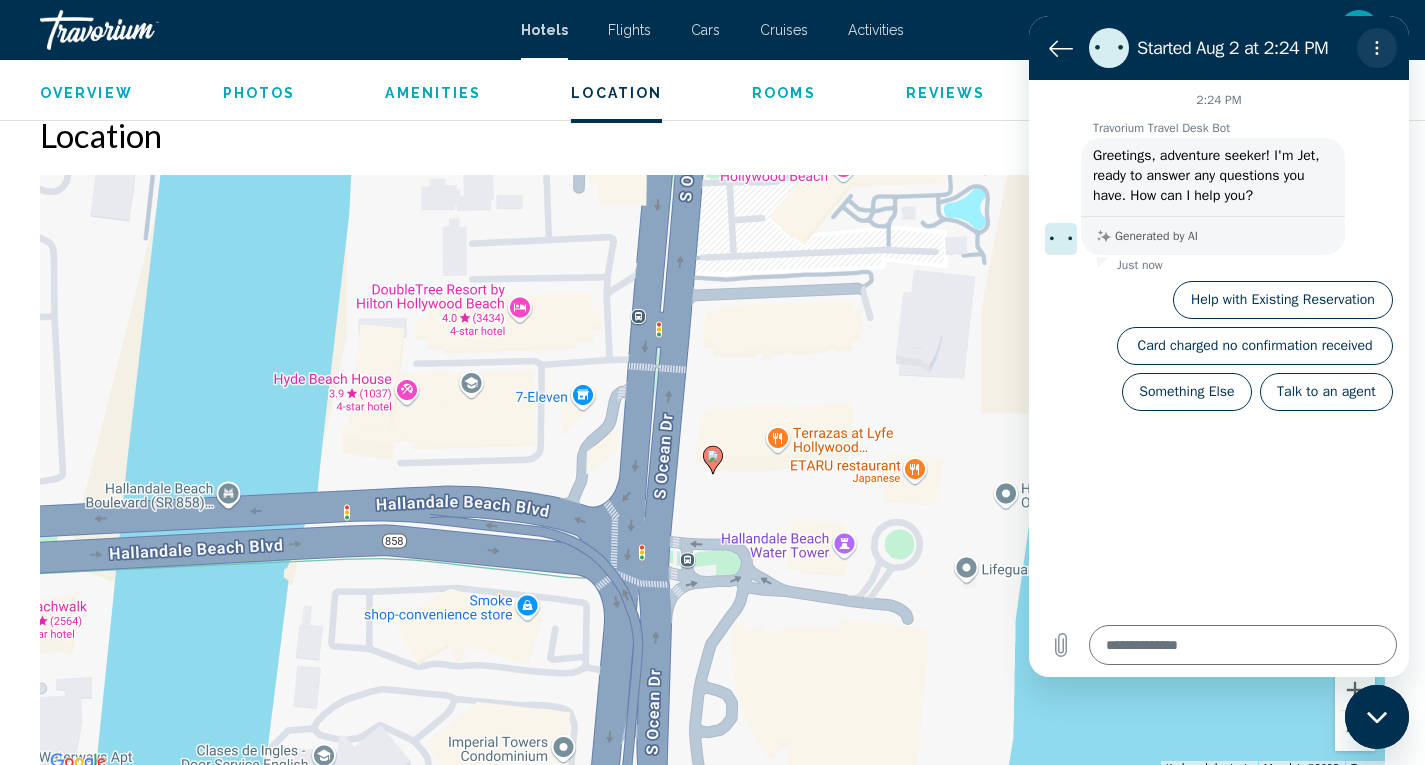 click 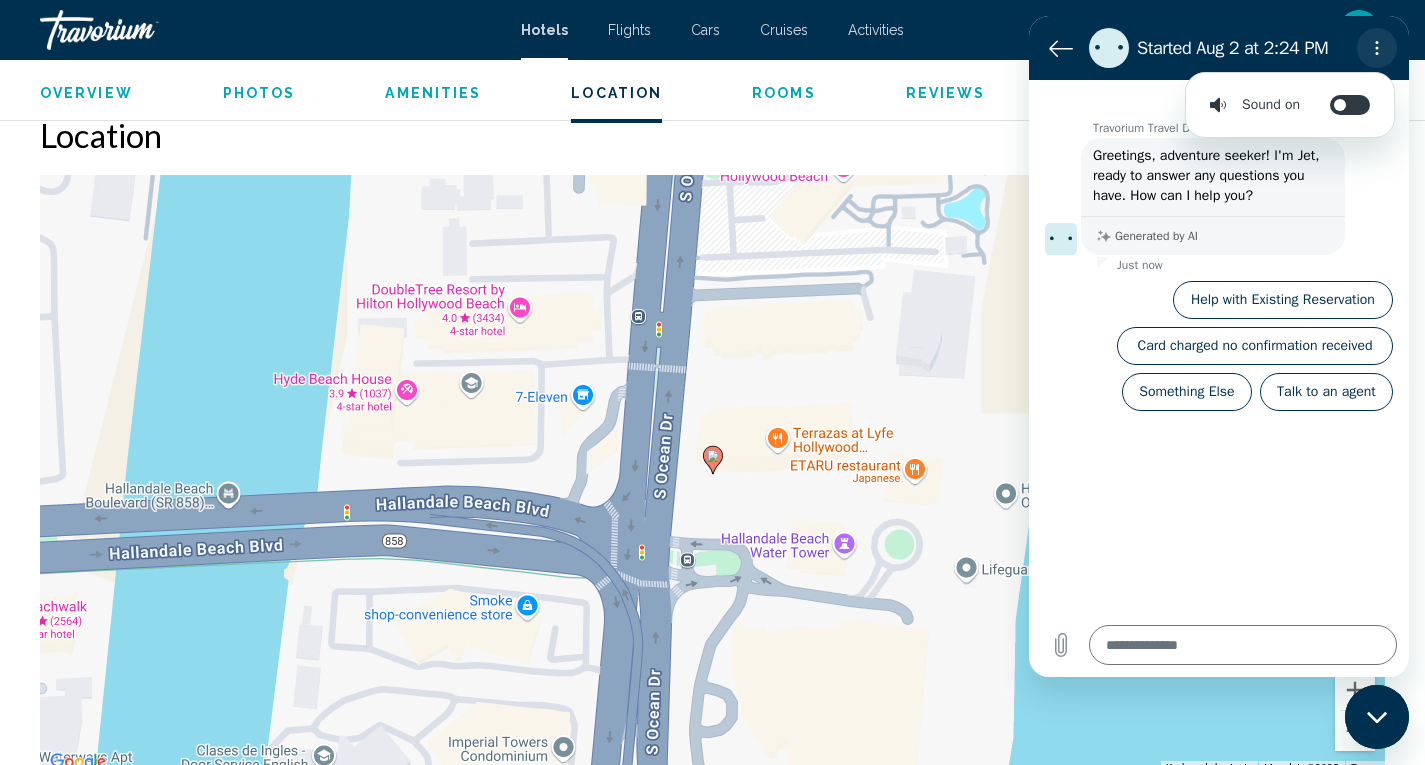 click 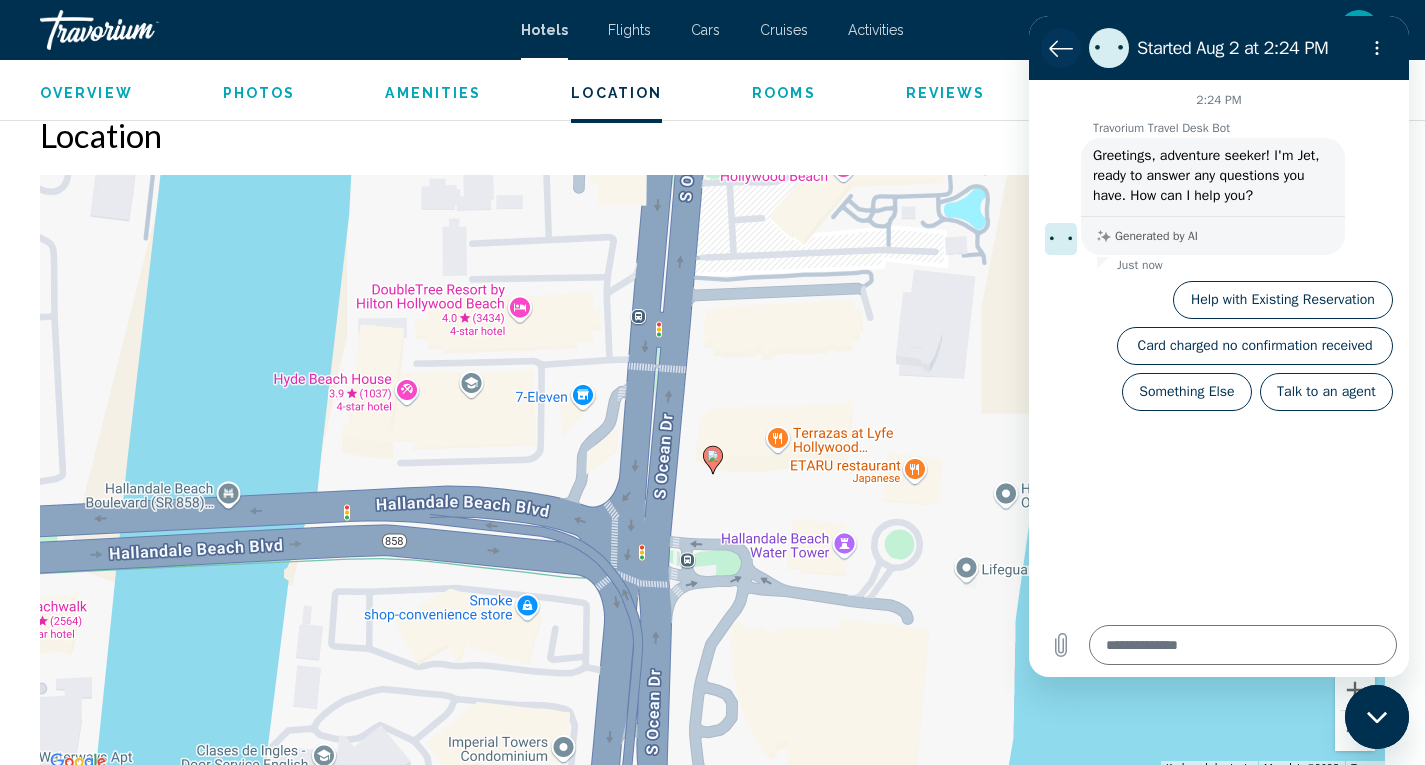 click 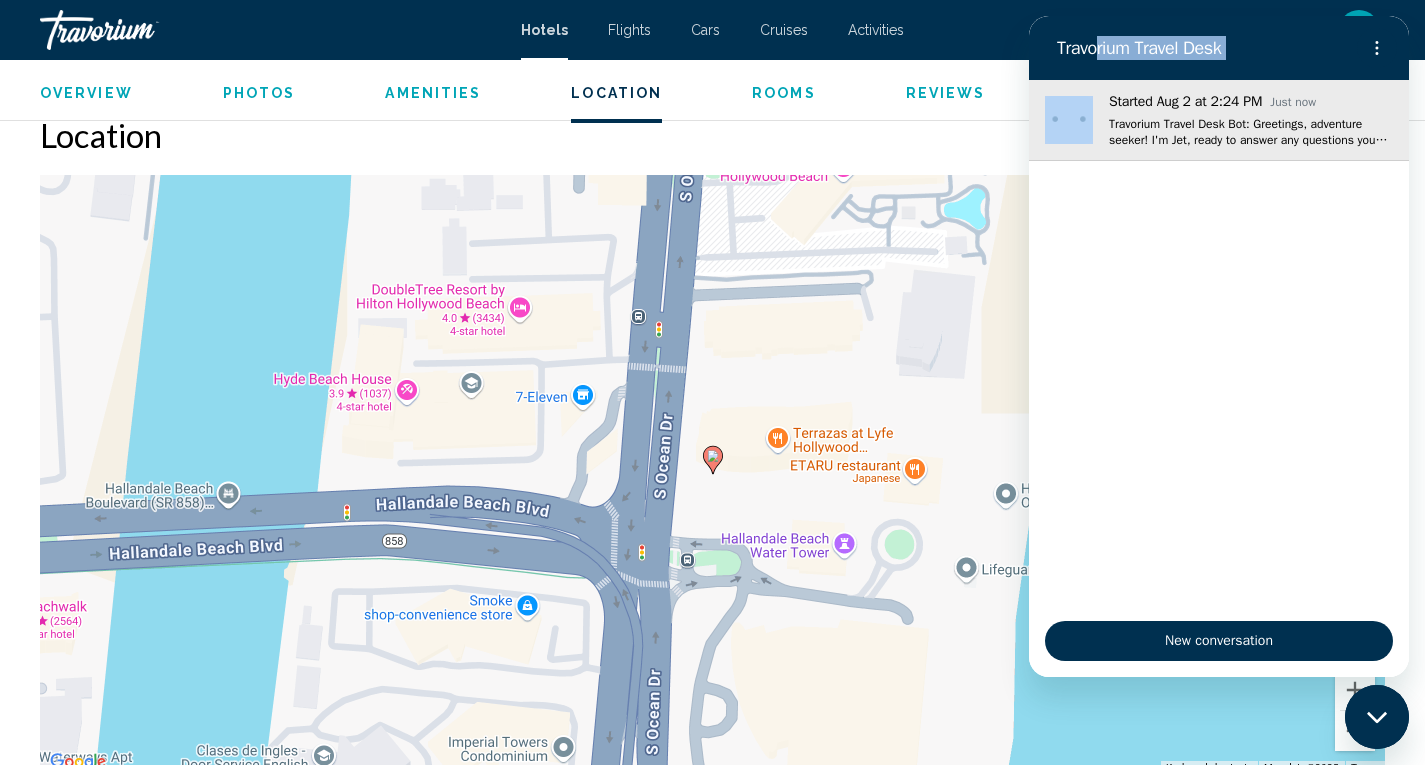 drag, startPoint x: 1102, startPoint y: 21, endPoint x: 1091, endPoint y: 121, distance: 100.60318 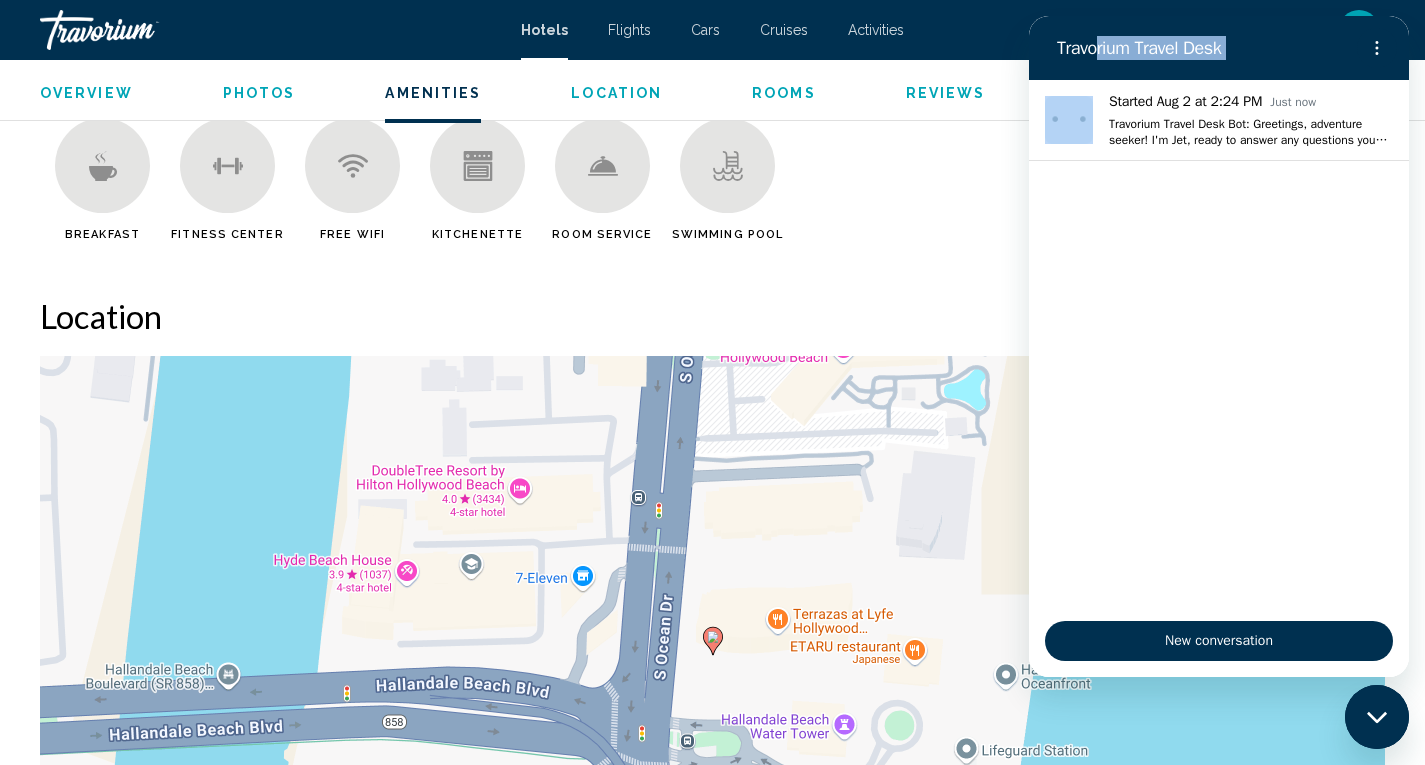 scroll, scrollTop: 1608, scrollLeft: 0, axis: vertical 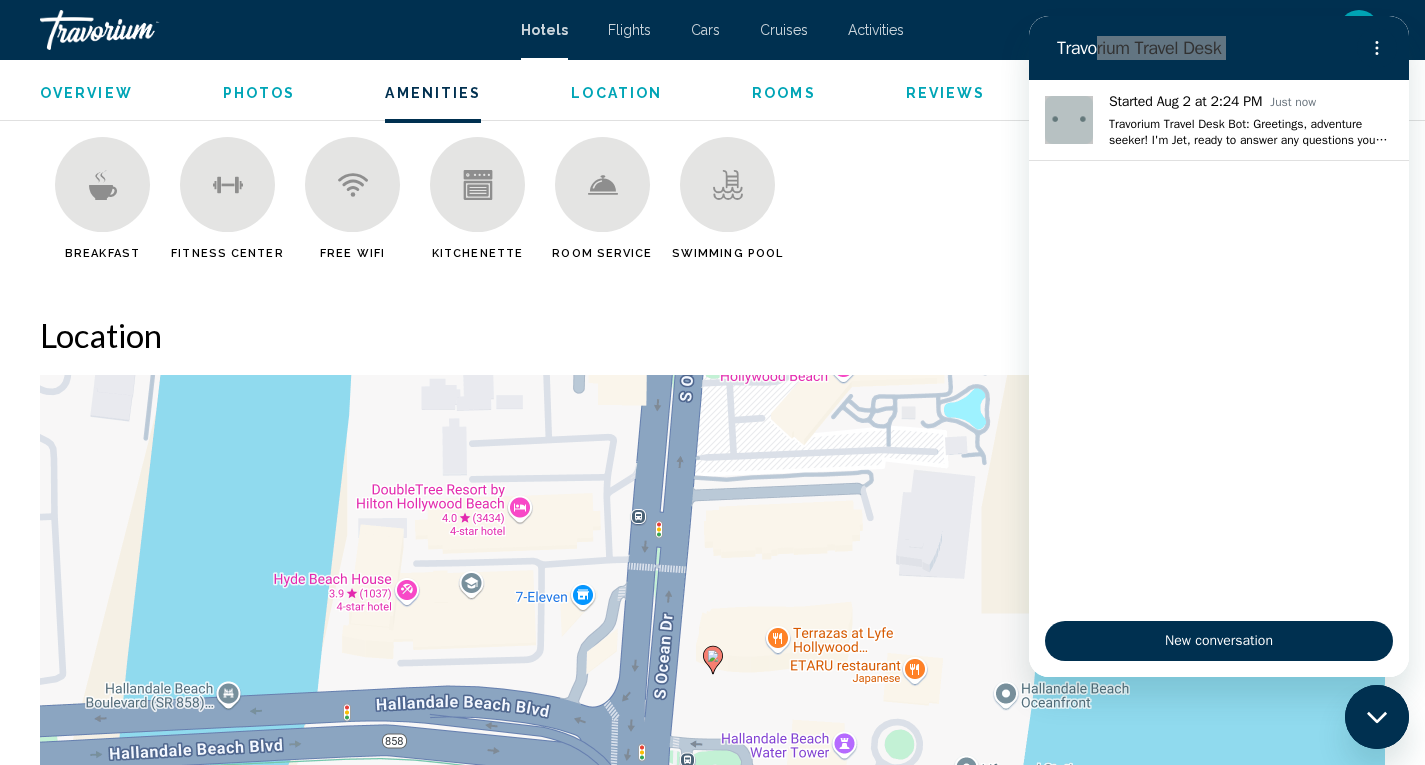 click at bounding box center [1377, 717] 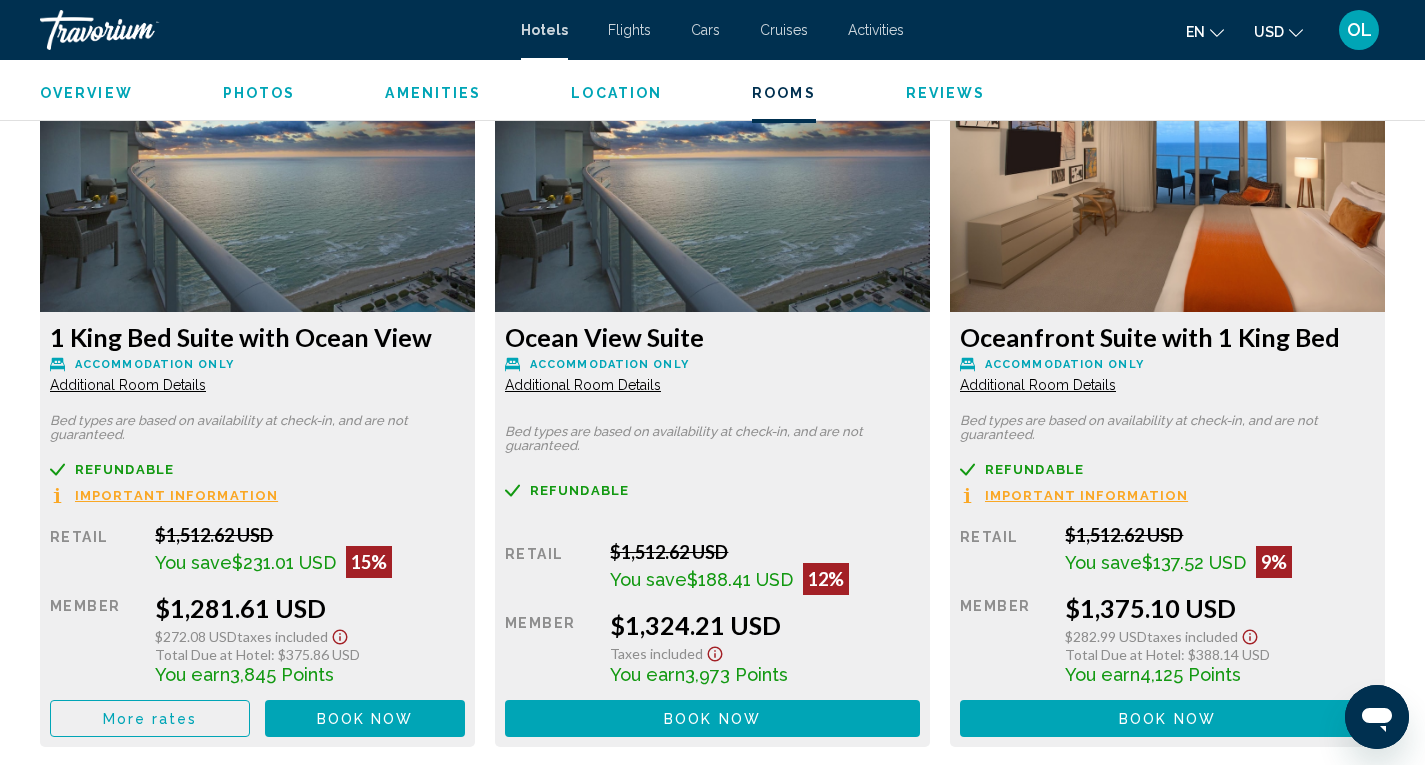 scroll, scrollTop: 2752, scrollLeft: 0, axis: vertical 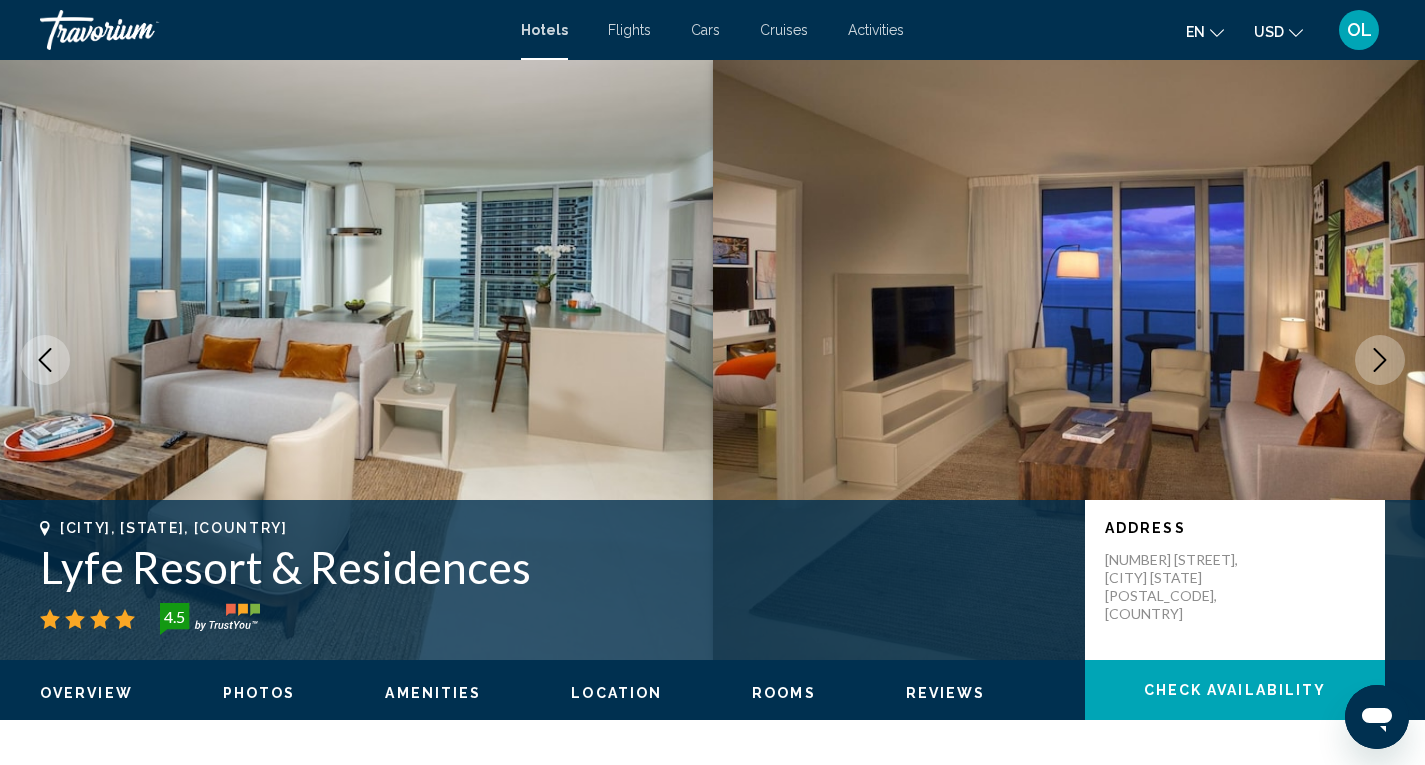 drag, startPoint x: 41, startPoint y: 583, endPoint x: 528, endPoint y: 580, distance: 487.00925 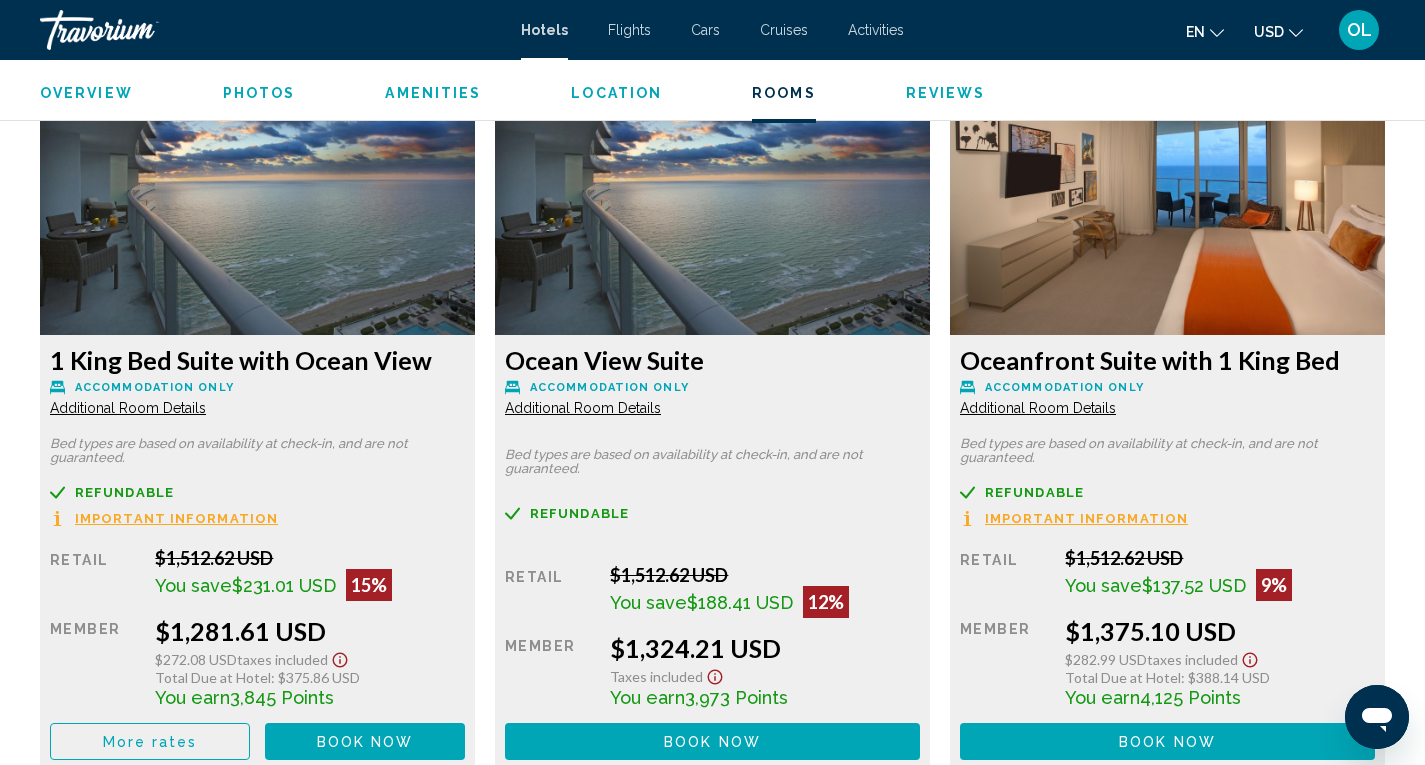 scroll, scrollTop: 2746, scrollLeft: 0, axis: vertical 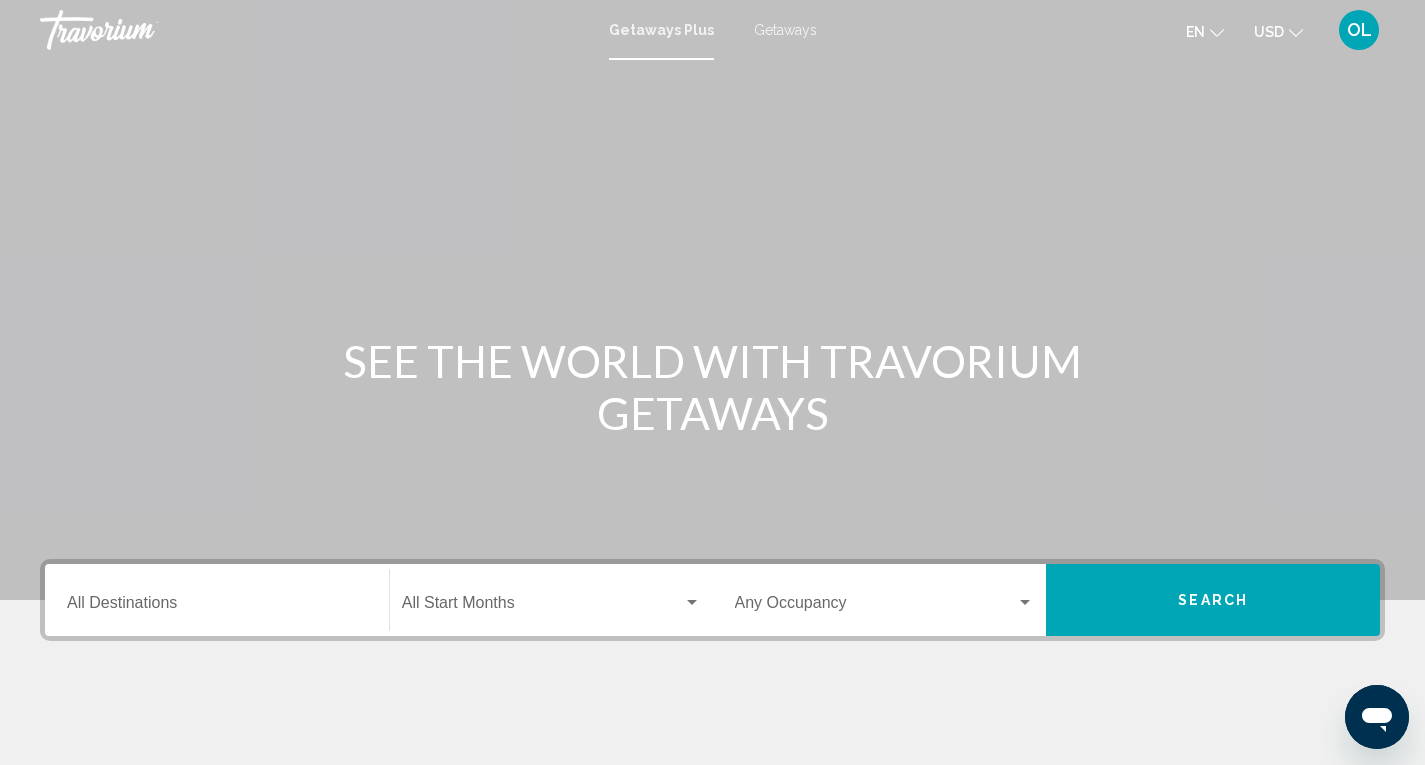 click on "Getaways" at bounding box center (785, 30) 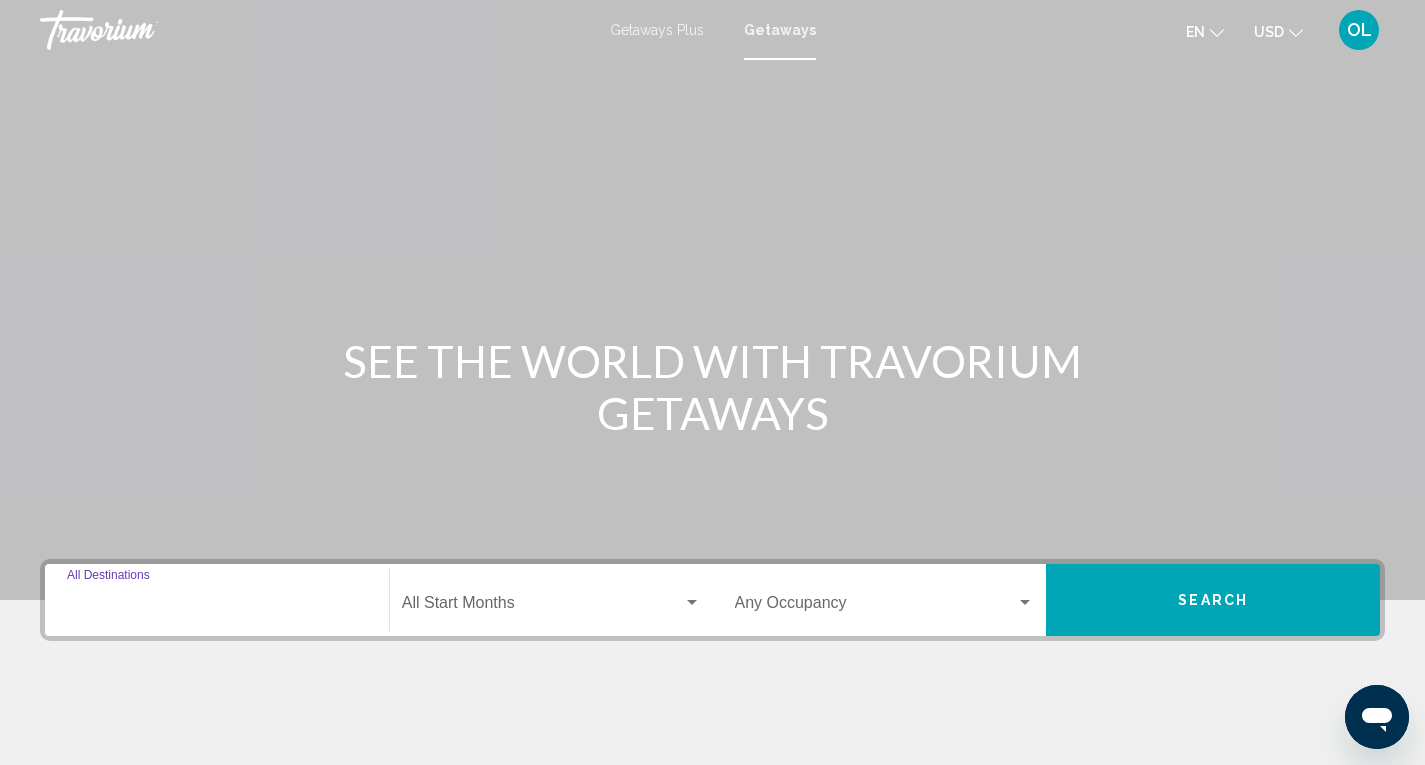 click on "Destination All Destinations" at bounding box center [217, 607] 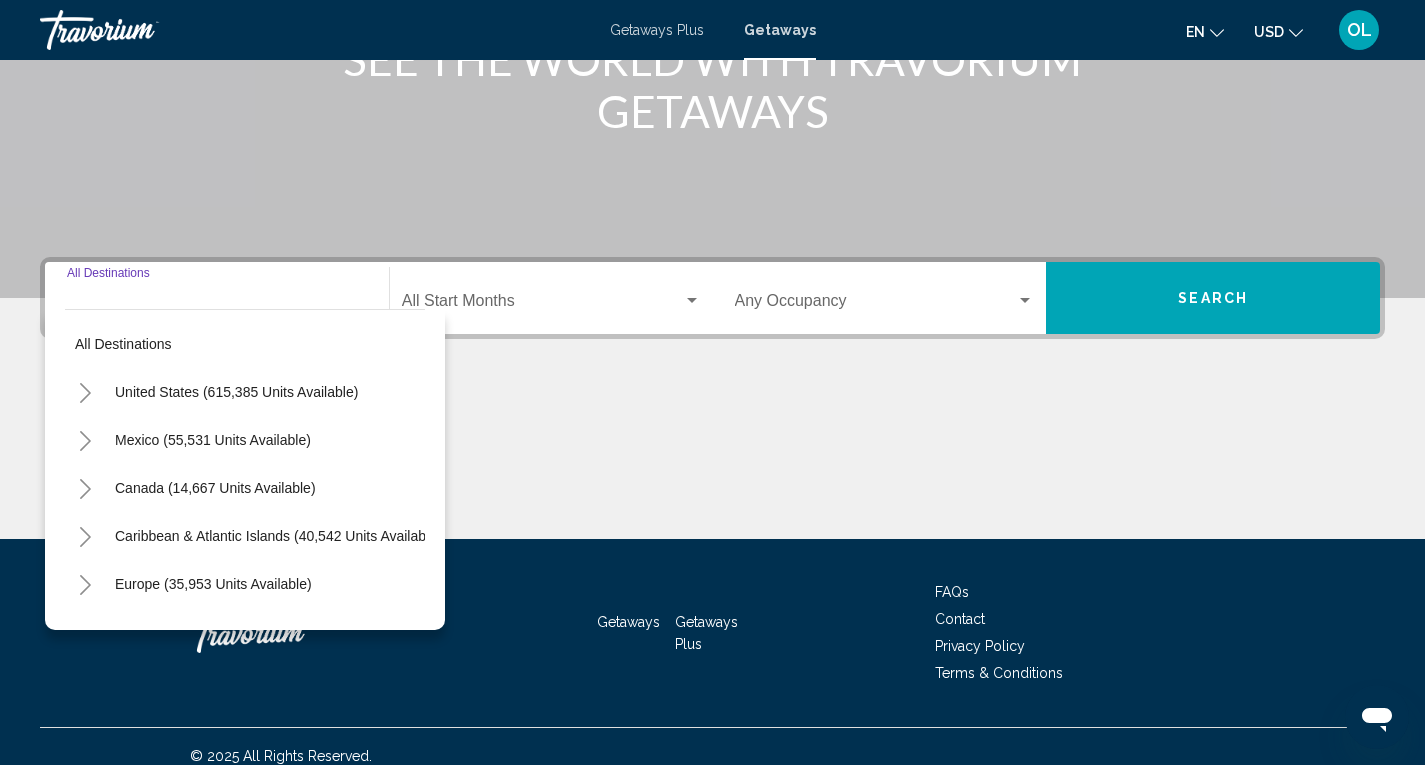 scroll, scrollTop: 321, scrollLeft: 0, axis: vertical 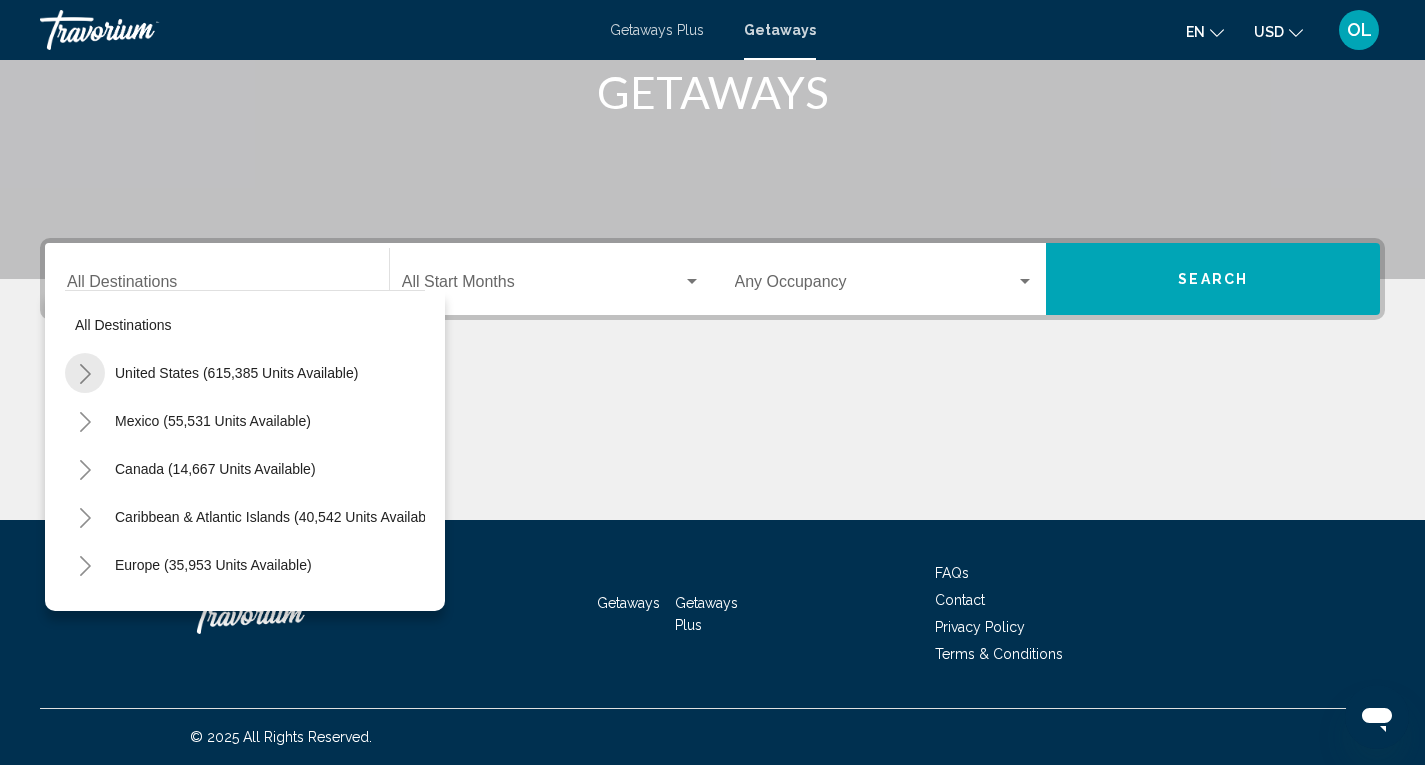 click 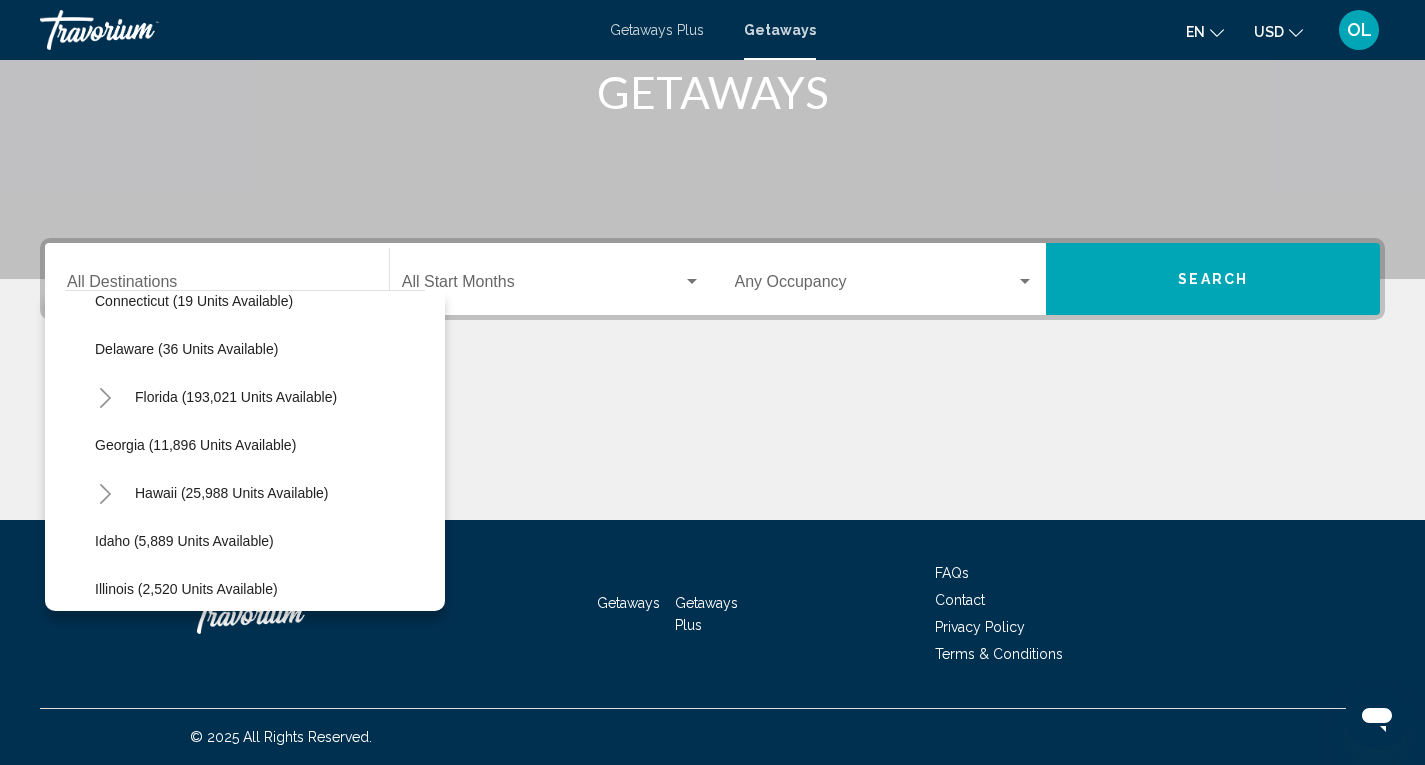 scroll, scrollTop: 320, scrollLeft: 0, axis: vertical 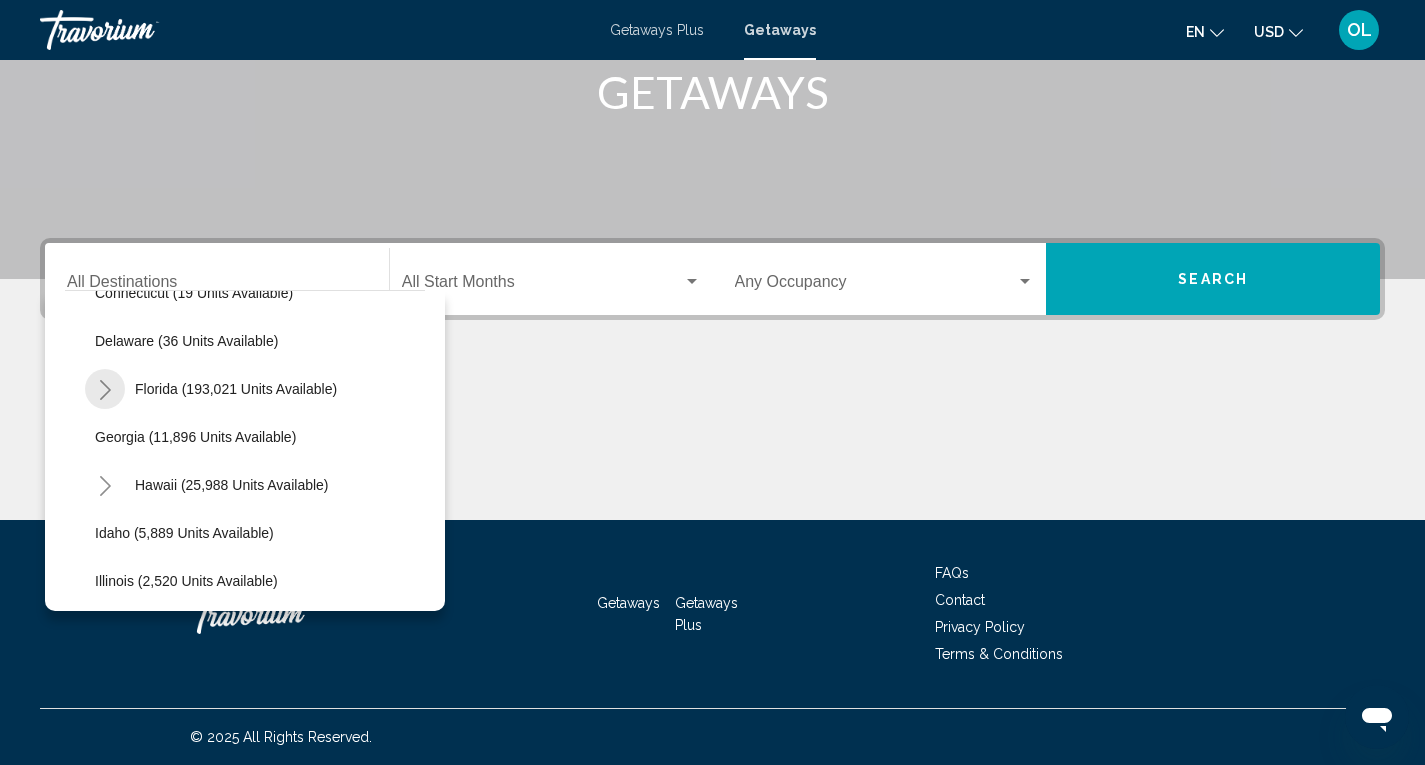 click 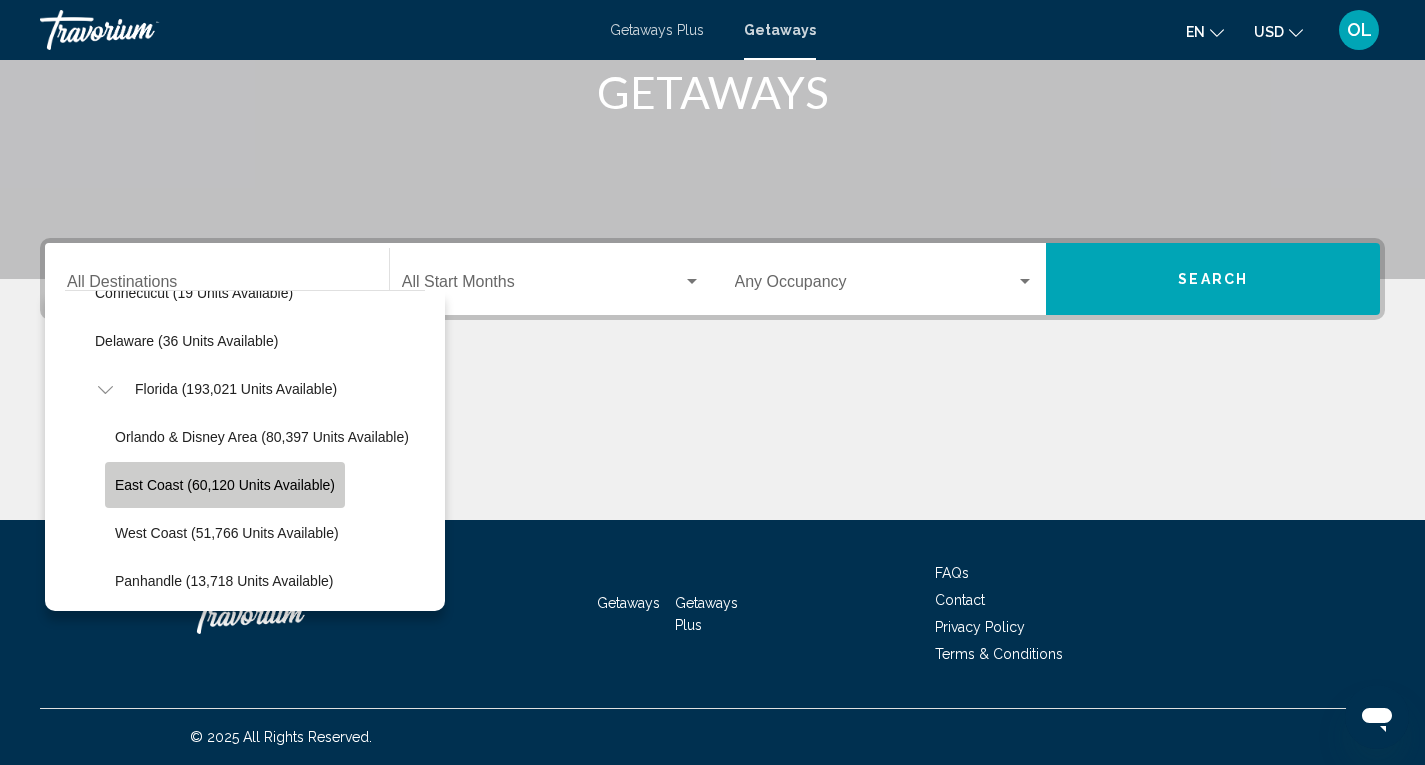 click on "East Coast (60,120 units available)" 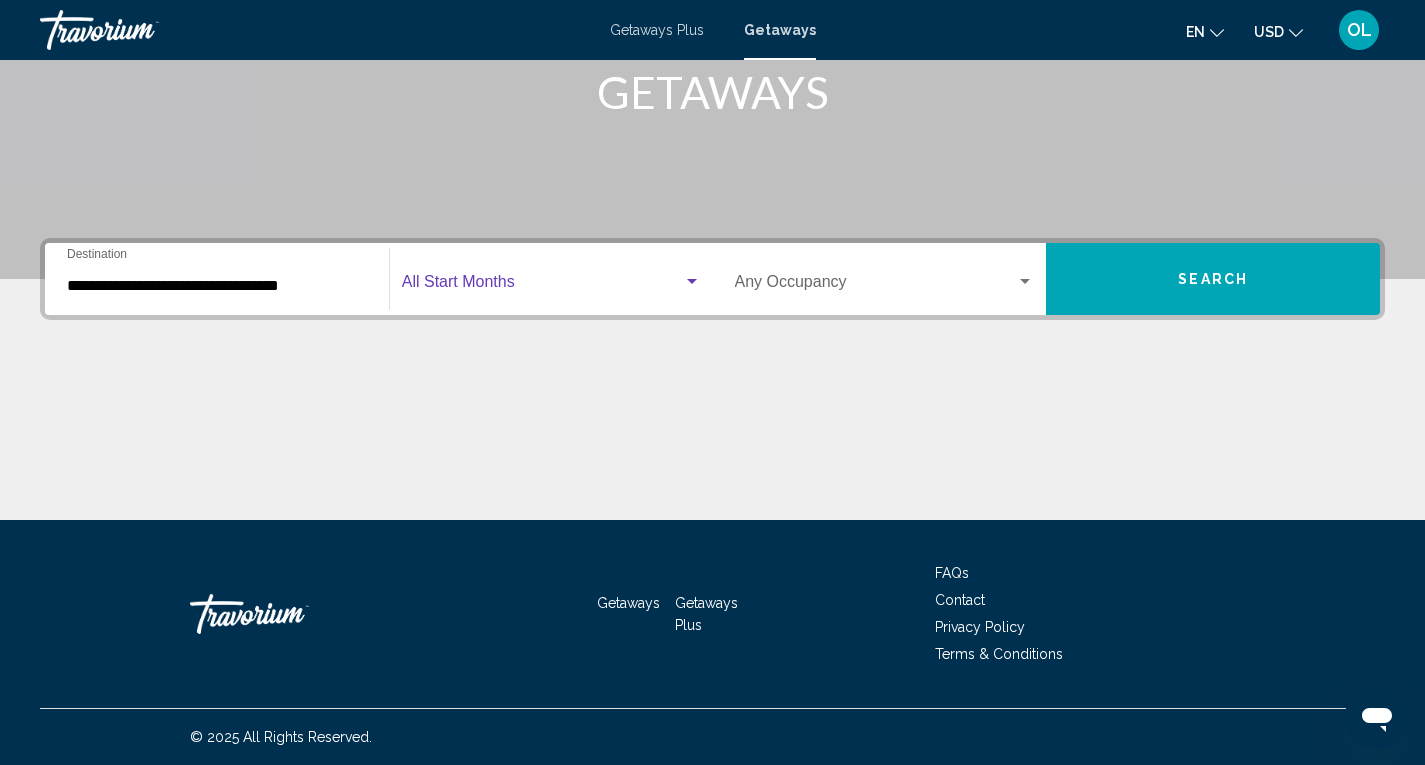 click at bounding box center [542, 286] 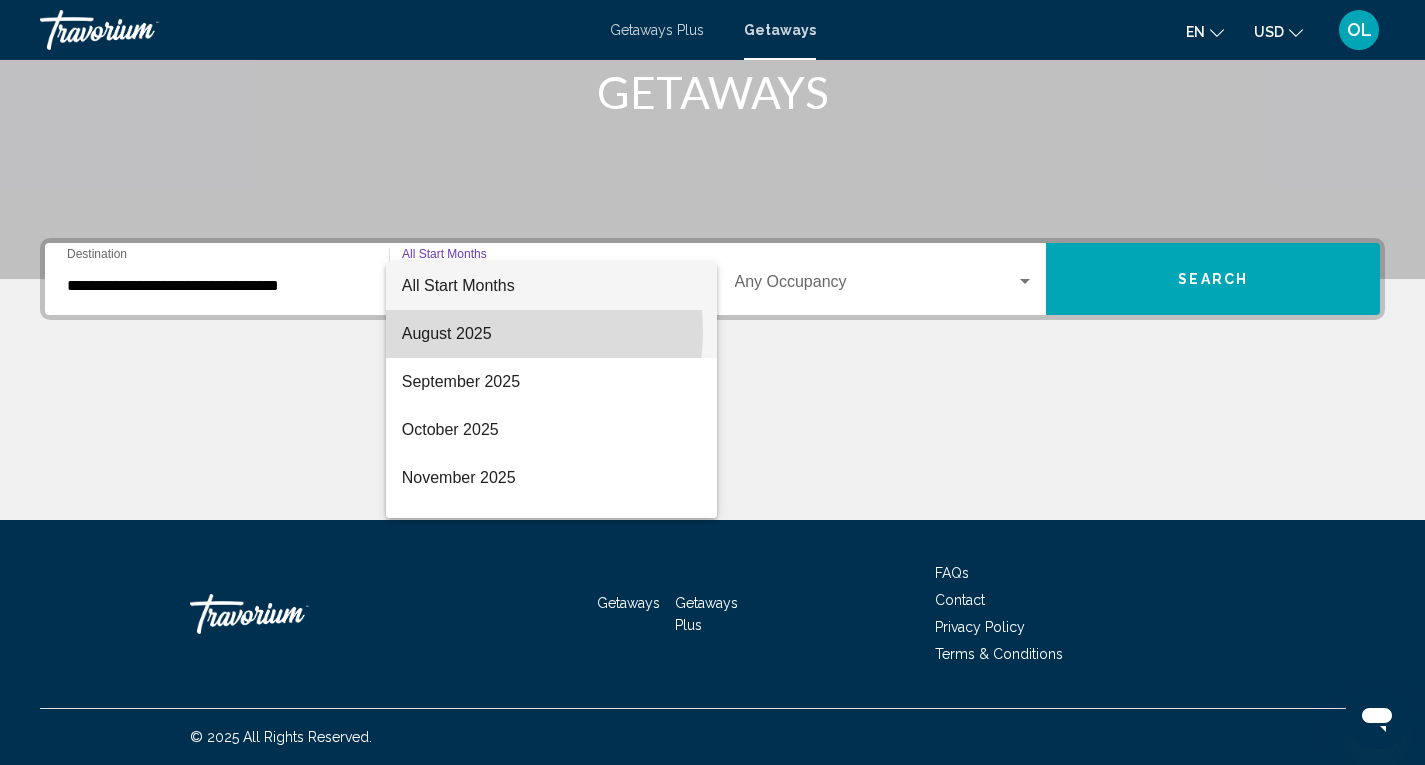 click on "August 2025" at bounding box center (551, 334) 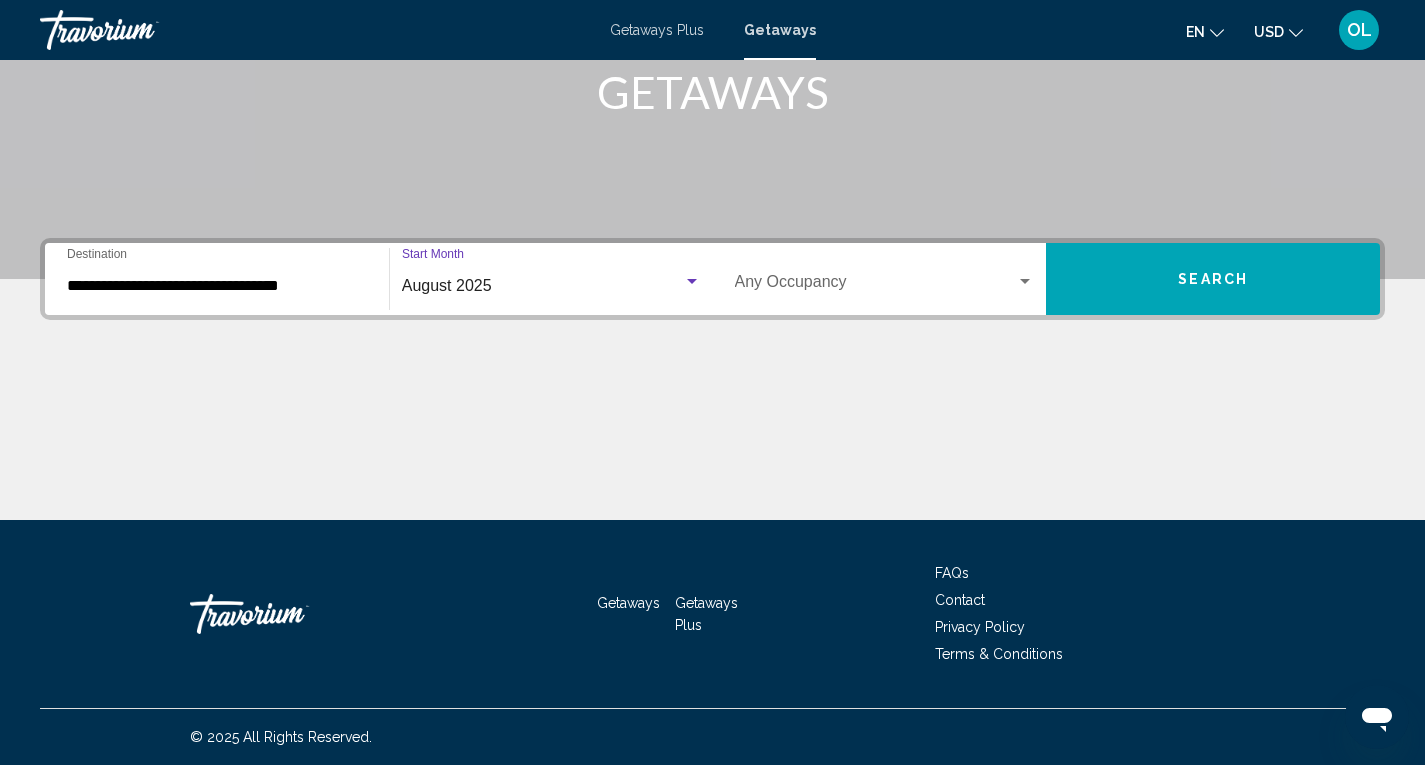 click at bounding box center [692, 282] 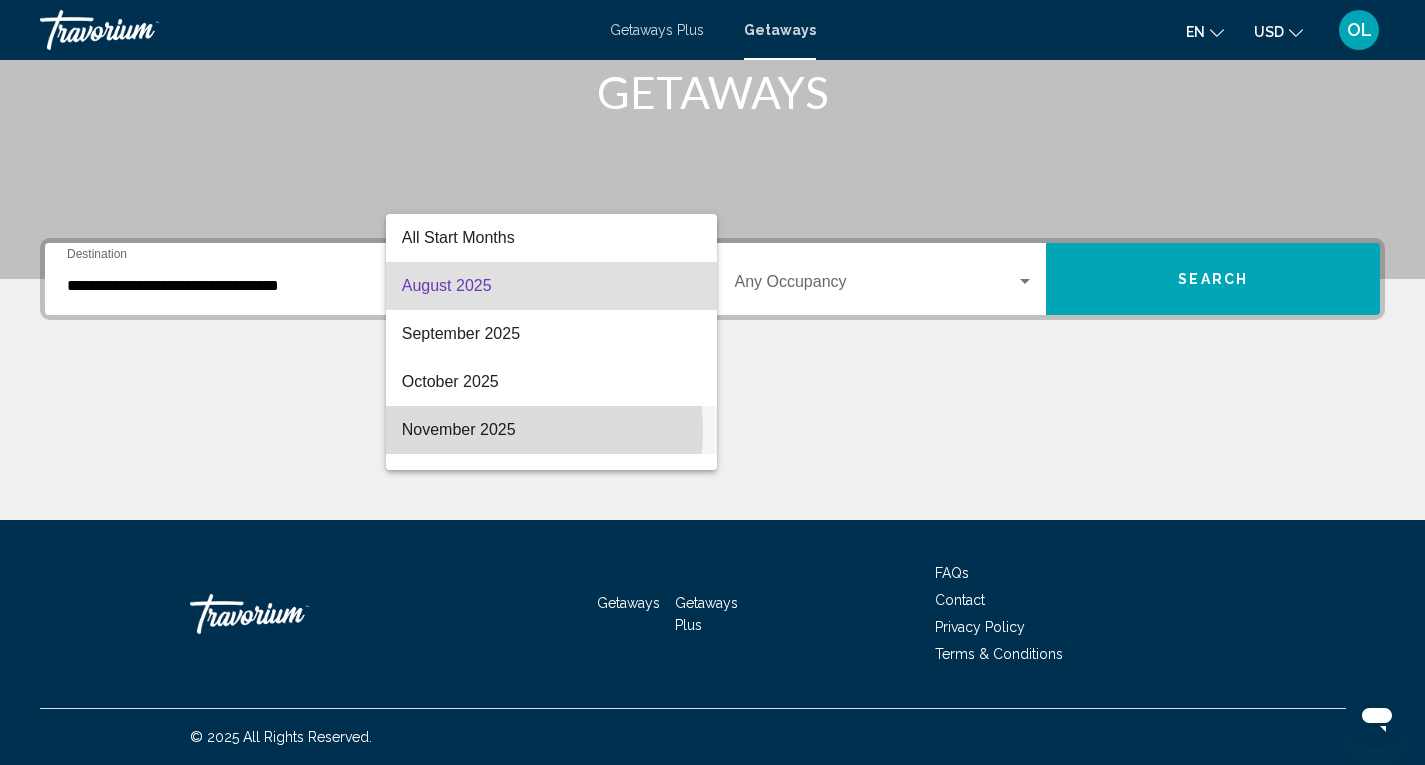 click on "November 2025" at bounding box center [551, 430] 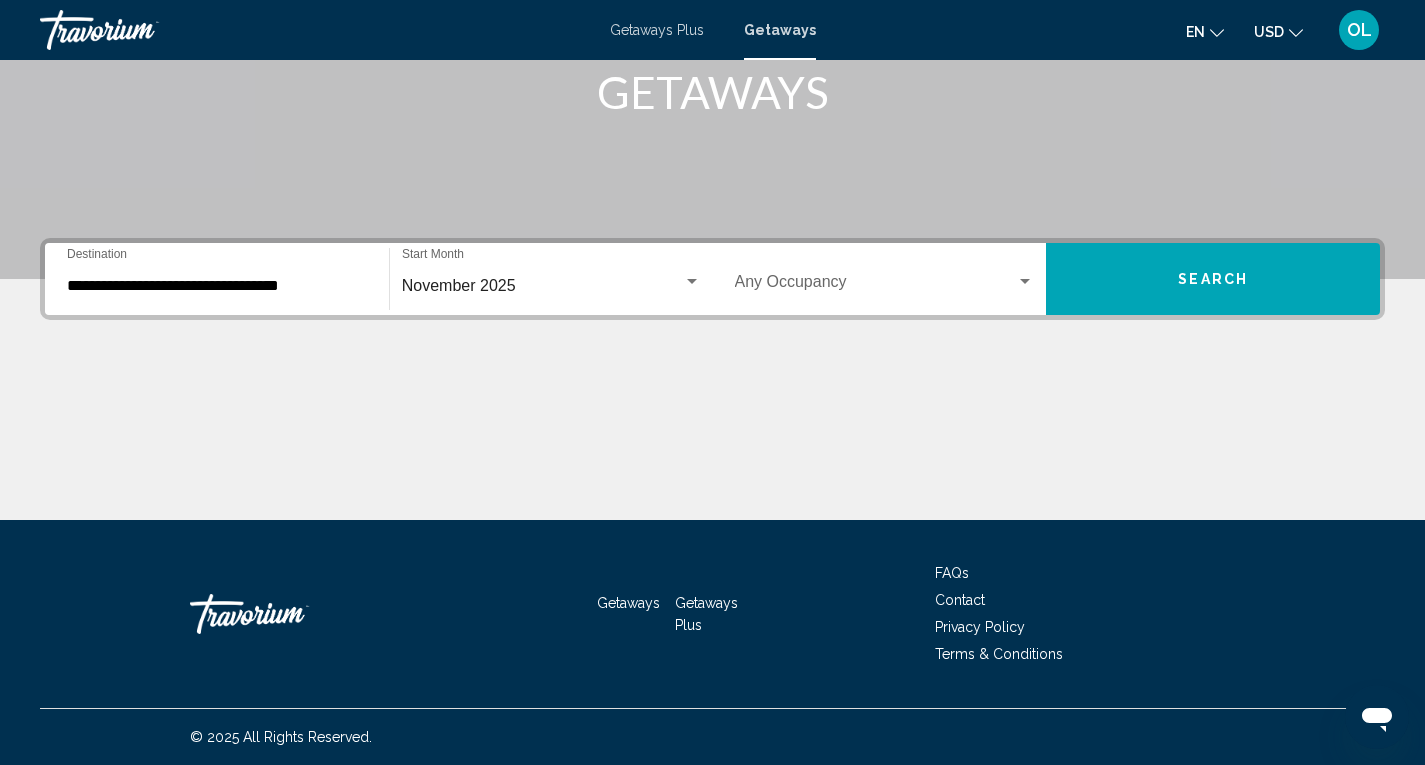 click on "Occupancy Any Occupancy" at bounding box center [885, 279] 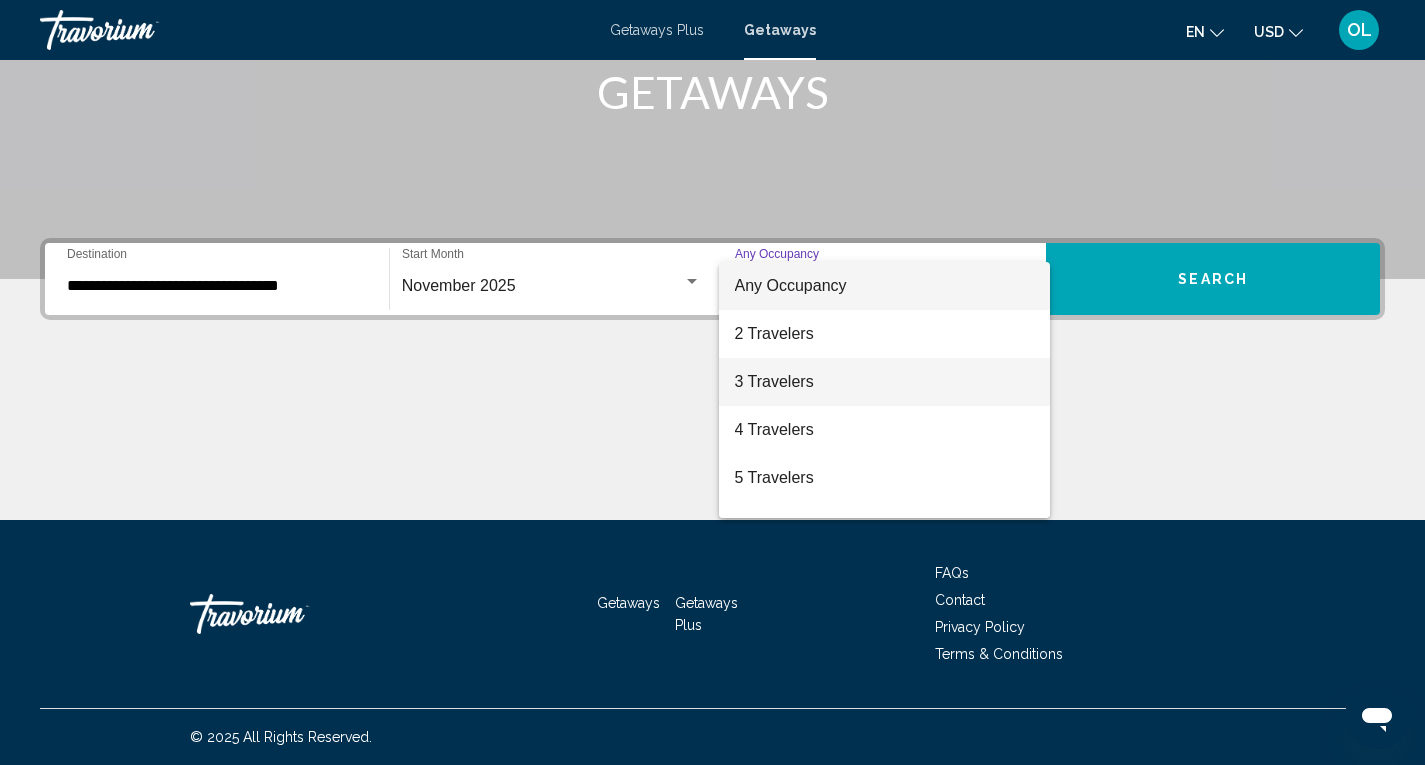 click on "3 Travelers" at bounding box center (885, 382) 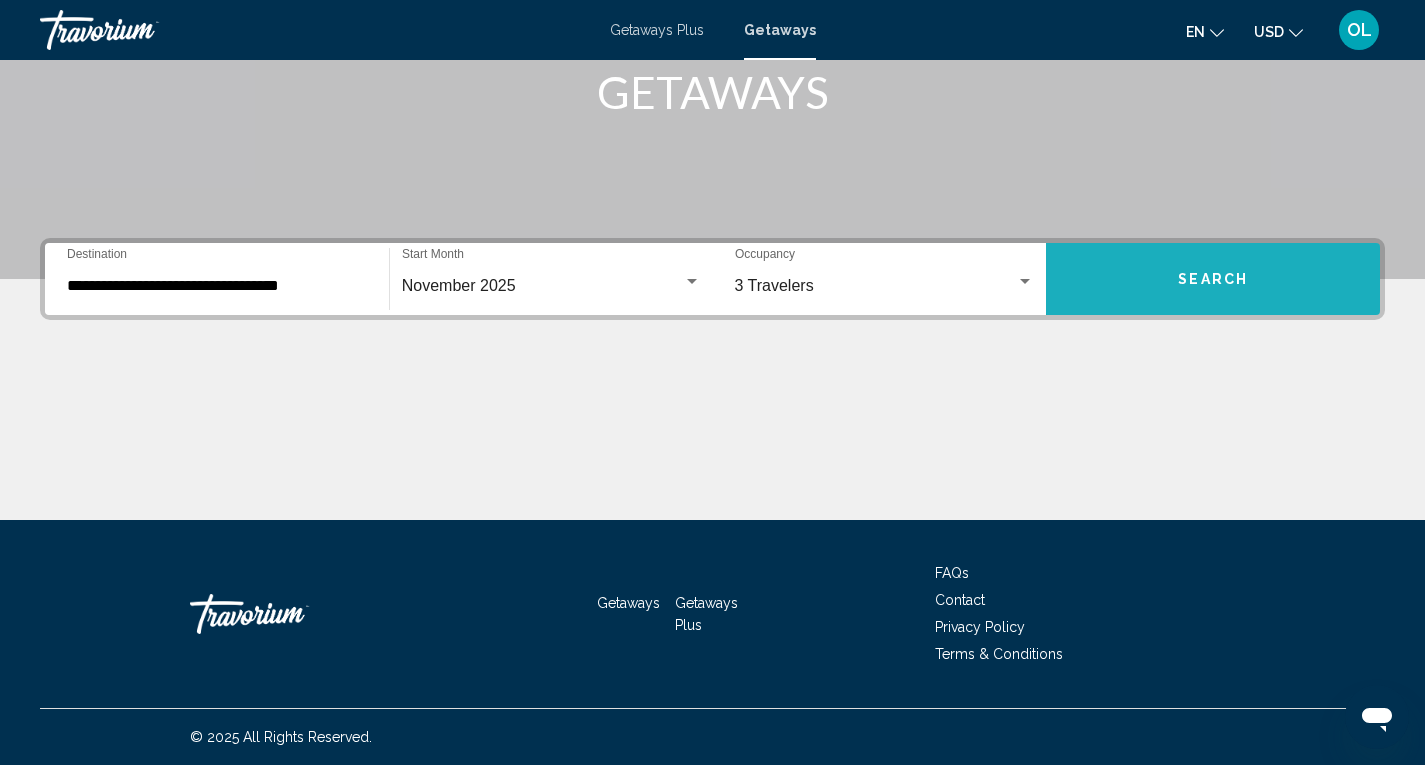 click on "Search" at bounding box center [1213, 280] 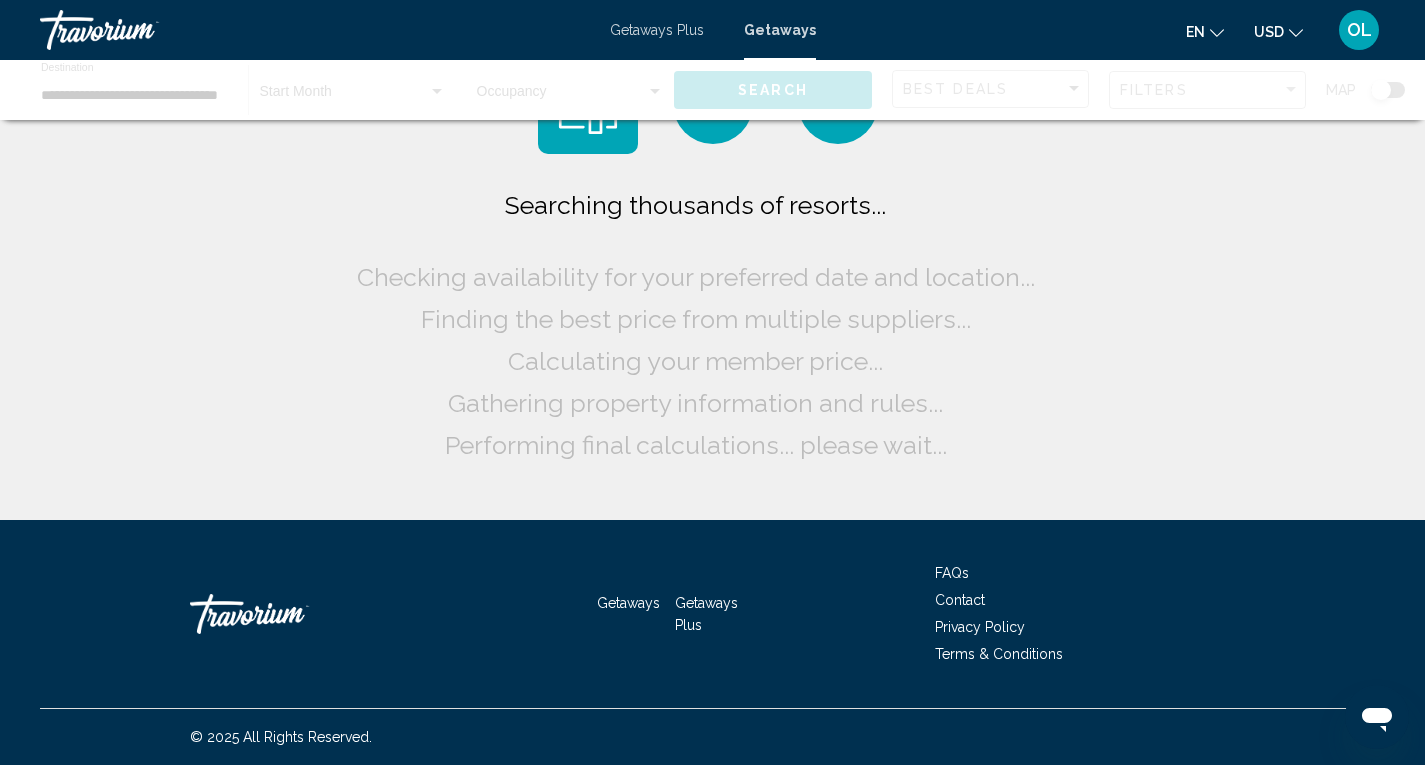 scroll, scrollTop: 0, scrollLeft: 0, axis: both 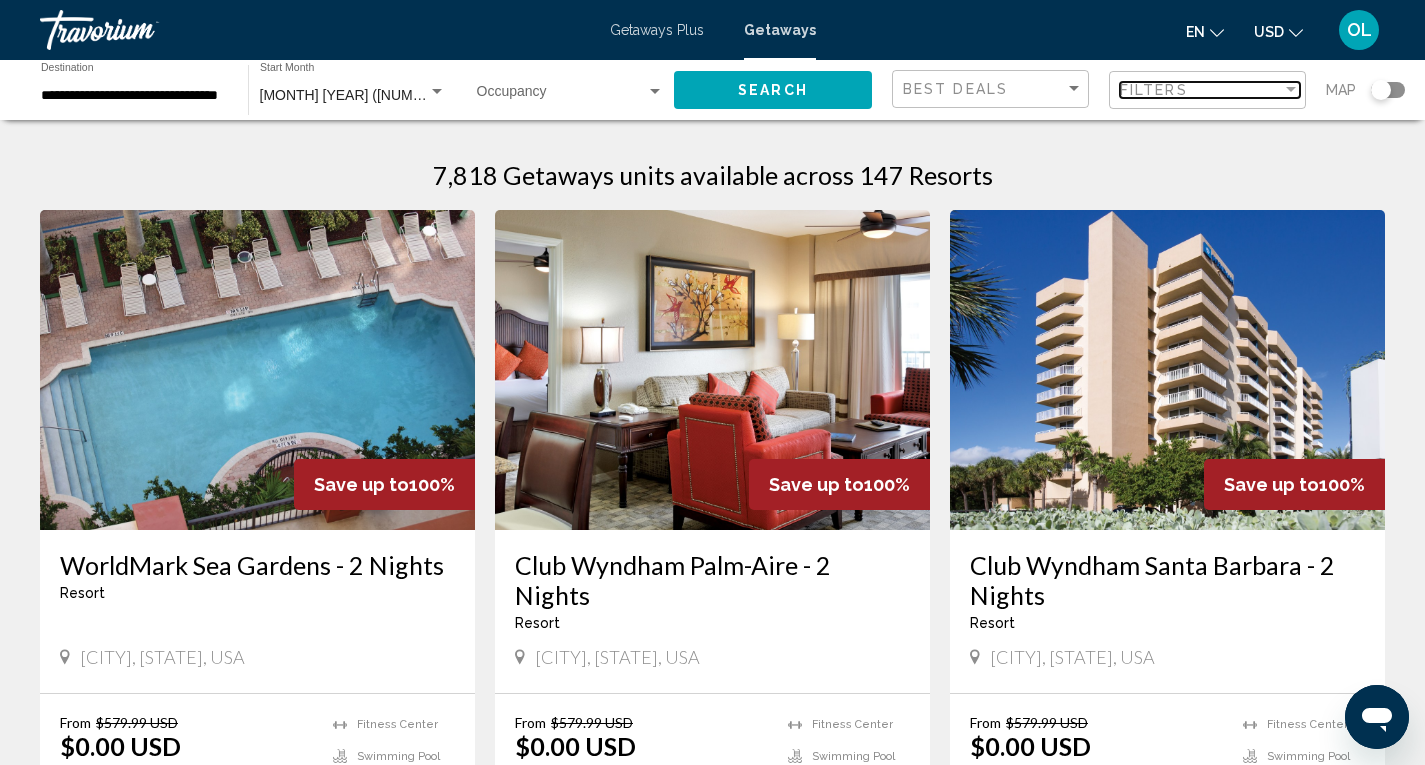 click at bounding box center [1291, 90] 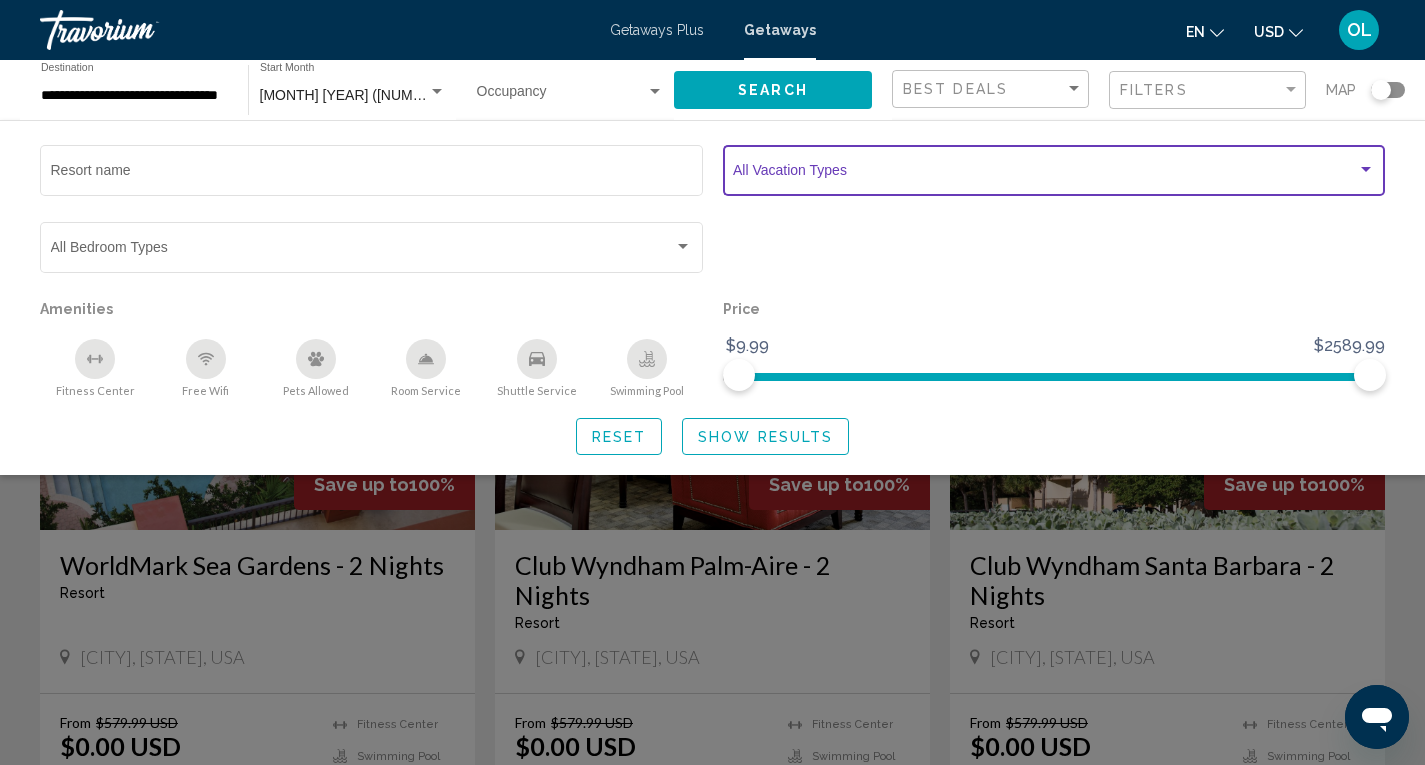 click at bounding box center (1366, 169) 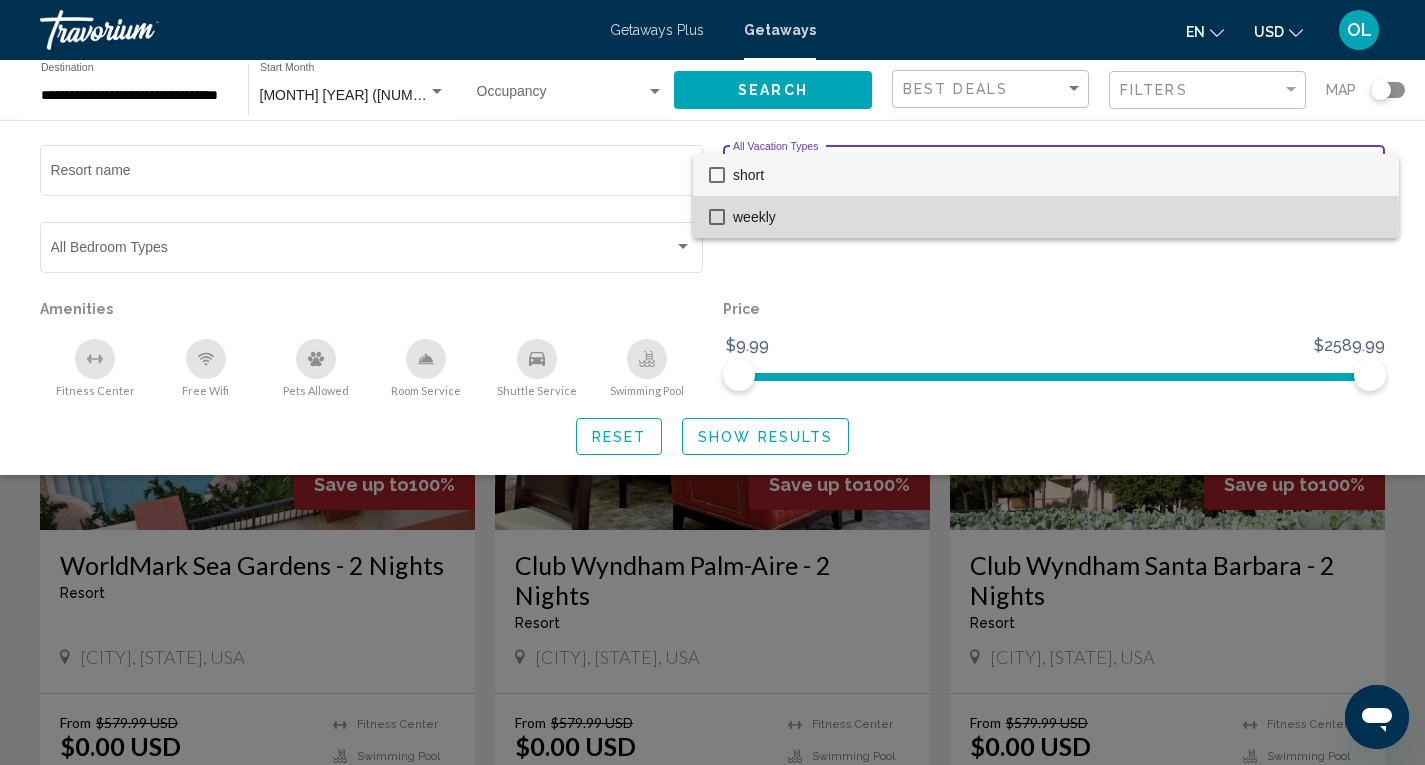 click on "weekly" at bounding box center [1058, 217] 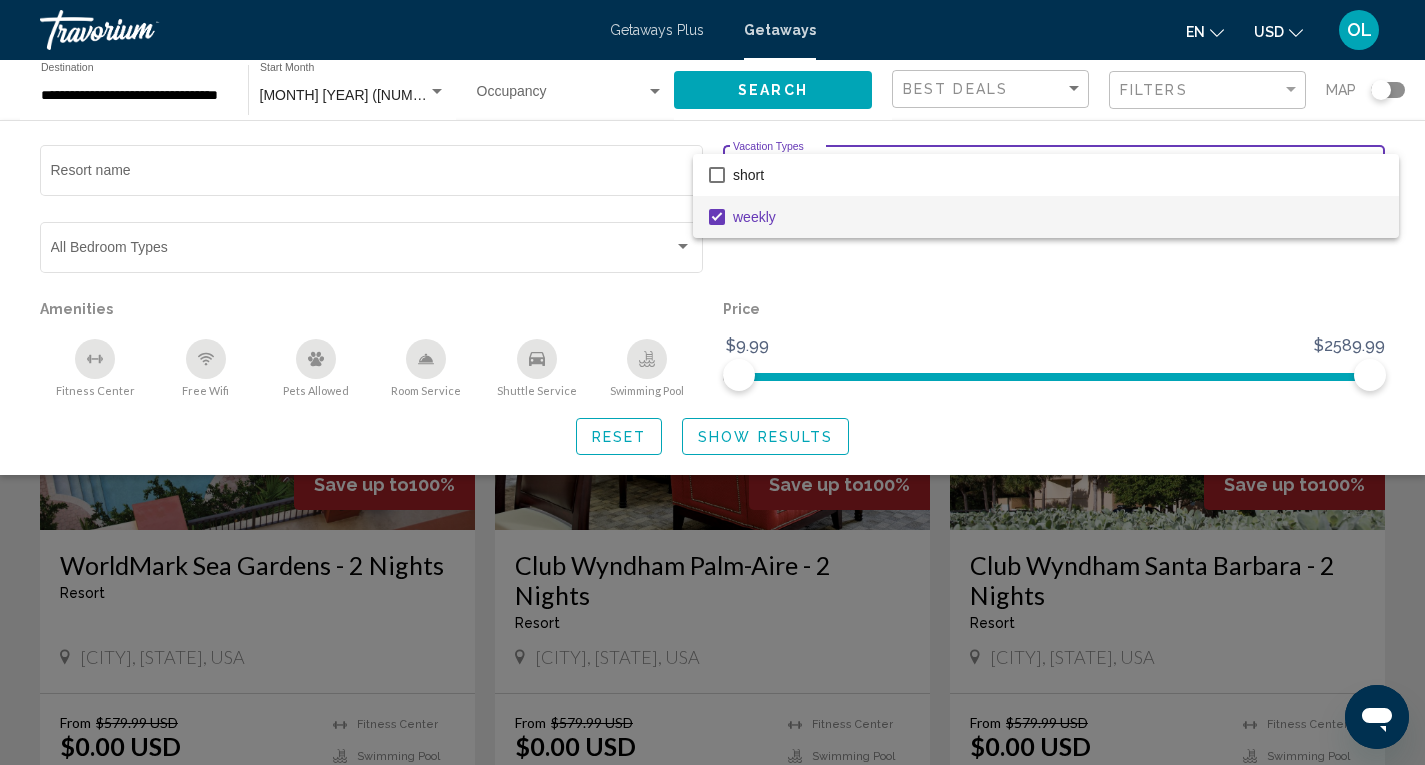 click at bounding box center [712, 382] 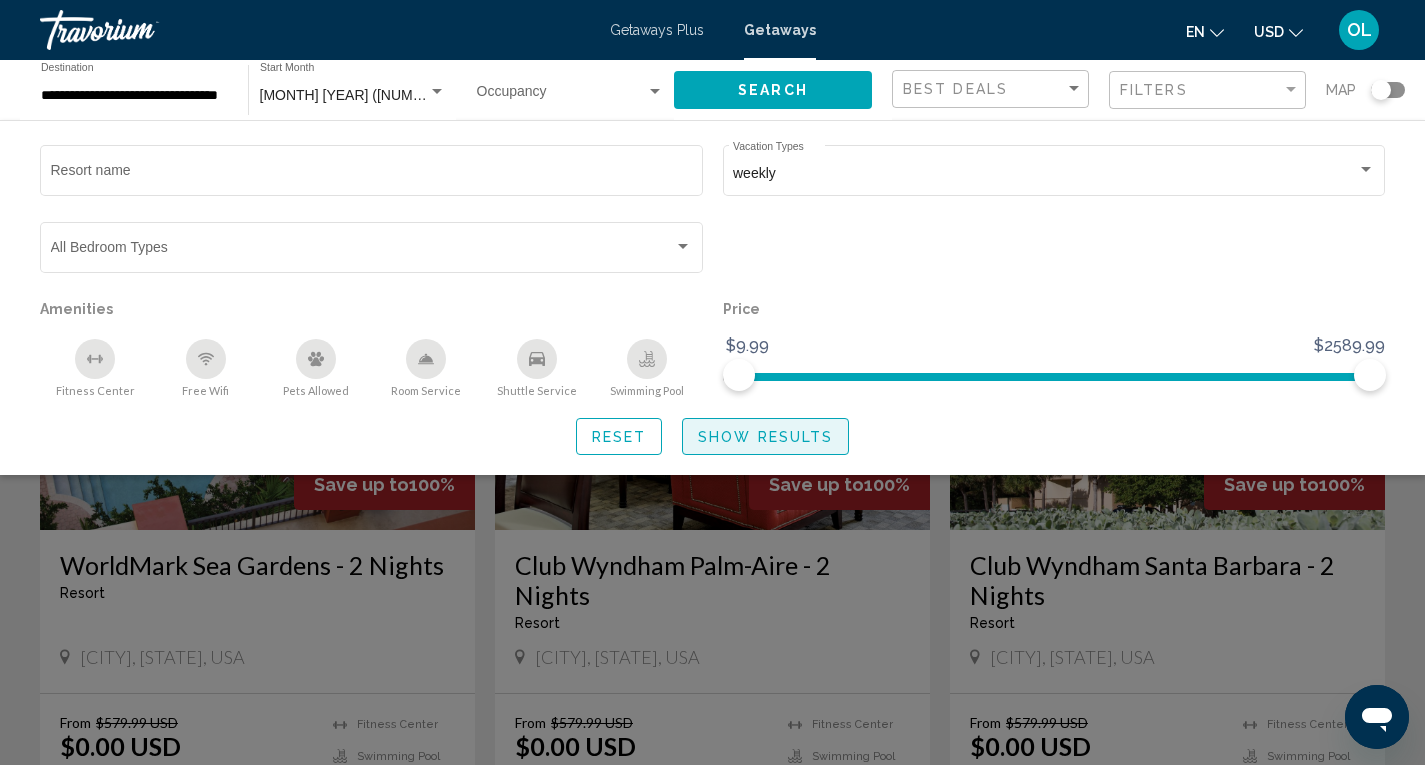 click on "Show Results" 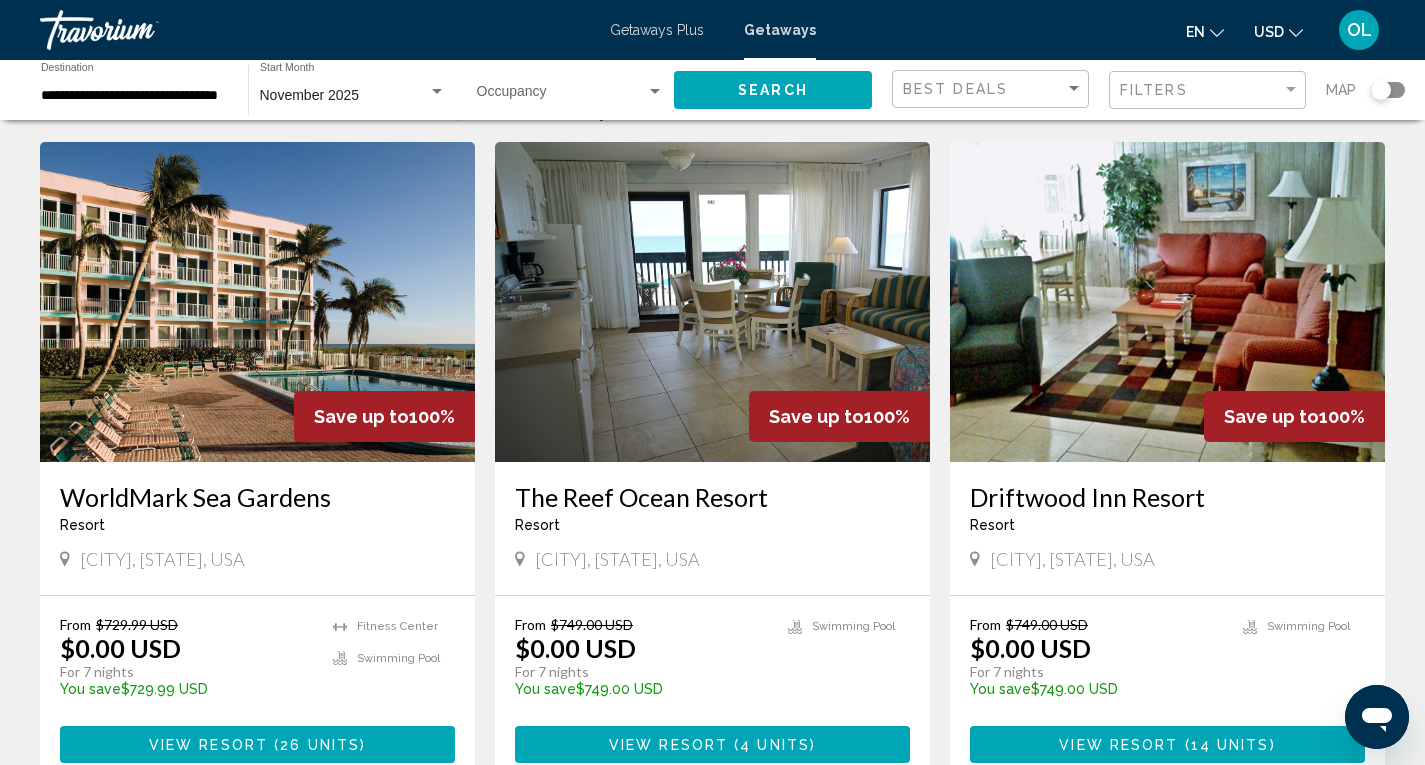 scroll, scrollTop: 80, scrollLeft: 0, axis: vertical 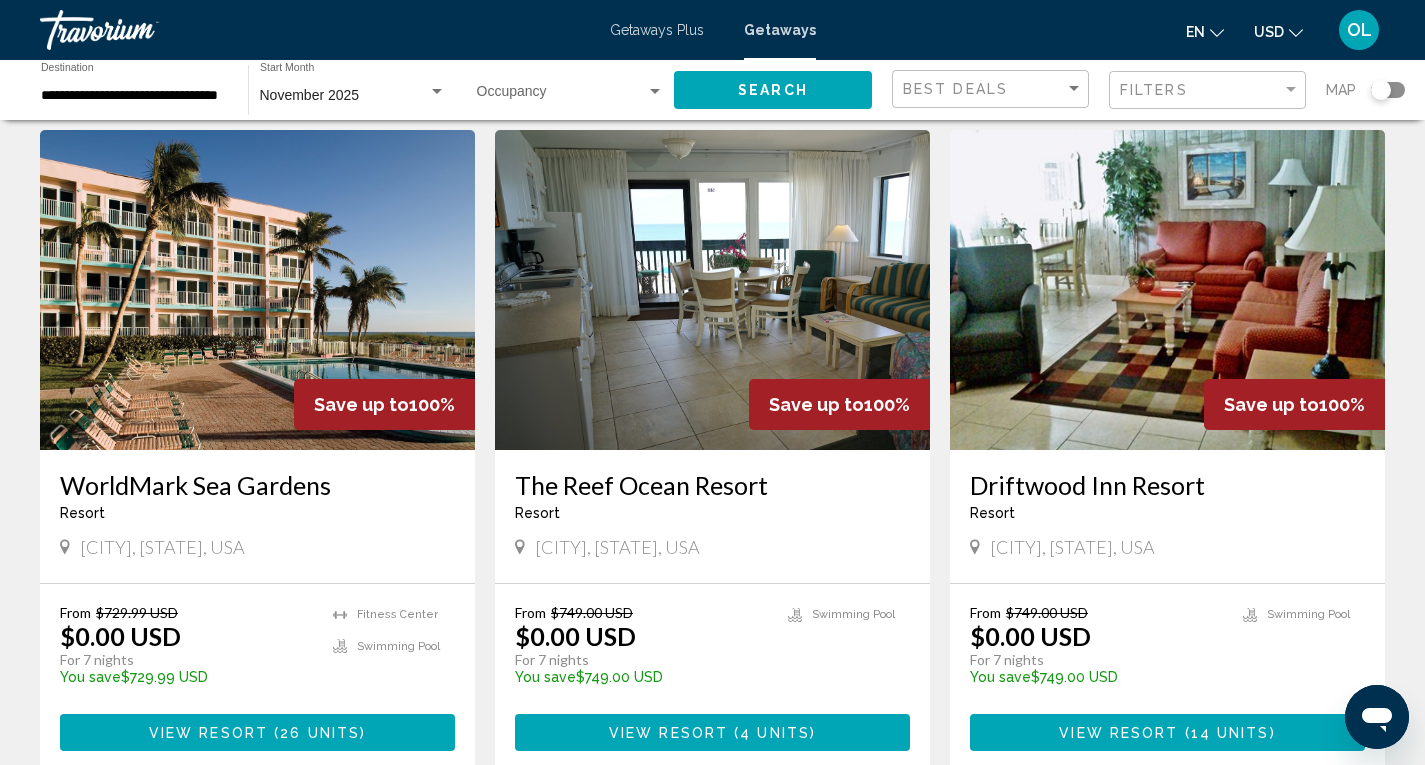 click at bounding box center (257, 290) 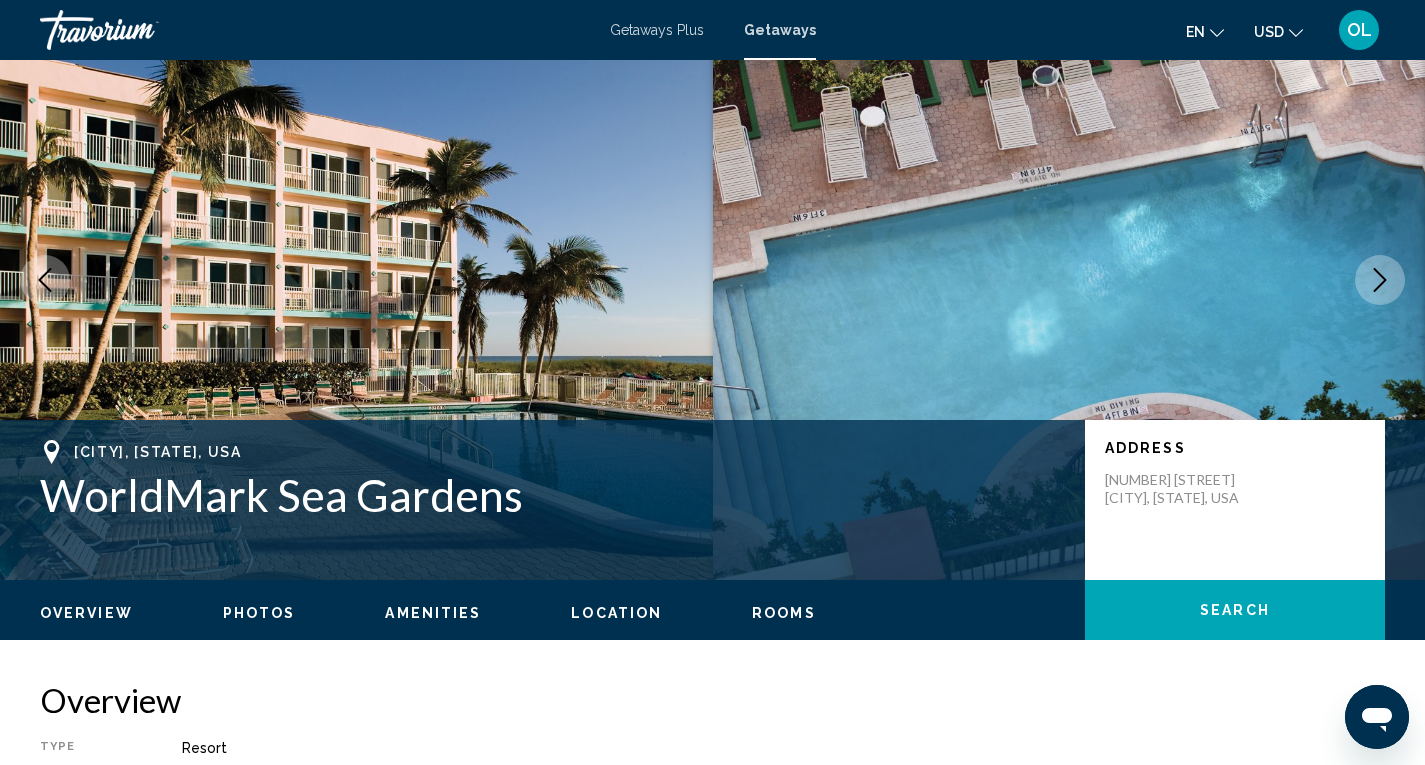 scroll, scrollTop: 0, scrollLeft: 0, axis: both 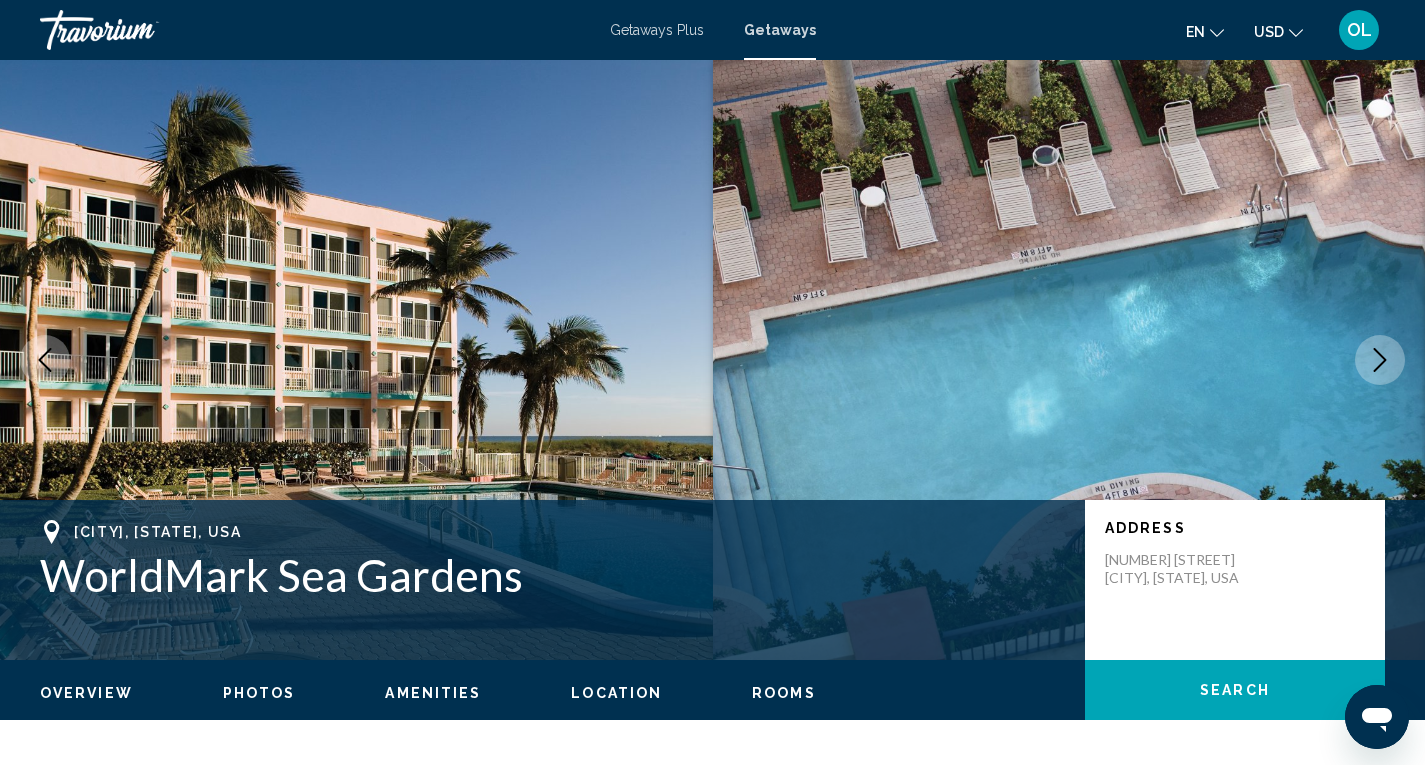 click 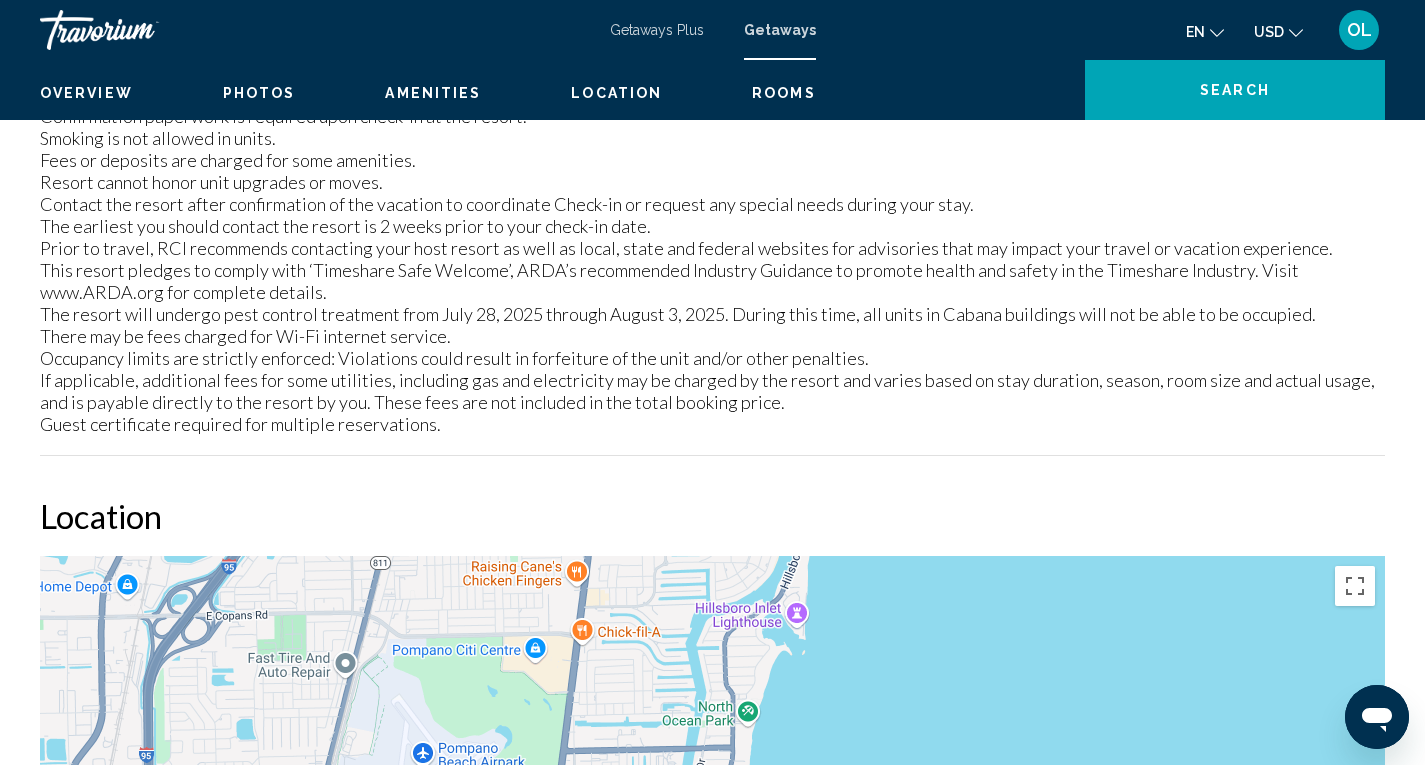 scroll, scrollTop: 0, scrollLeft: 0, axis: both 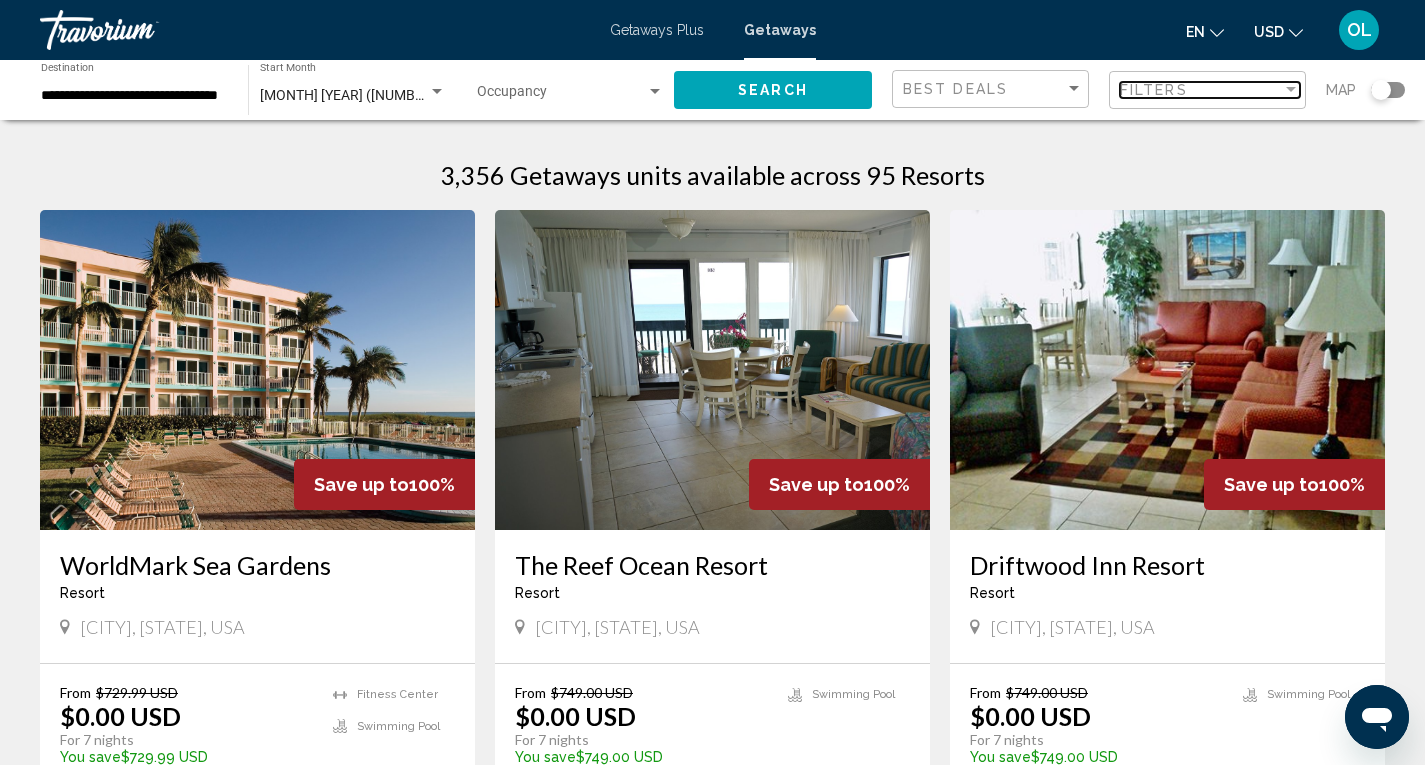 click at bounding box center (1291, 89) 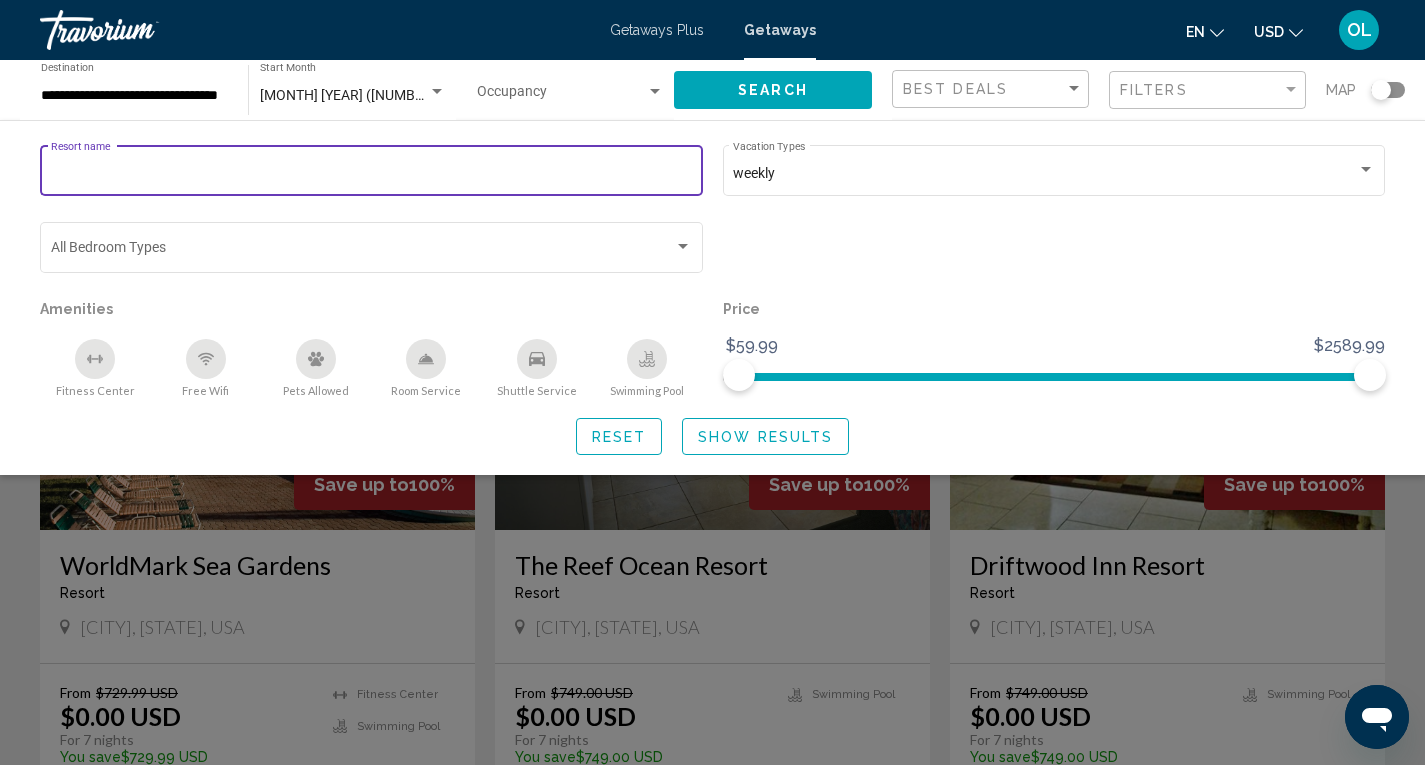 click on "Resort name" at bounding box center (372, 174) 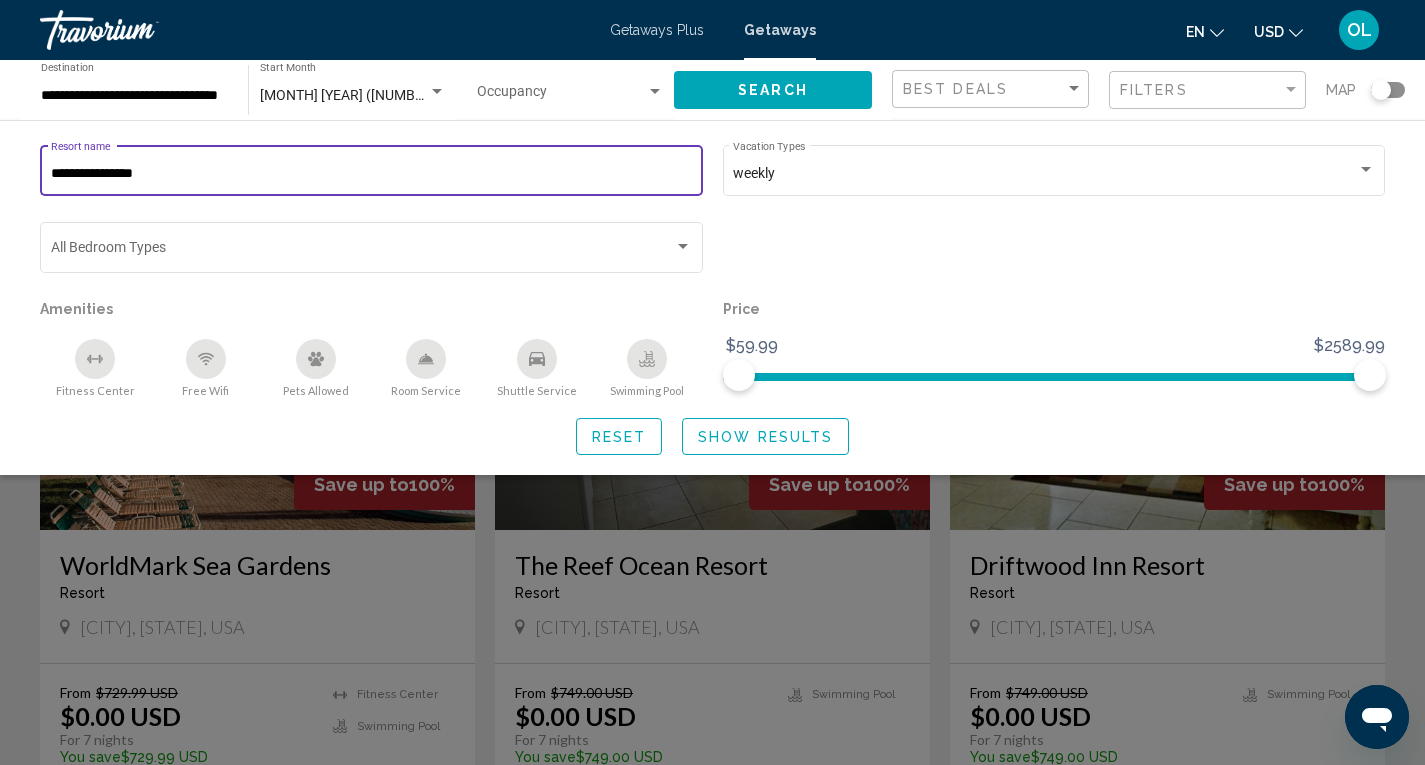 type on "**********" 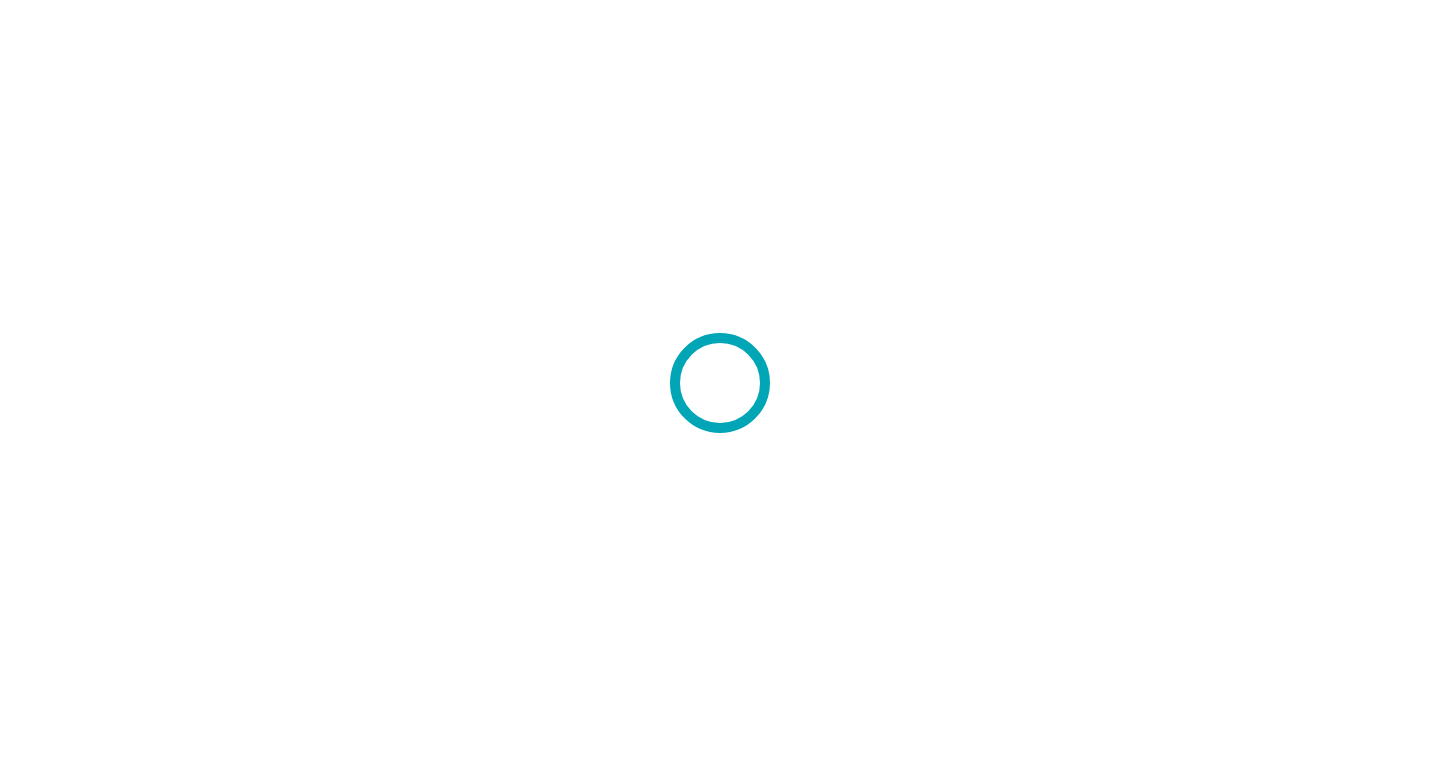 scroll, scrollTop: 0, scrollLeft: 0, axis: both 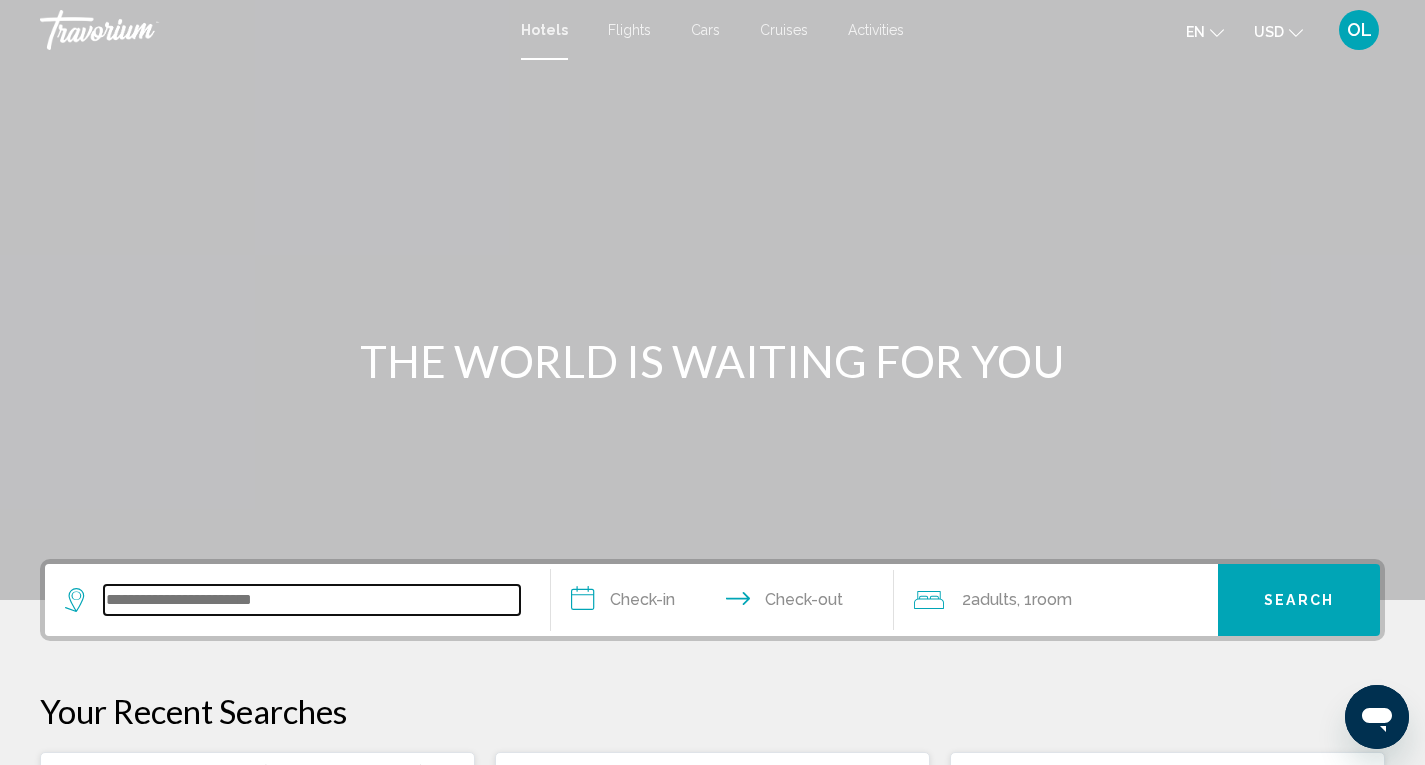 click at bounding box center [312, 600] 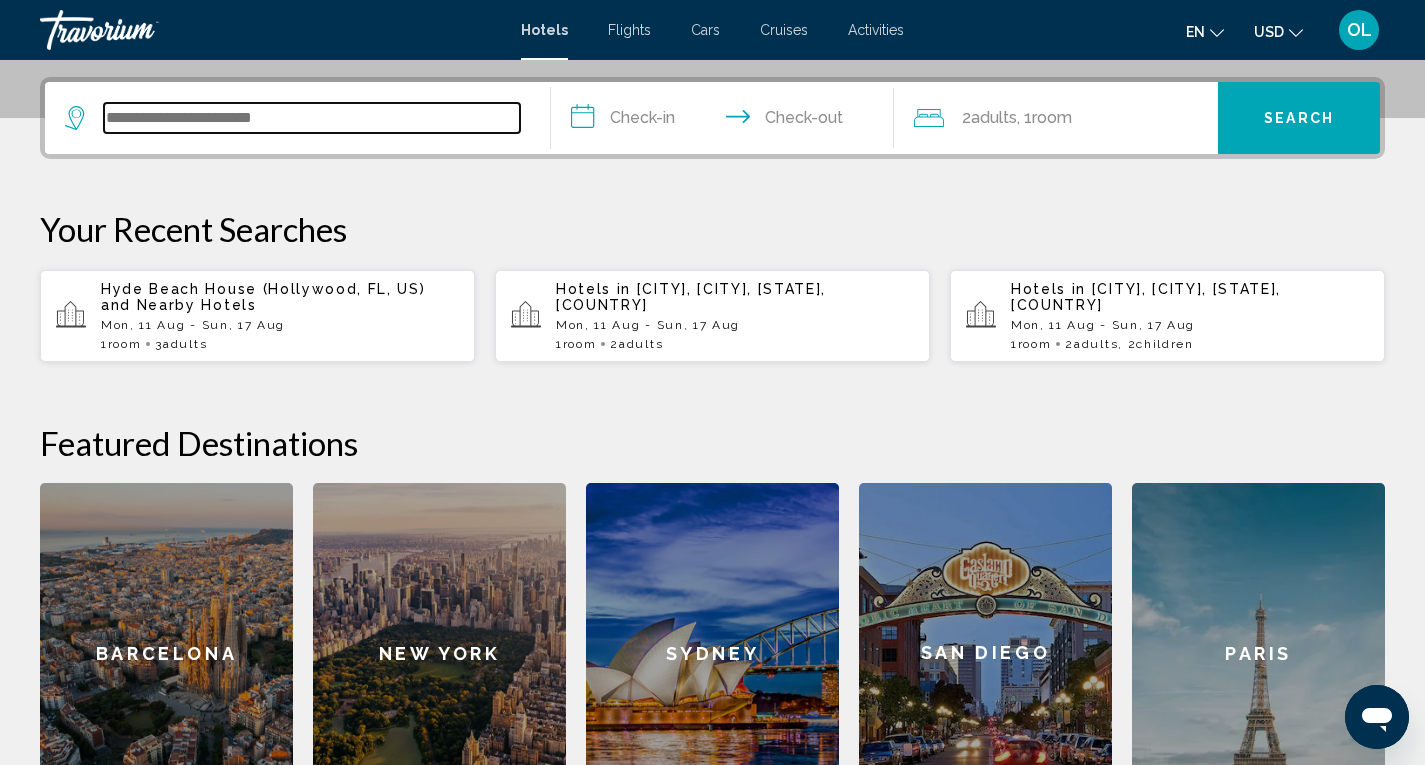 scroll, scrollTop: 494, scrollLeft: 0, axis: vertical 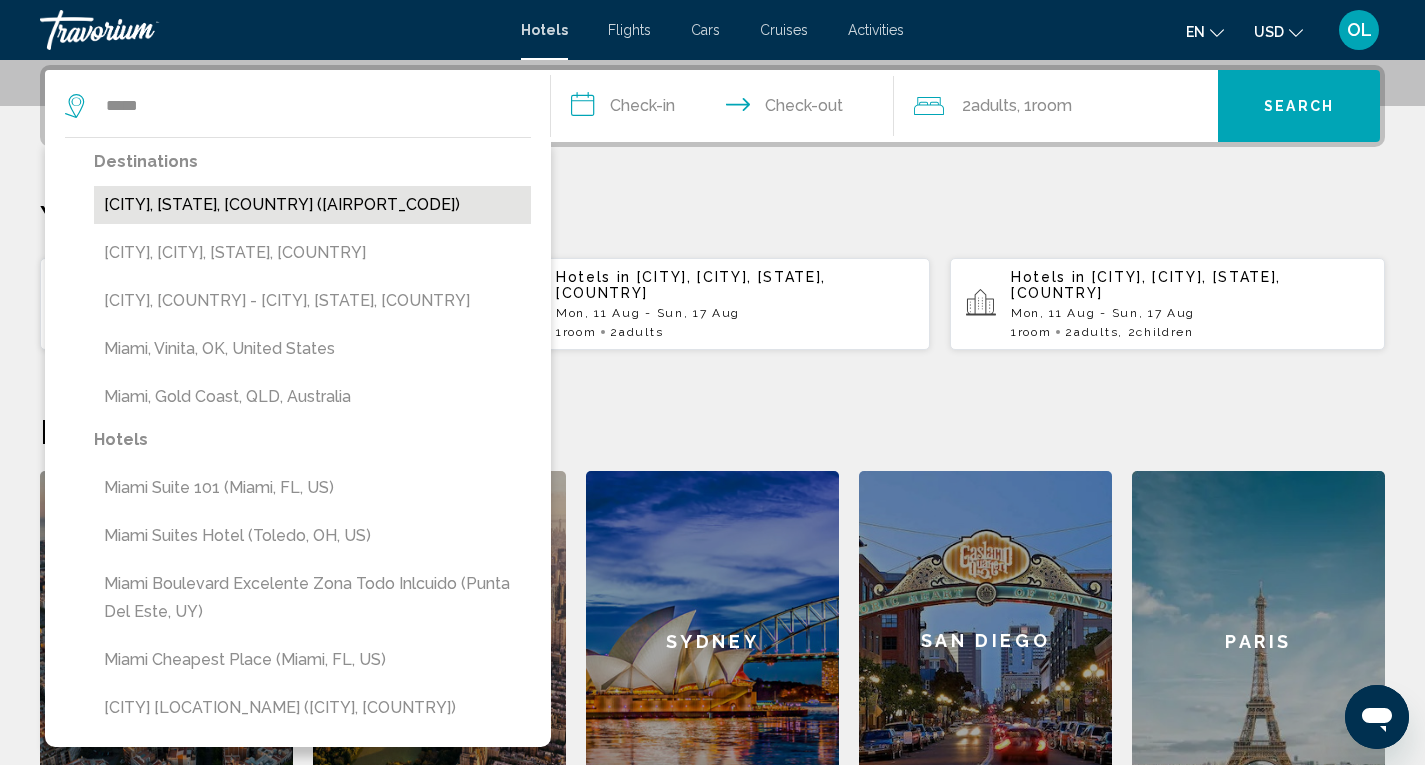 click on "[CITY], [STATE], [COUNTRY] ([AIRPORT_CODE])" at bounding box center (312, 205) 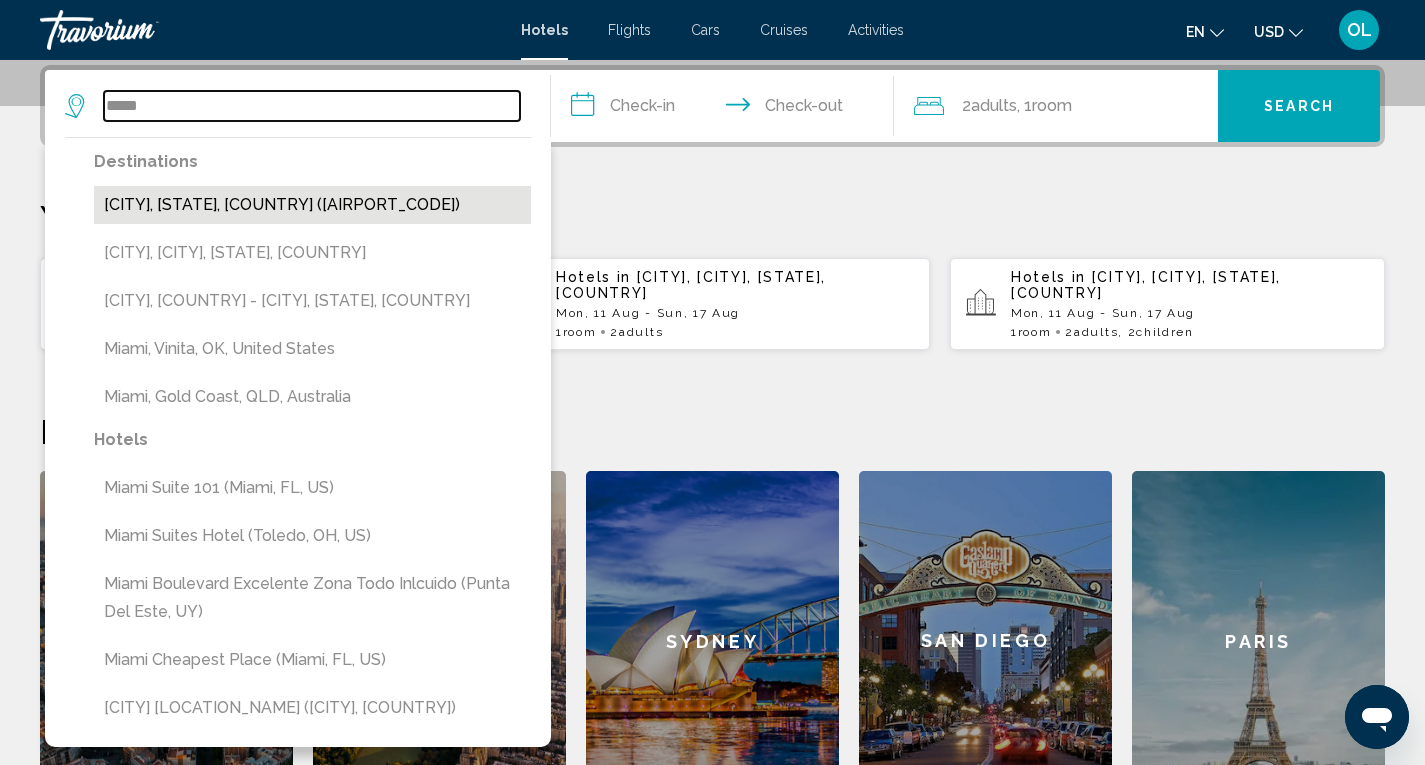 type on "**********" 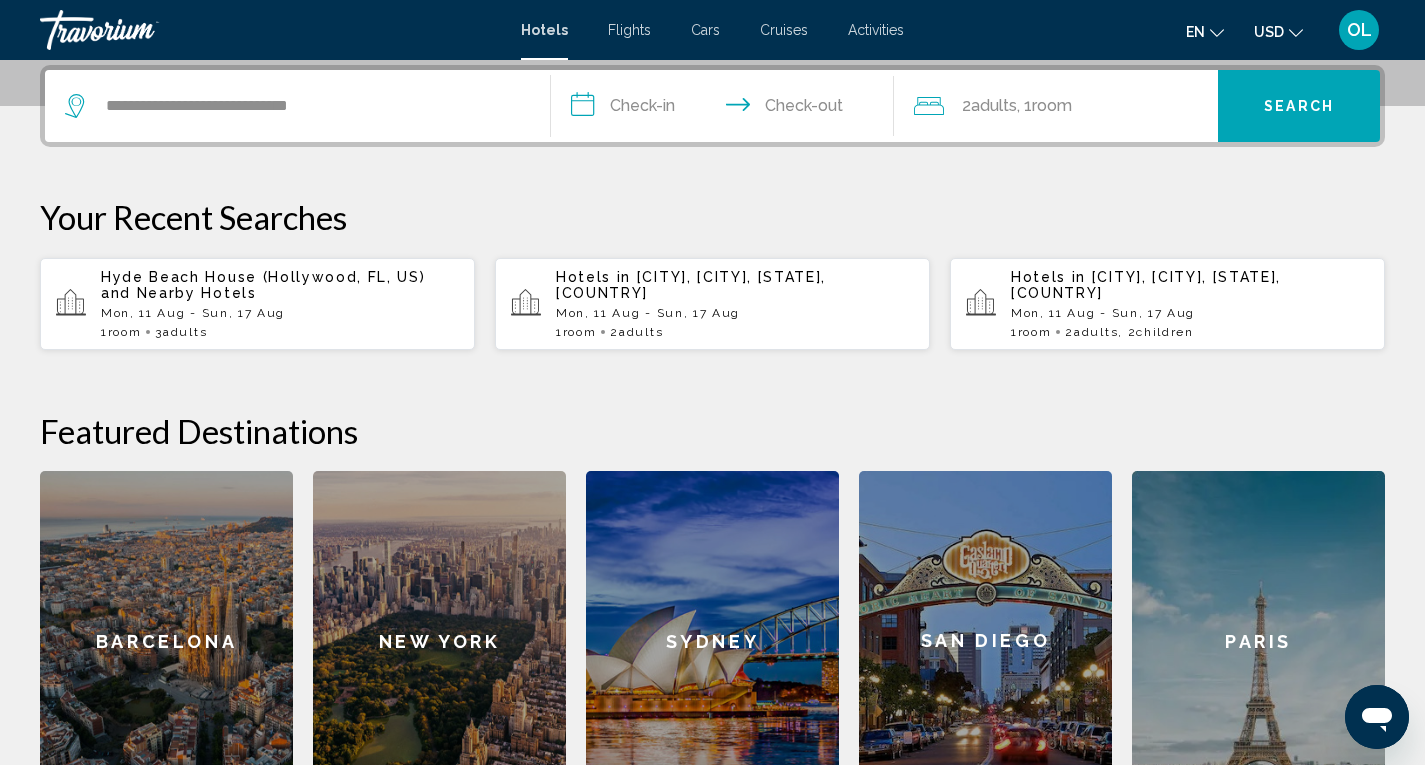 click on "**********" at bounding box center (727, 109) 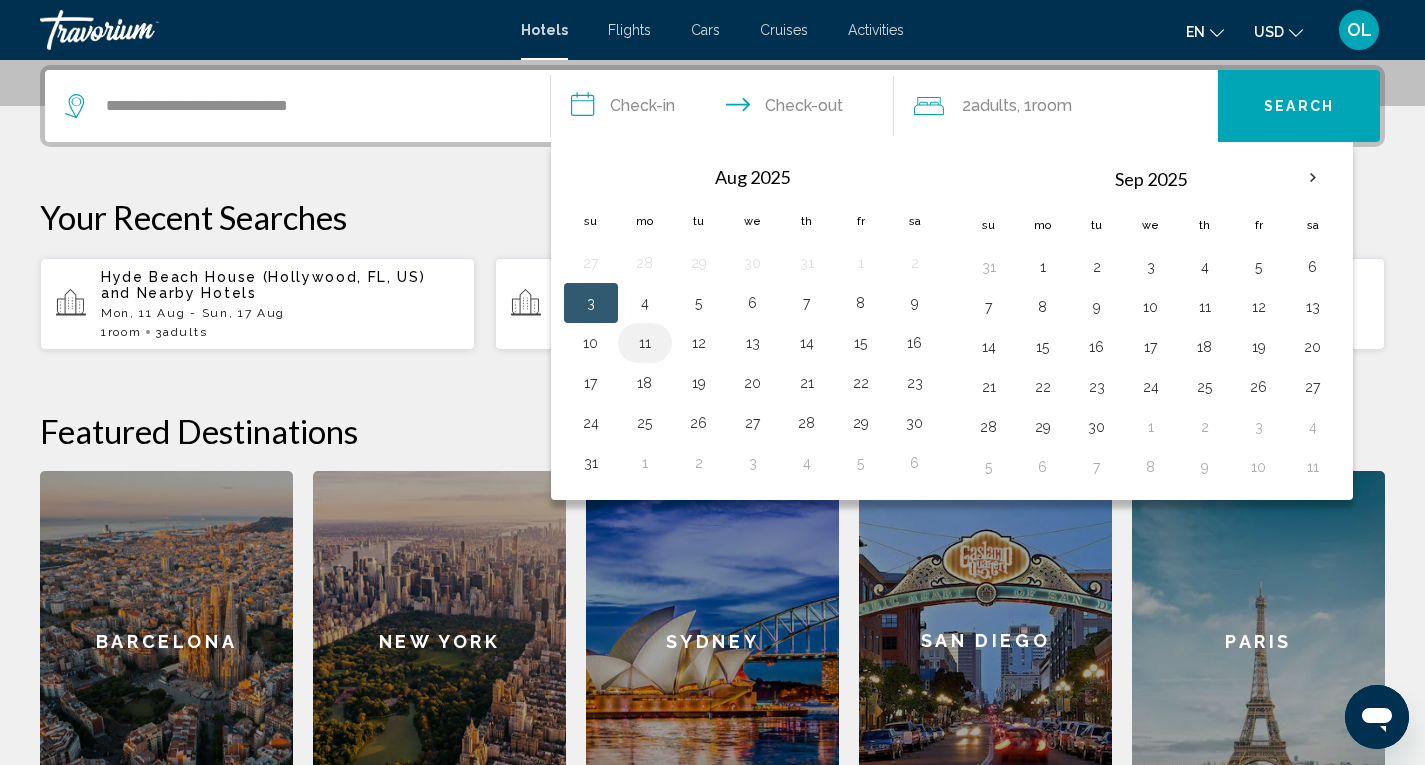 click on "11" at bounding box center (645, 343) 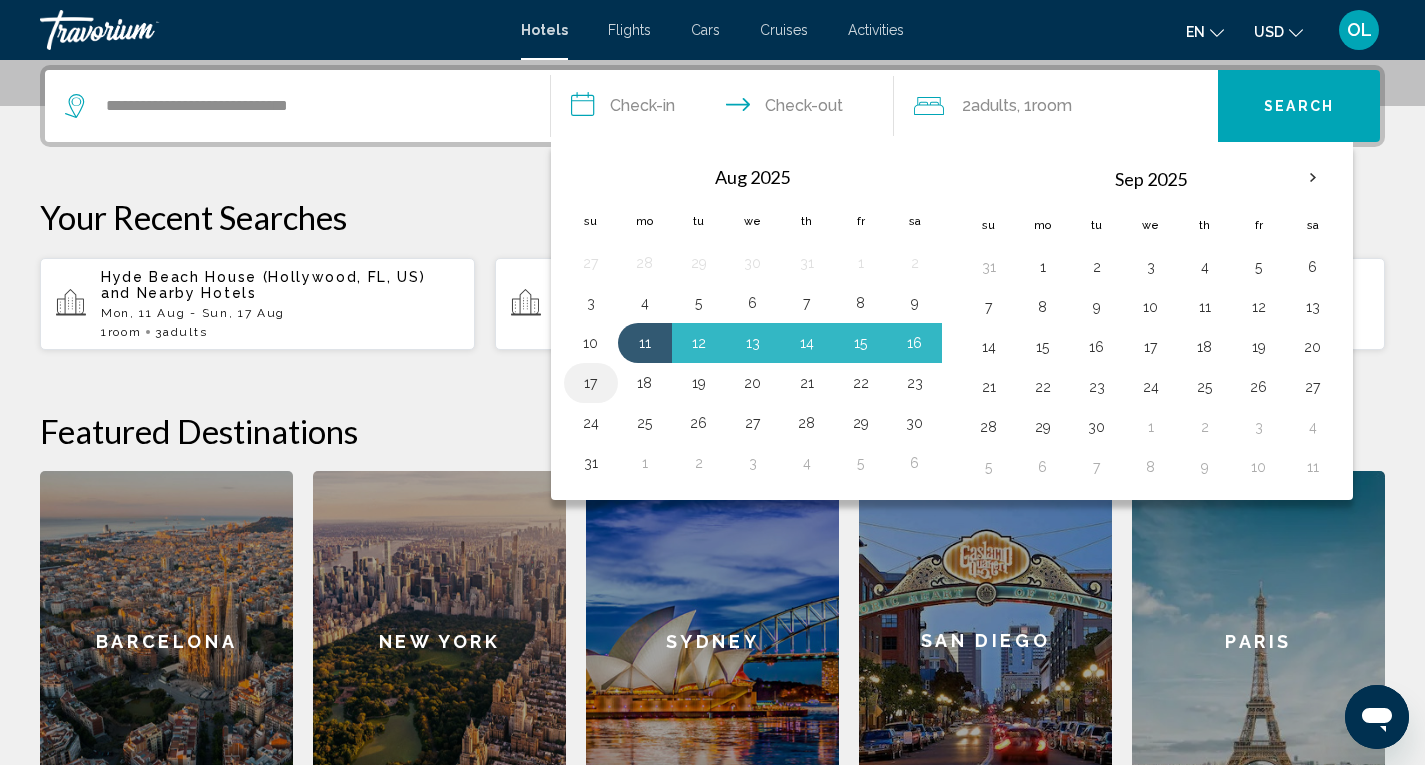 click on "17" at bounding box center (591, 383) 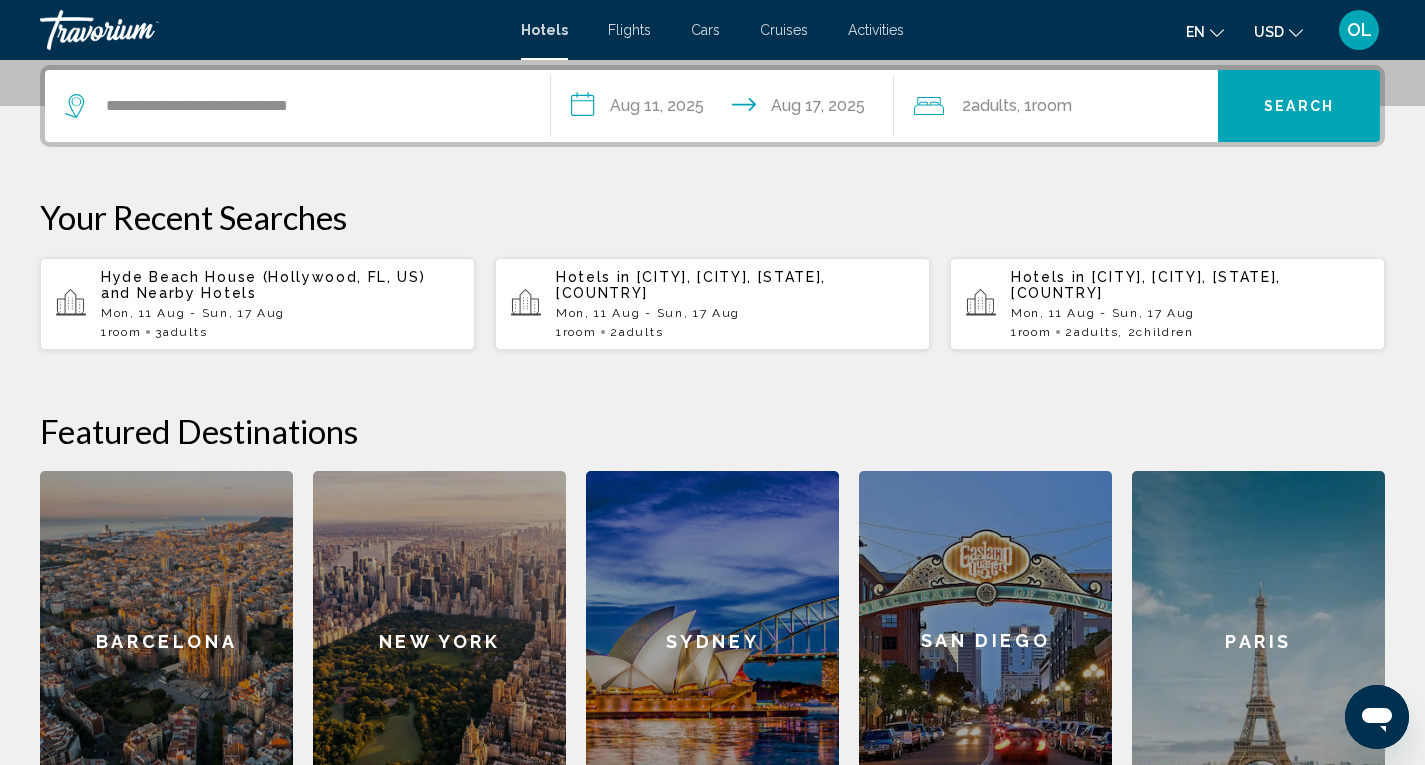 click on "Room" 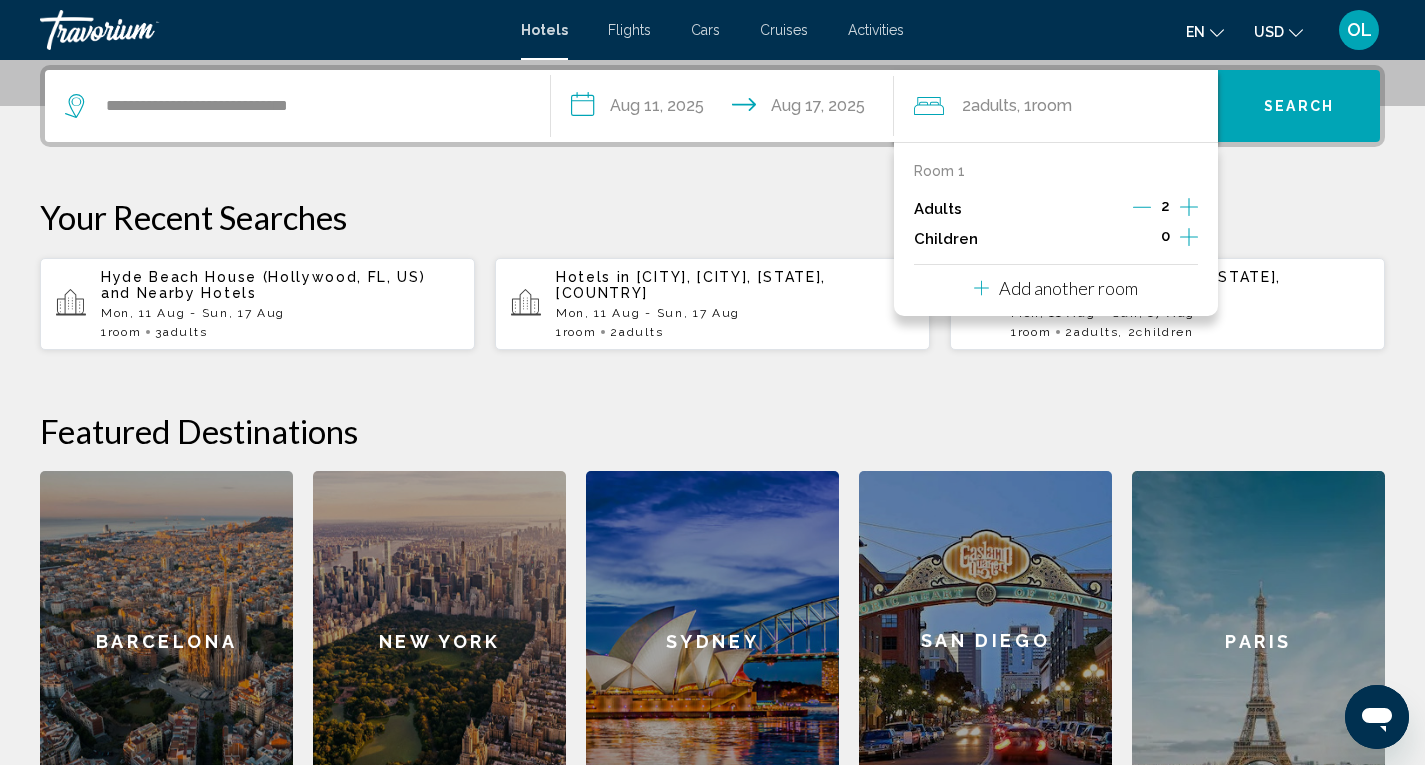click 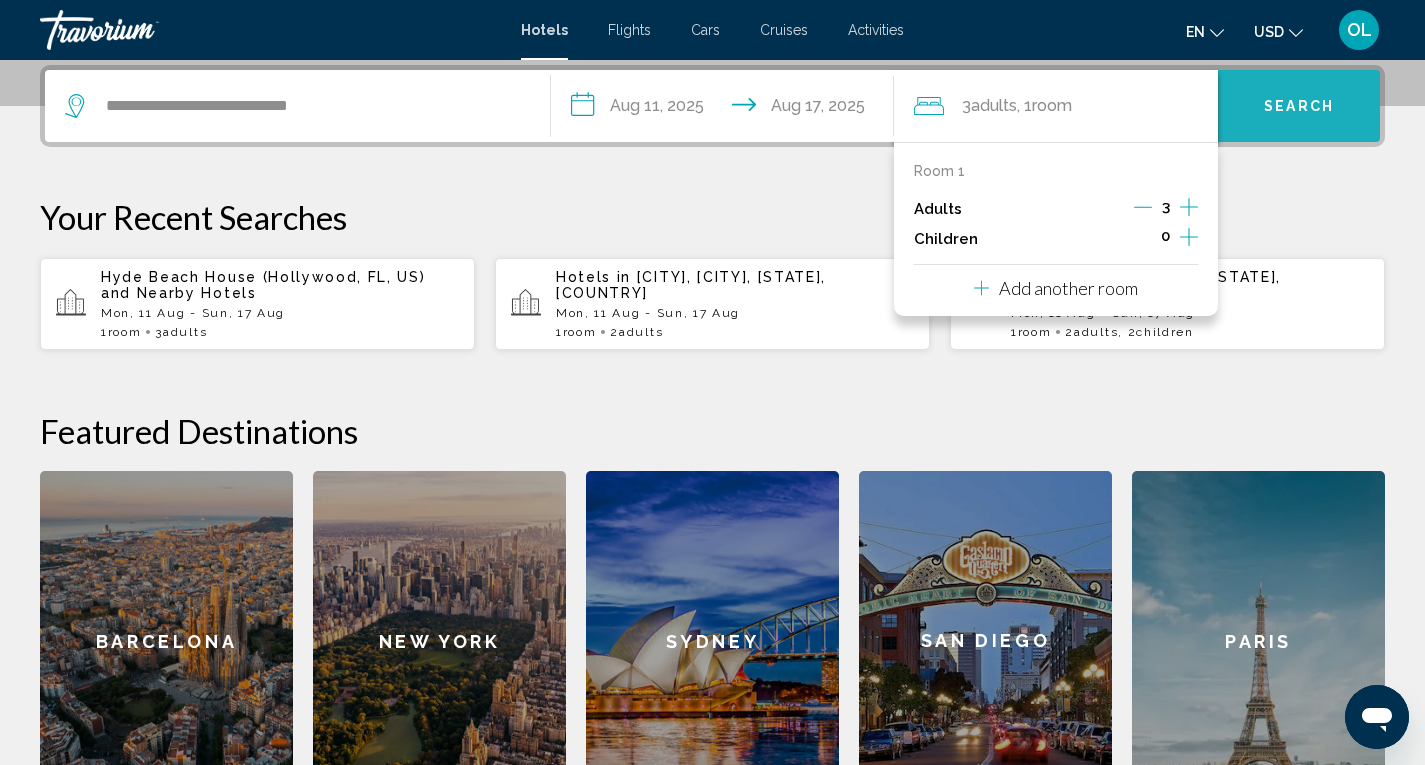 click on "Search" at bounding box center [1299, 107] 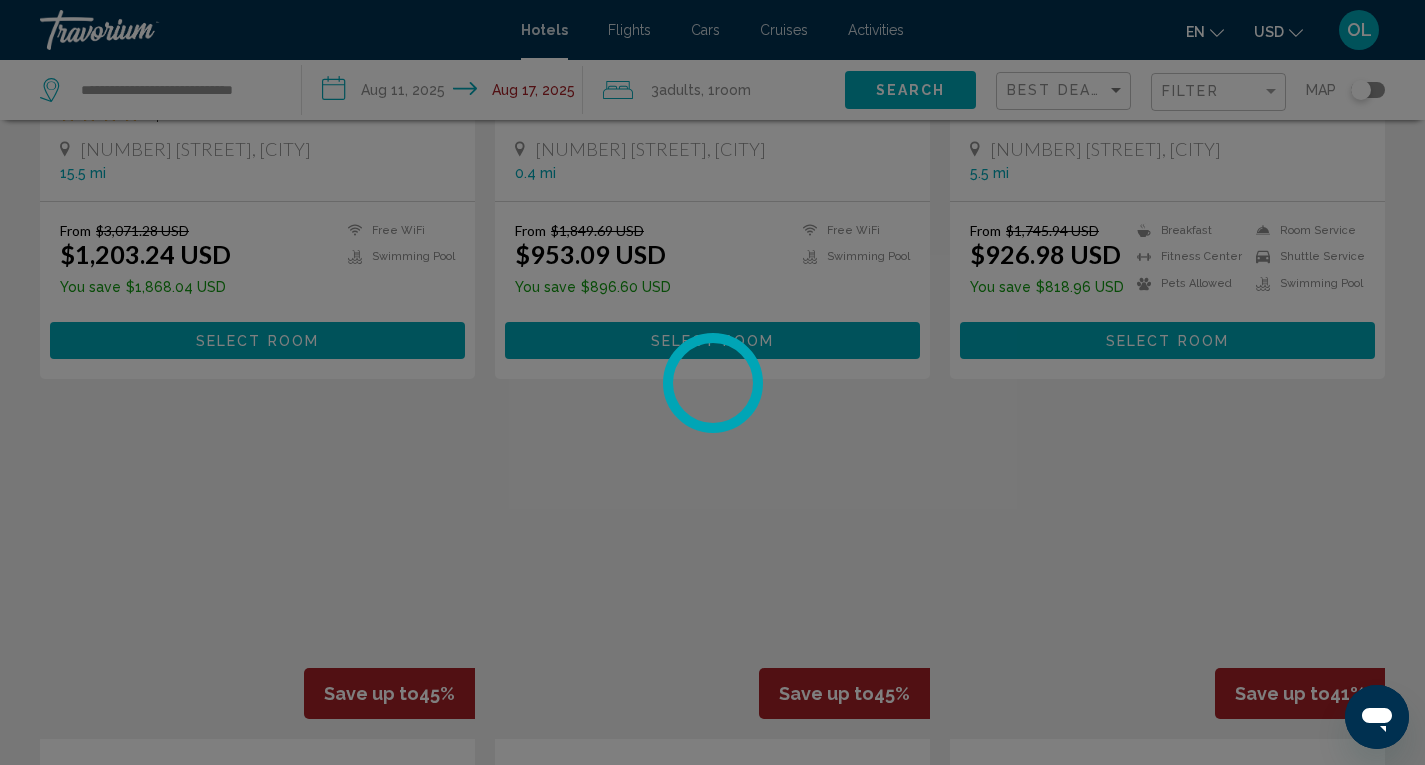 scroll, scrollTop: 0, scrollLeft: 0, axis: both 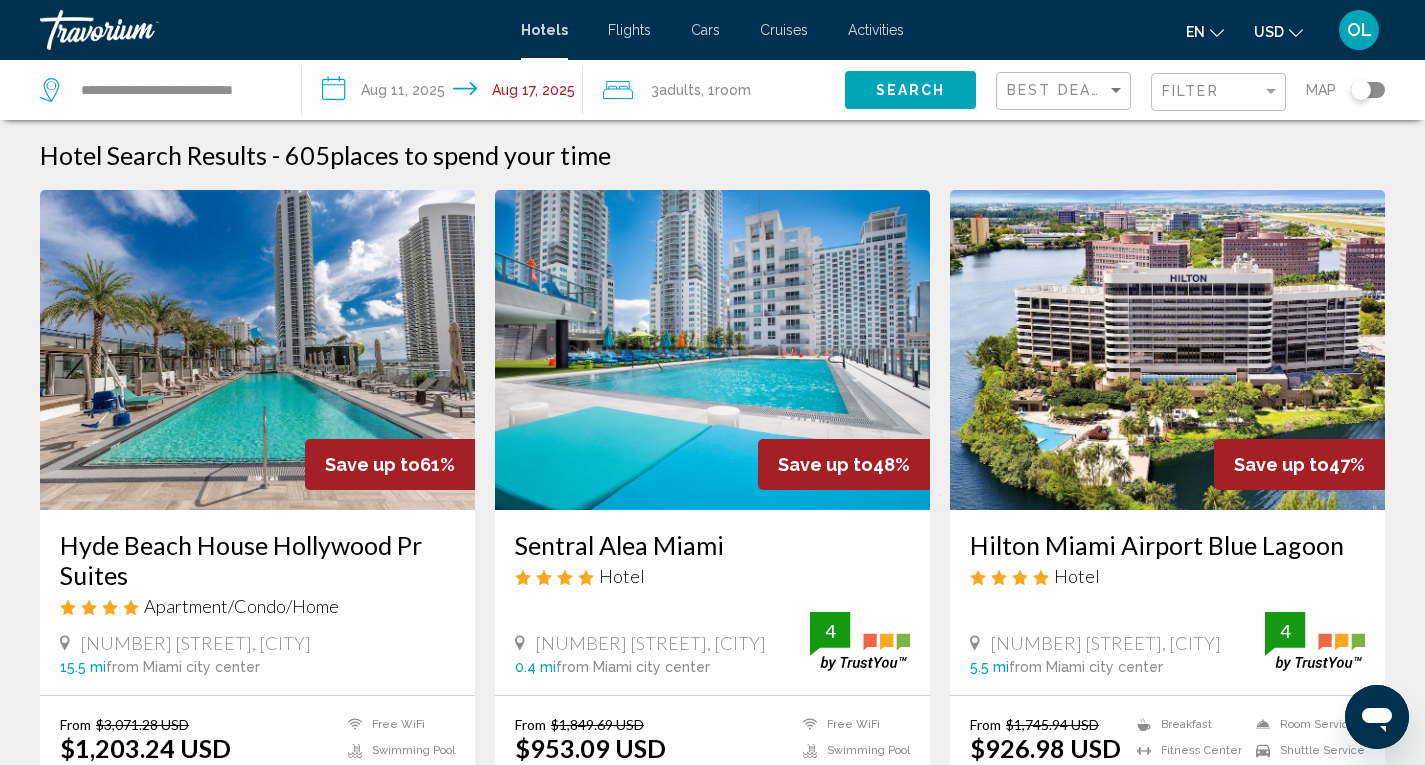 click on "Adults" 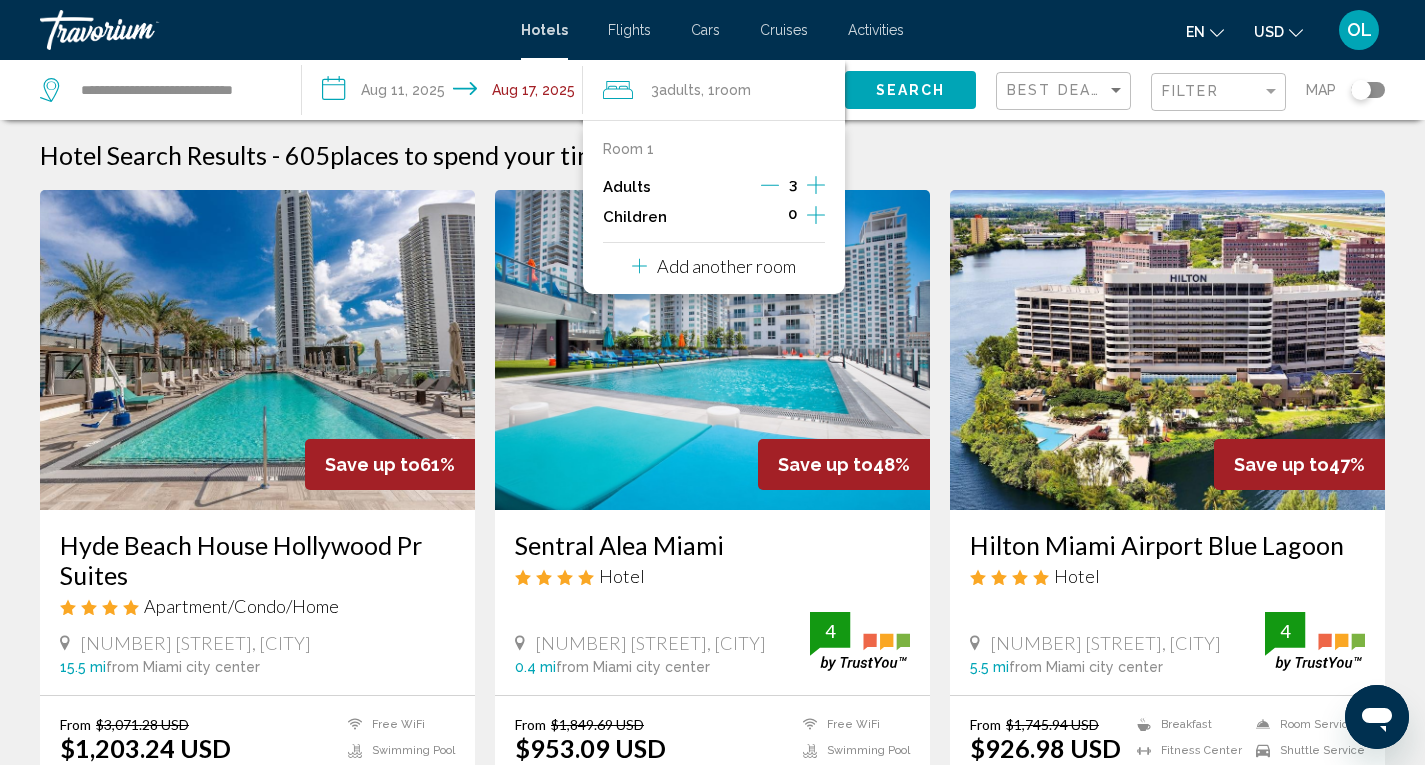 click 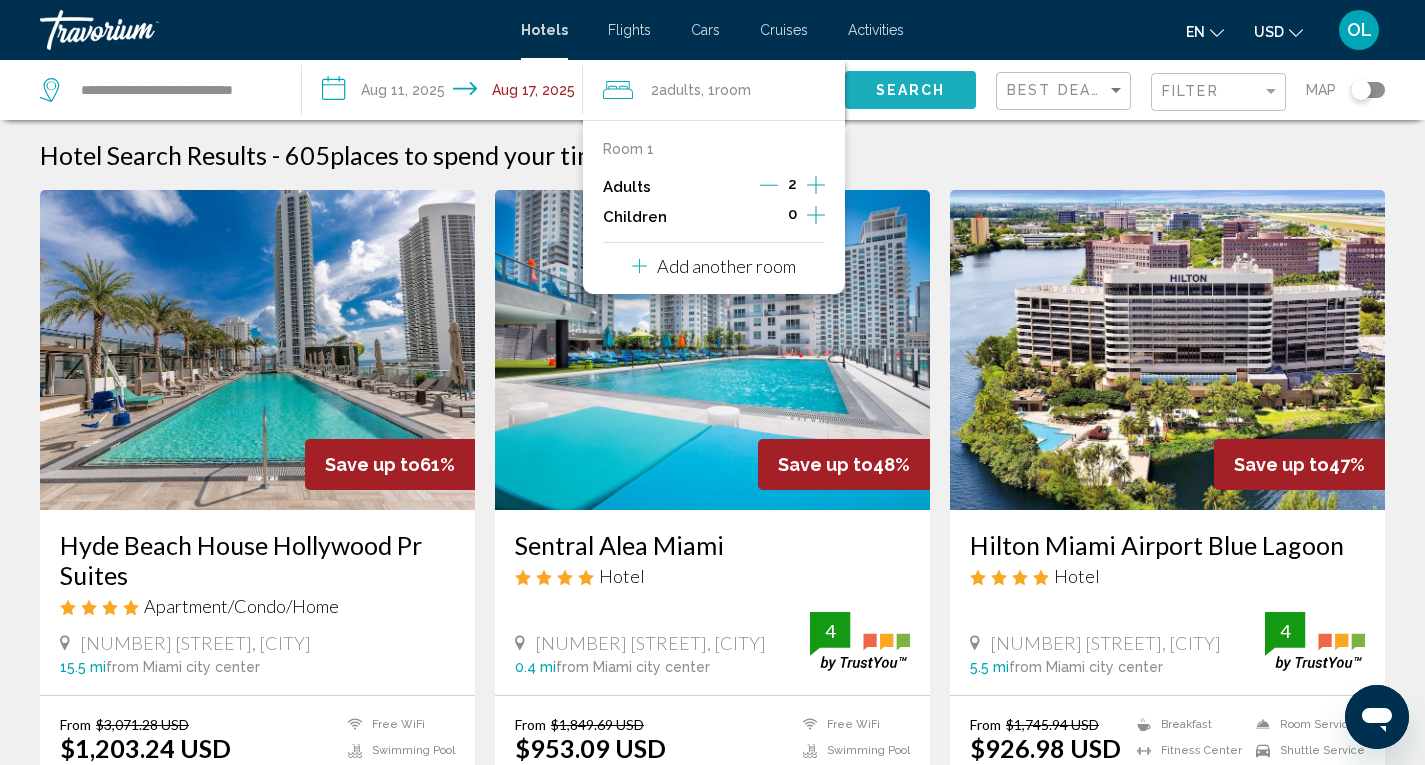click on "Search" 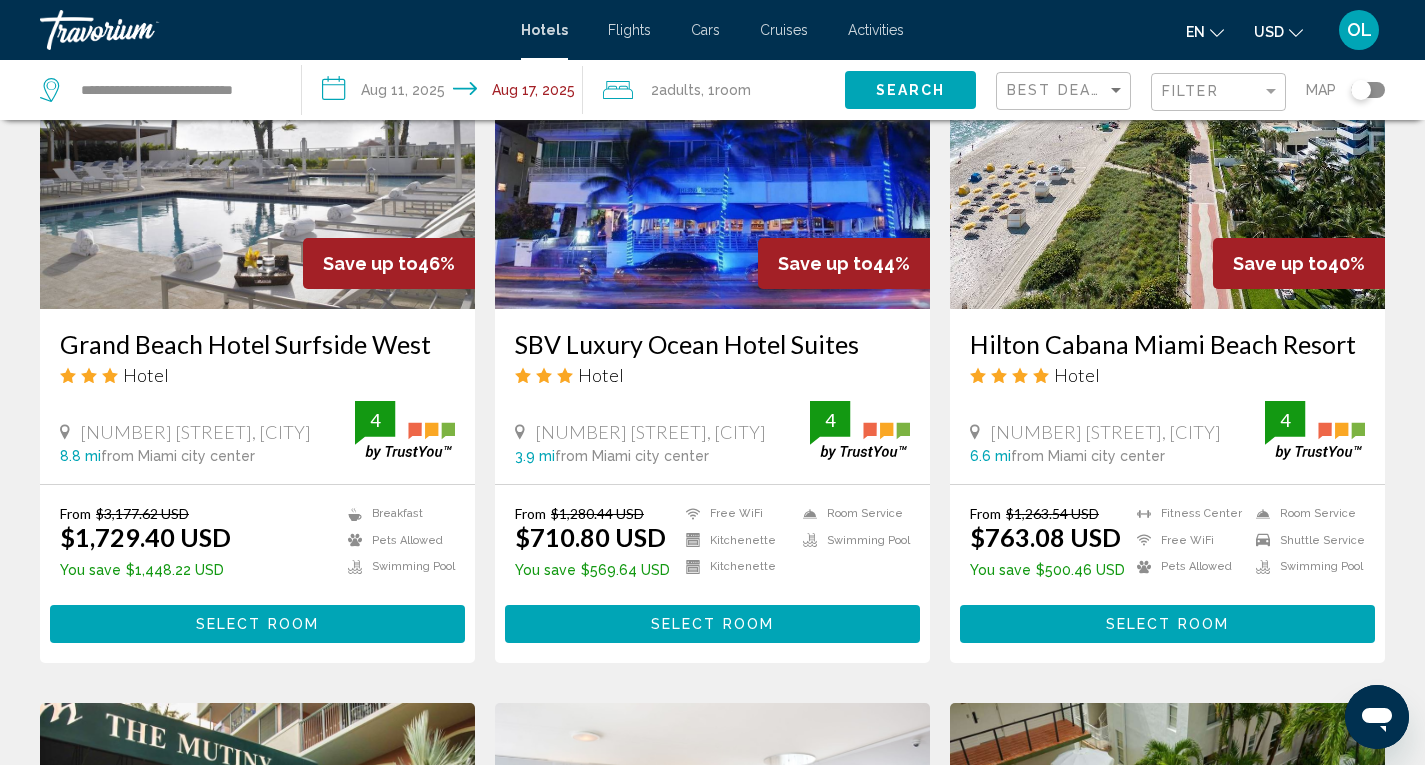 scroll, scrollTop: 0, scrollLeft: 0, axis: both 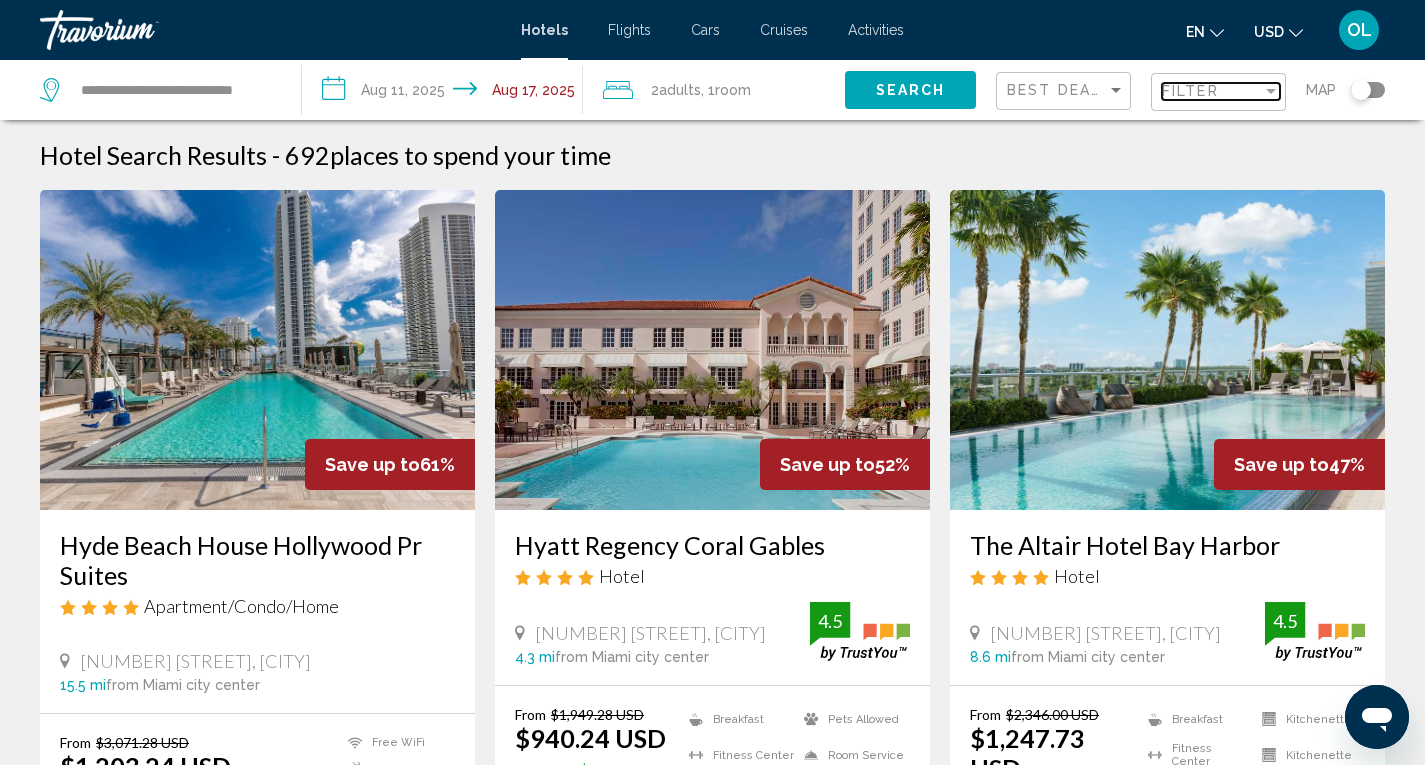 click at bounding box center (1271, 91) 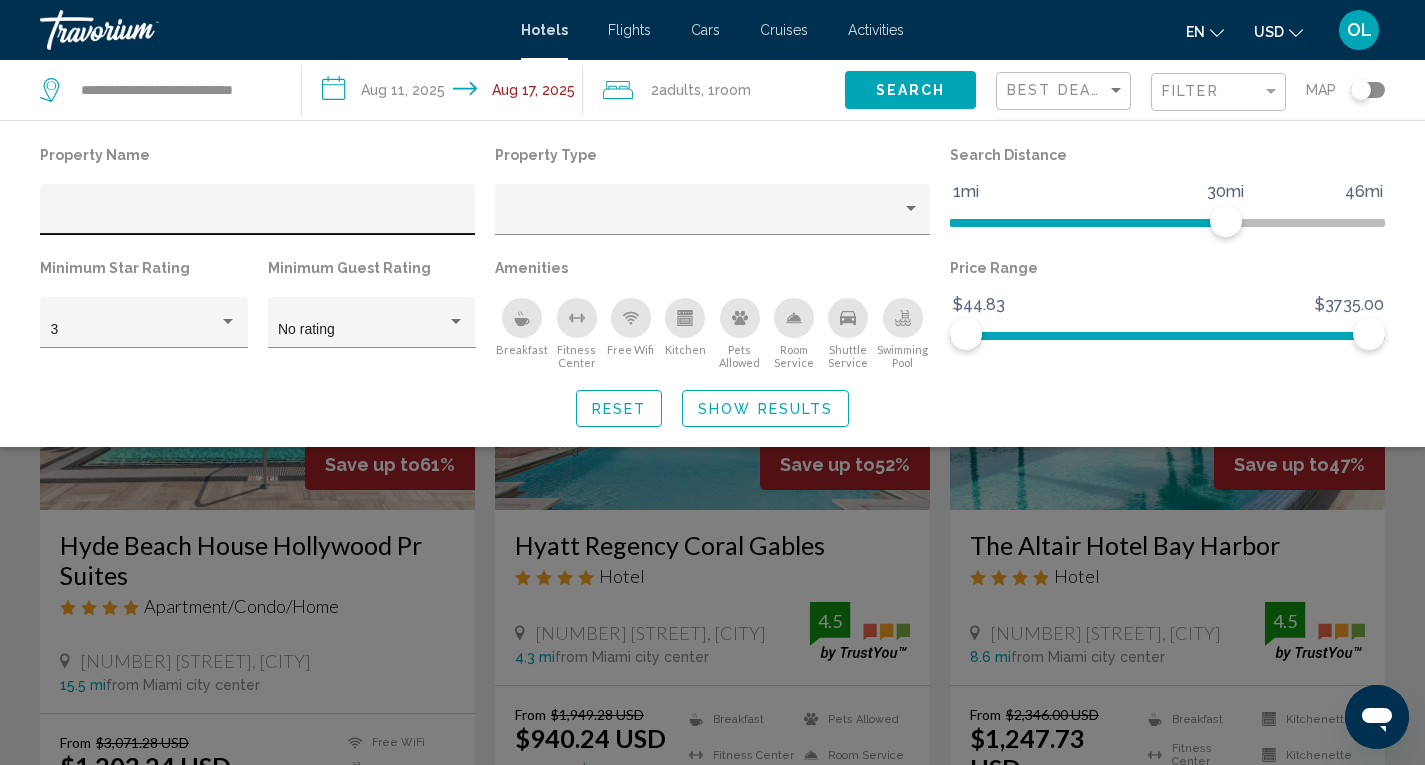 click 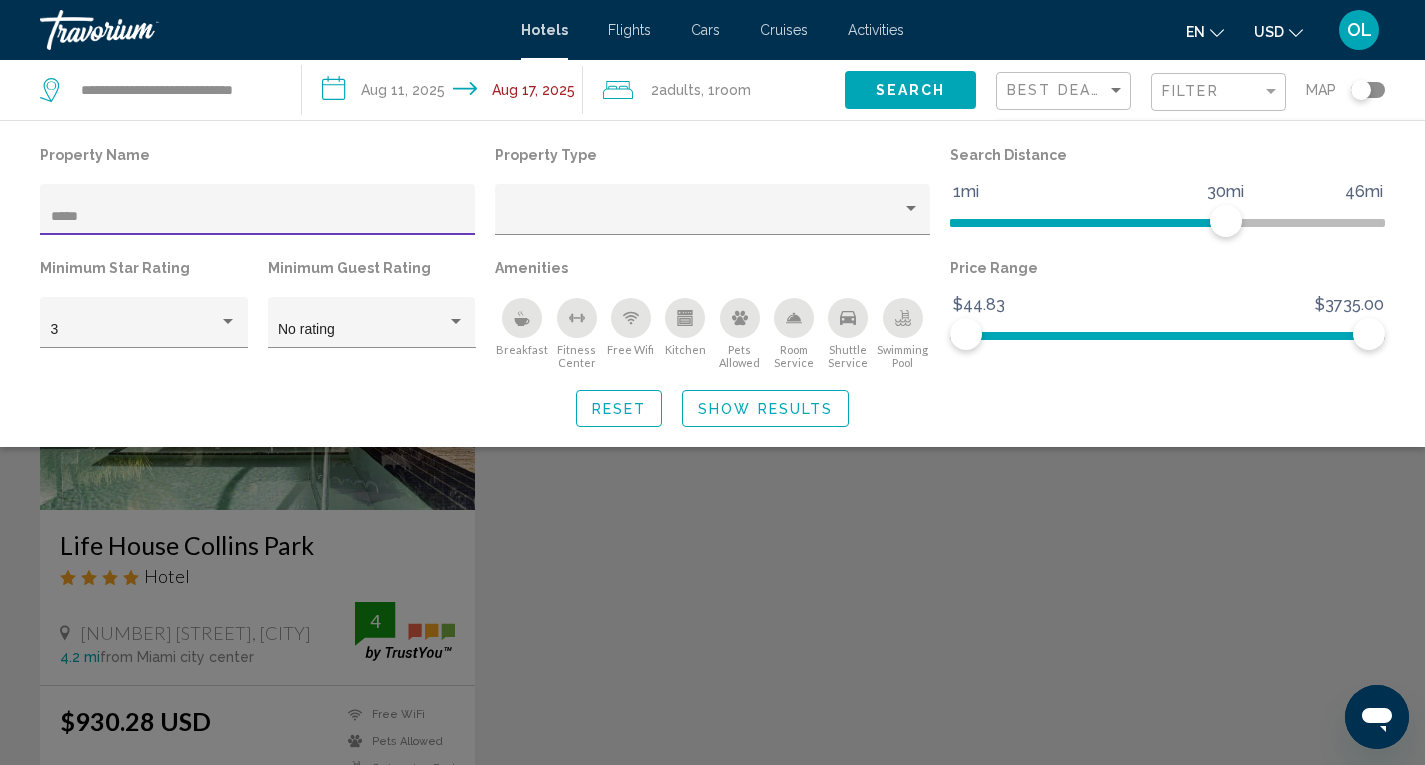 click on "****" at bounding box center [258, 217] 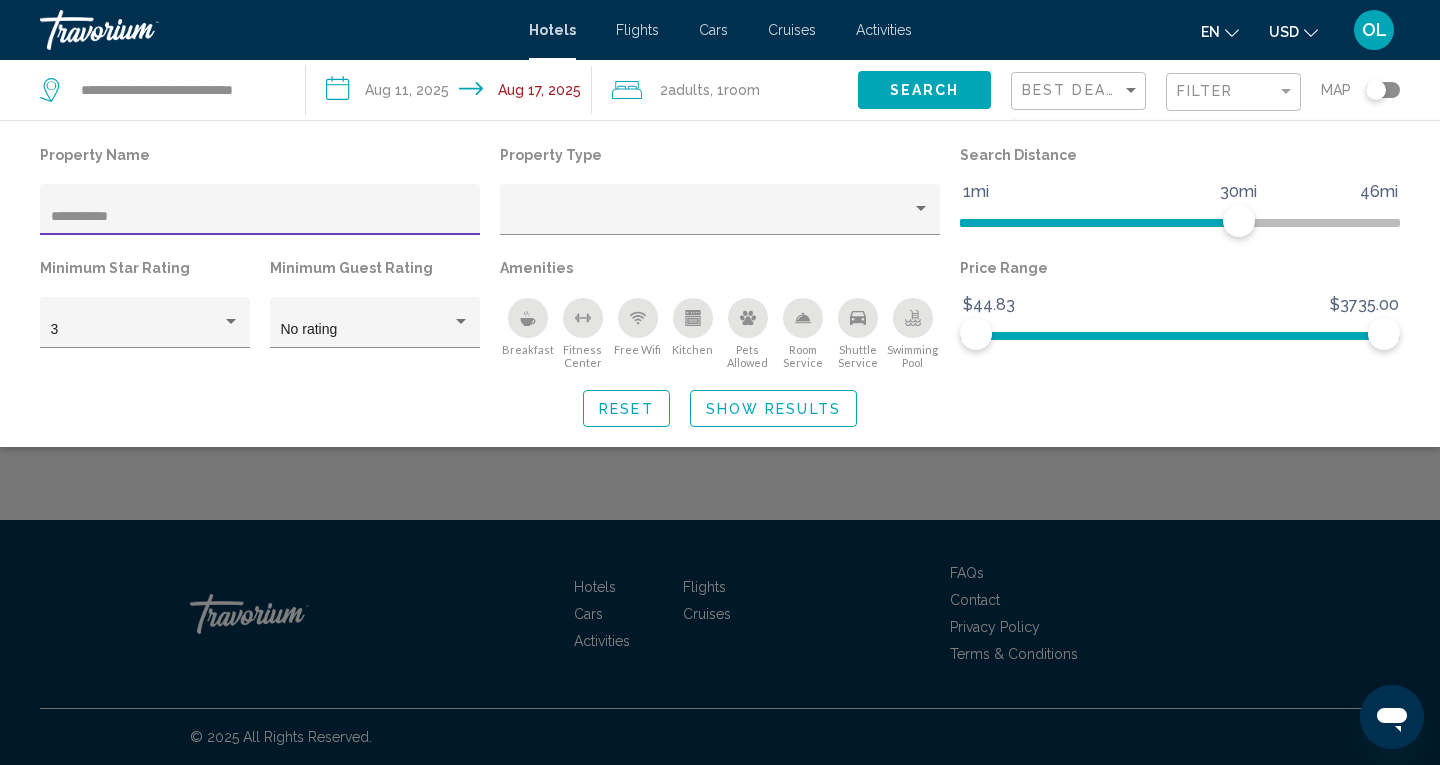 click on "**********" at bounding box center [260, 217] 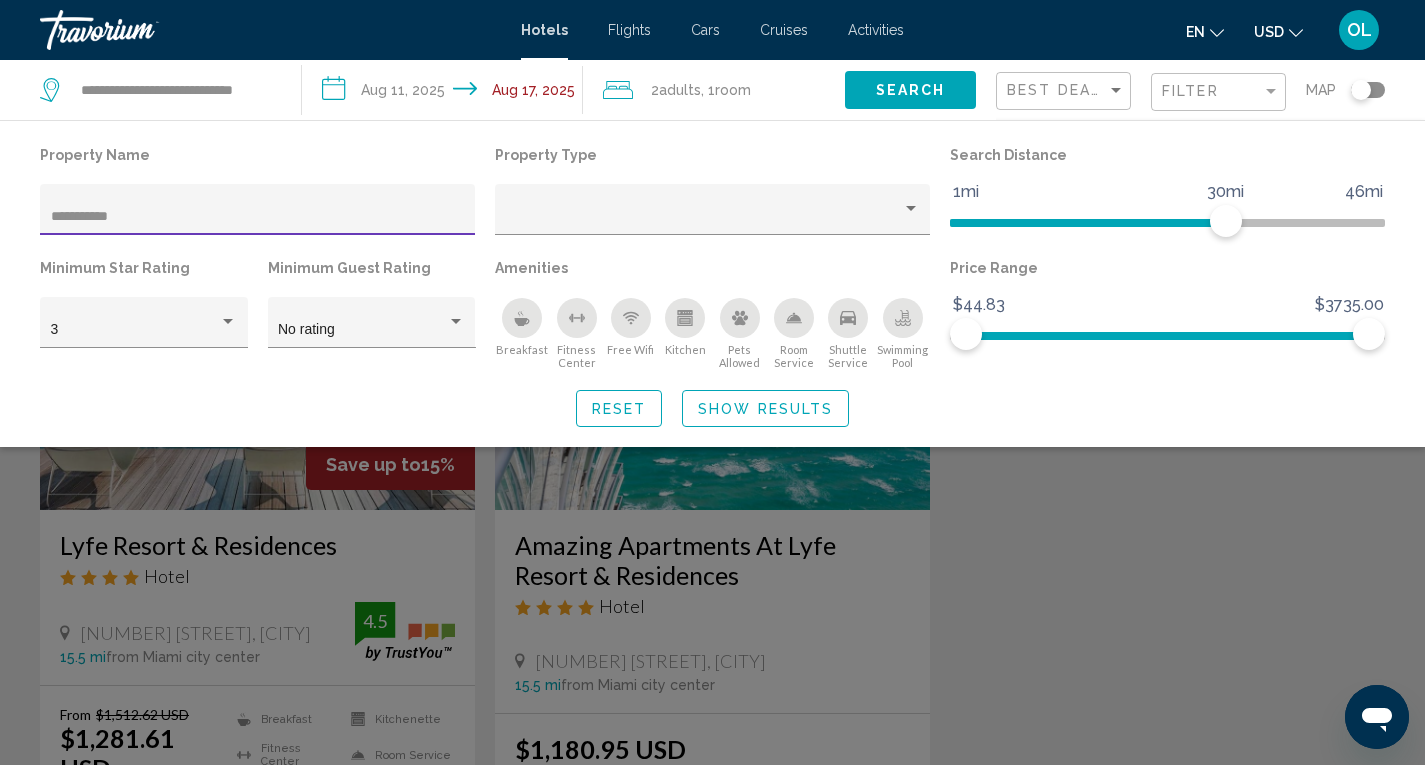 click on "**********" at bounding box center (258, 217) 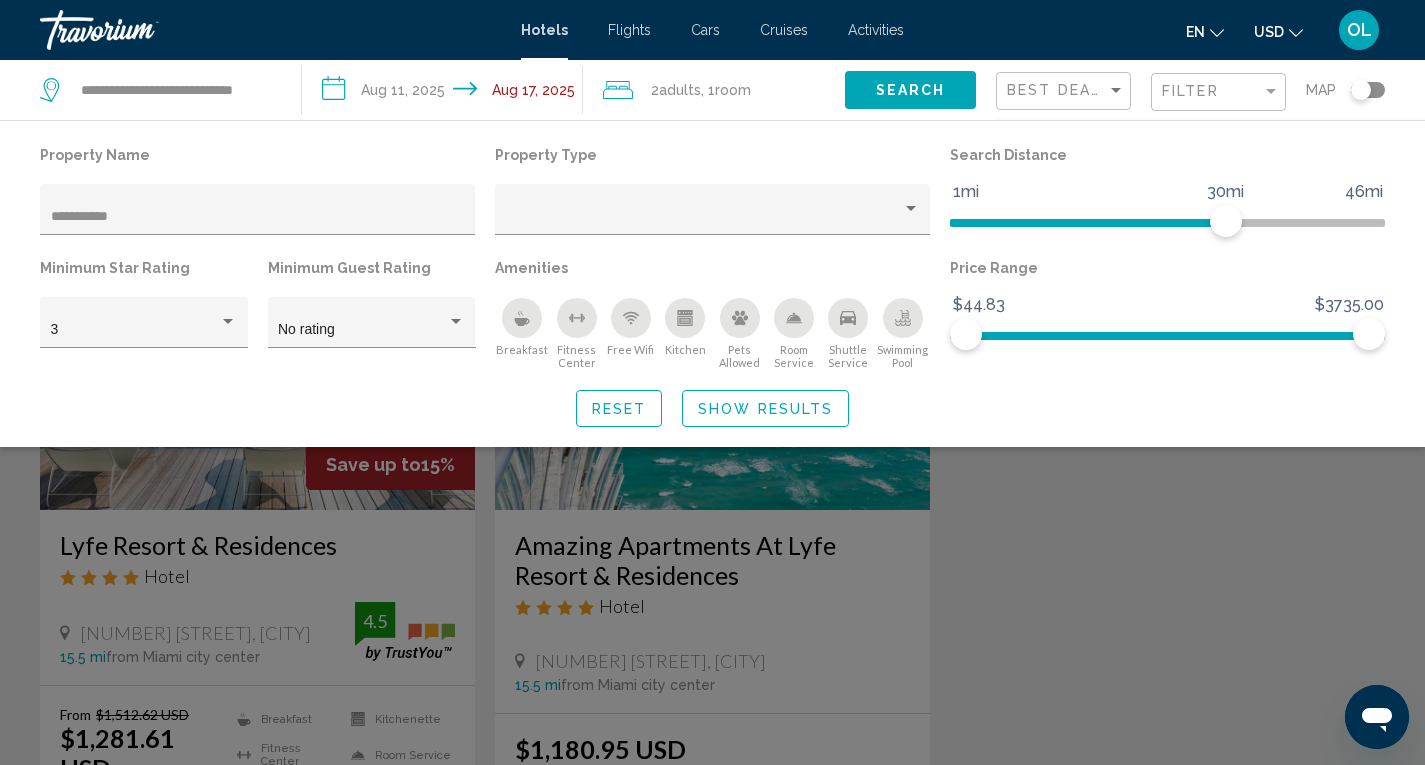 click 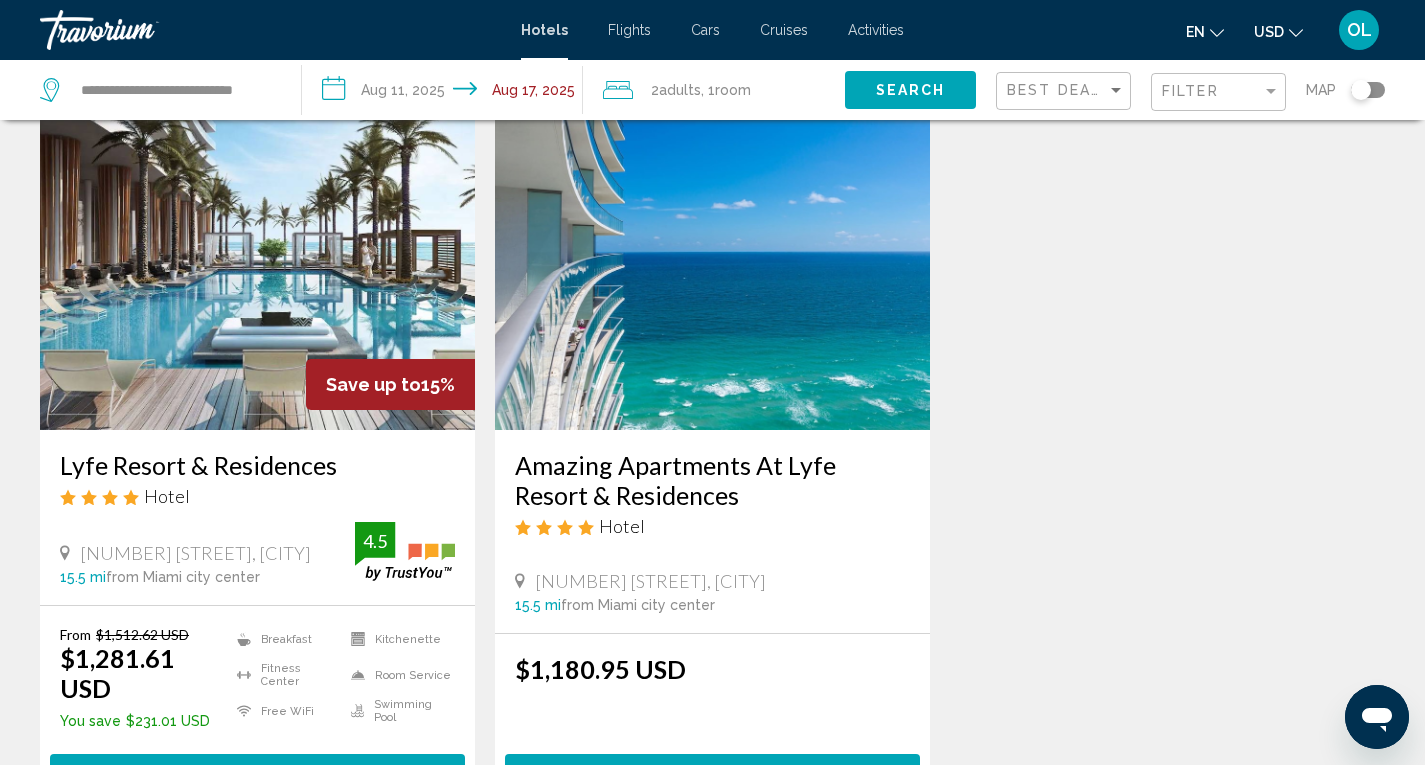 scroll, scrollTop: 120, scrollLeft: 0, axis: vertical 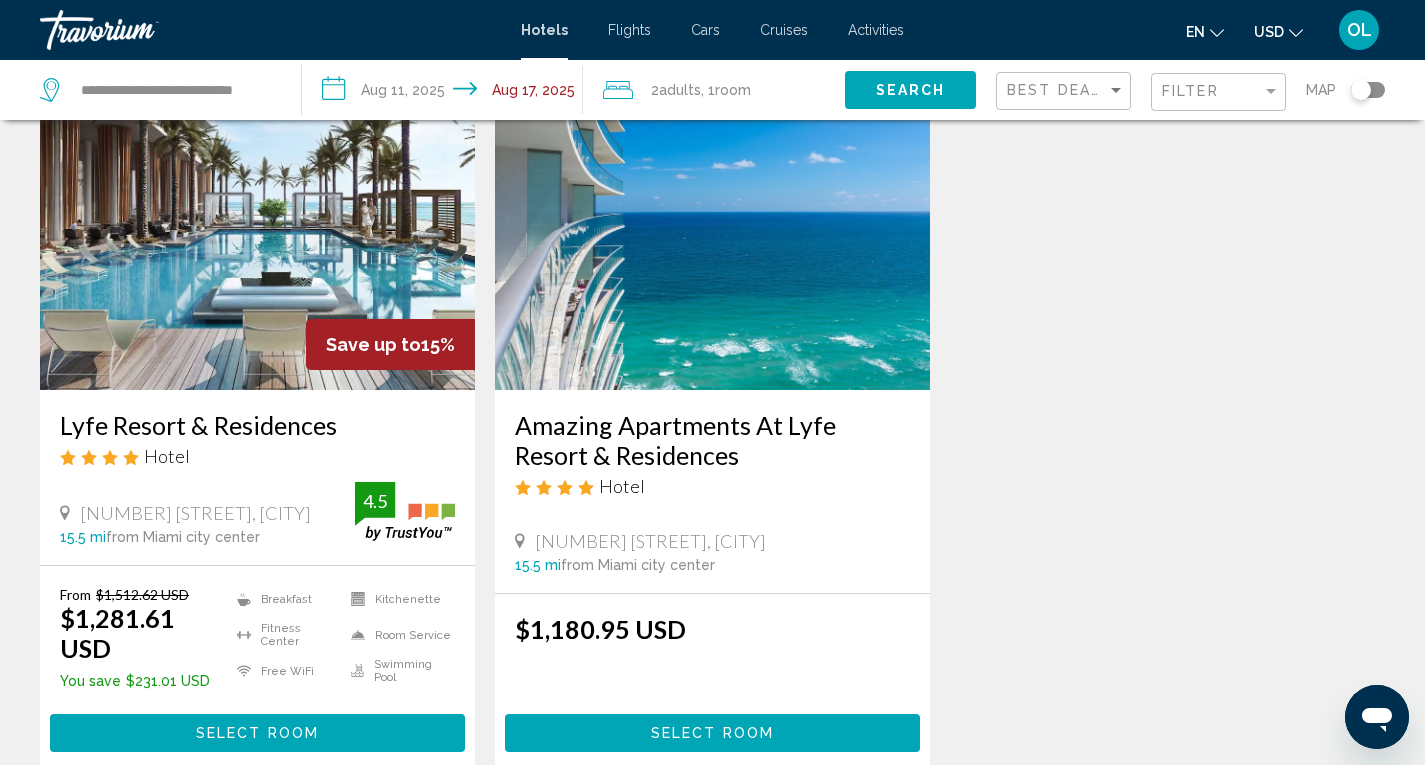drag, startPoint x: 1427, startPoint y: 751, endPoint x: 592, endPoint y: 432, distance: 893.86017 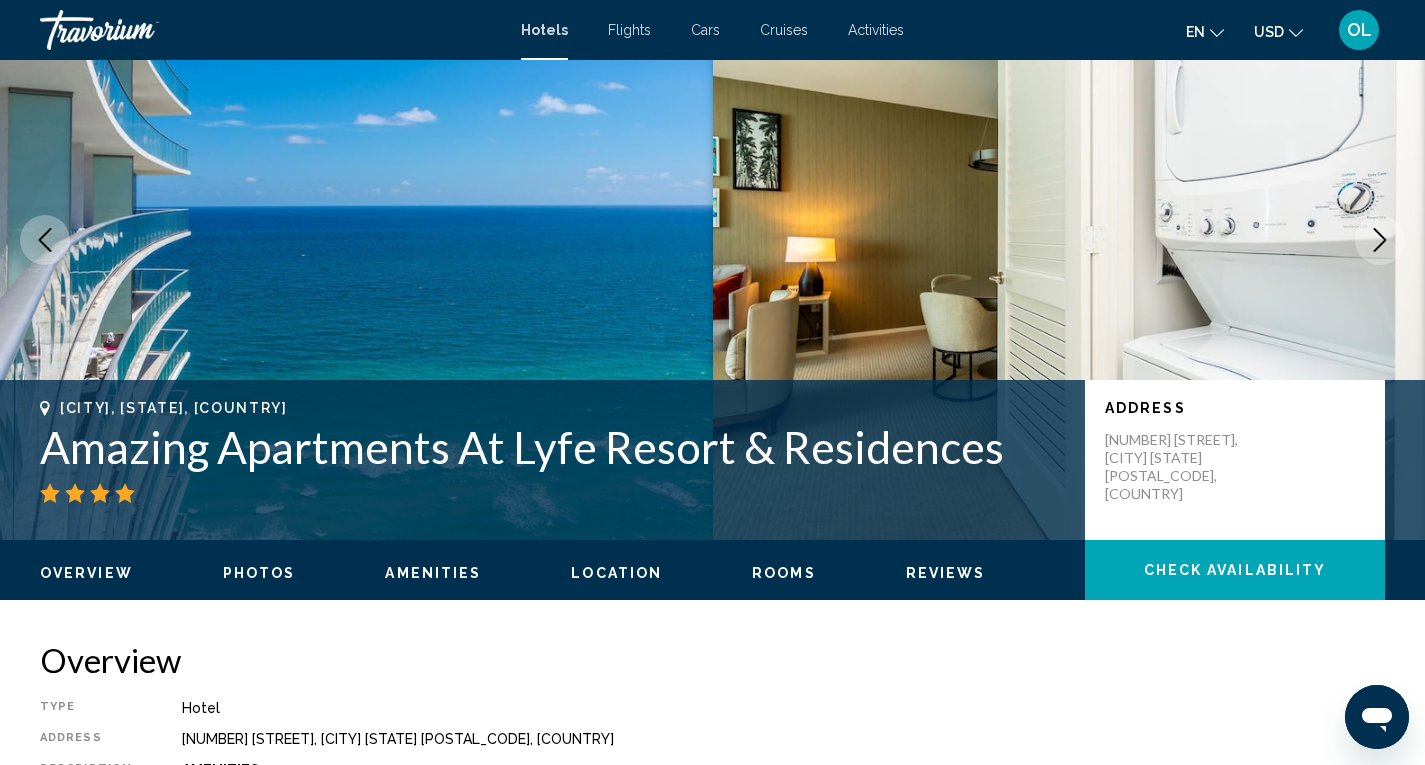 scroll, scrollTop: 0, scrollLeft: 0, axis: both 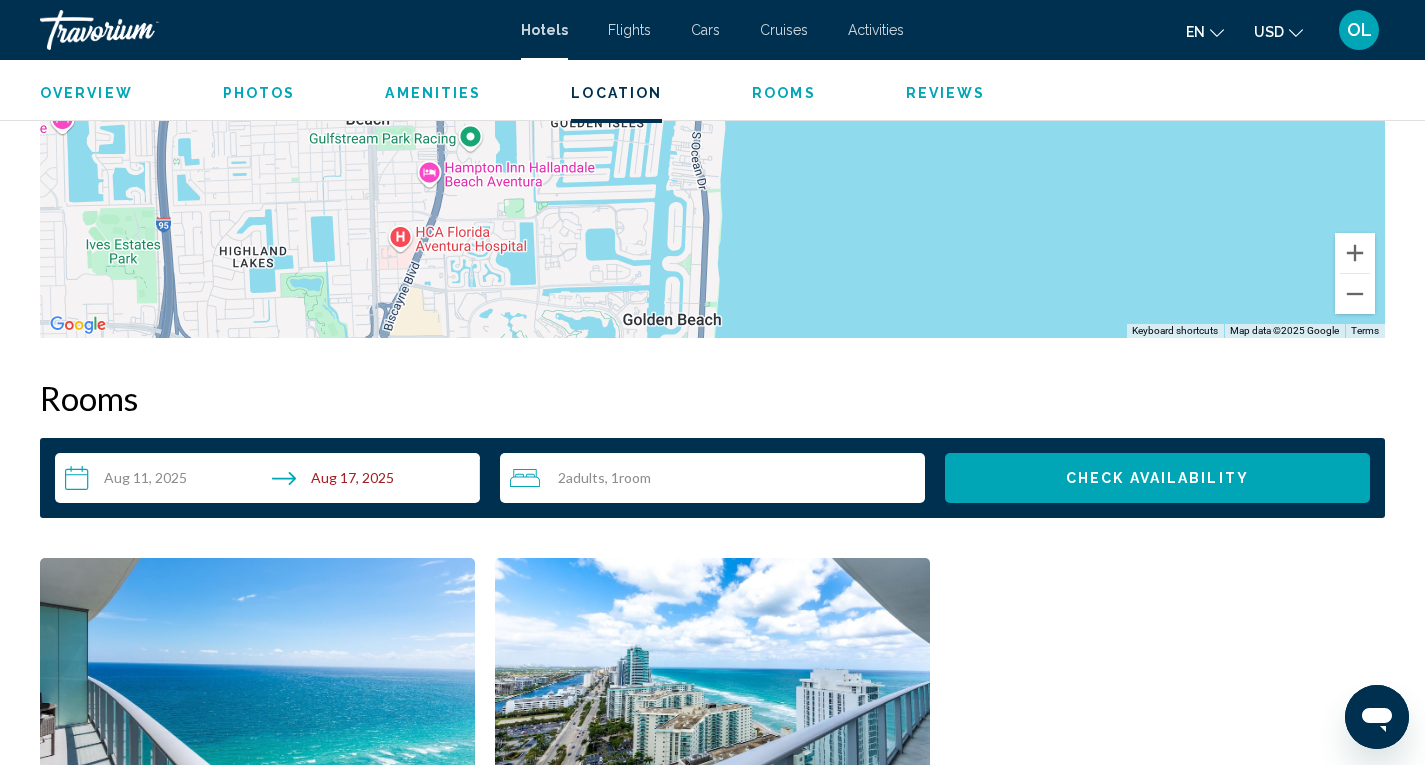click on "2  Adult Adults , 1  Room rooms" at bounding box center [717, 478] 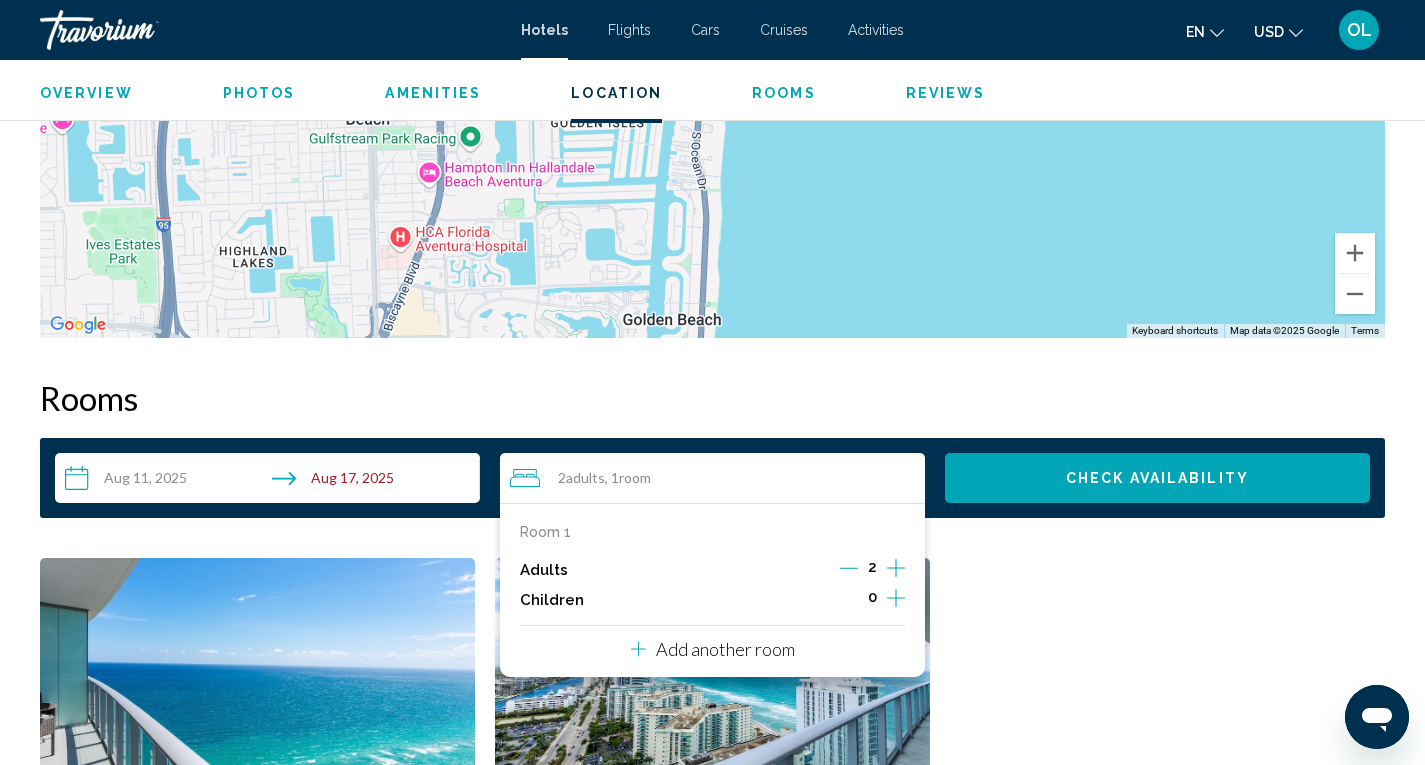click 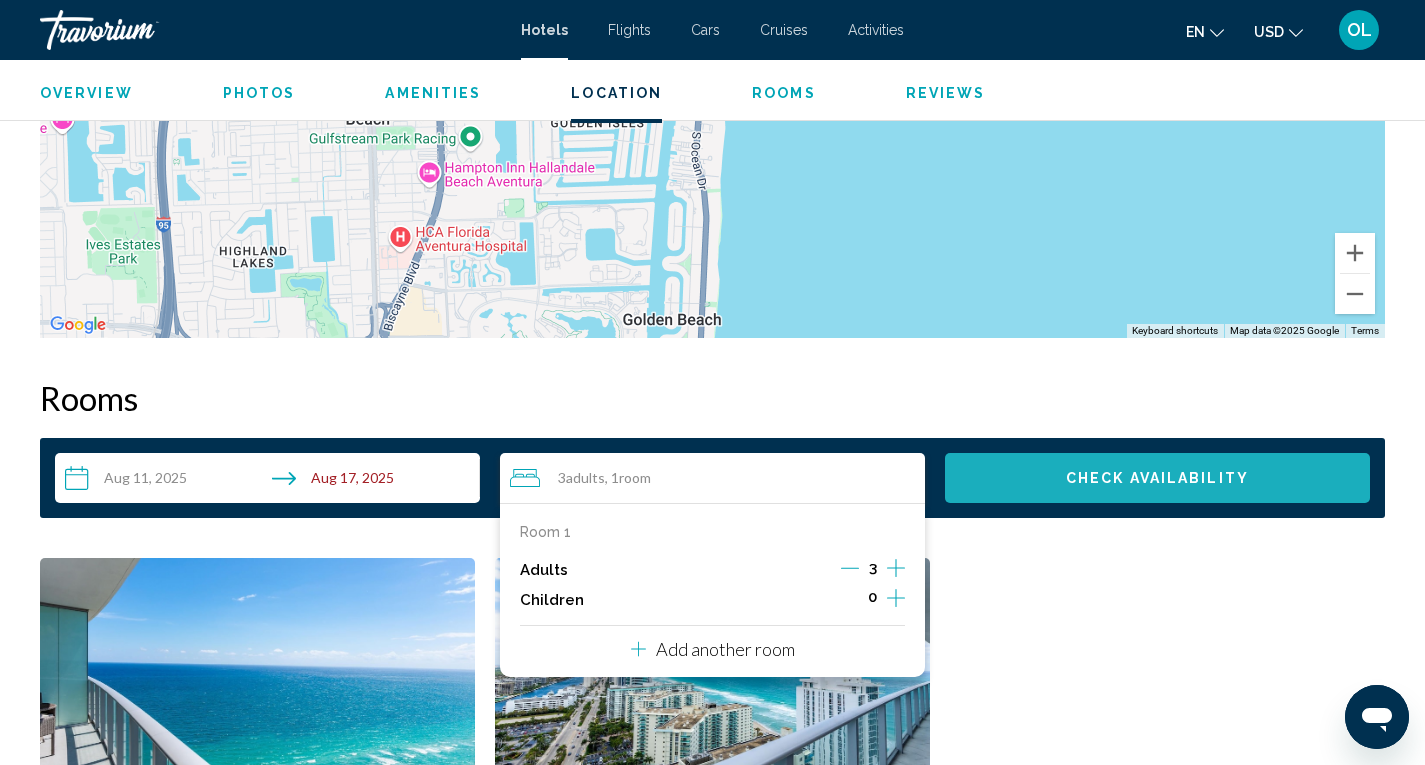 click on "Check Availability" at bounding box center (1157, 478) 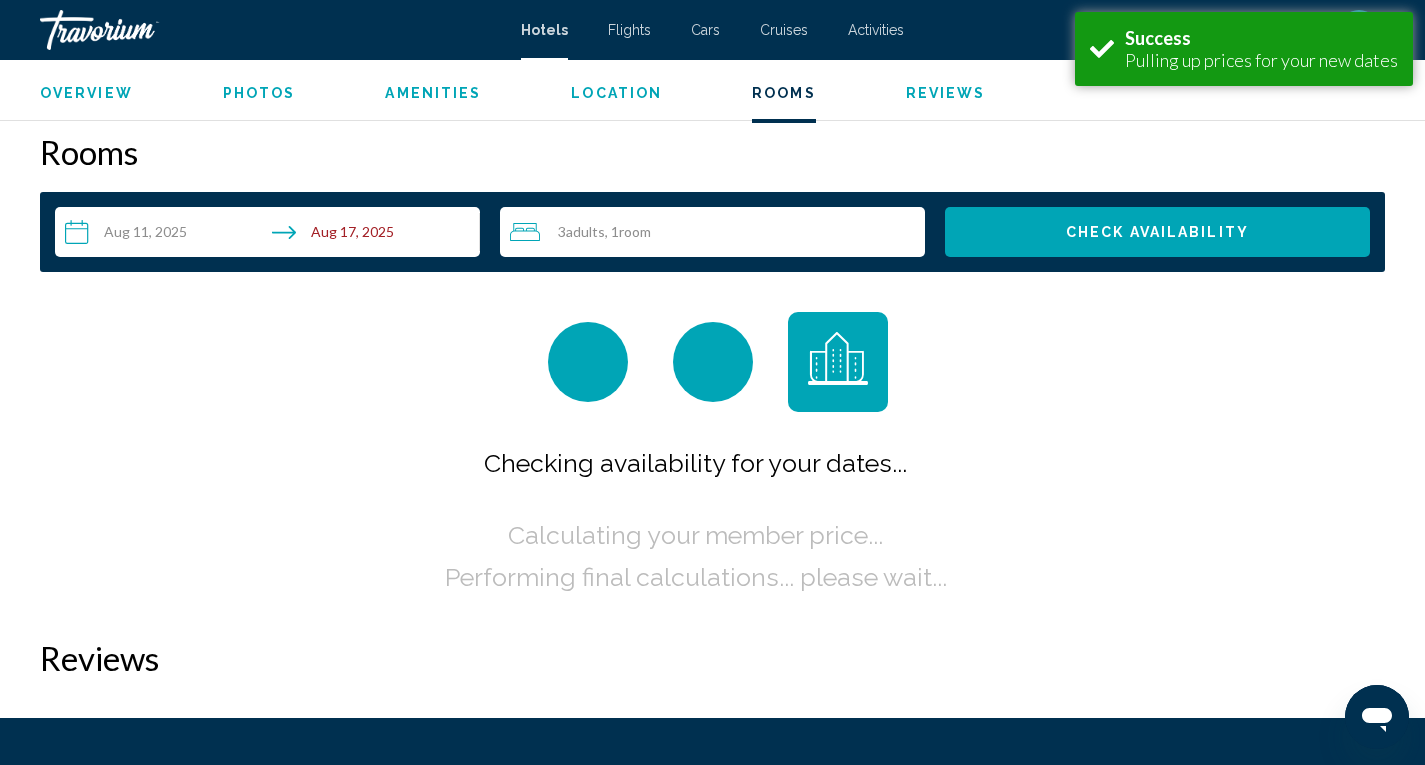 scroll, scrollTop: 2415, scrollLeft: 0, axis: vertical 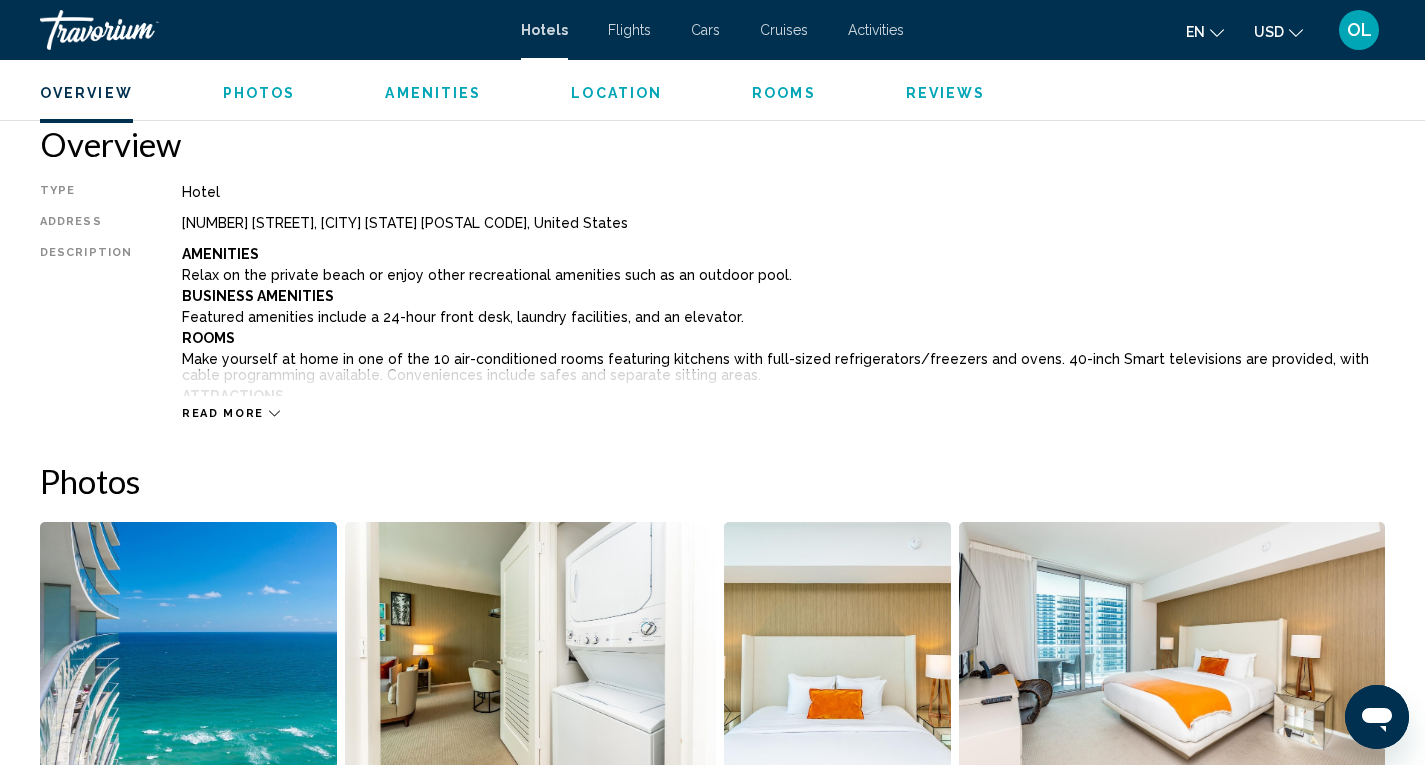 click 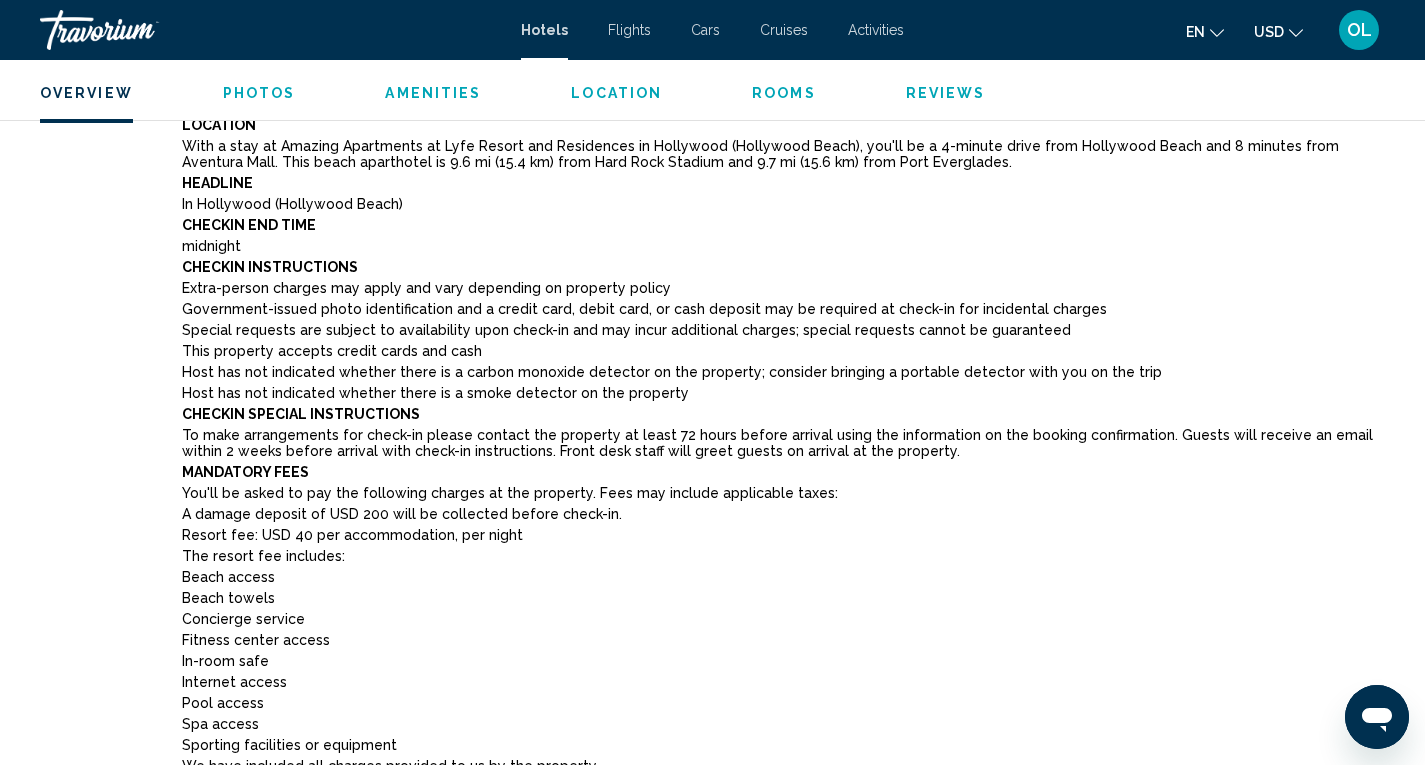 scroll, scrollTop: 1344, scrollLeft: 0, axis: vertical 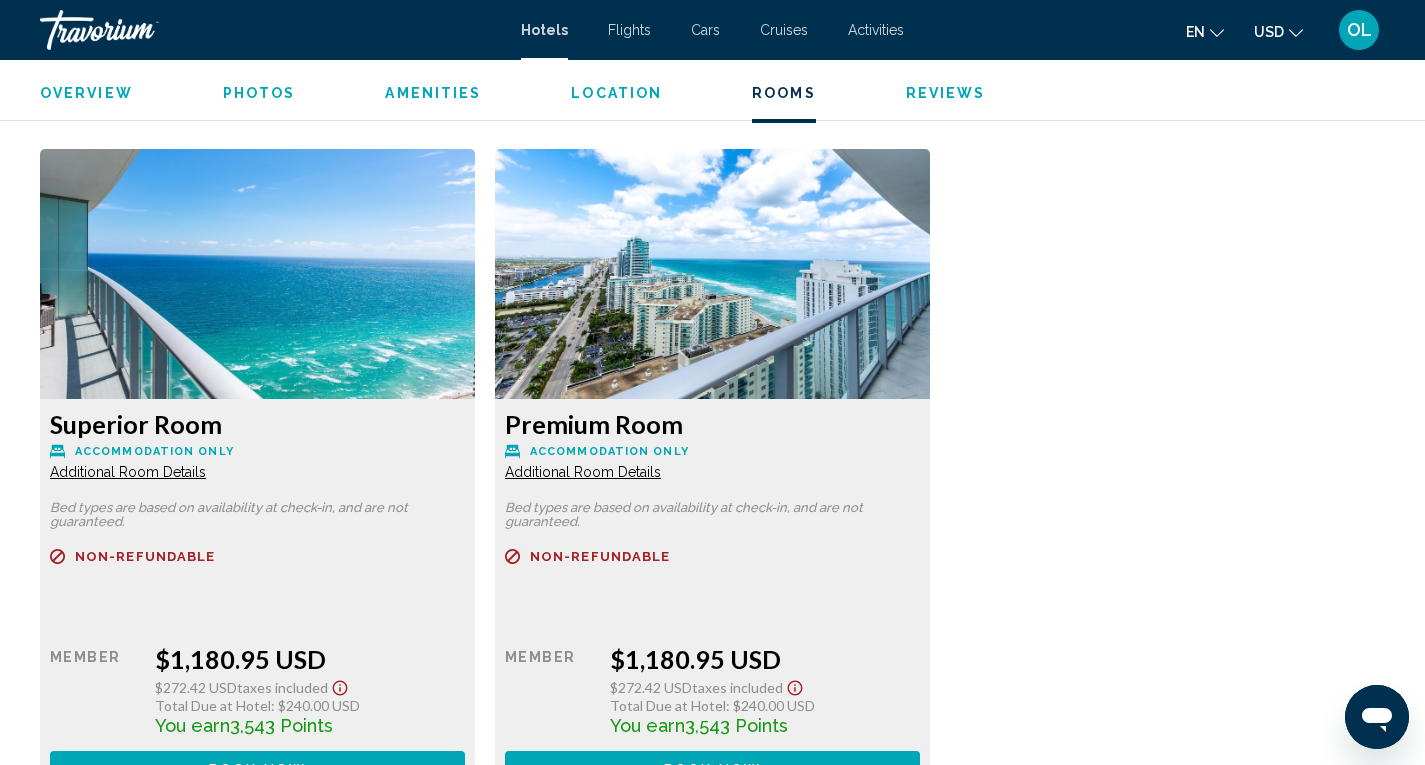 click on "Additional Room Details" at bounding box center (128, 472) 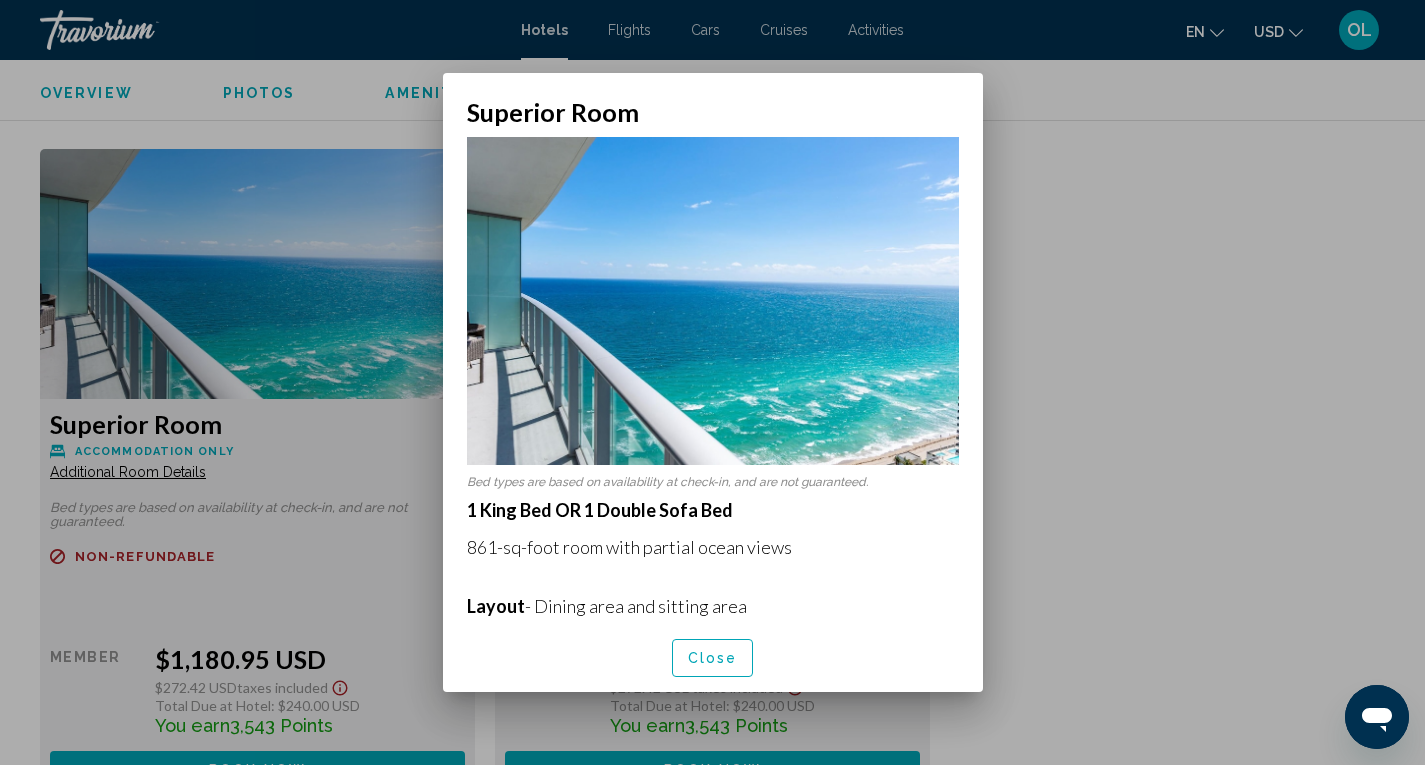 scroll, scrollTop: 0, scrollLeft: 0, axis: both 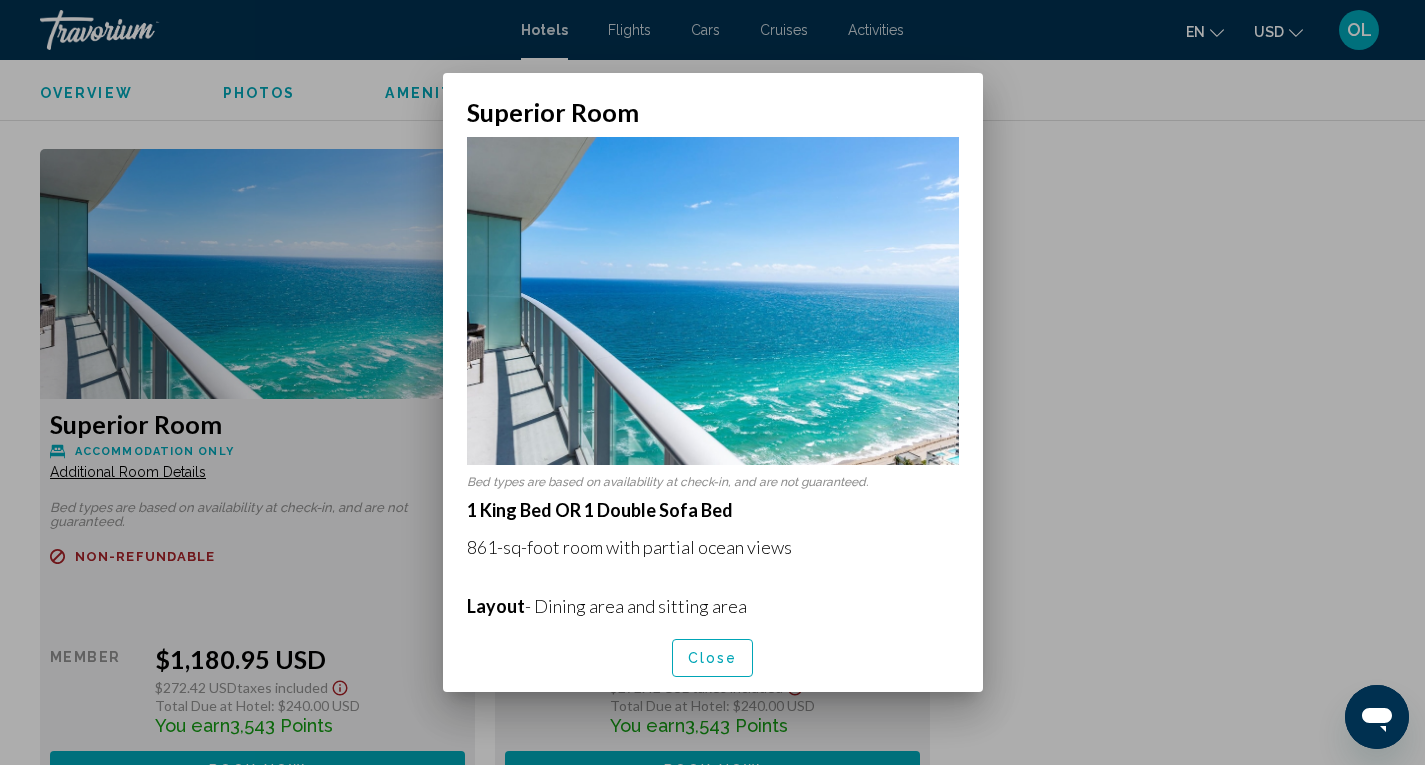 click at bounding box center [712, 382] 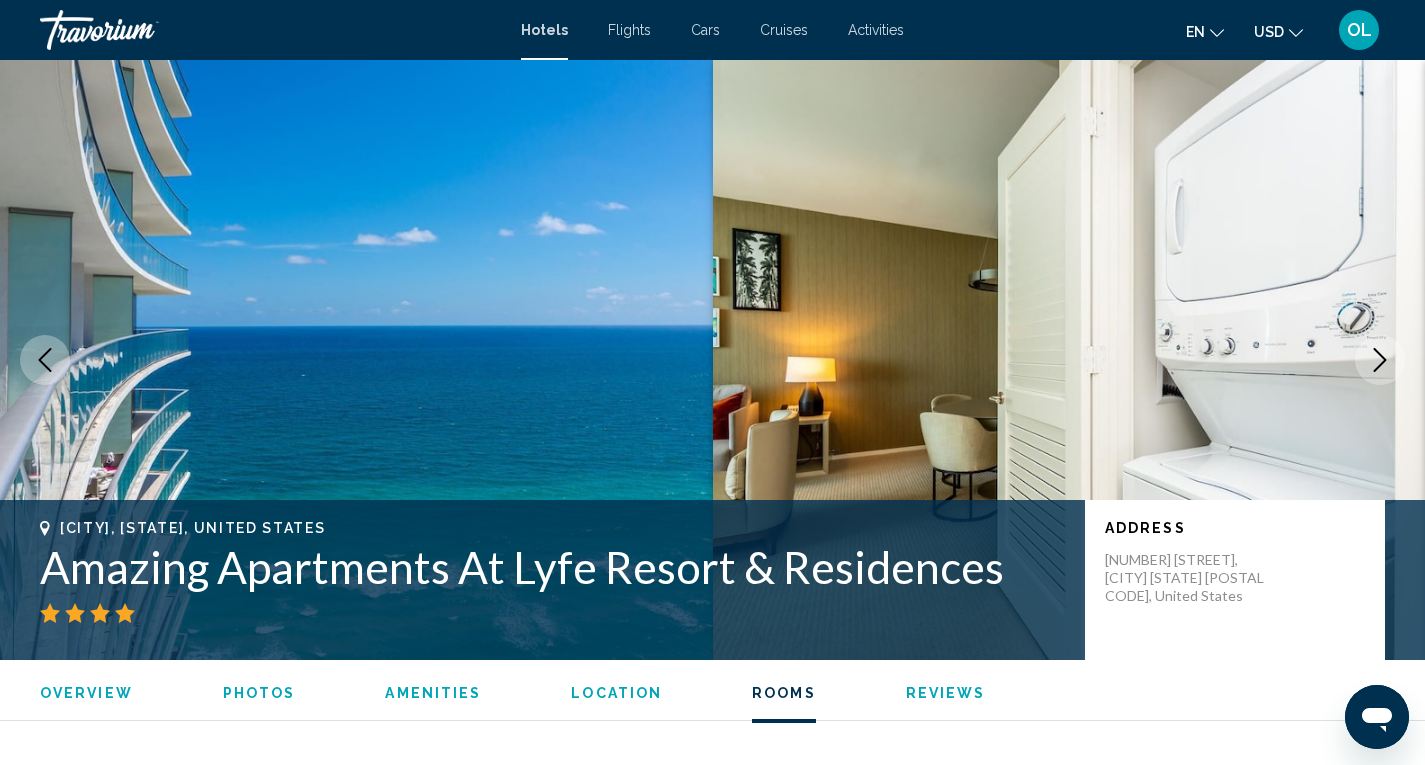 scroll, scrollTop: 3704, scrollLeft: 0, axis: vertical 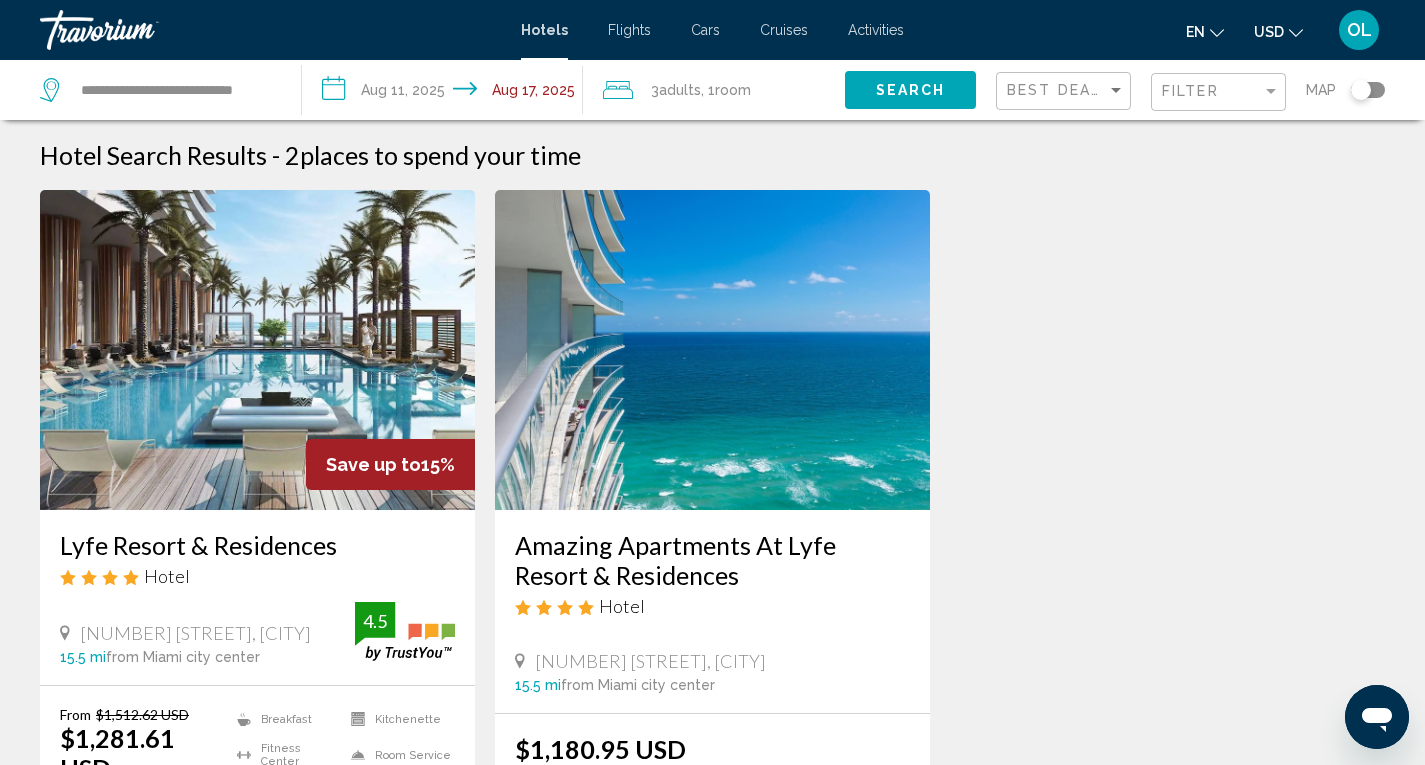 click at bounding box center (257, 350) 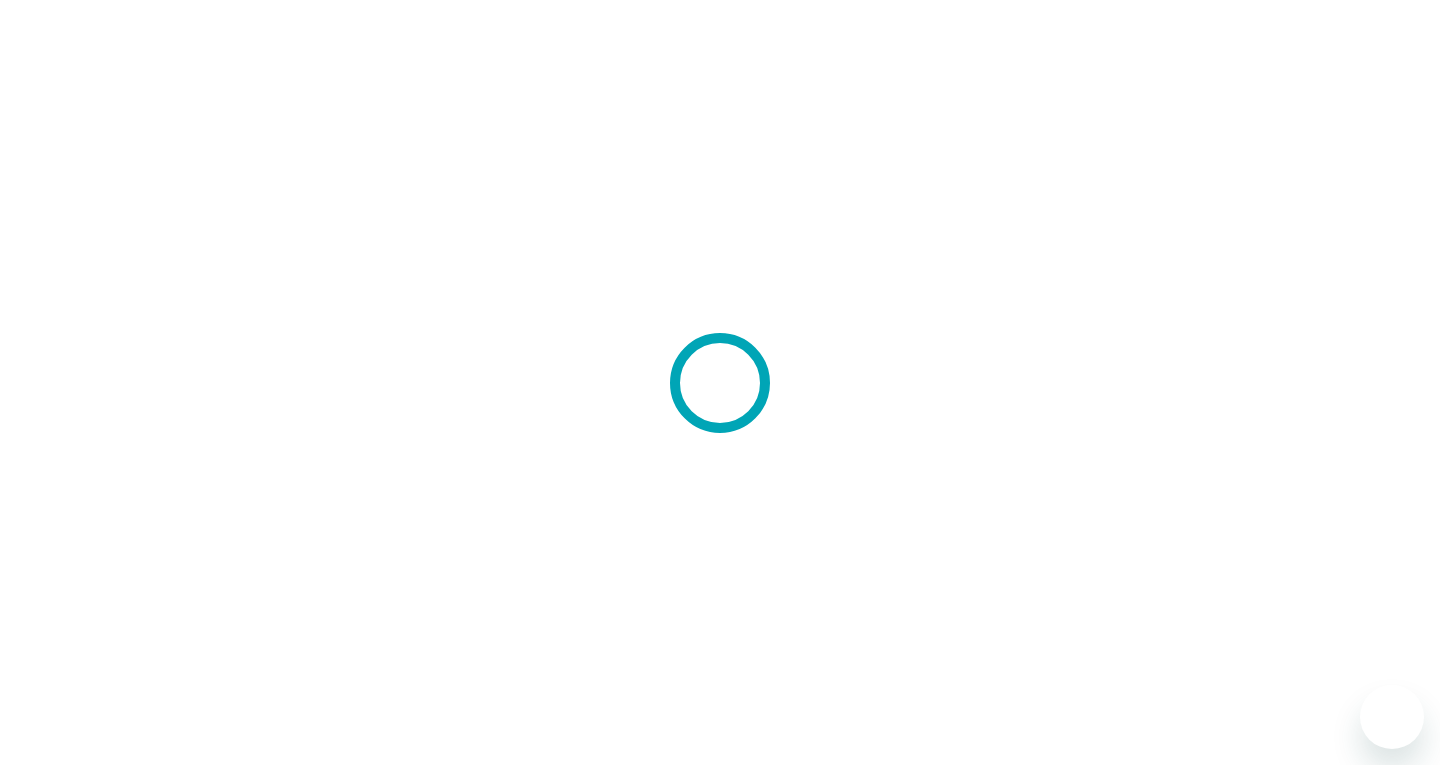 scroll, scrollTop: 0, scrollLeft: 0, axis: both 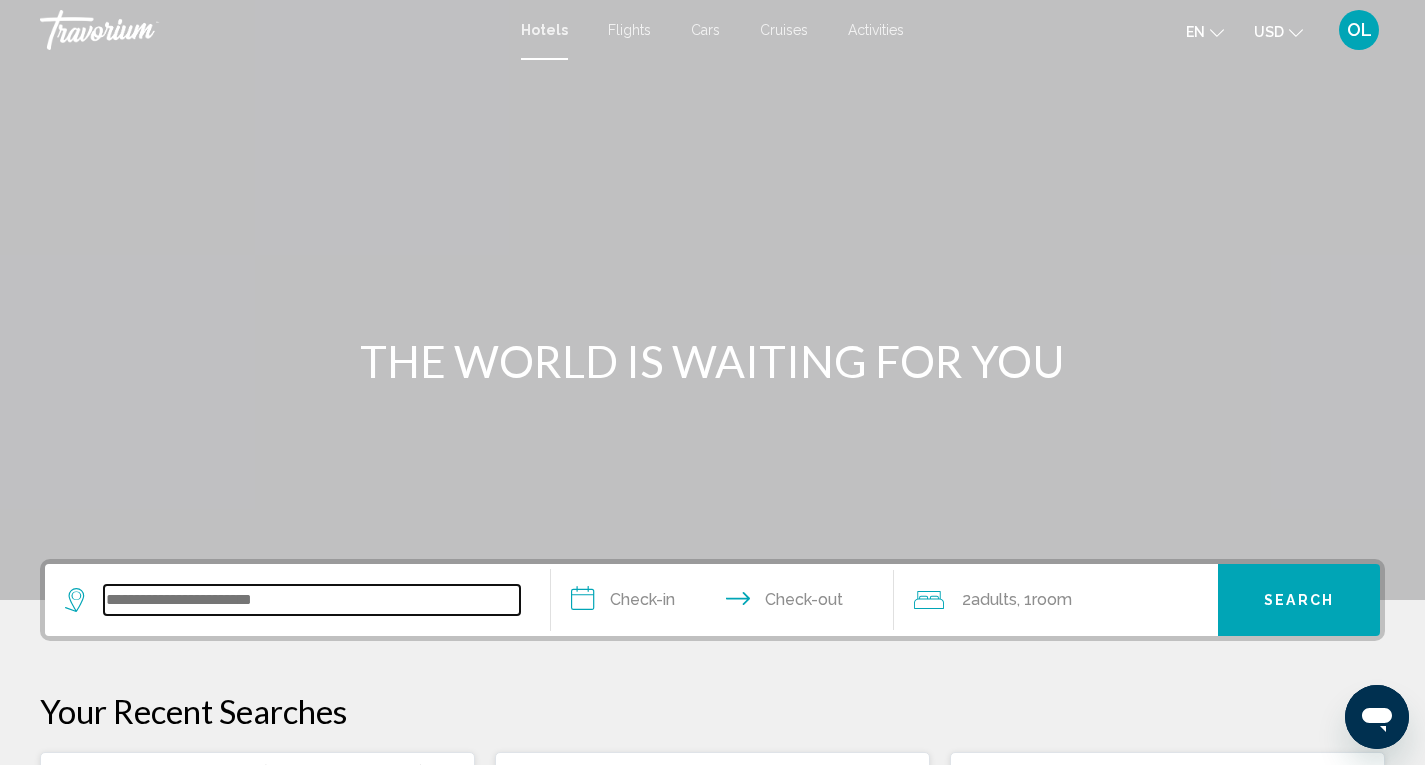 click at bounding box center (312, 600) 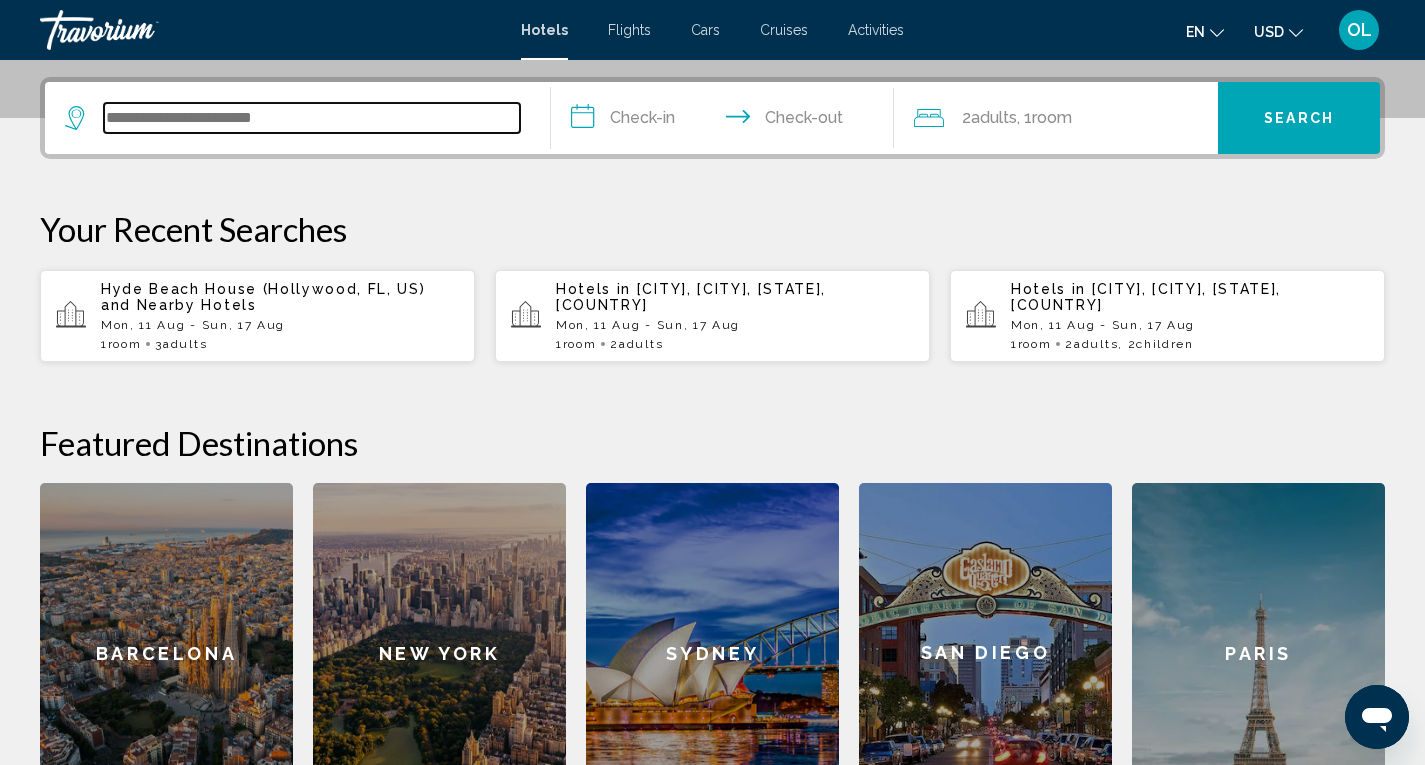 scroll, scrollTop: 494, scrollLeft: 0, axis: vertical 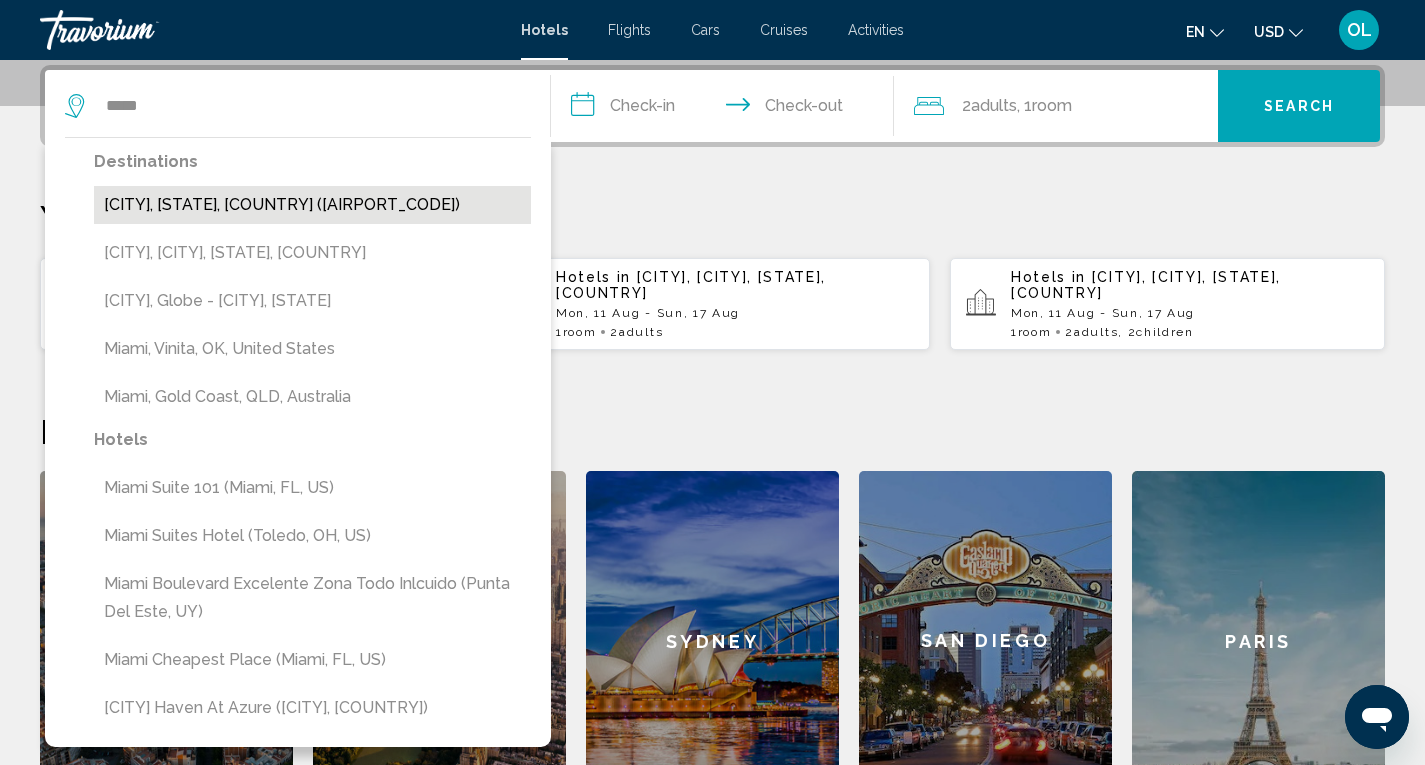 click on "[CITY], [STATE], [COUNTRY] ([AIRPORT_CODE])" at bounding box center (312, 205) 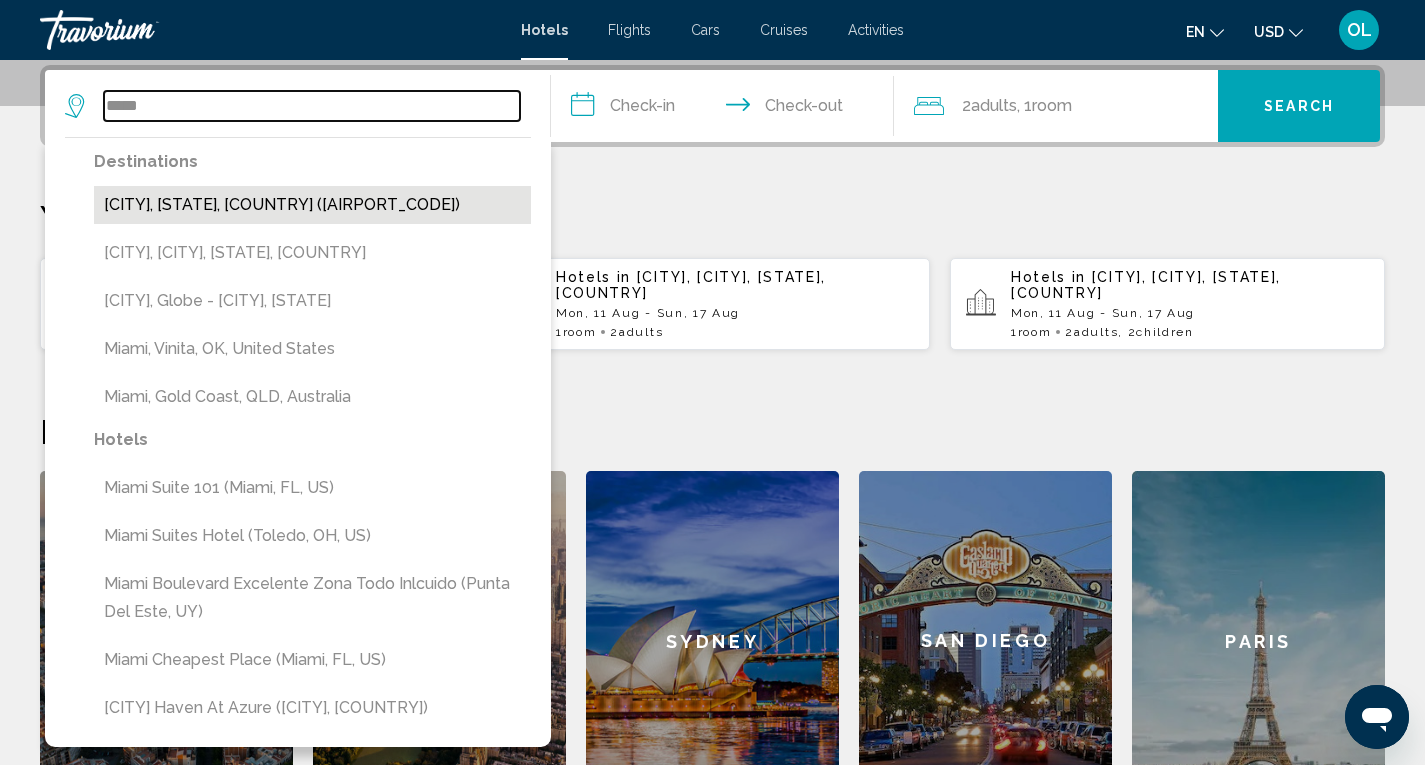 type on "**********" 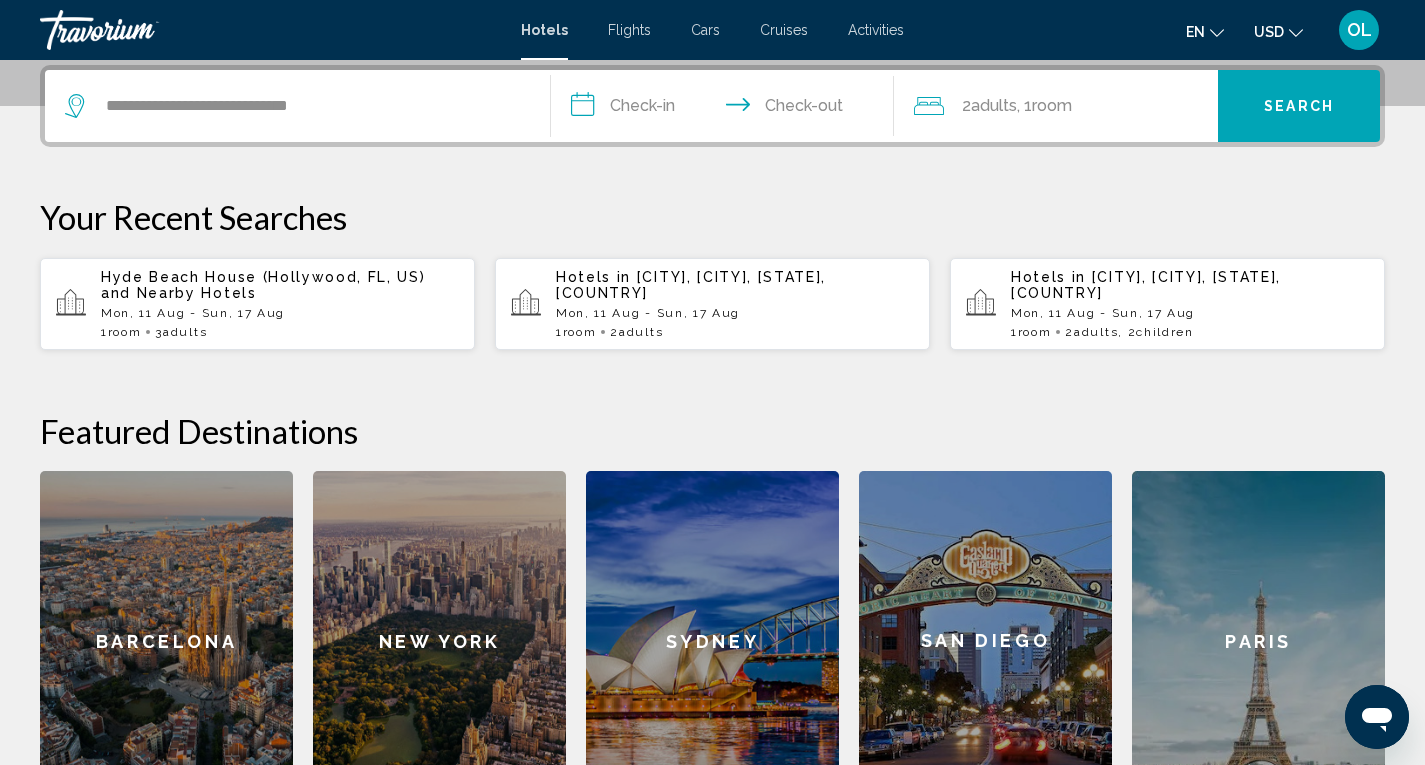 click on "**********" at bounding box center [727, 109] 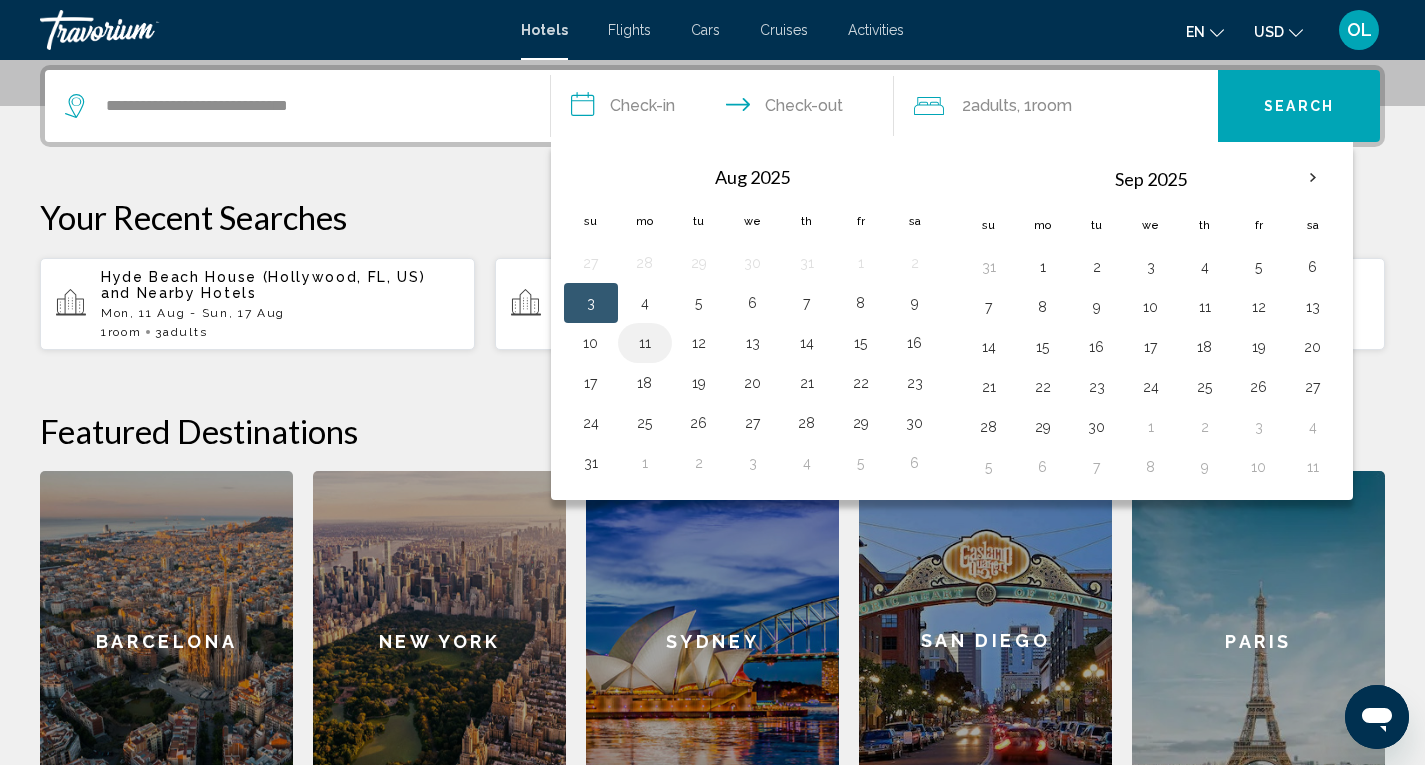 click on "11" at bounding box center [645, 343] 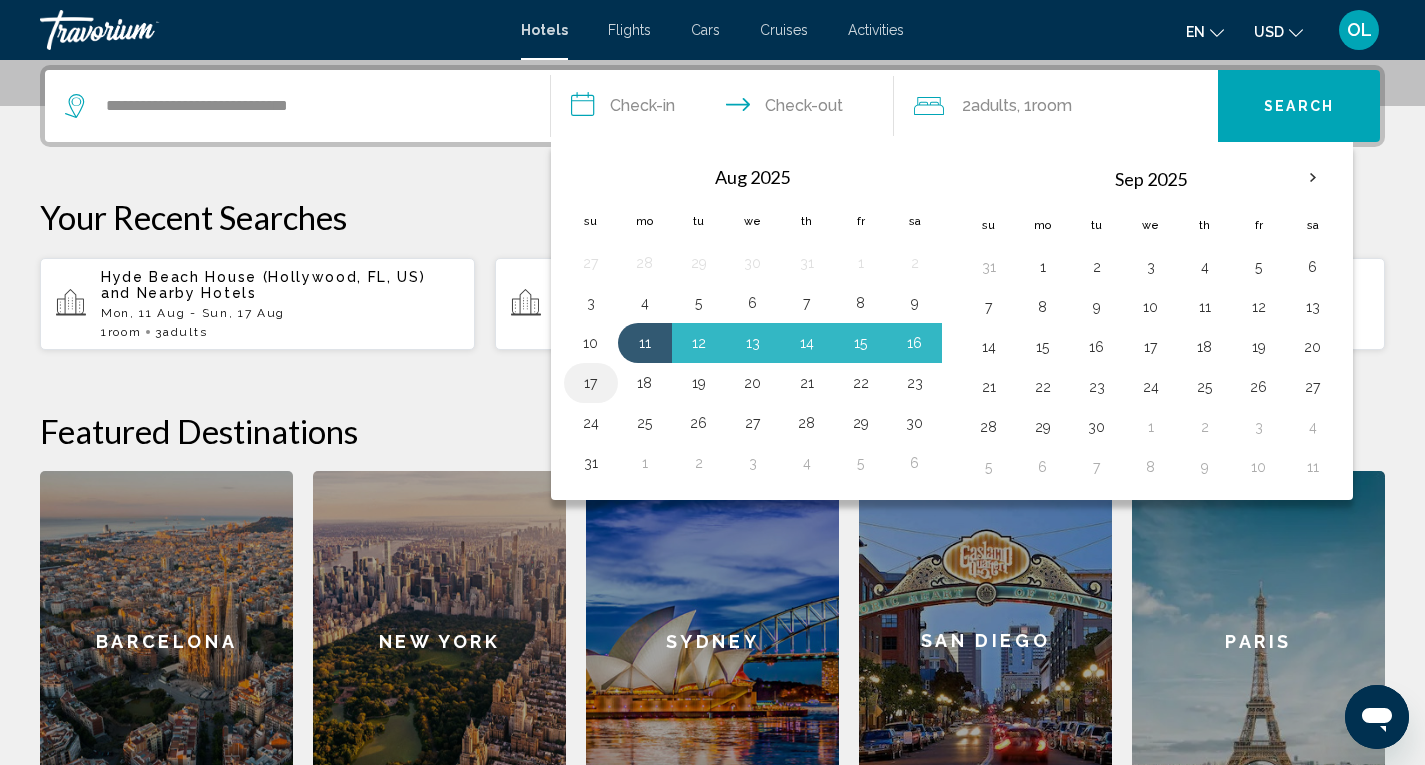 click on "17" at bounding box center (591, 383) 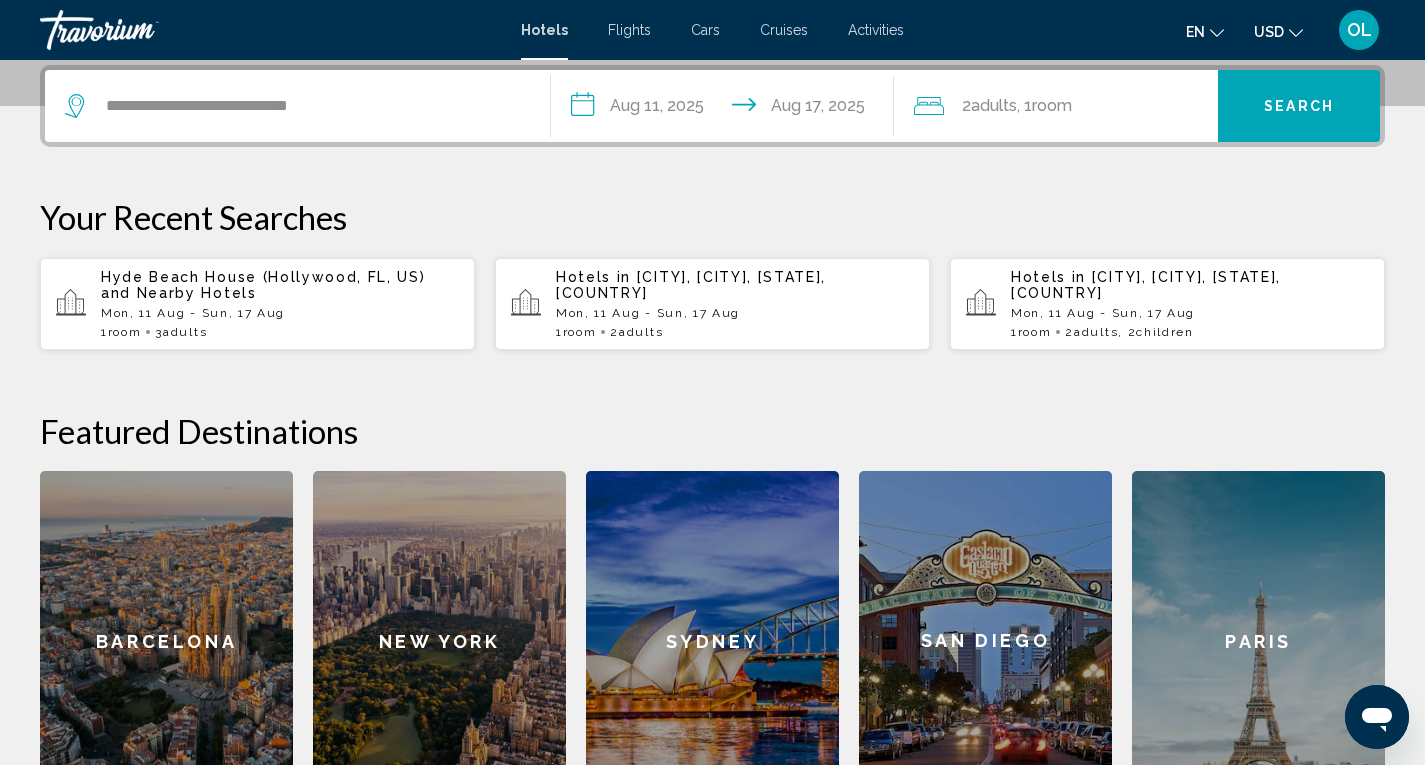 click on "Adults" 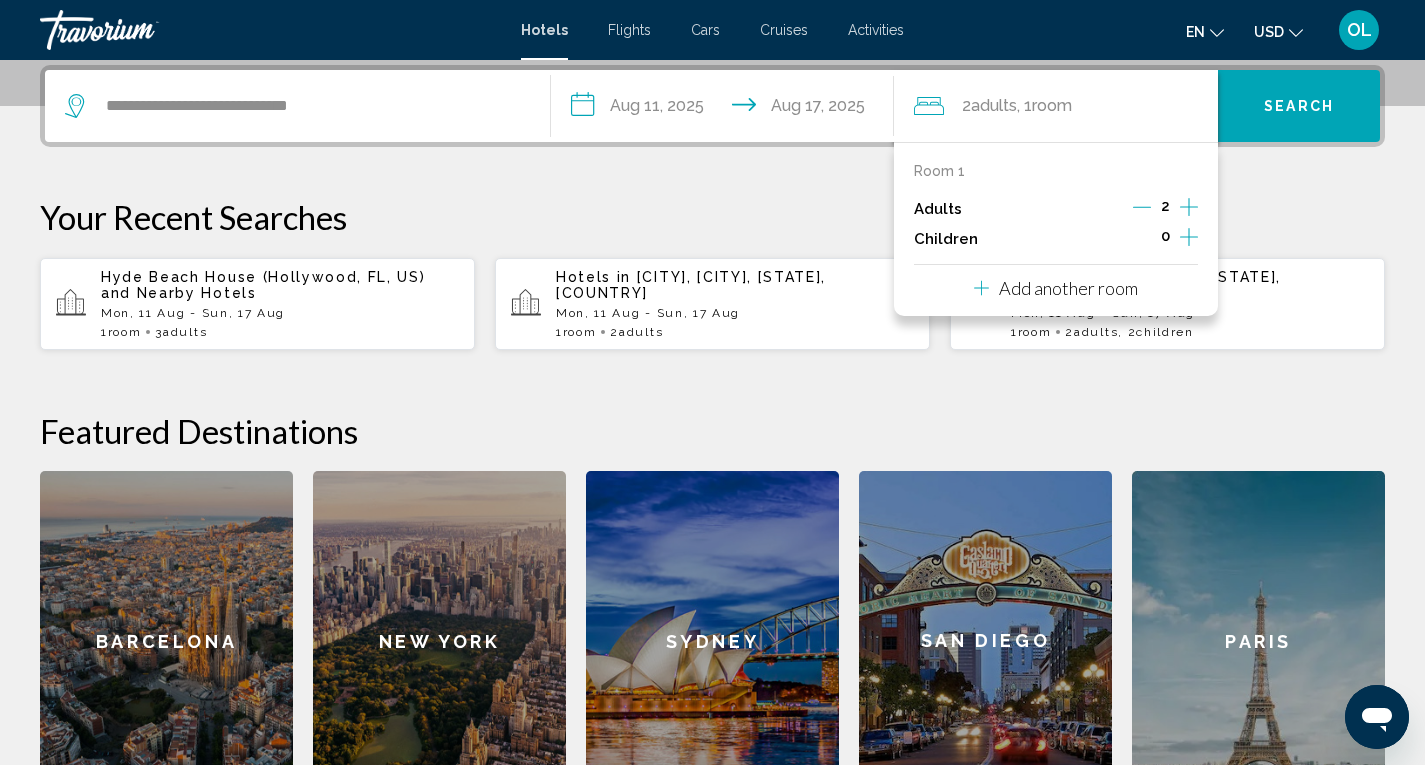 click 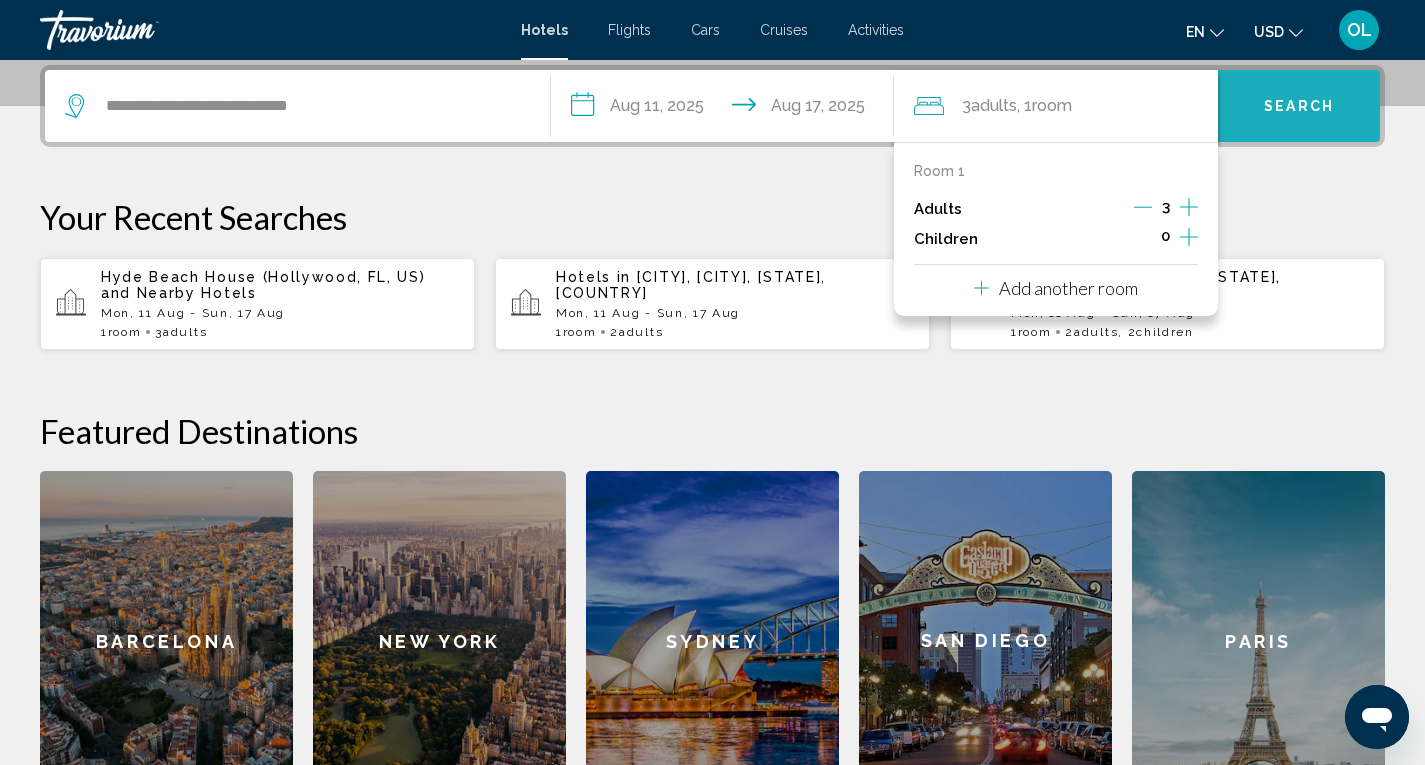 click on "Search" at bounding box center [1299, 106] 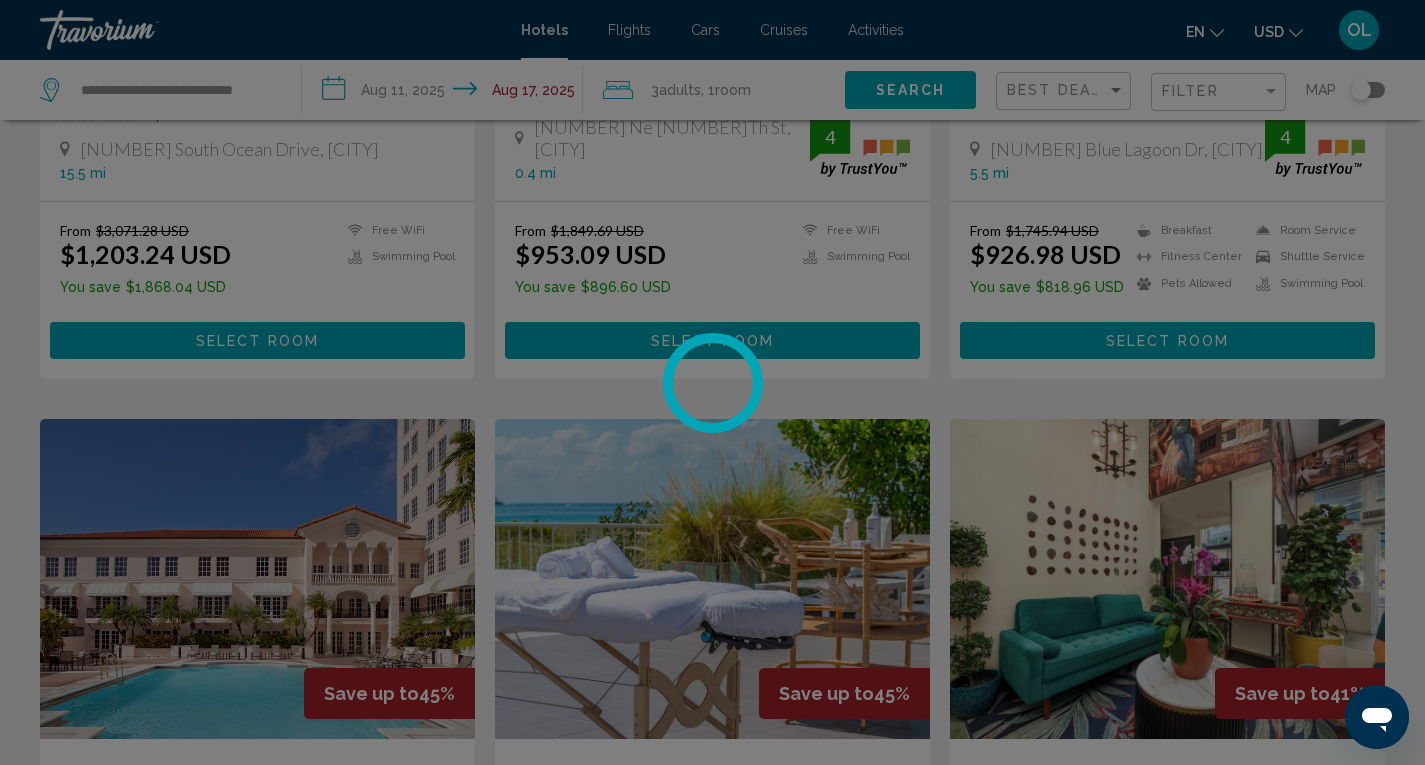 scroll, scrollTop: 0, scrollLeft: 0, axis: both 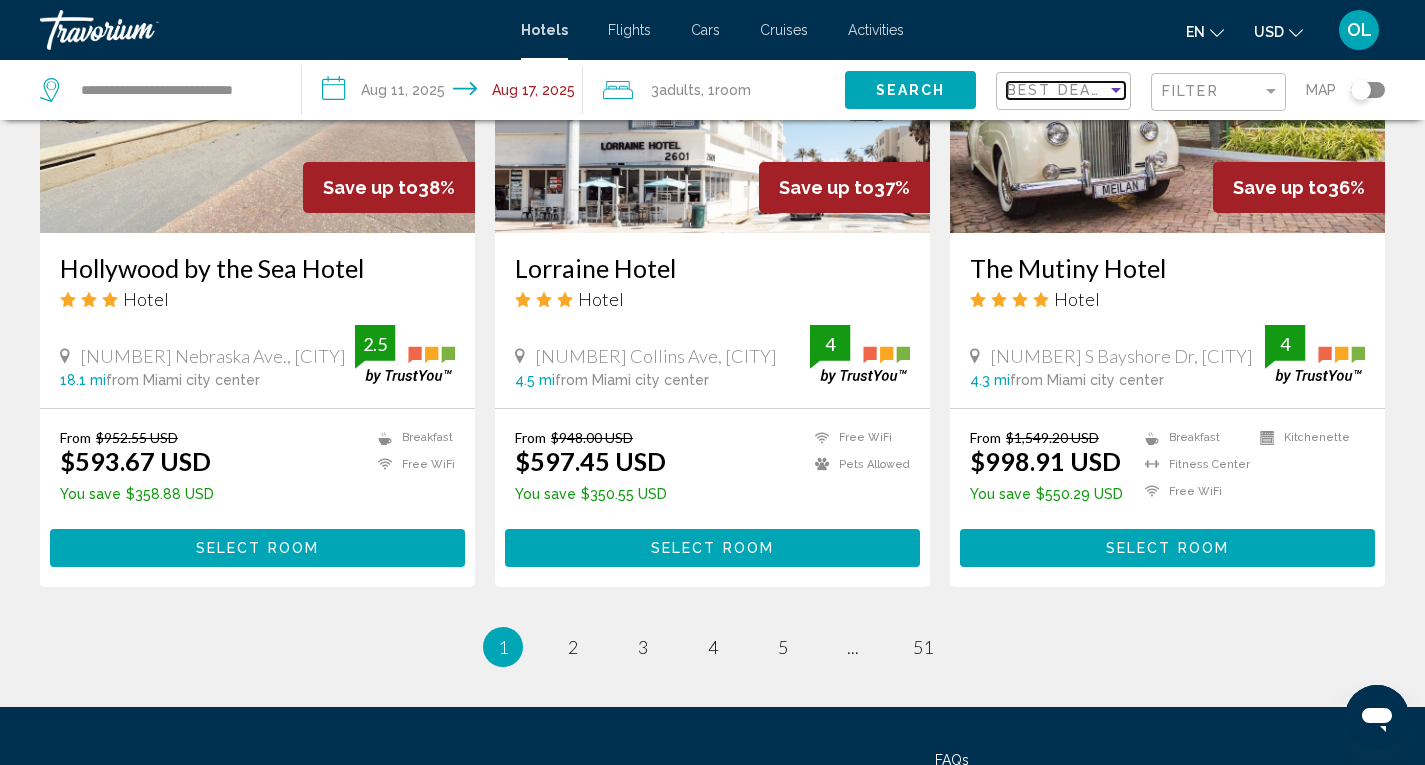 click at bounding box center (1116, 90) 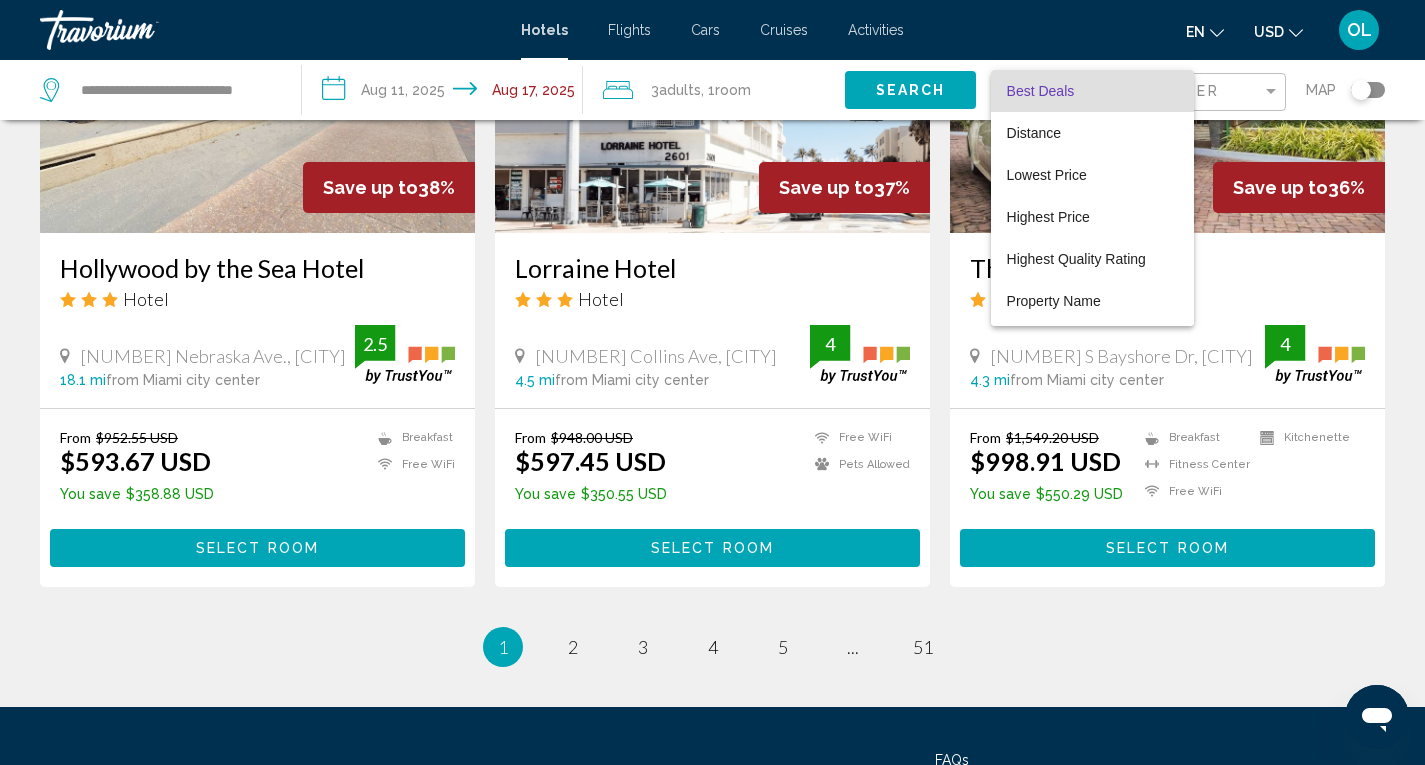 click at bounding box center [712, 382] 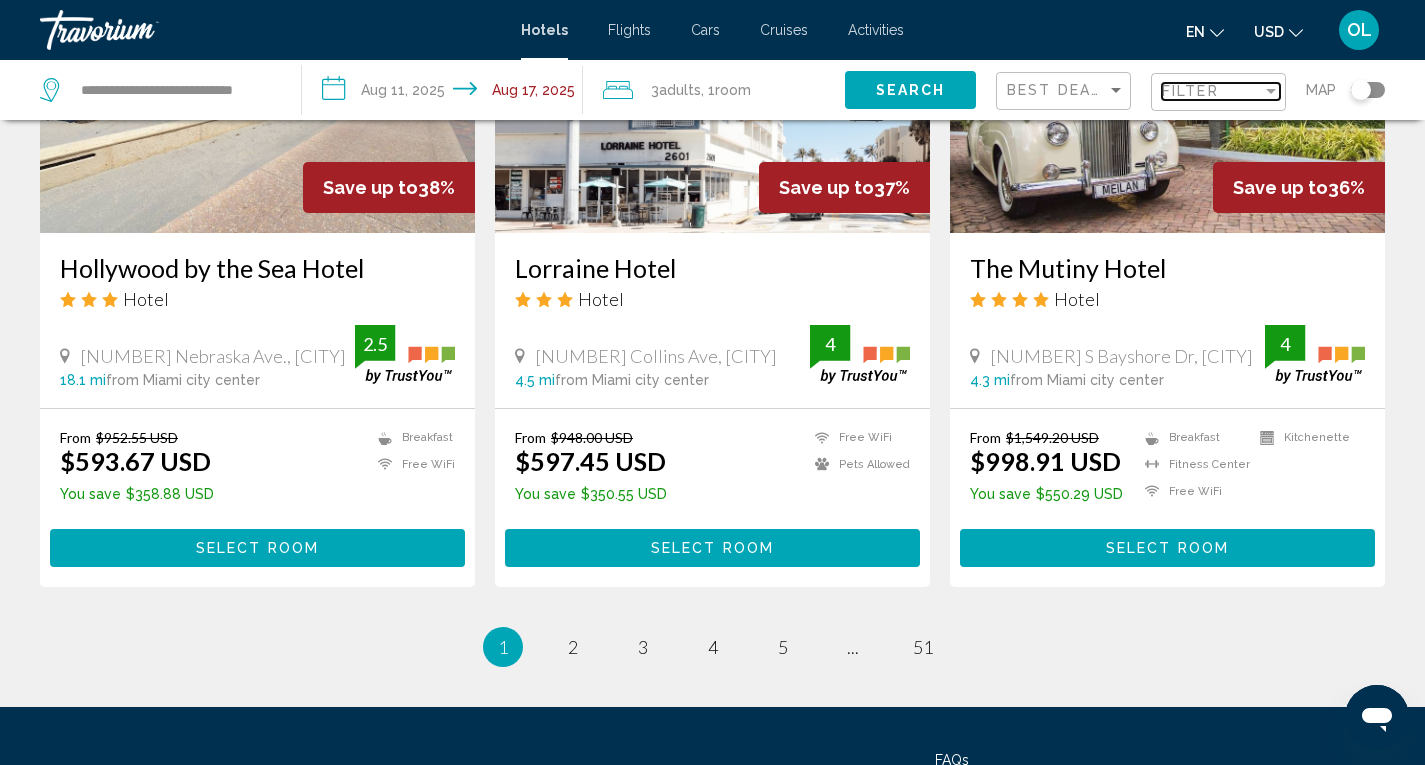 click at bounding box center (1271, 91) 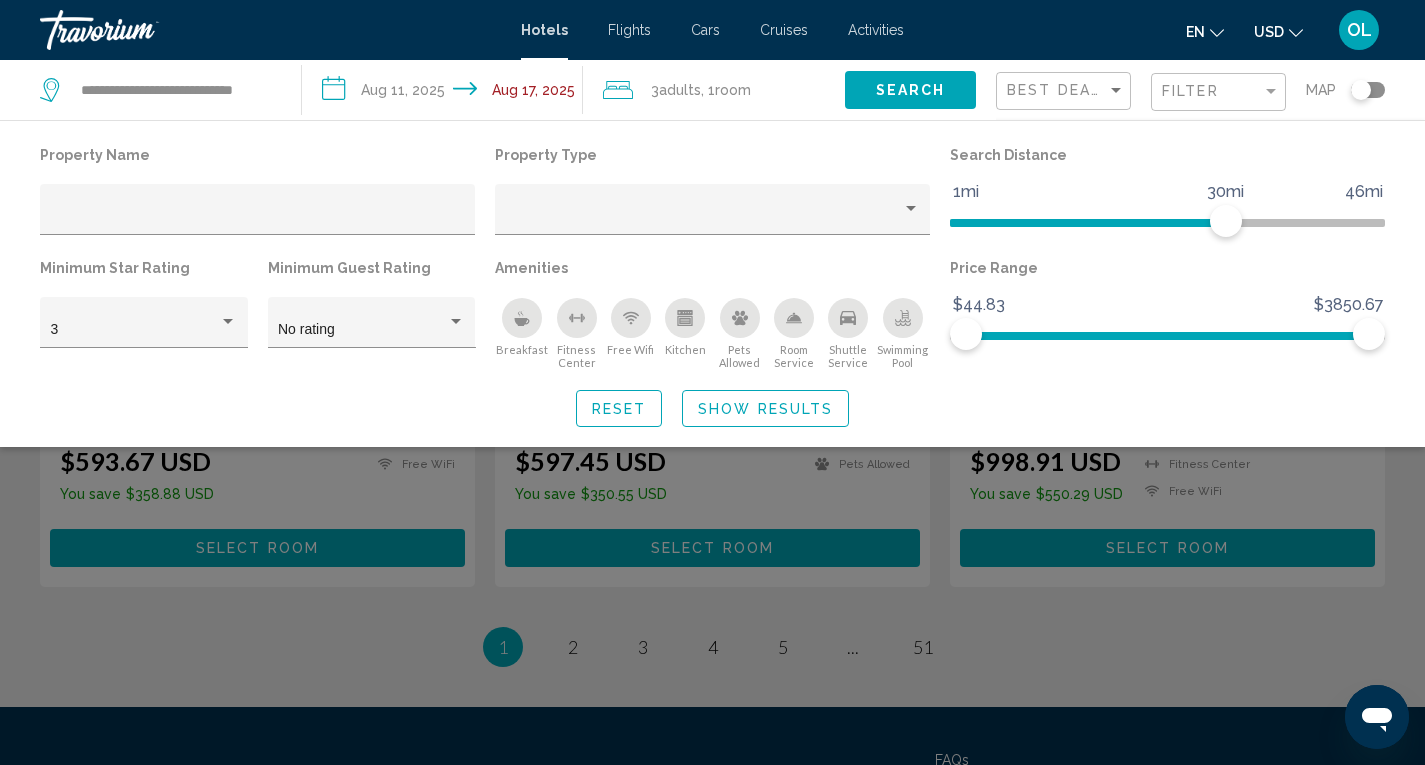 click 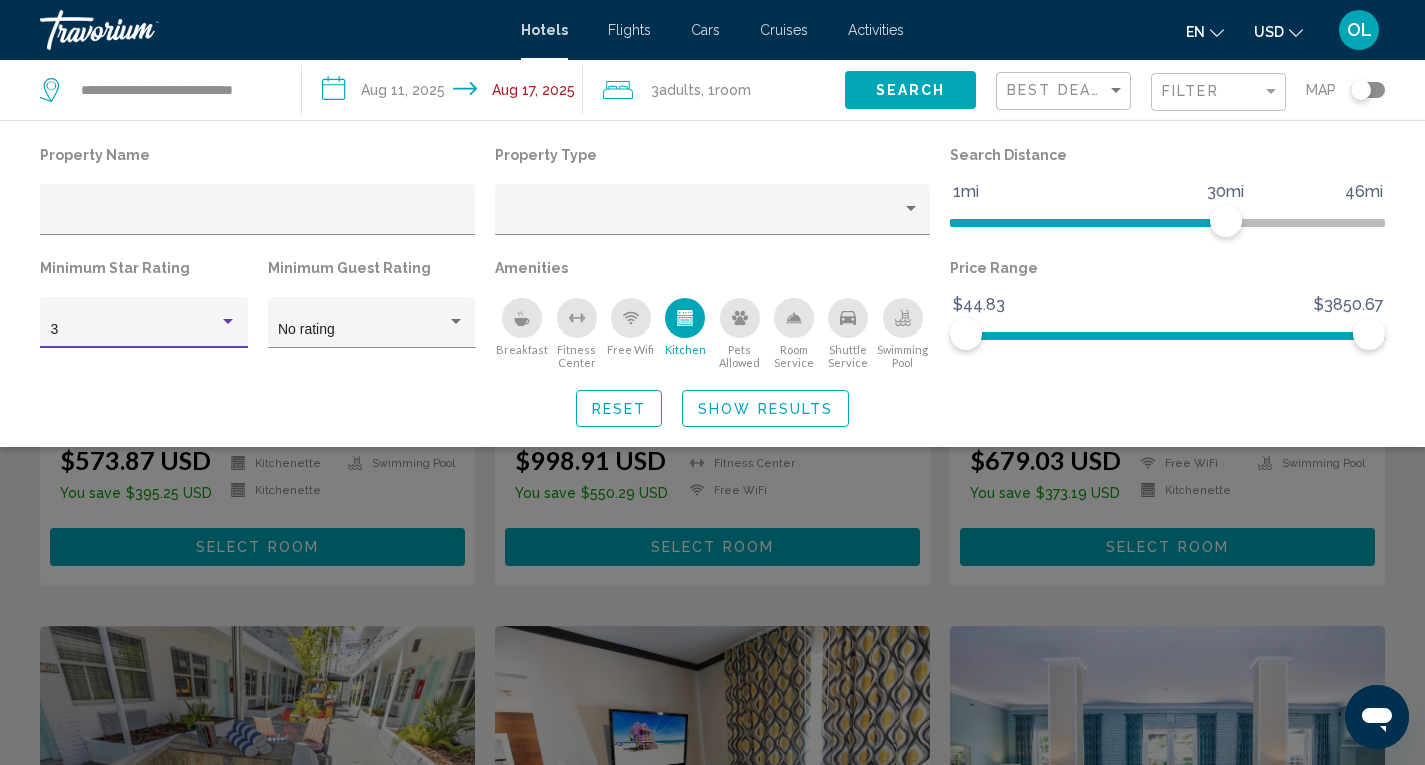 click at bounding box center (228, 322) 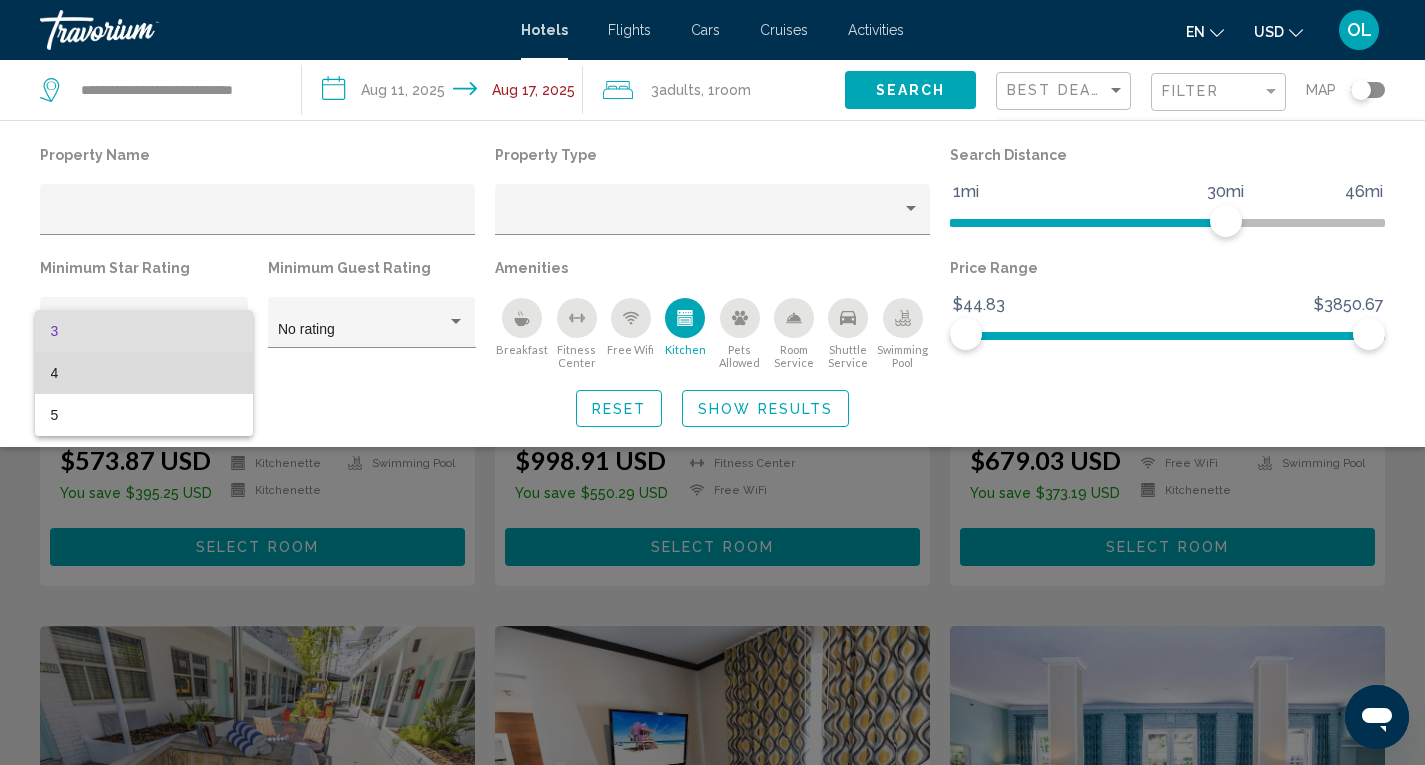 click on "4" at bounding box center (144, 373) 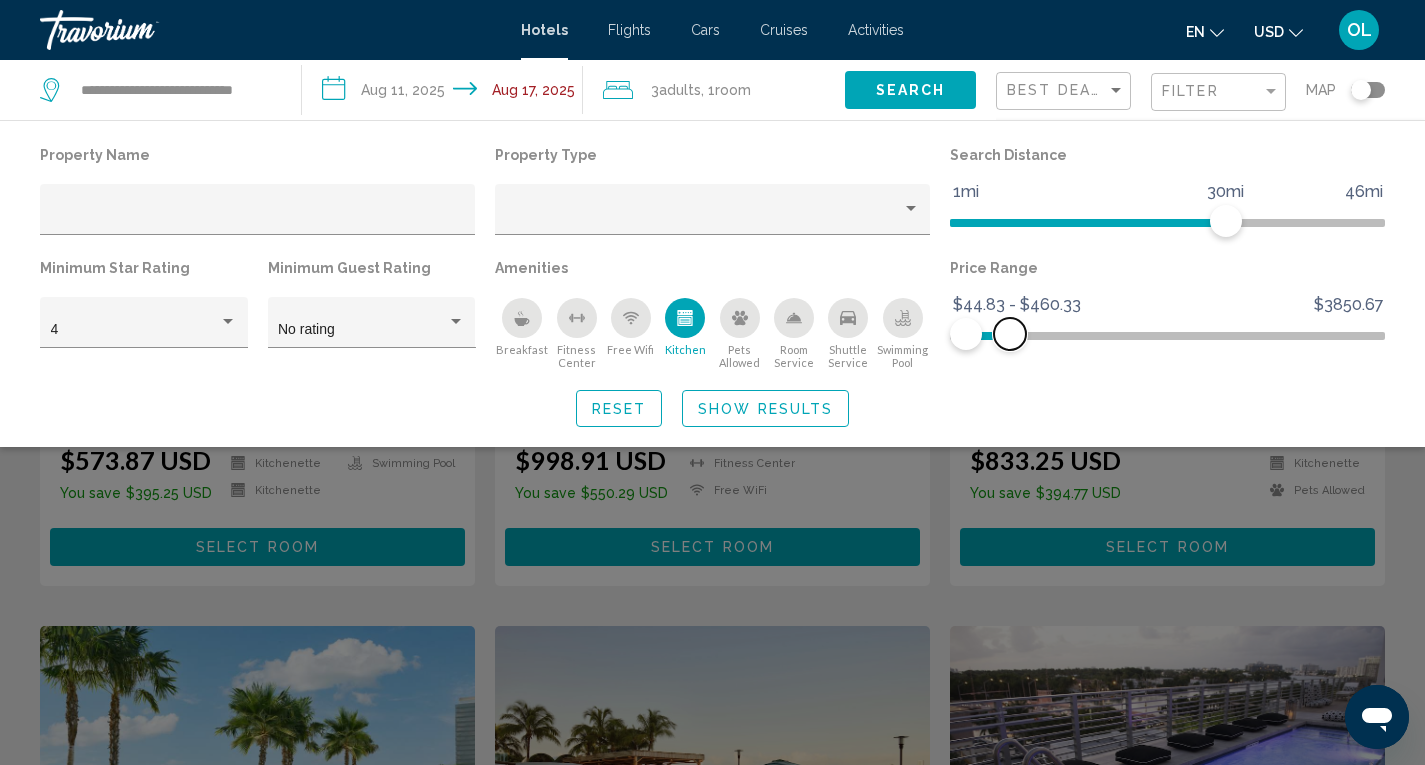 drag, startPoint x: 1360, startPoint y: 333, endPoint x: 1010, endPoint y: 338, distance: 350.0357 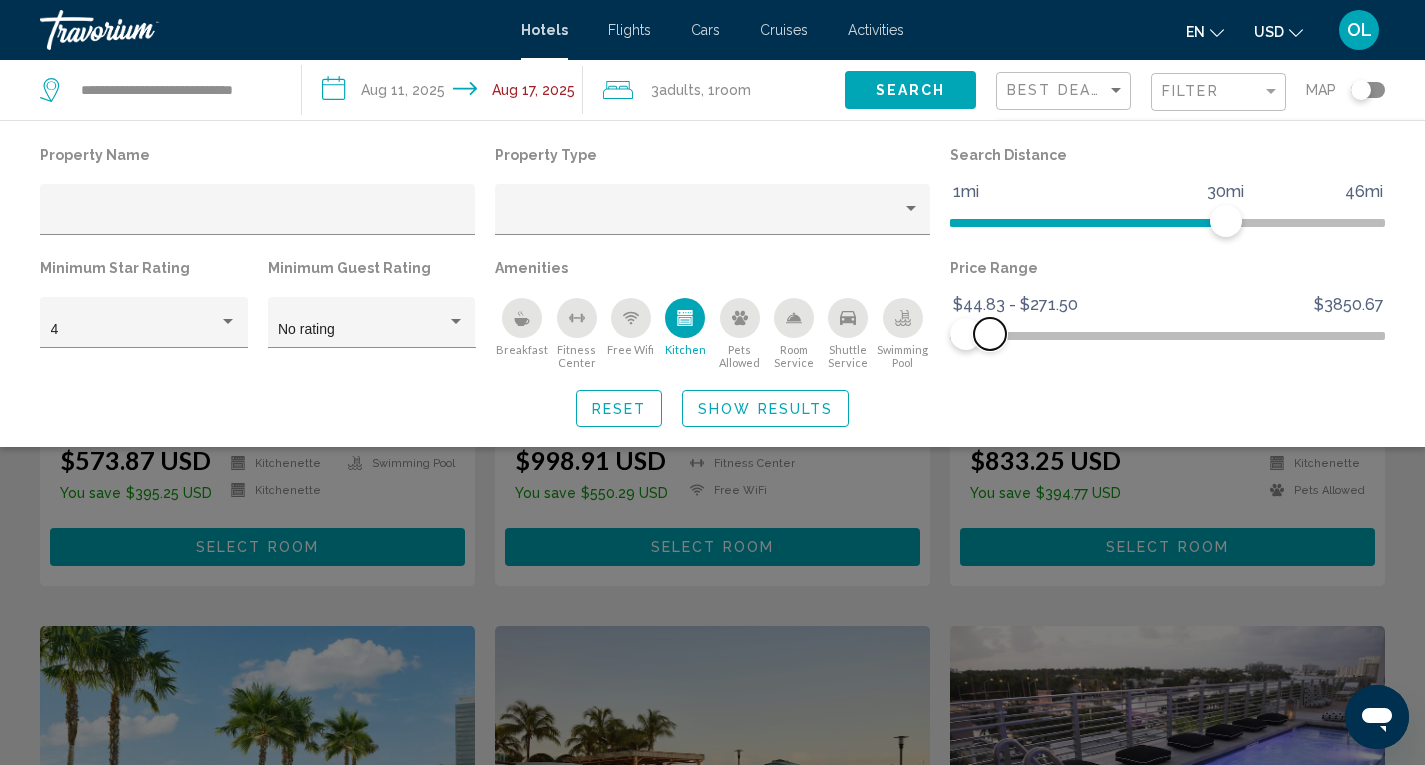 drag, startPoint x: 1010, startPoint y: 338, endPoint x: 990, endPoint y: 349, distance: 22.825424 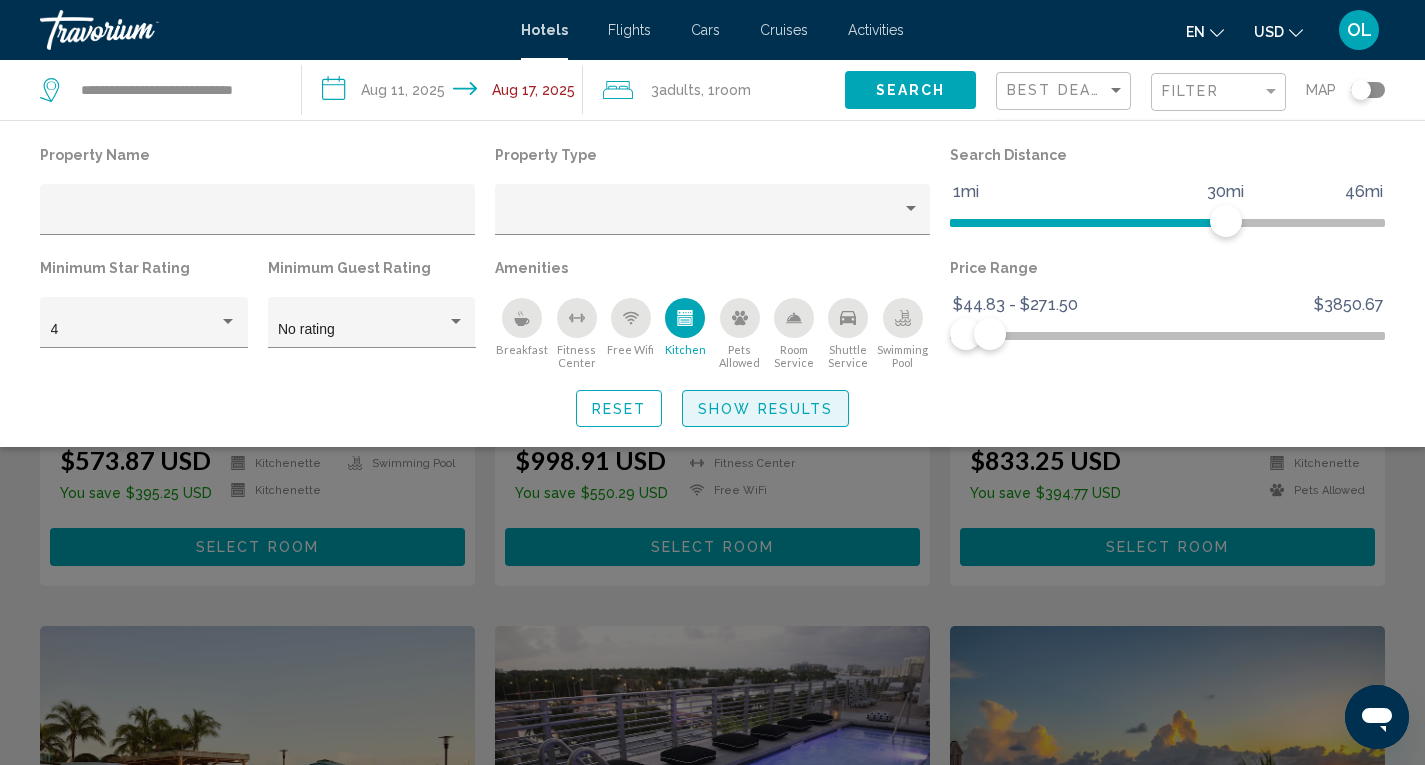 click on "Show Results" 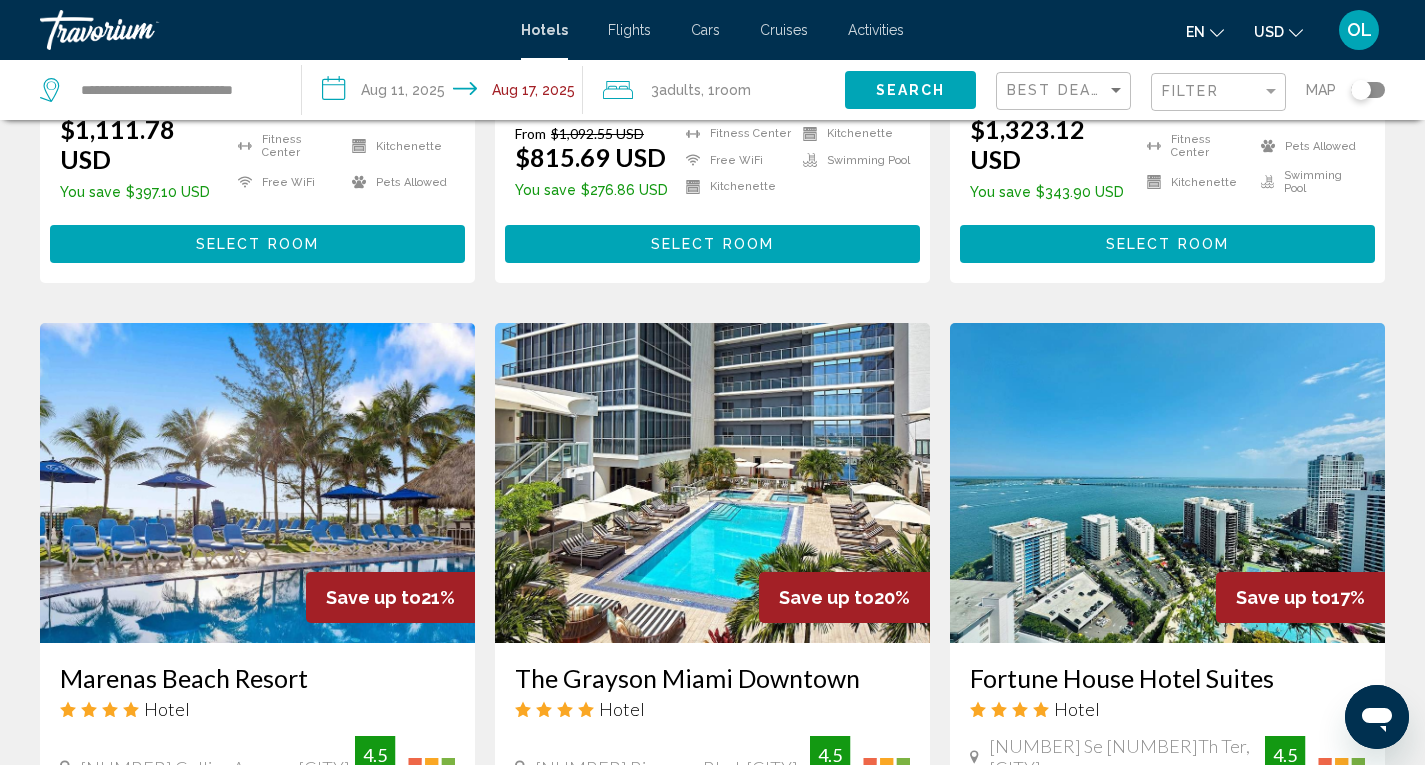 scroll, scrollTop: 1356, scrollLeft: 0, axis: vertical 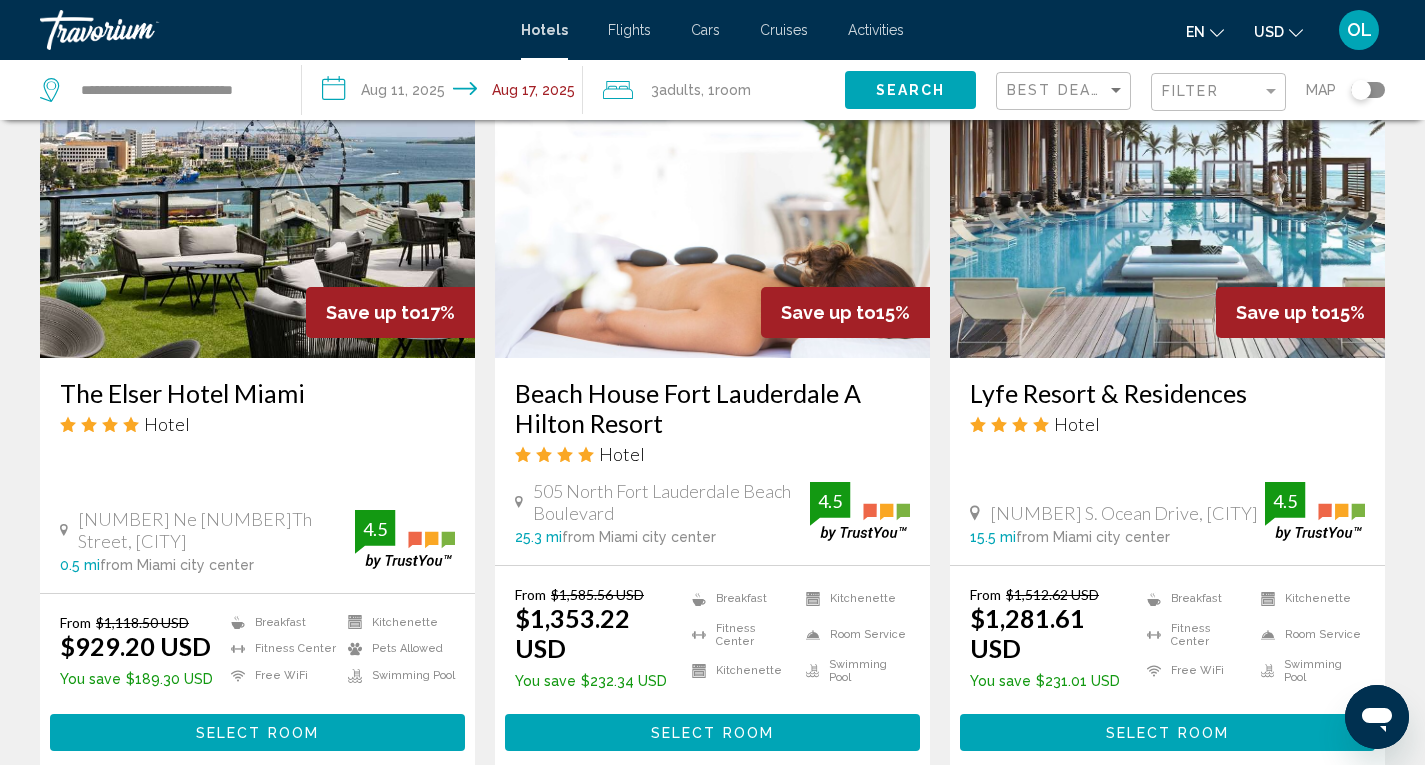 click at bounding box center [1167, 198] 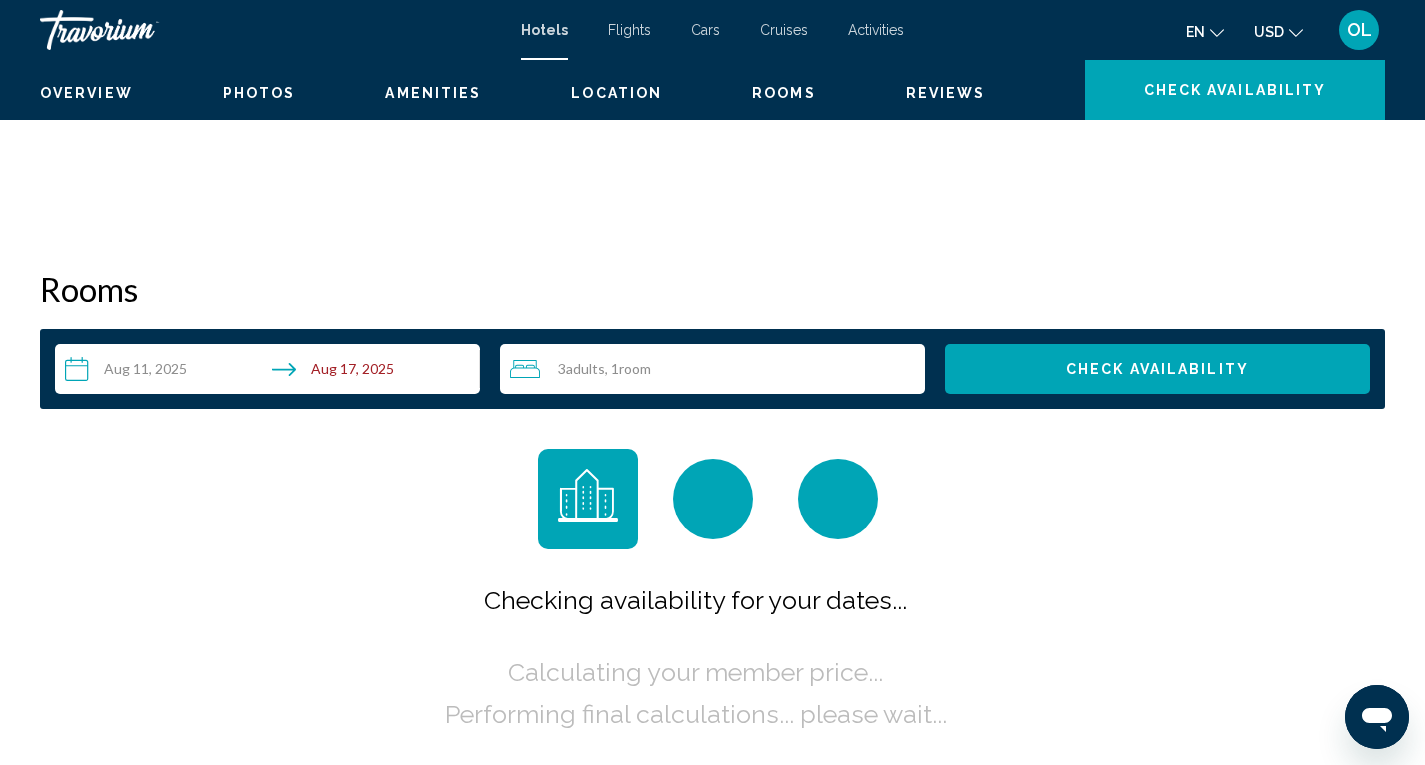 scroll, scrollTop: 0, scrollLeft: 0, axis: both 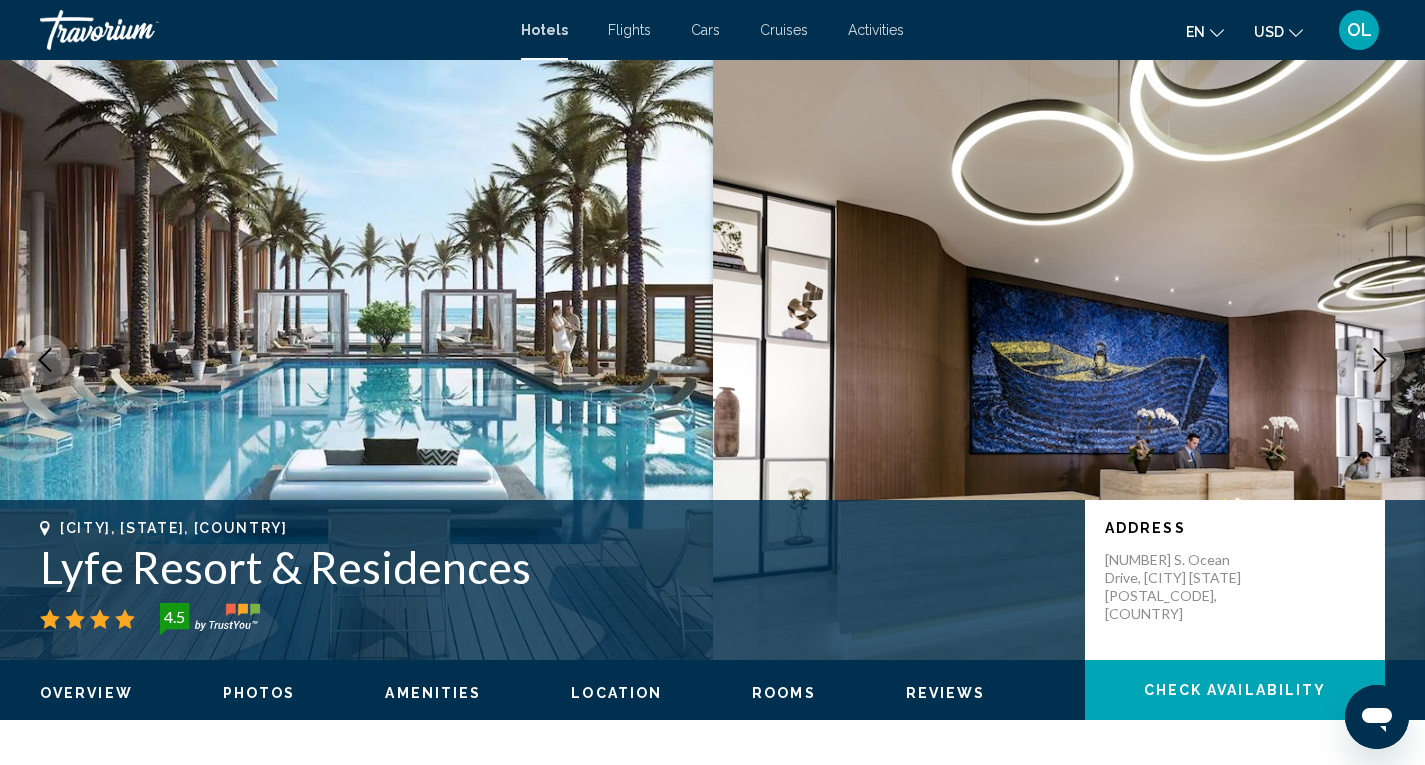 click 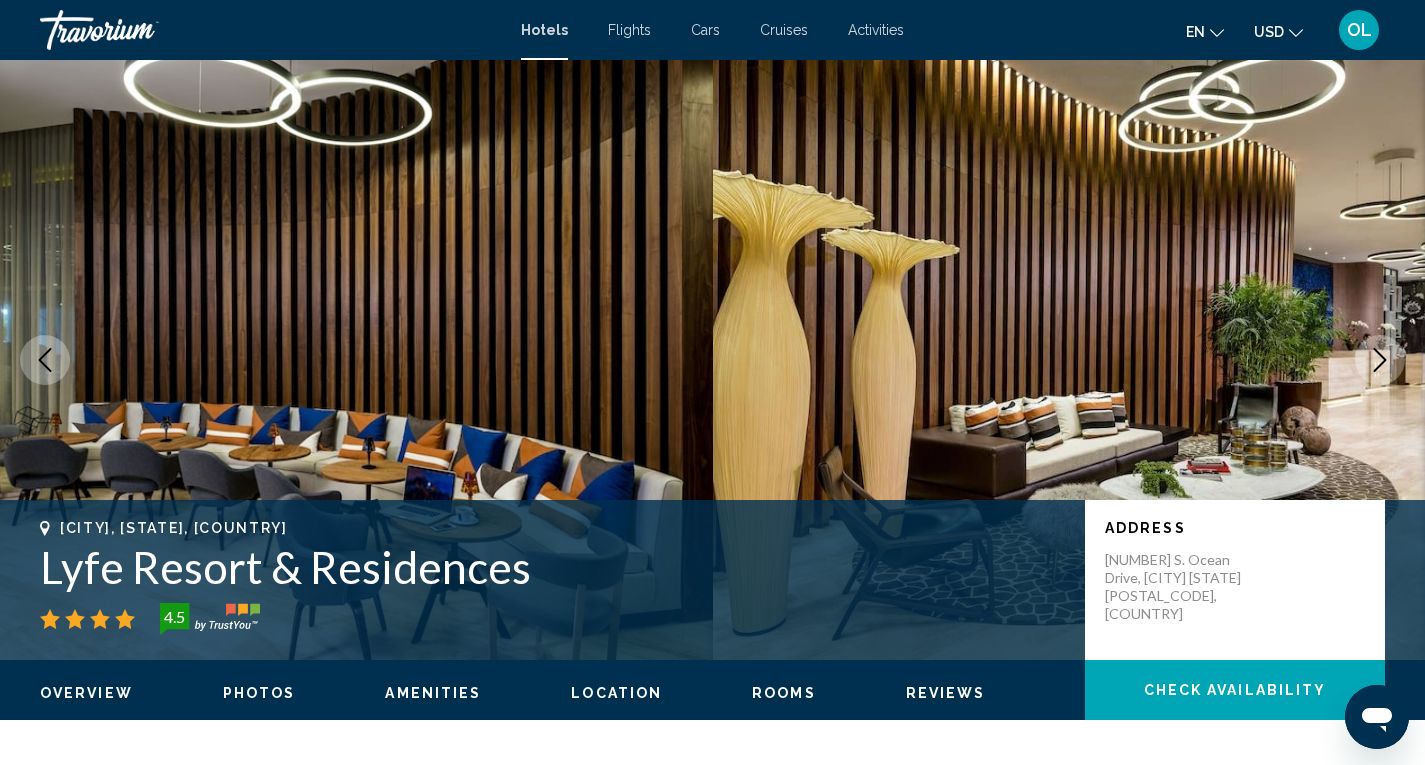 click 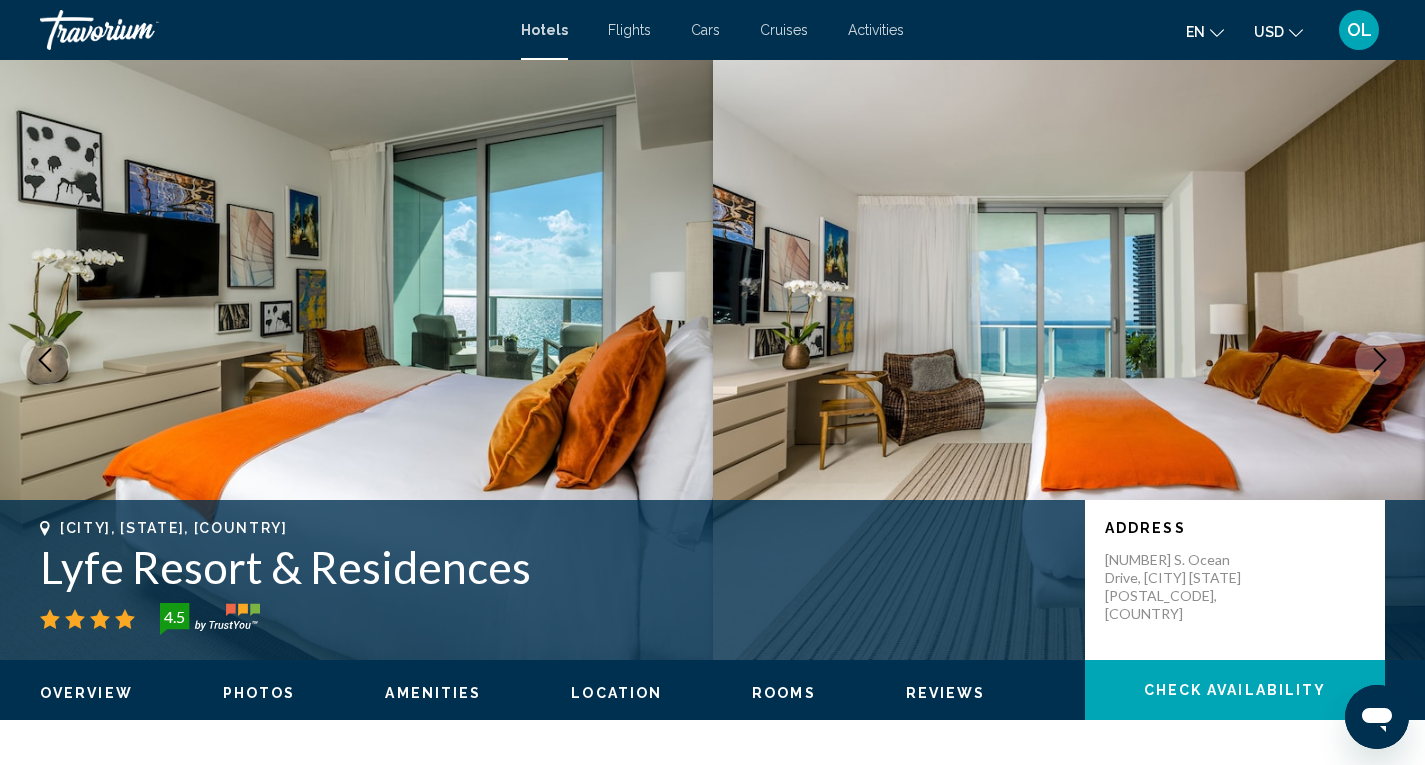 click 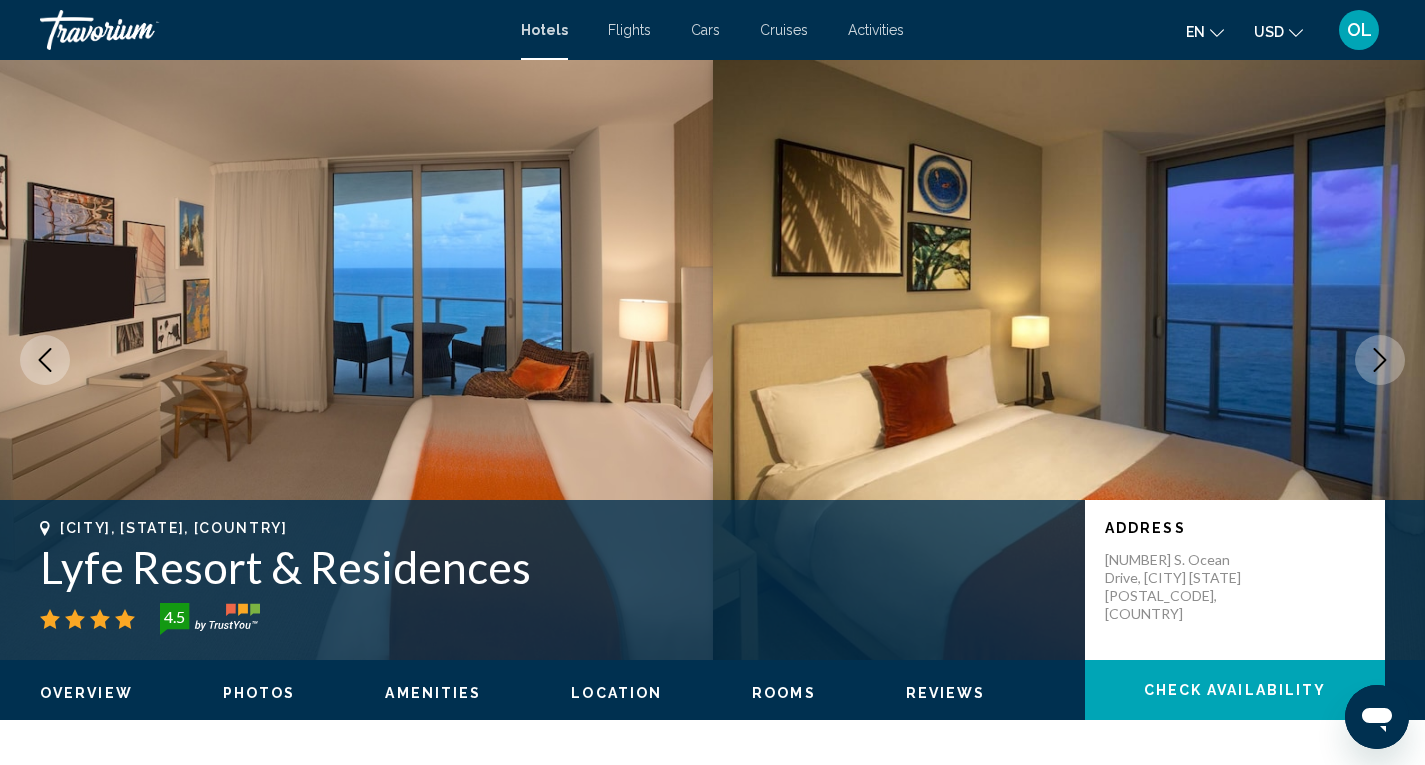 click 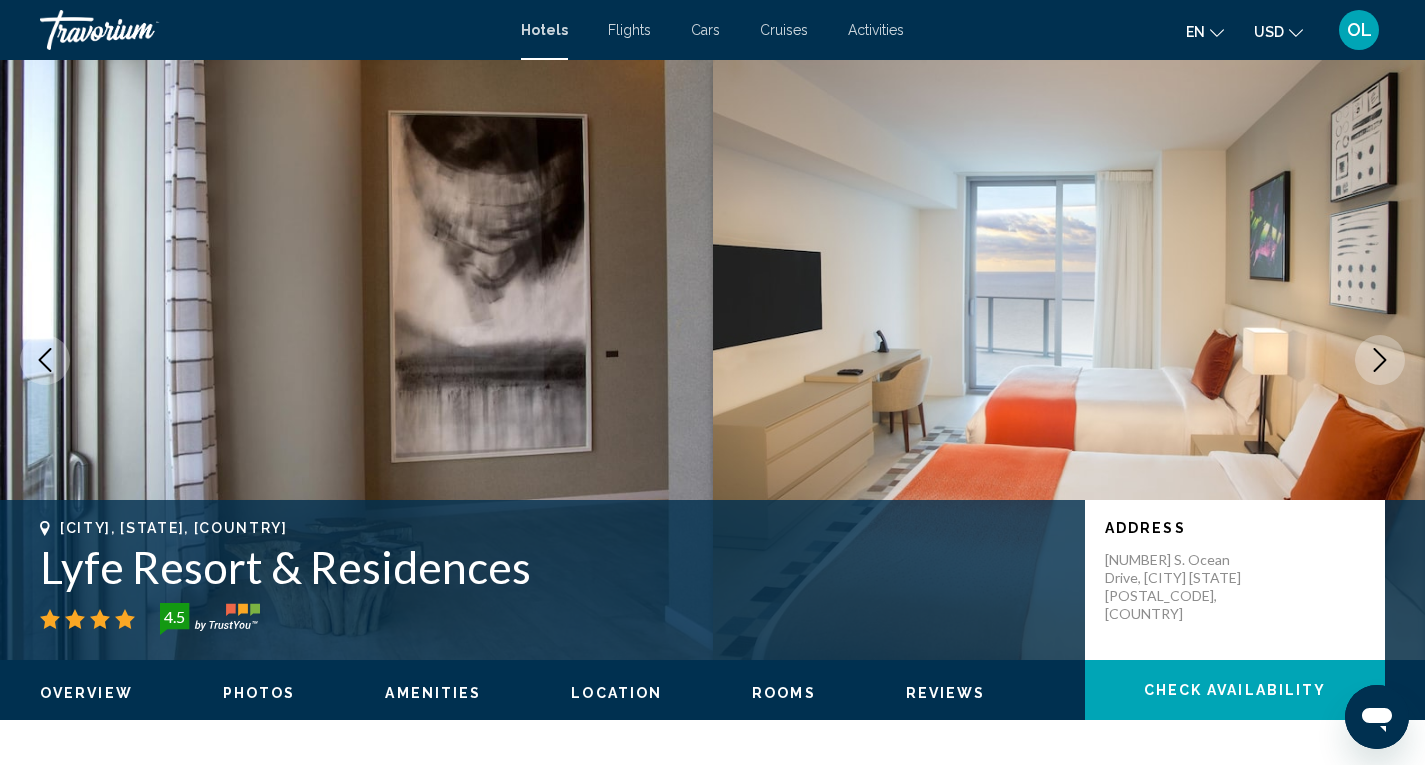 click 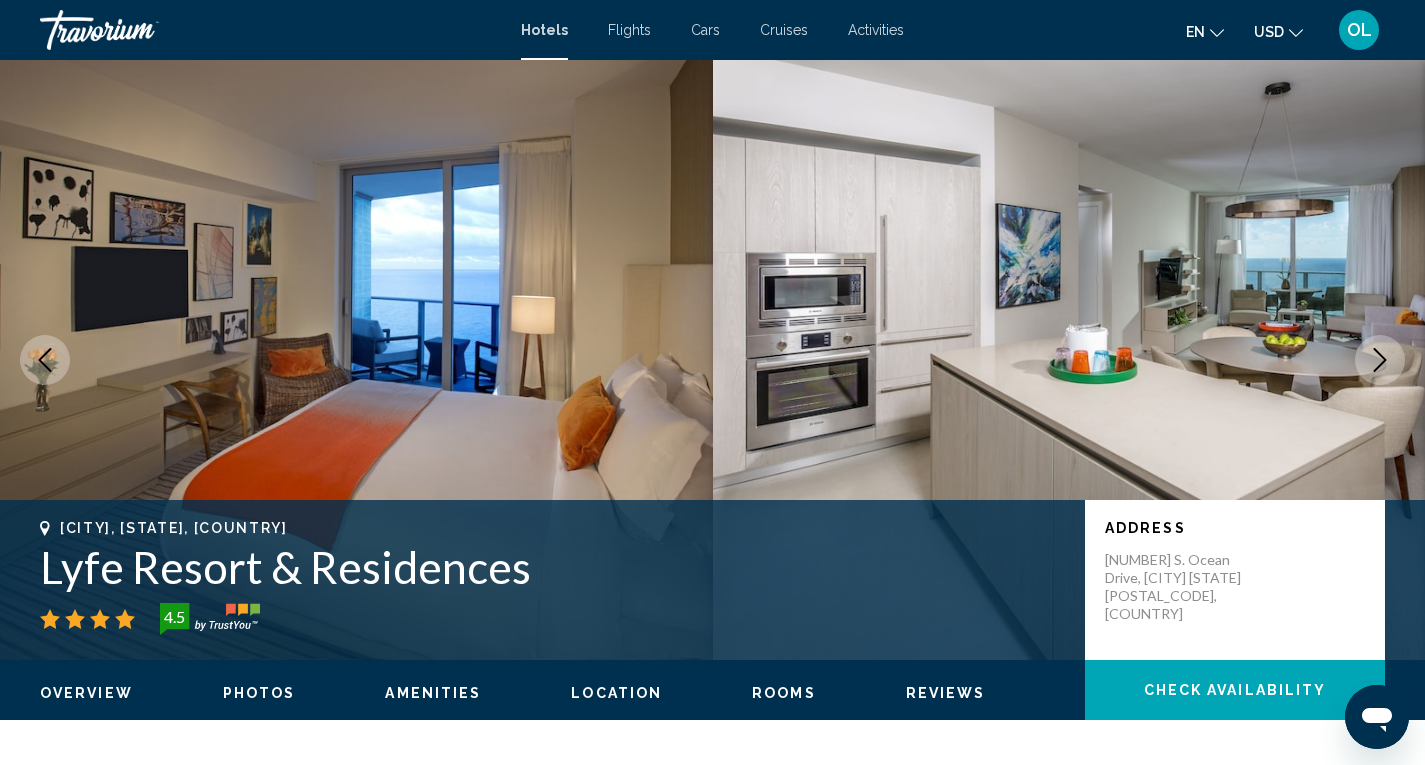 click 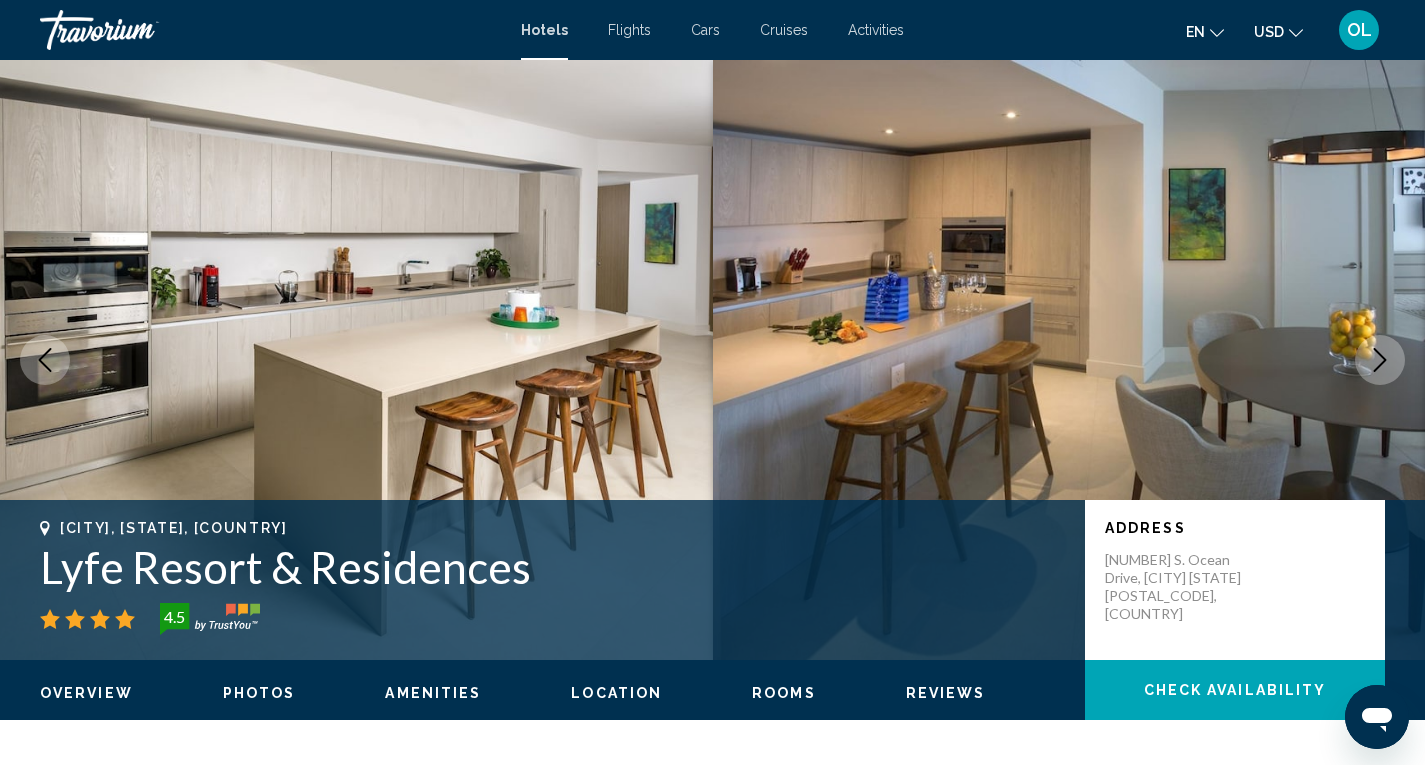 click 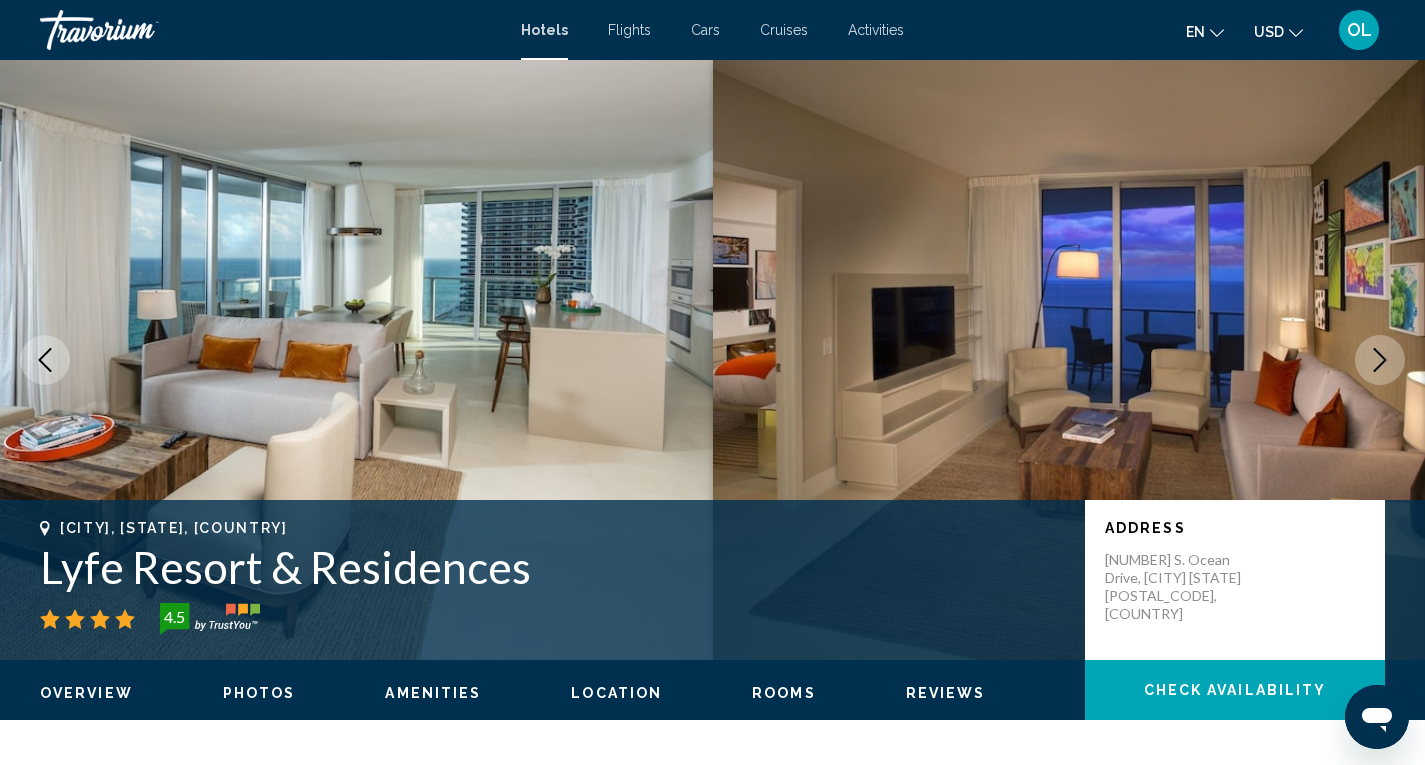 click 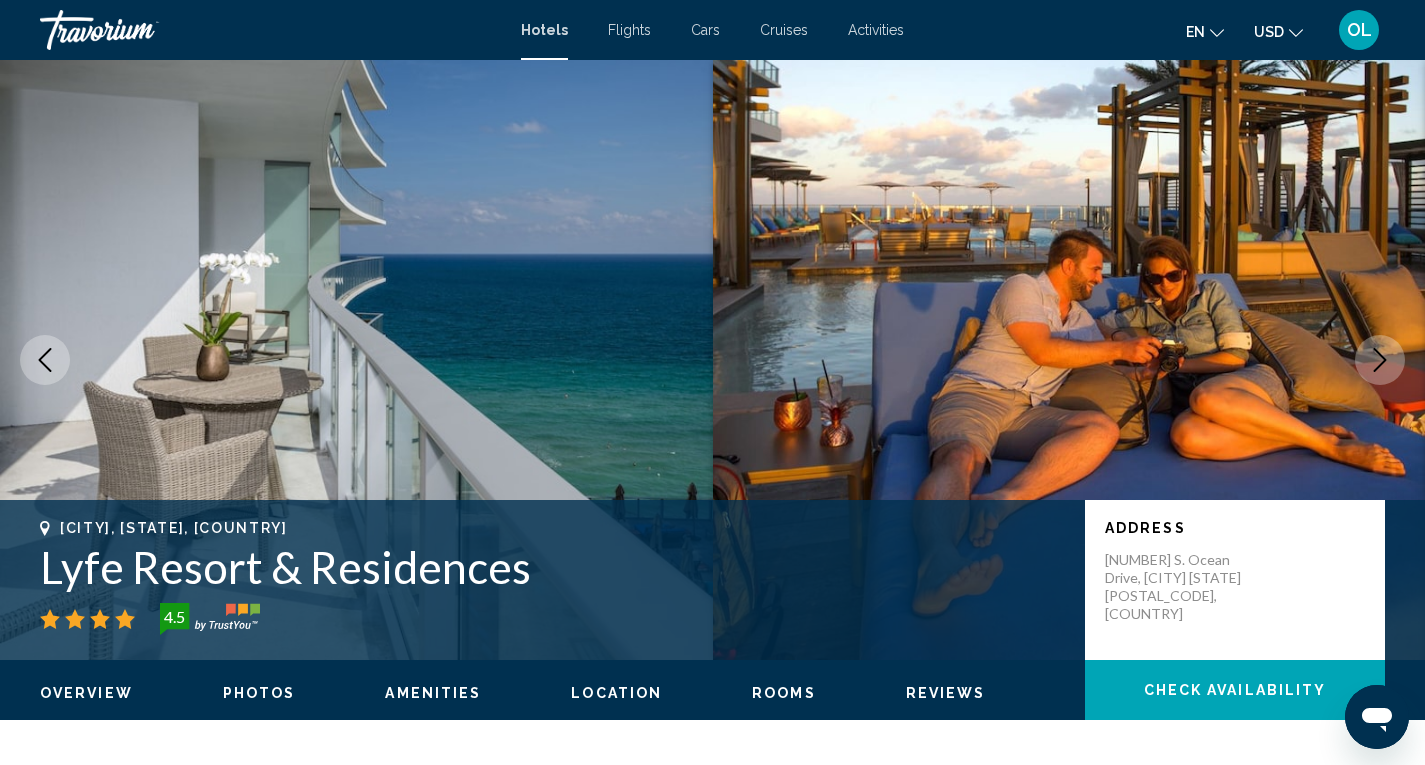 click 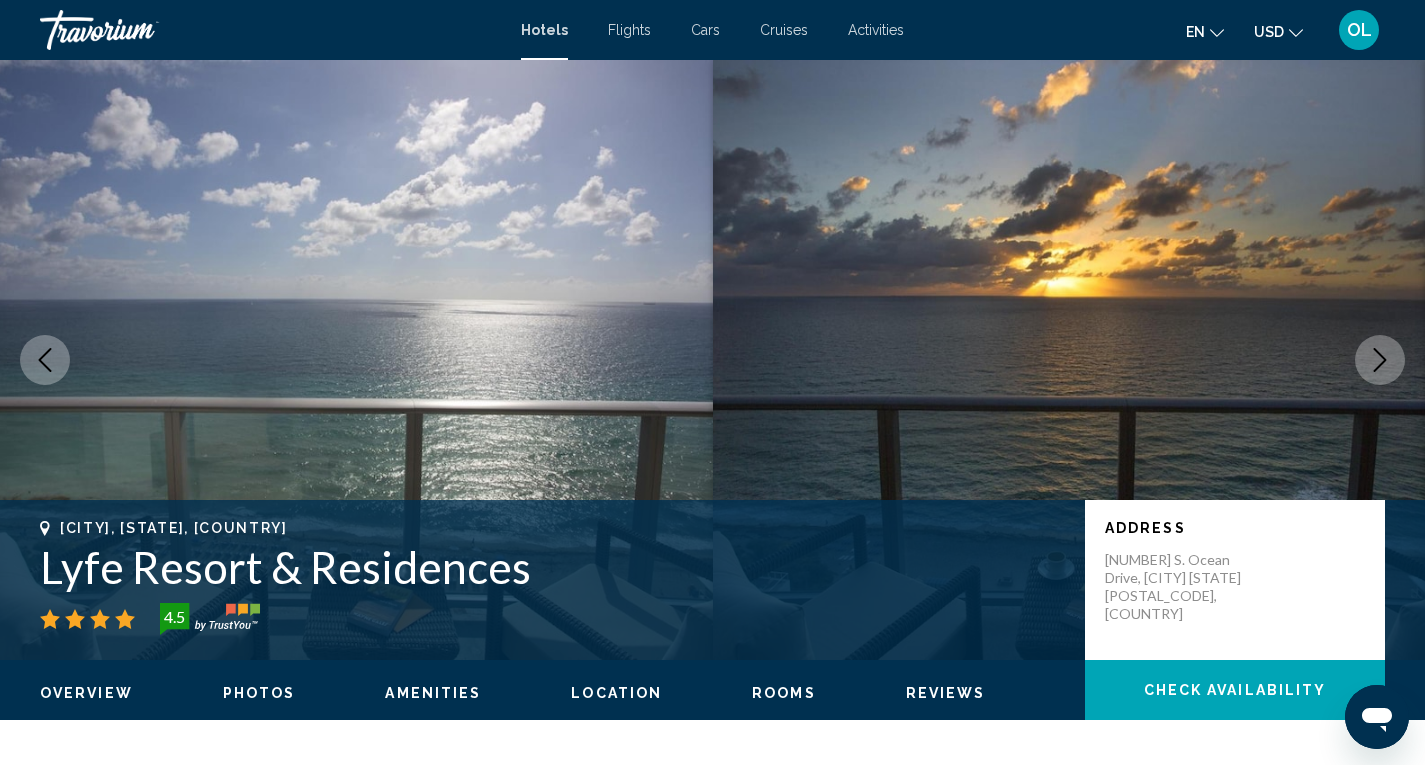 click 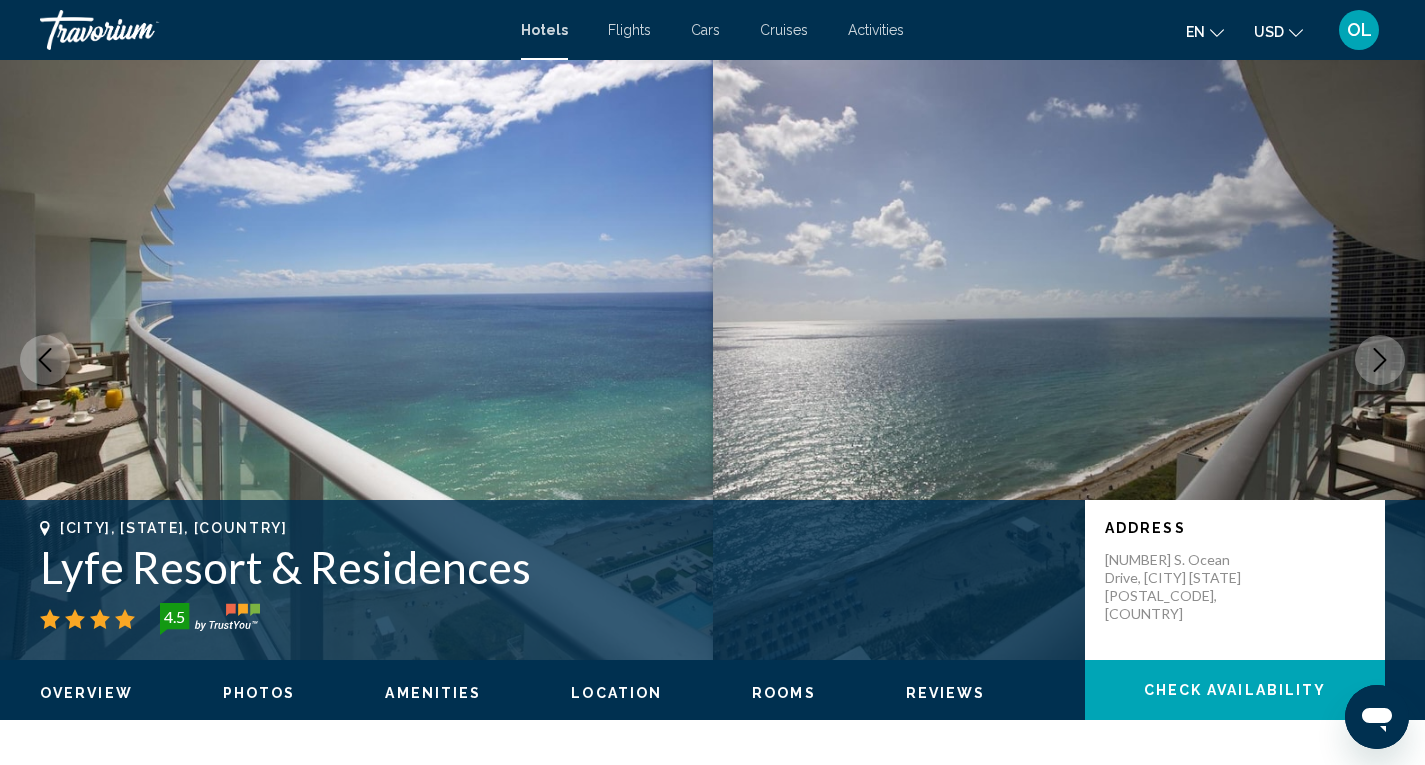 click 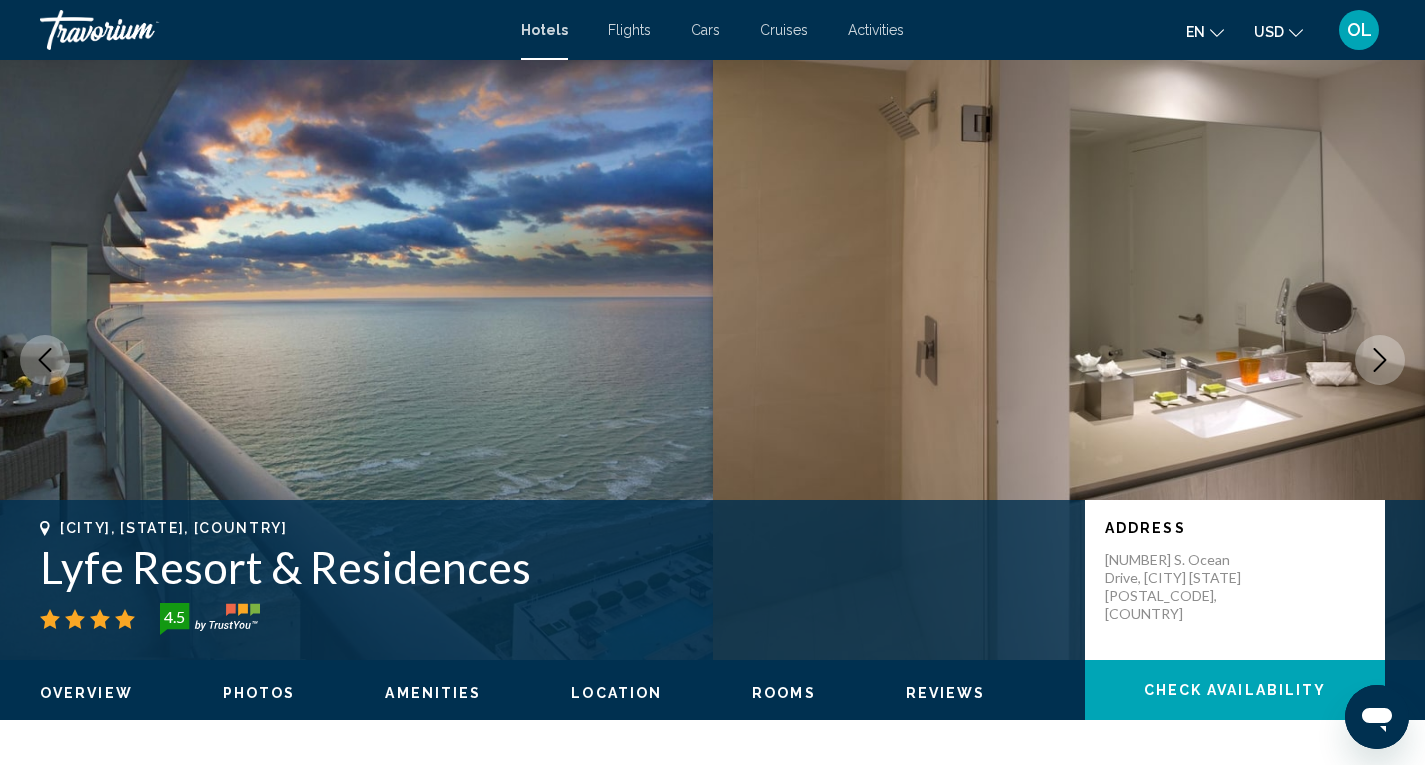 click 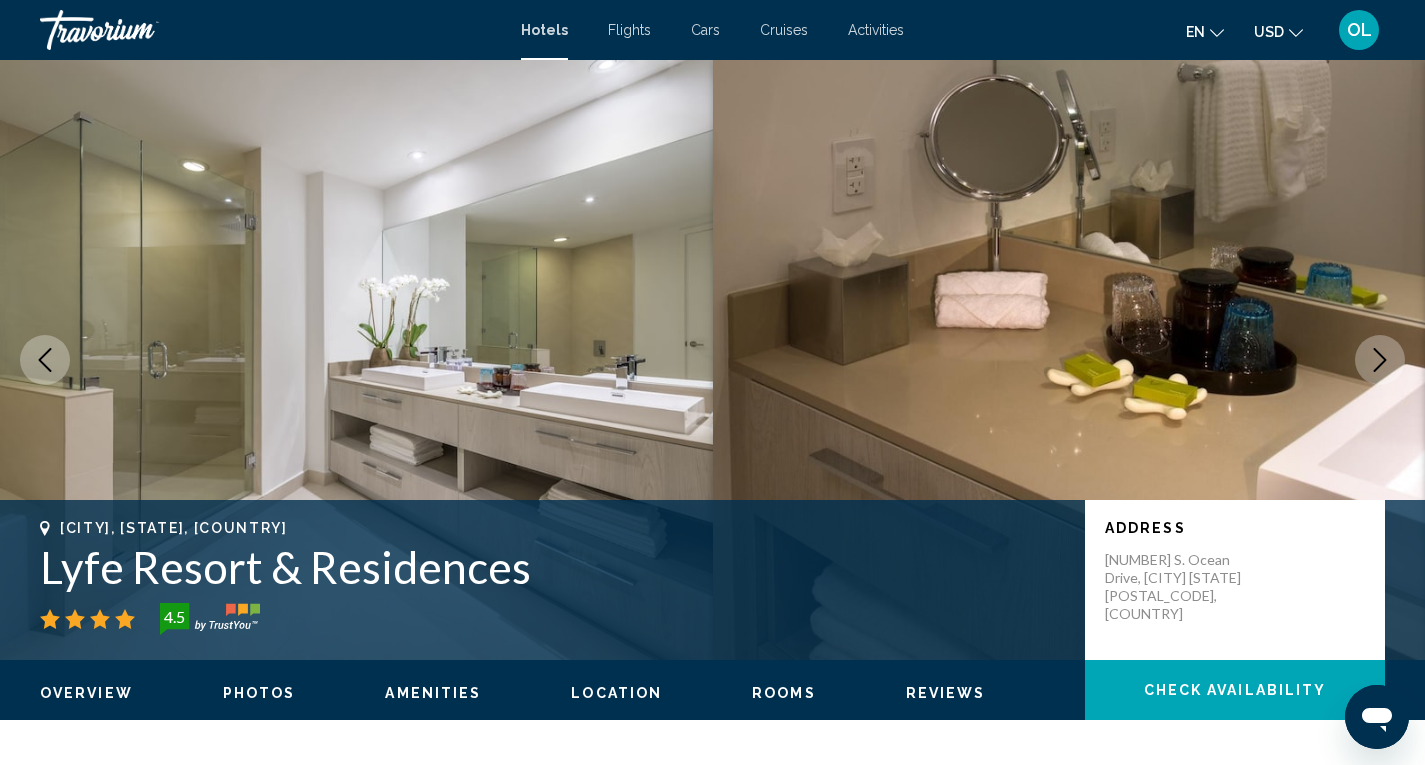 click 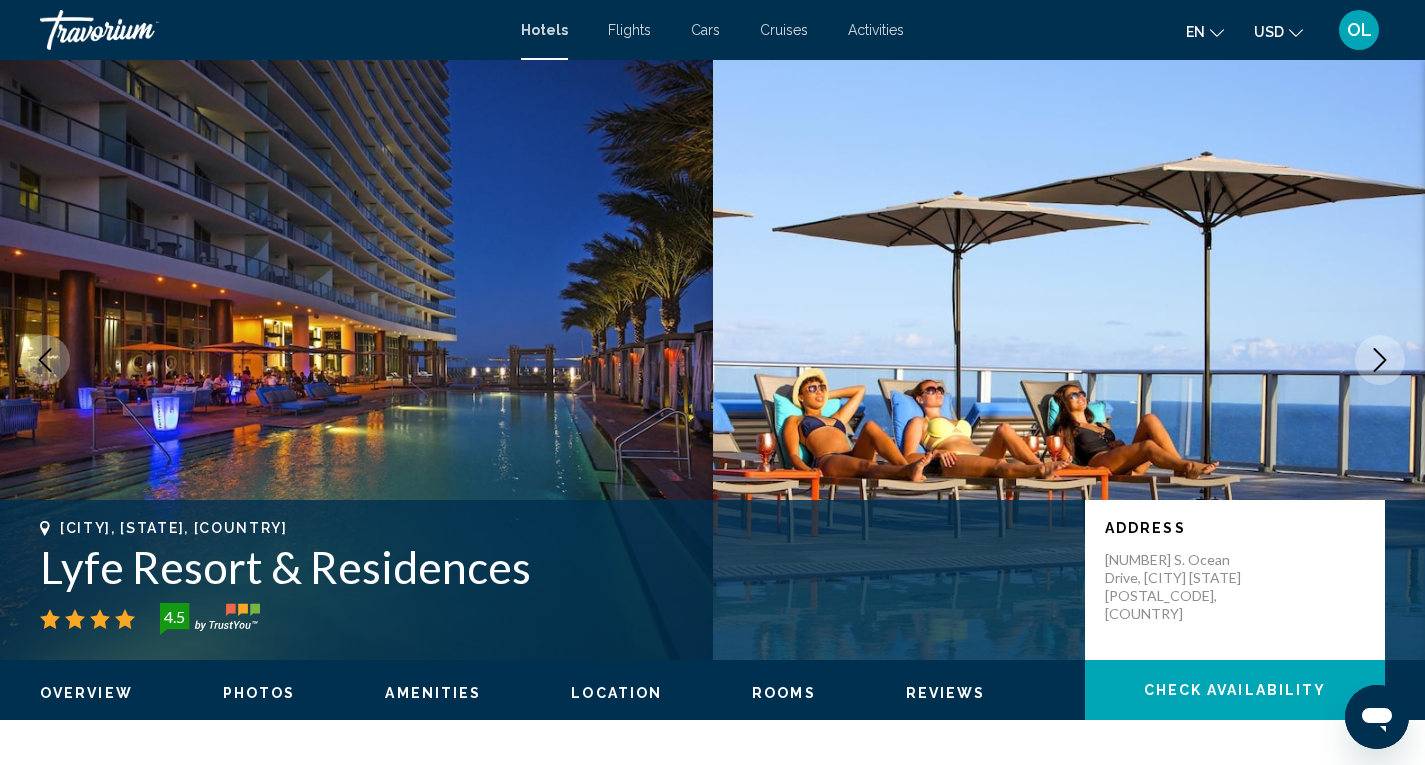 click 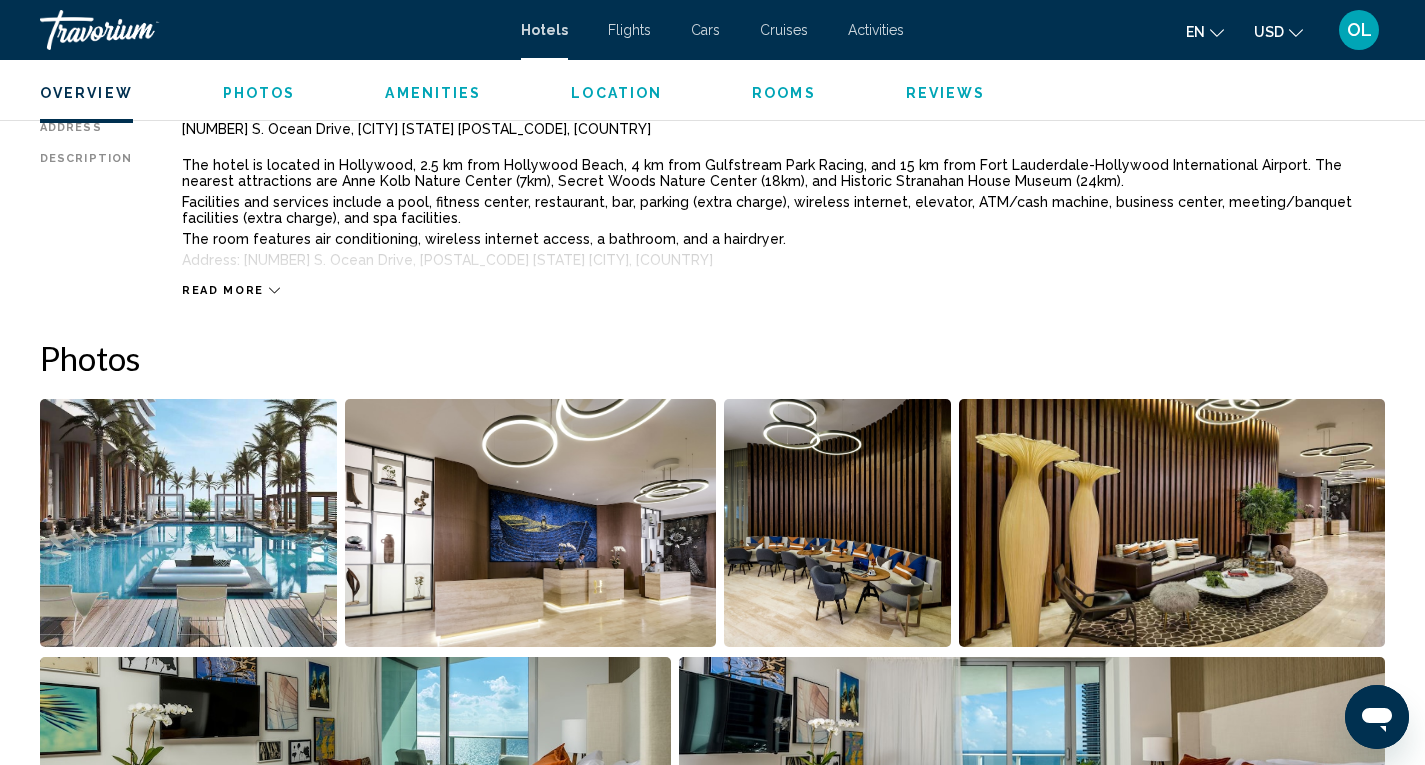 scroll, scrollTop: 736, scrollLeft: 0, axis: vertical 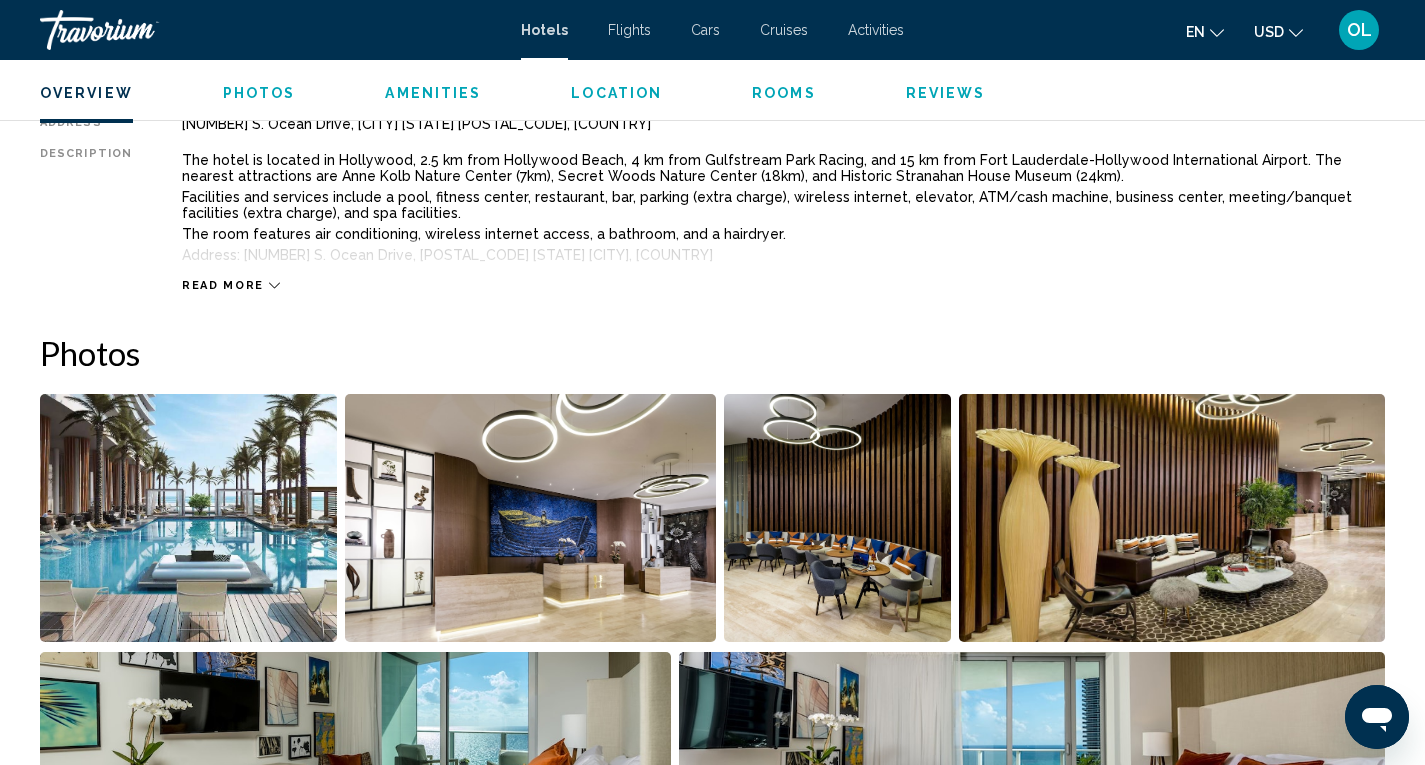 click on "Read more" at bounding box center [231, 285] 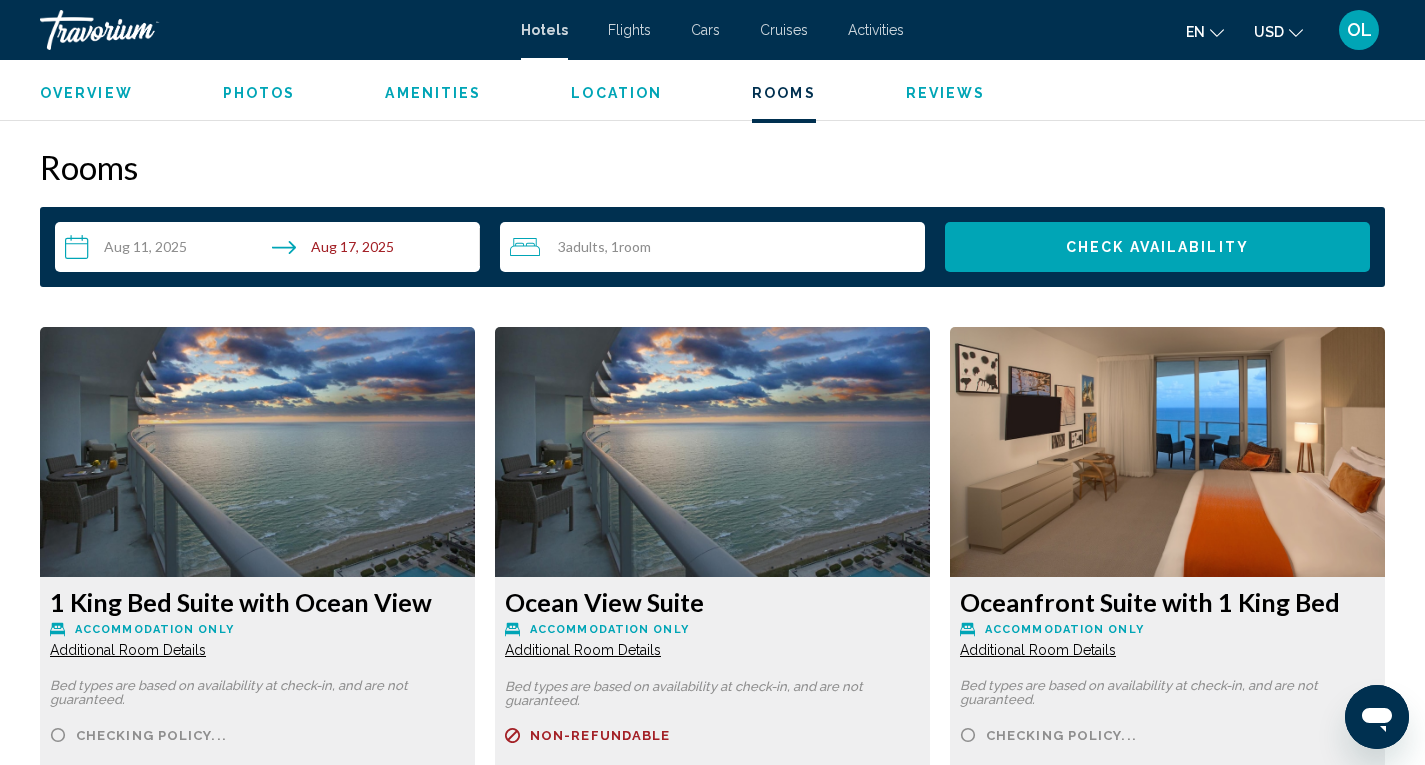 scroll, scrollTop: 2539, scrollLeft: 0, axis: vertical 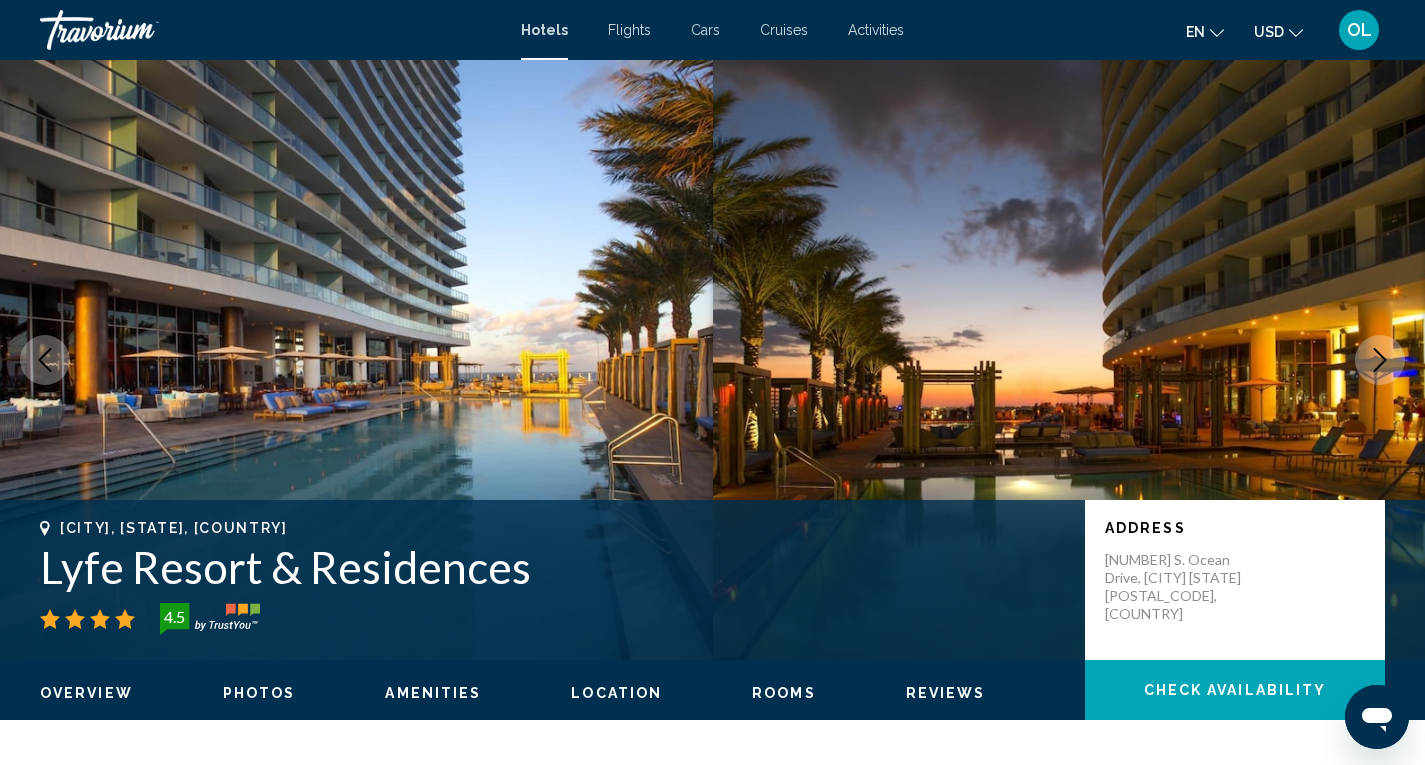 click 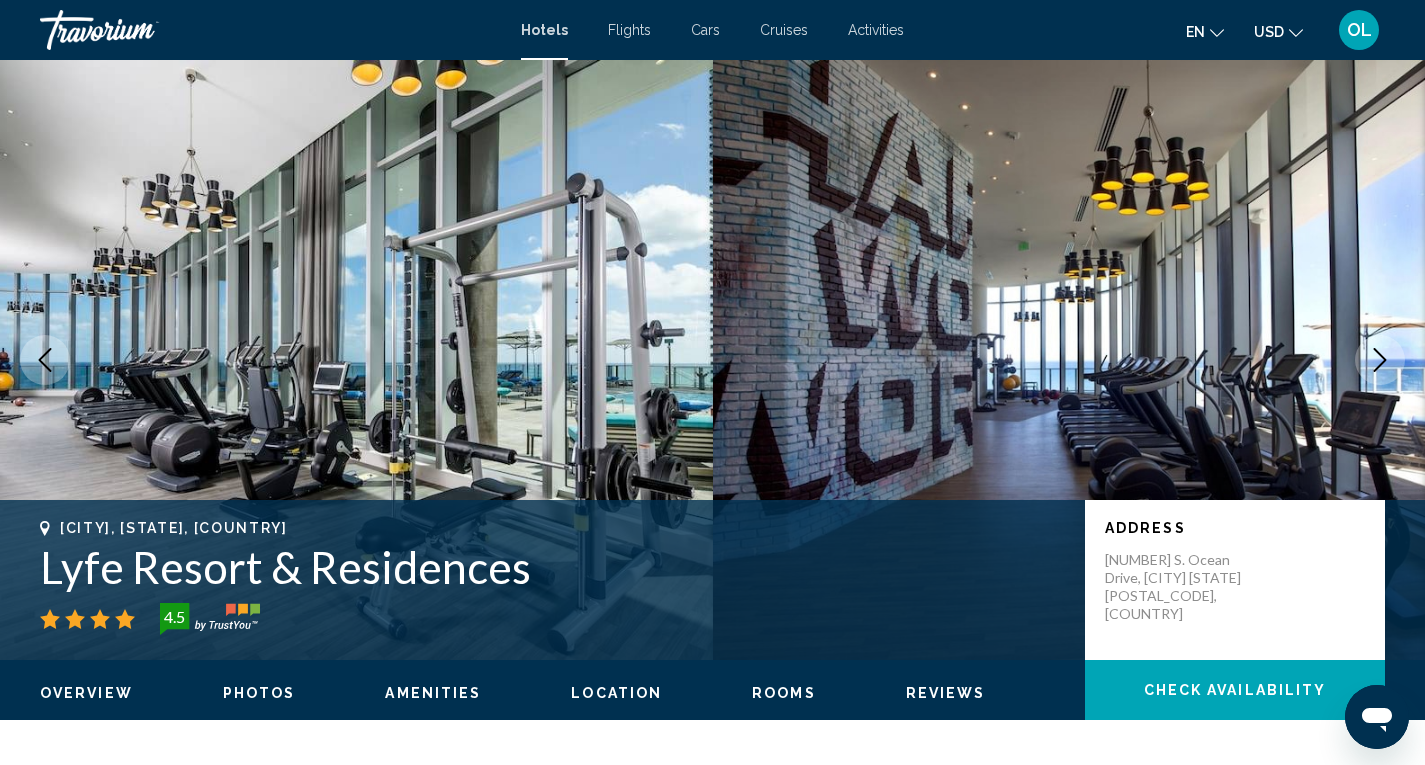 click 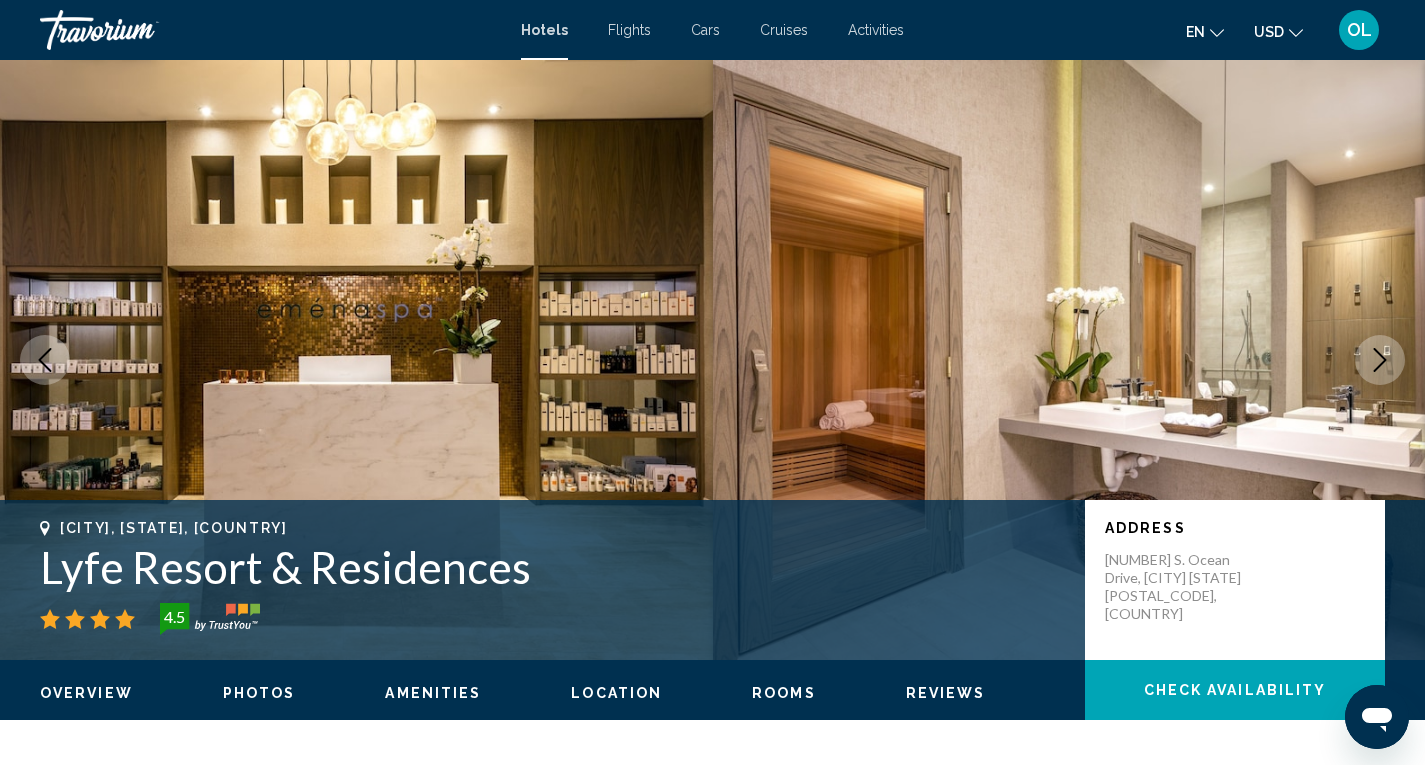 click 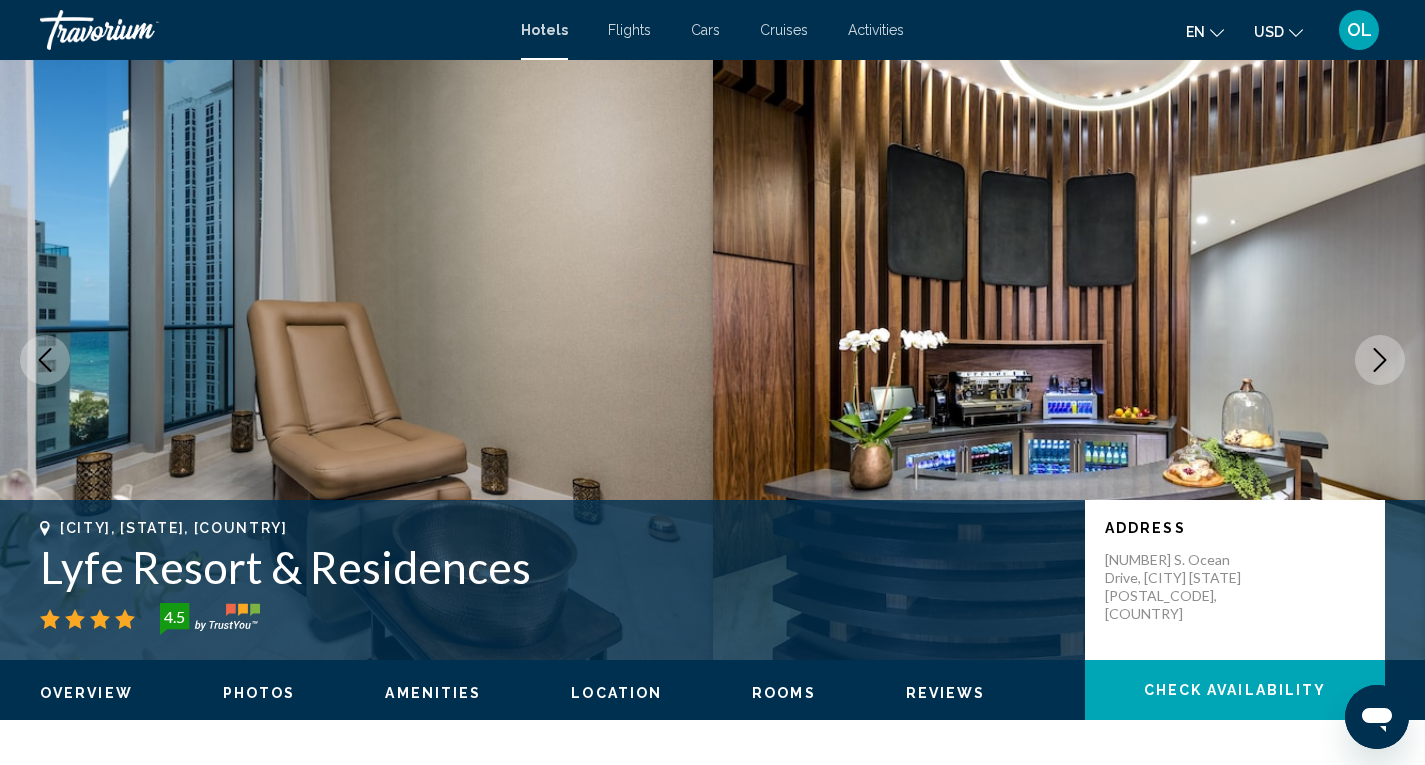 click 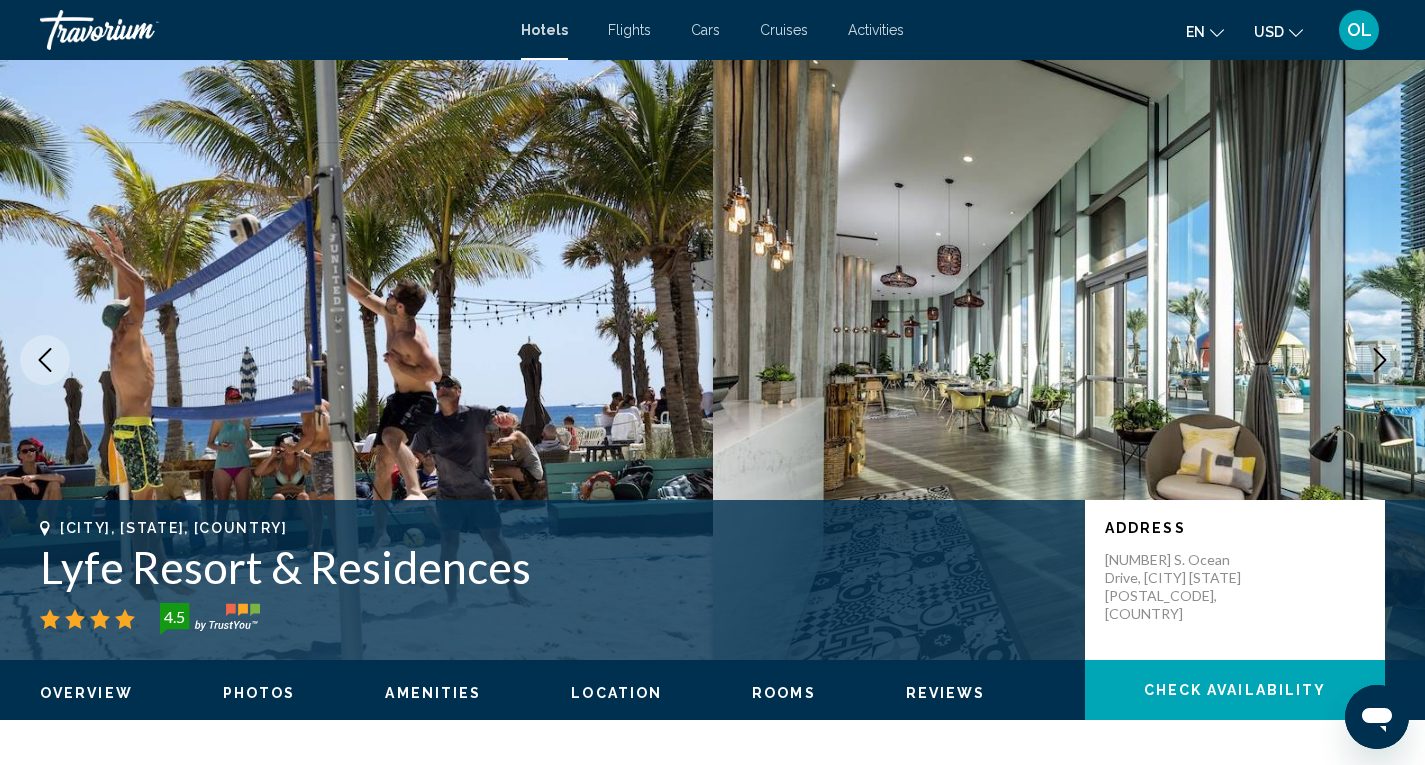 click 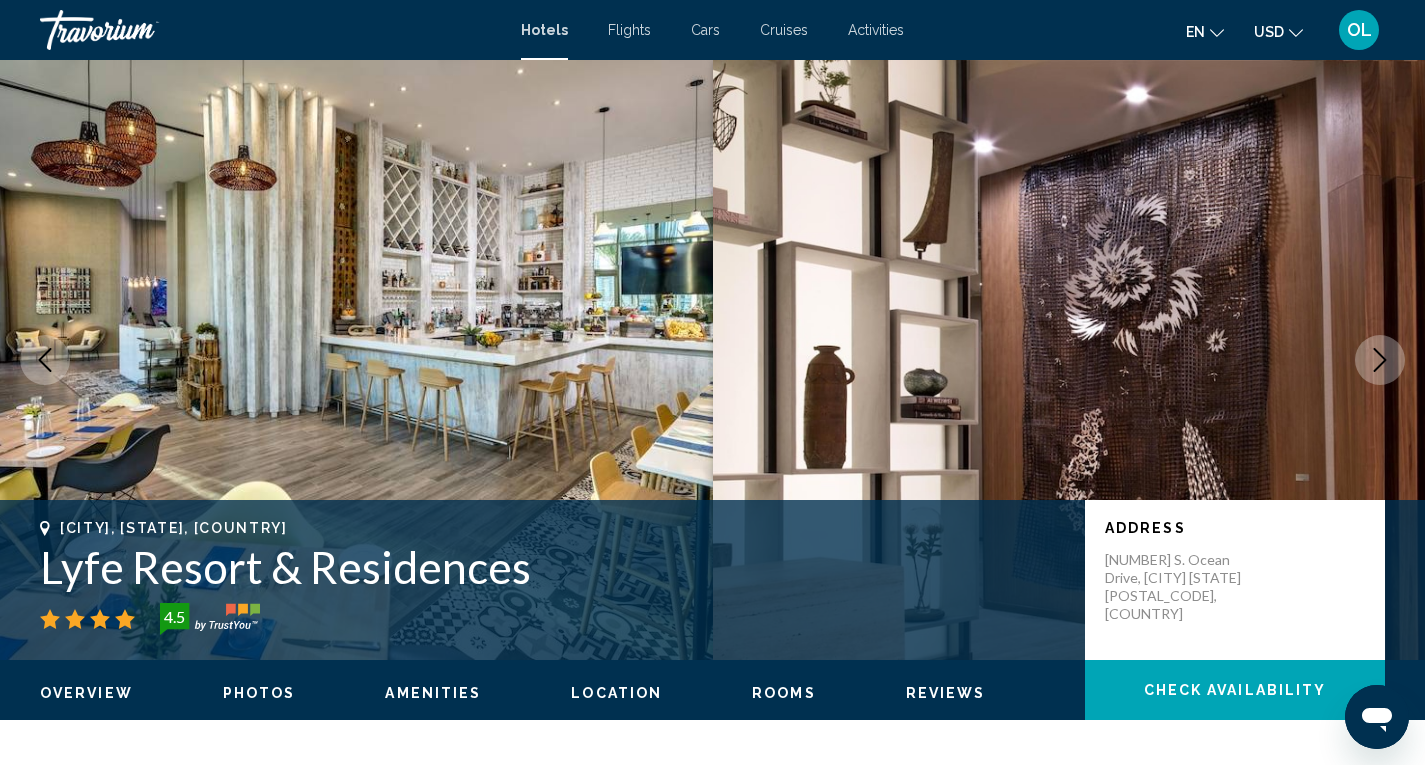 click 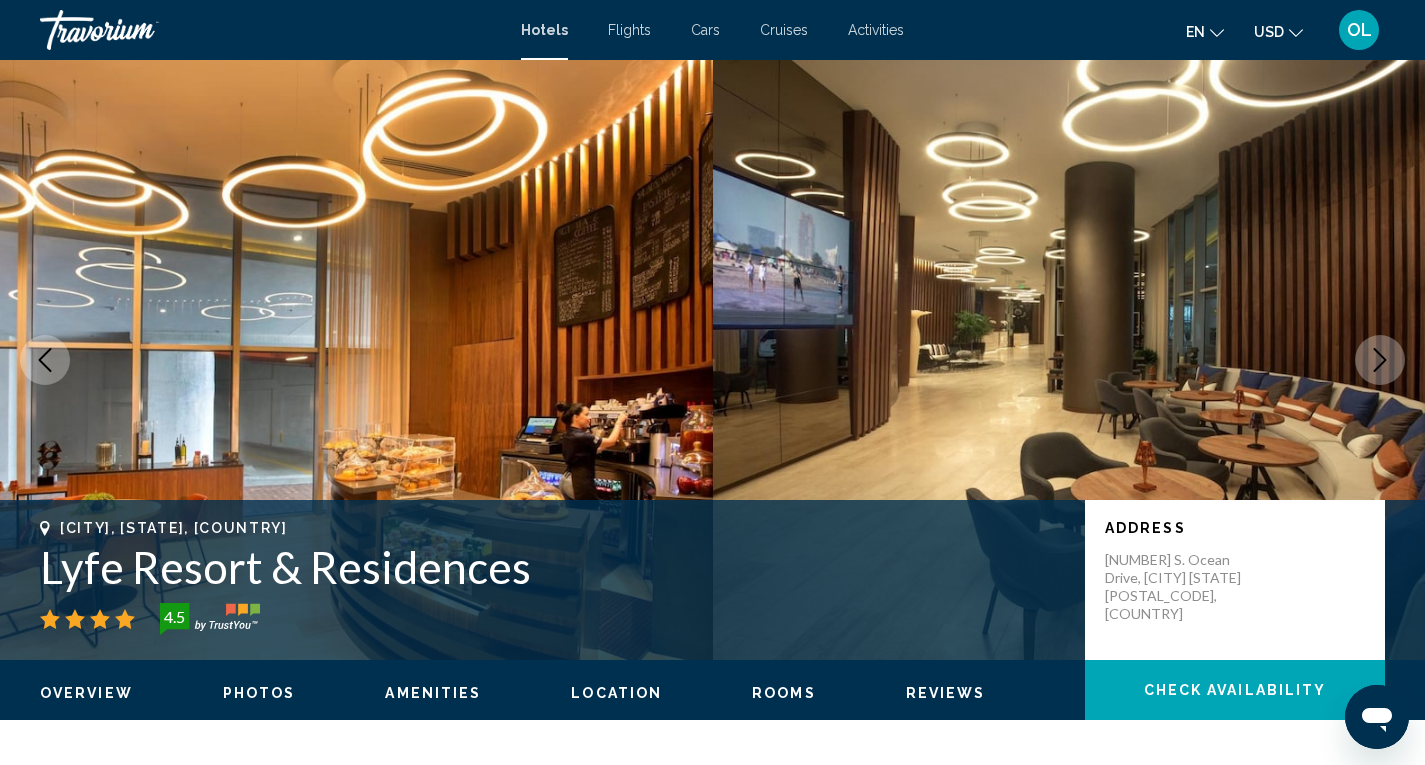 click 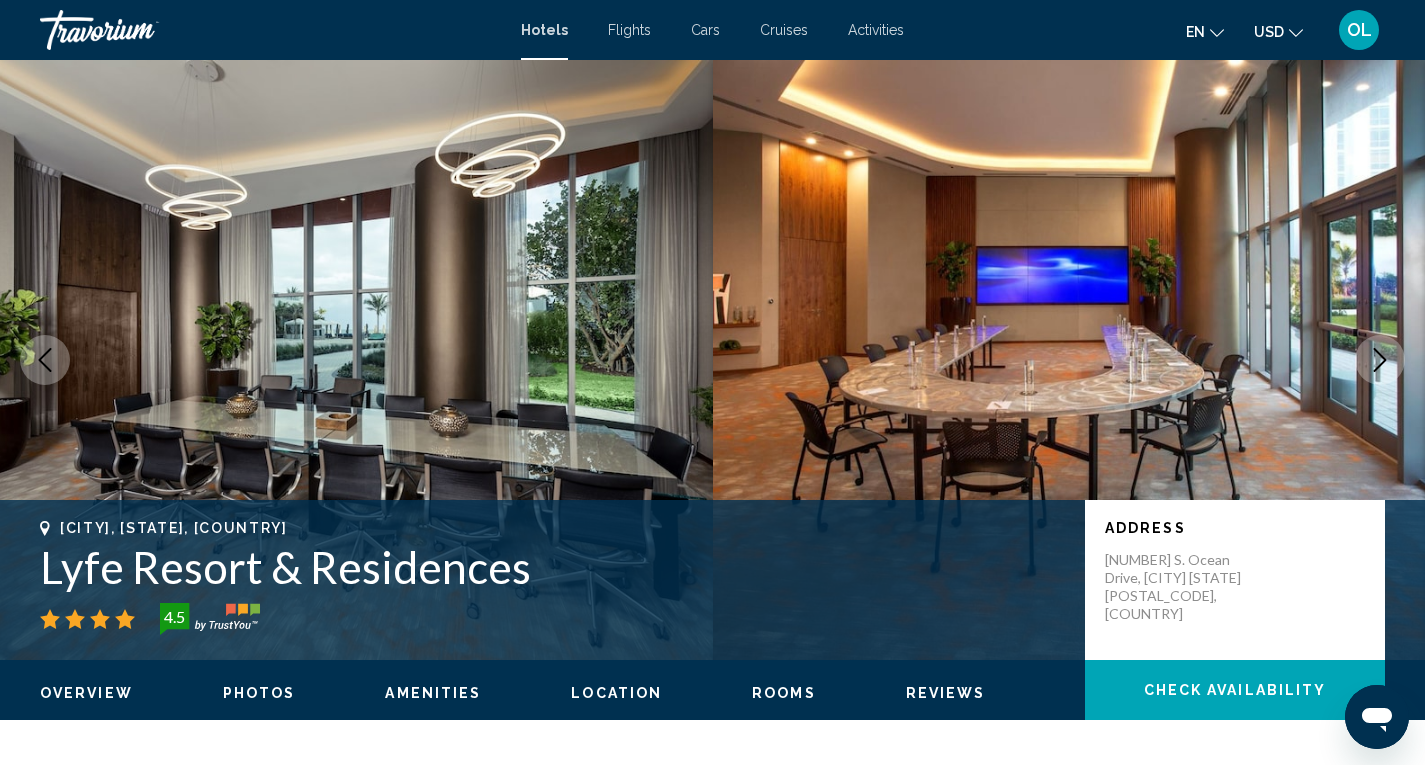 click 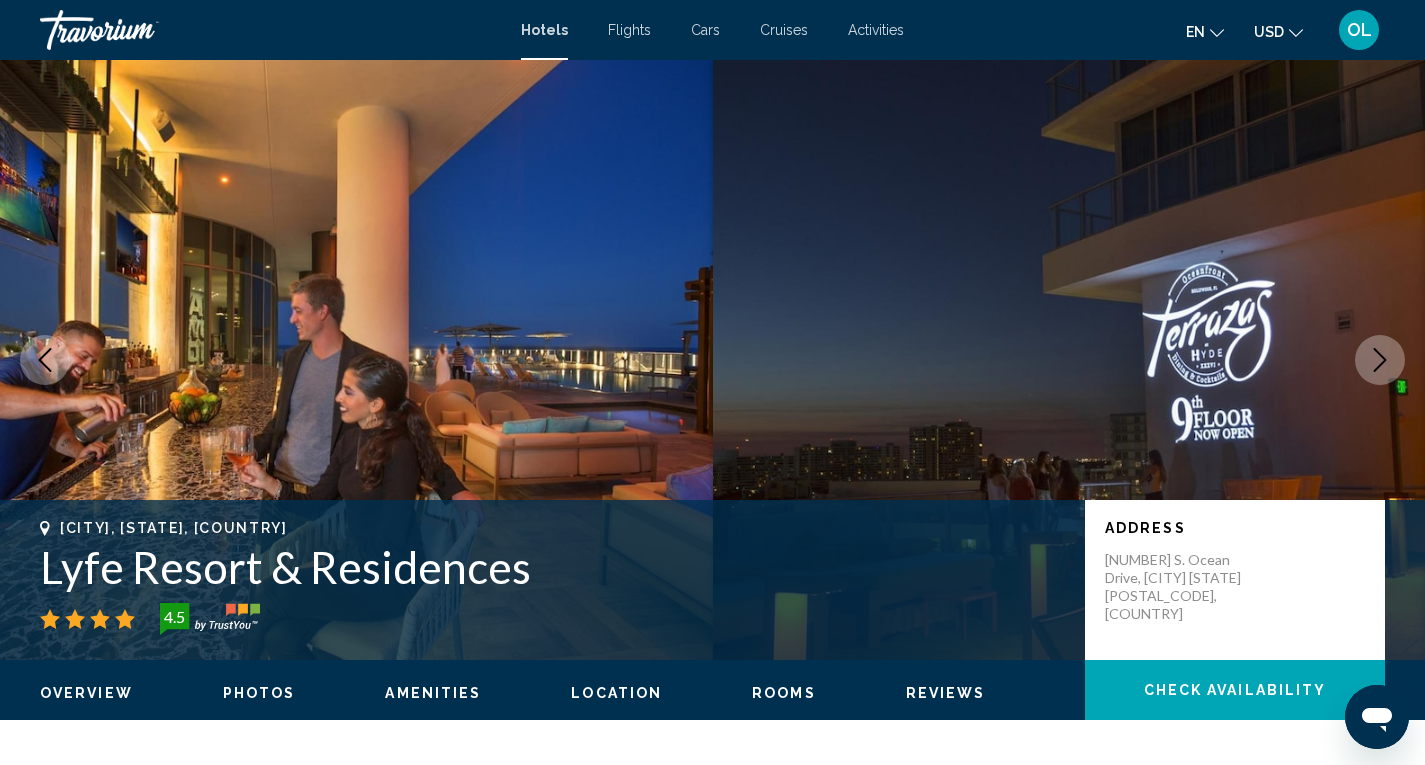 click 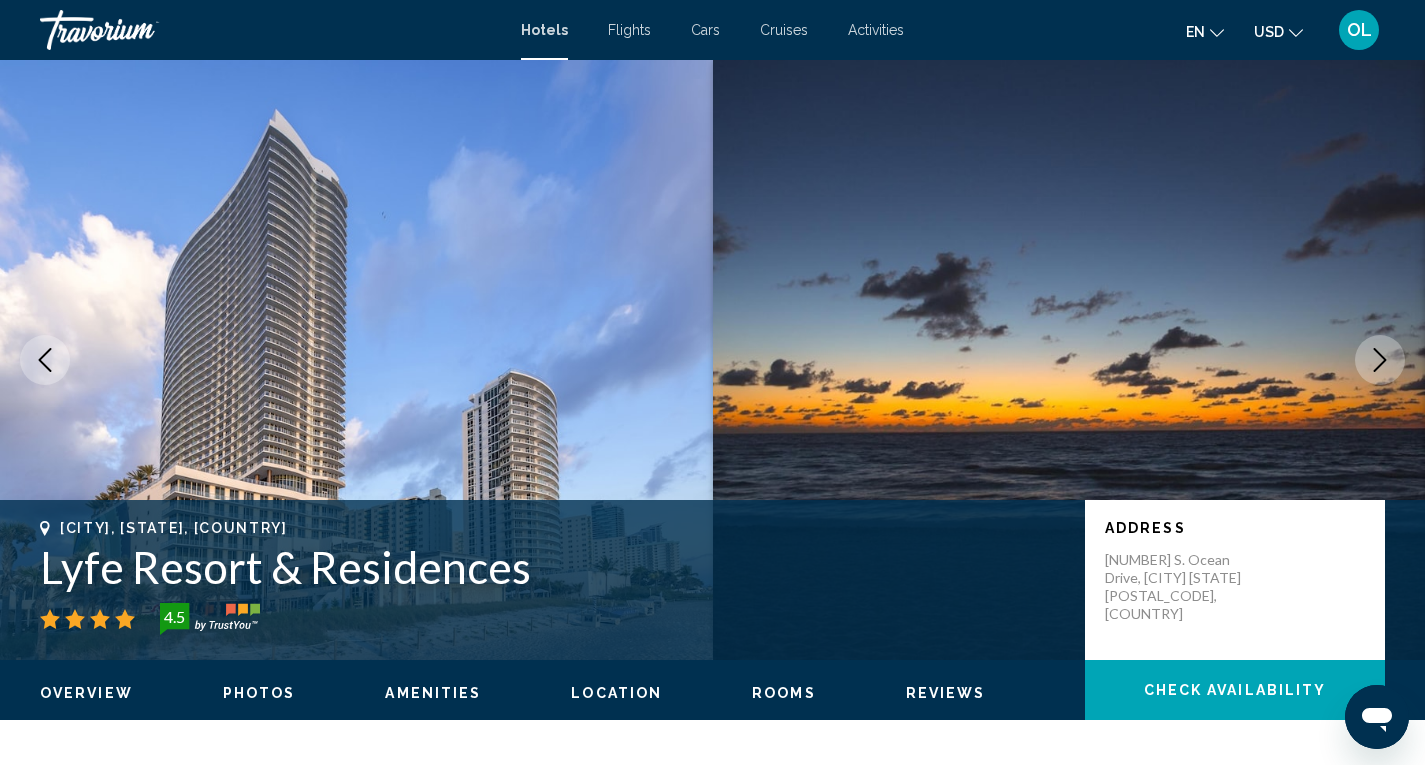 click 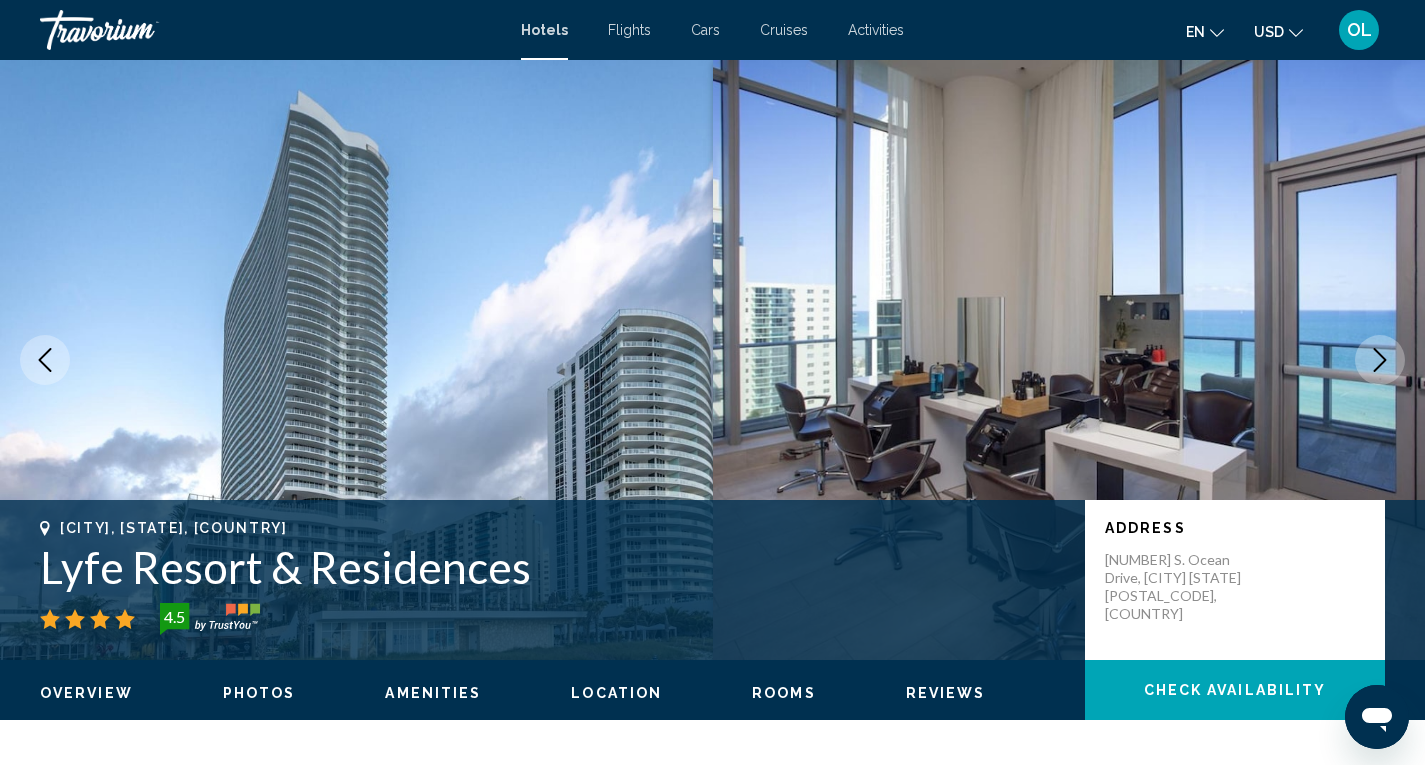 click 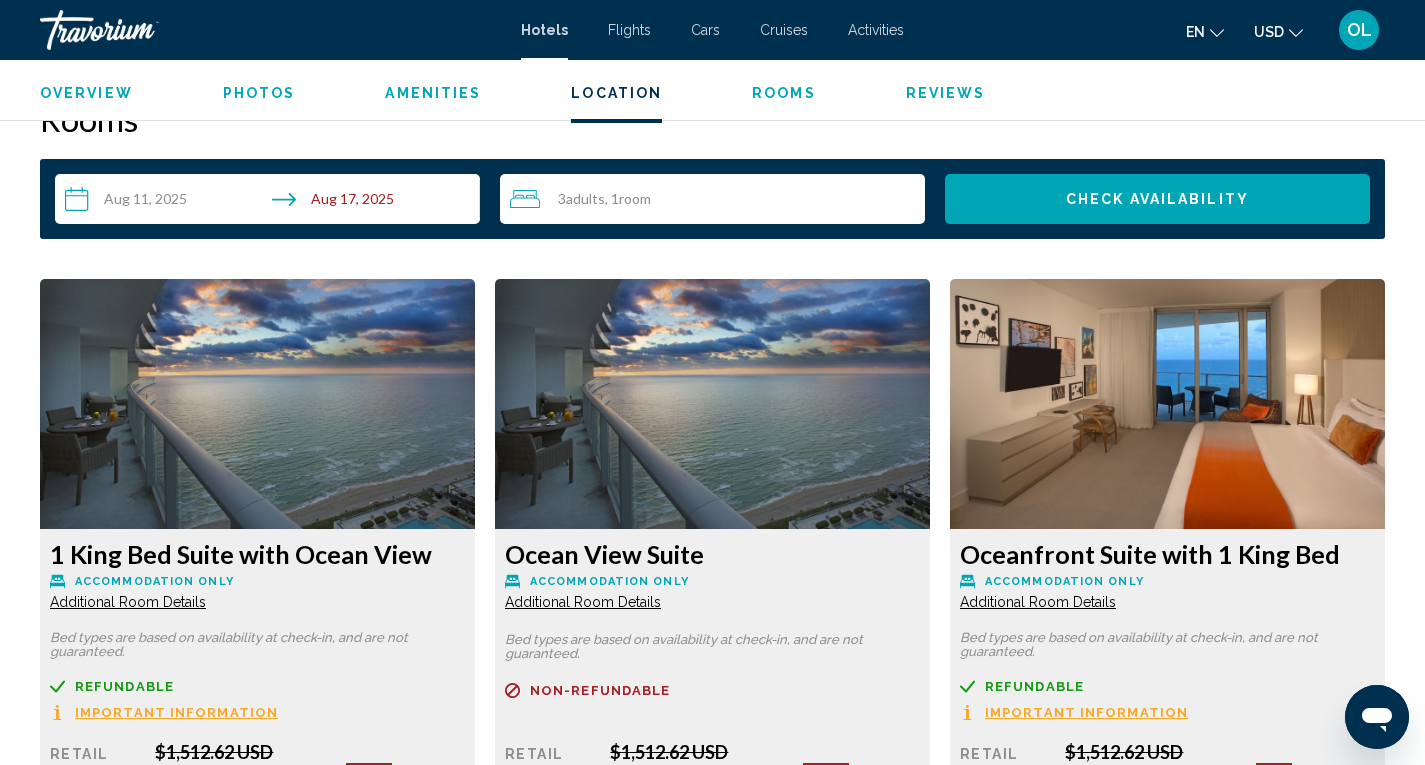 scroll, scrollTop: 2546, scrollLeft: 0, axis: vertical 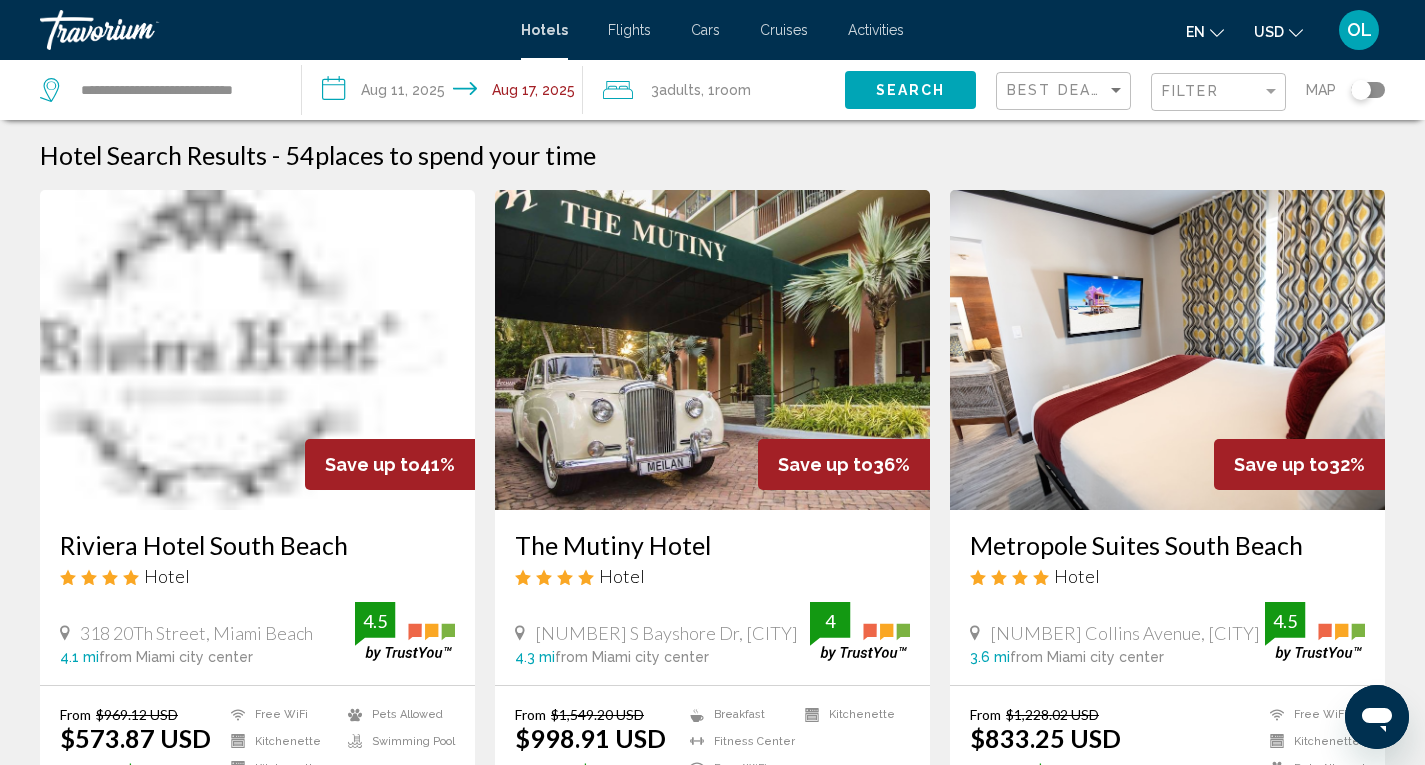 click 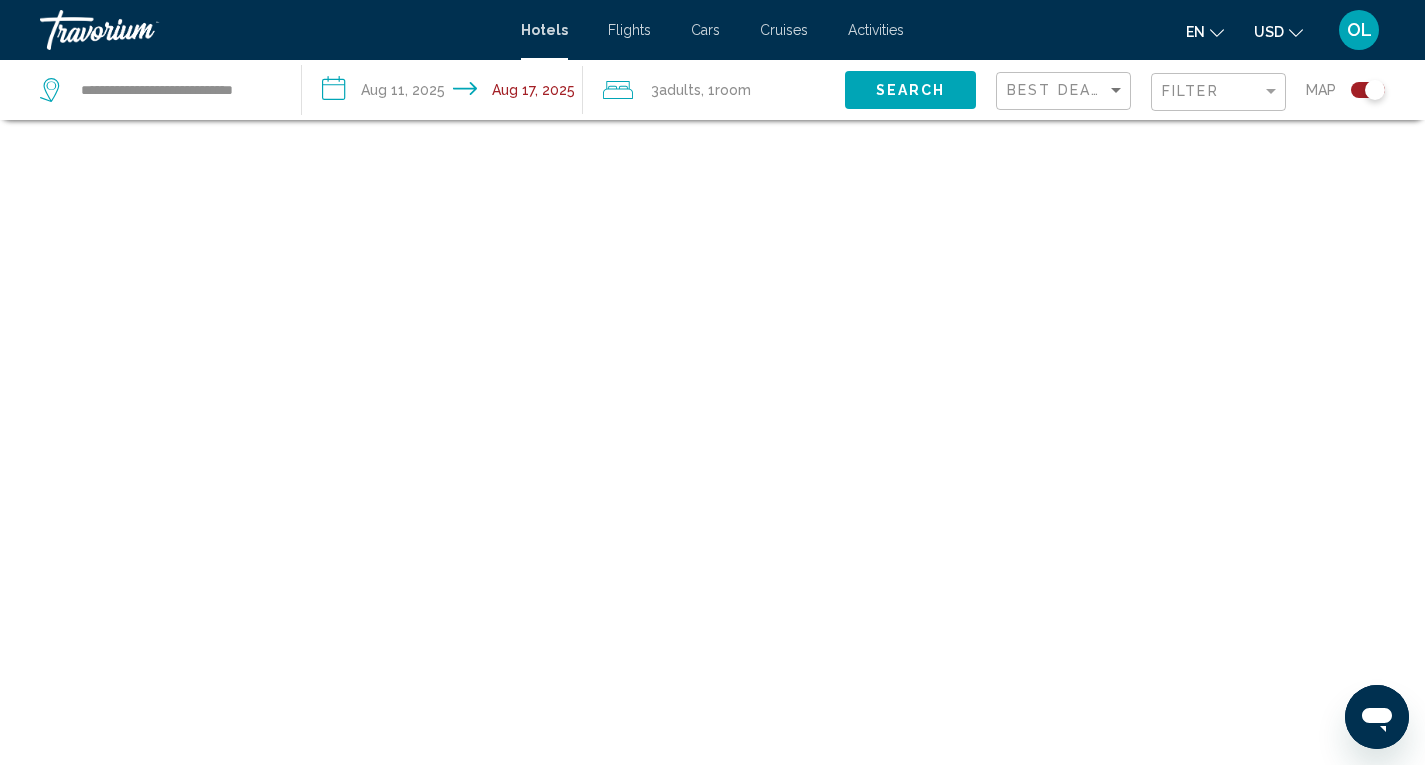 scroll, scrollTop: 120, scrollLeft: 0, axis: vertical 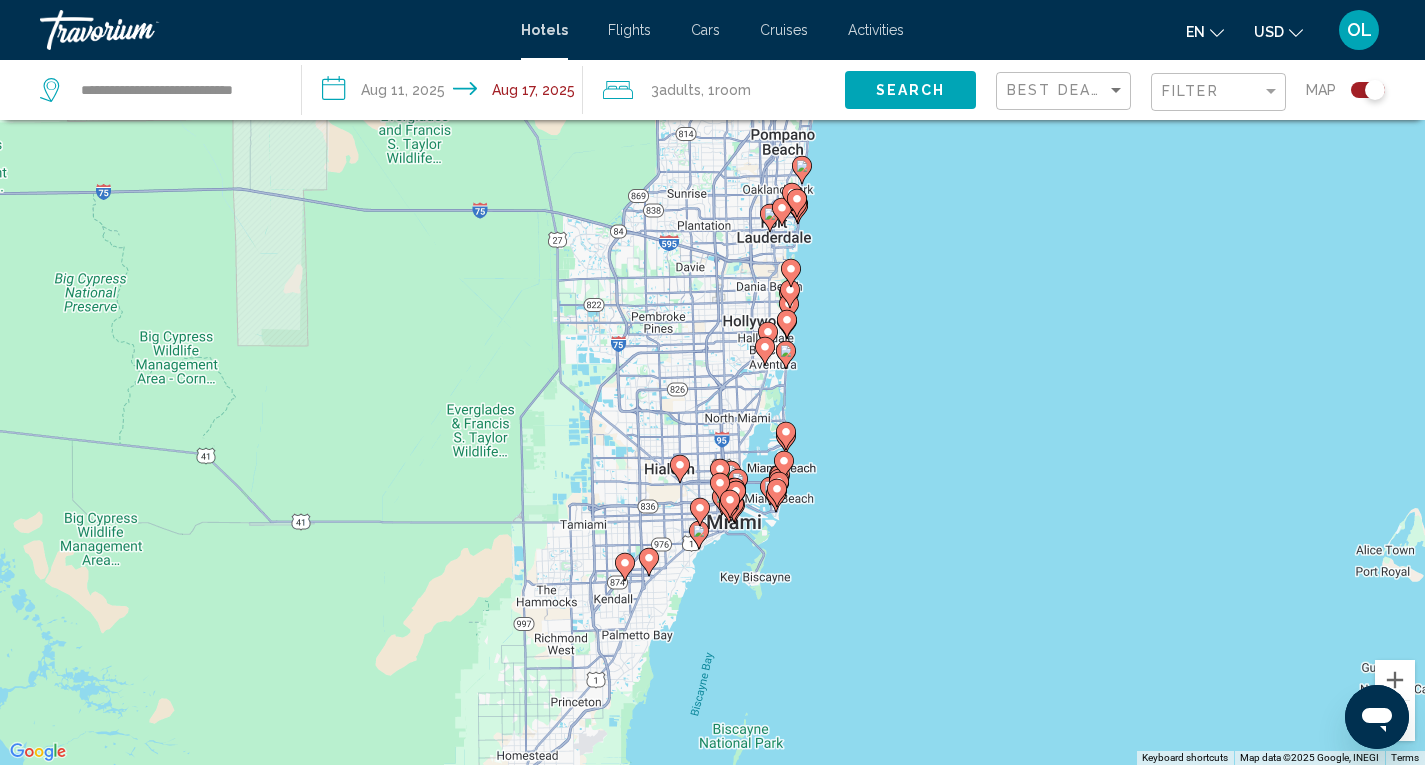 click on "To activate drag with keyboard, press Alt + Enter. Once in keyboard drag state, use the arrow keys to move the marker. To complete the drag, press the Enter key. To cancel, press Escape." at bounding box center [712, 382] 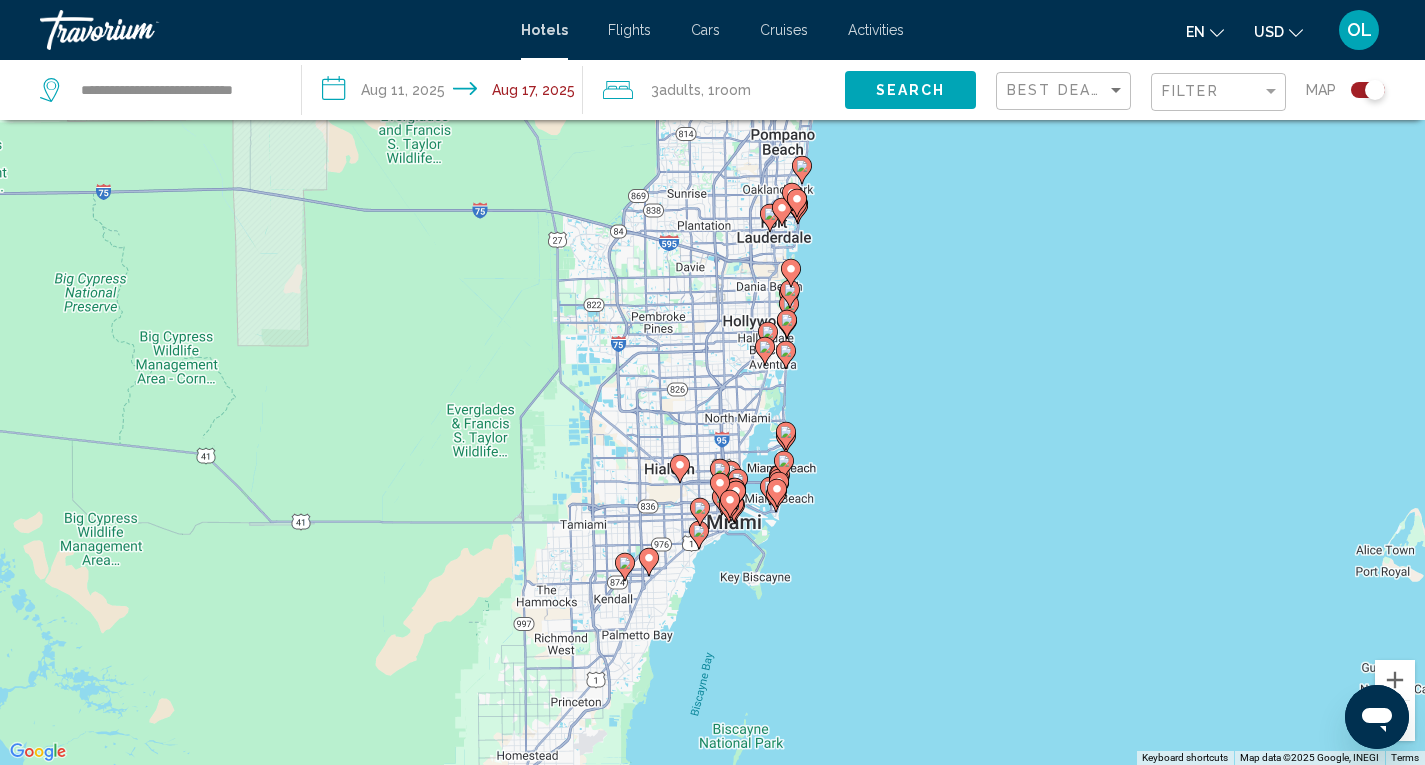 click 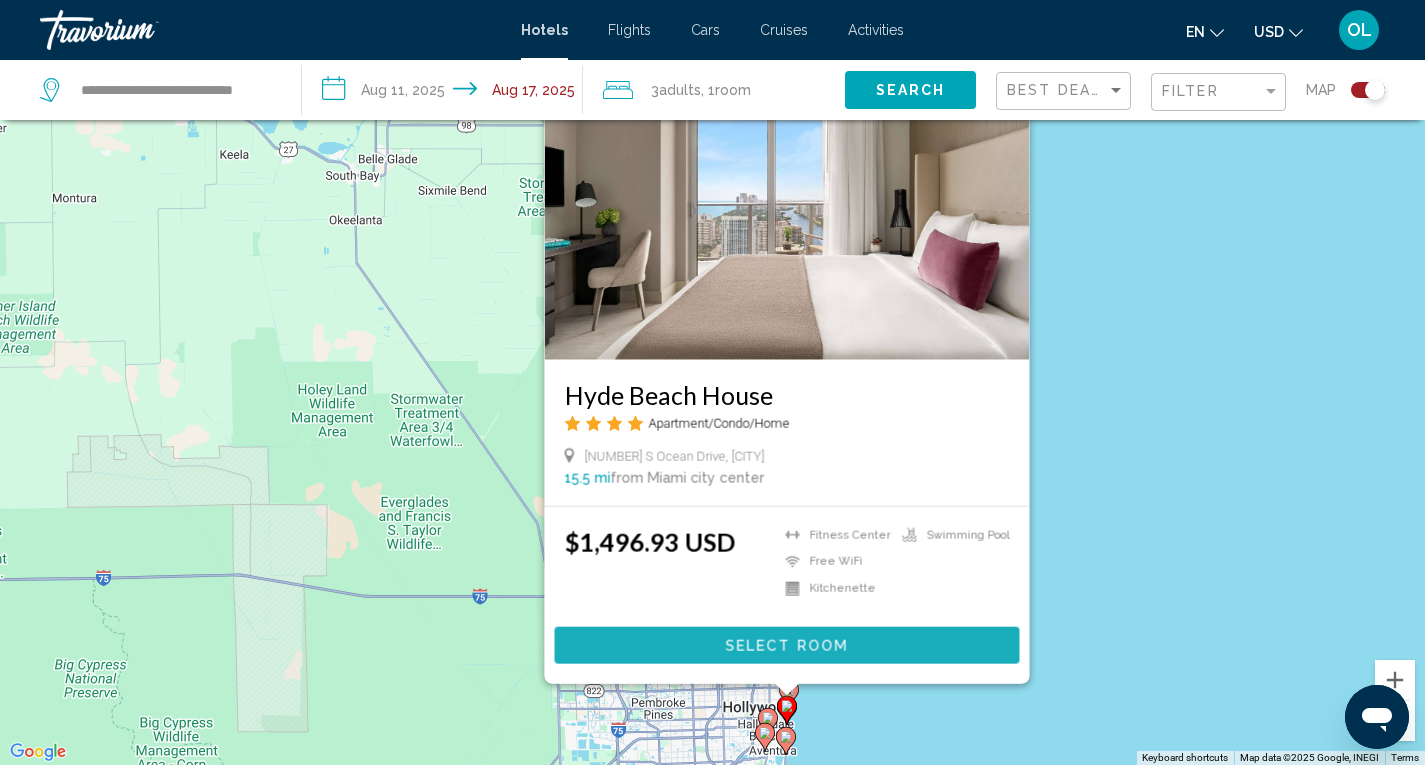 click on "Select Room" at bounding box center [786, 646] 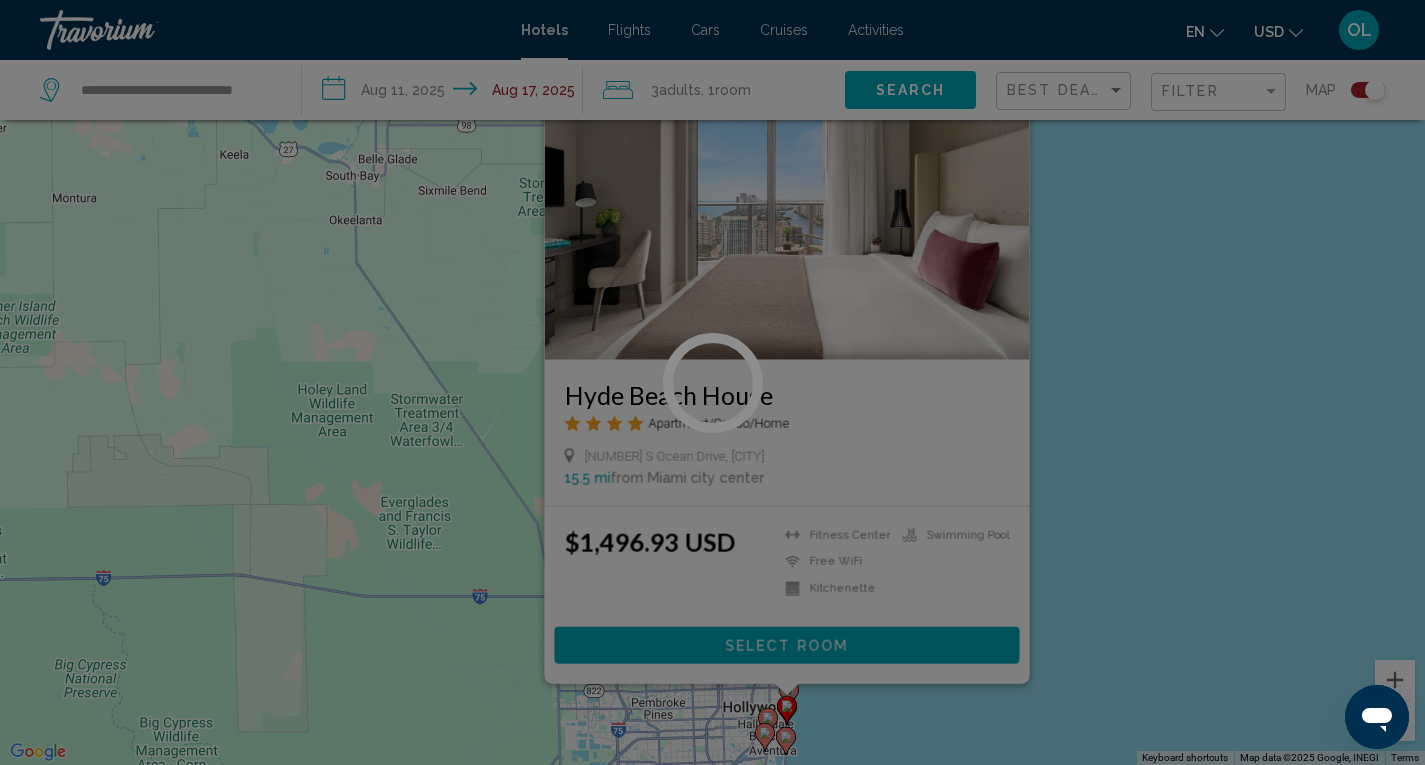 scroll, scrollTop: 0, scrollLeft: 0, axis: both 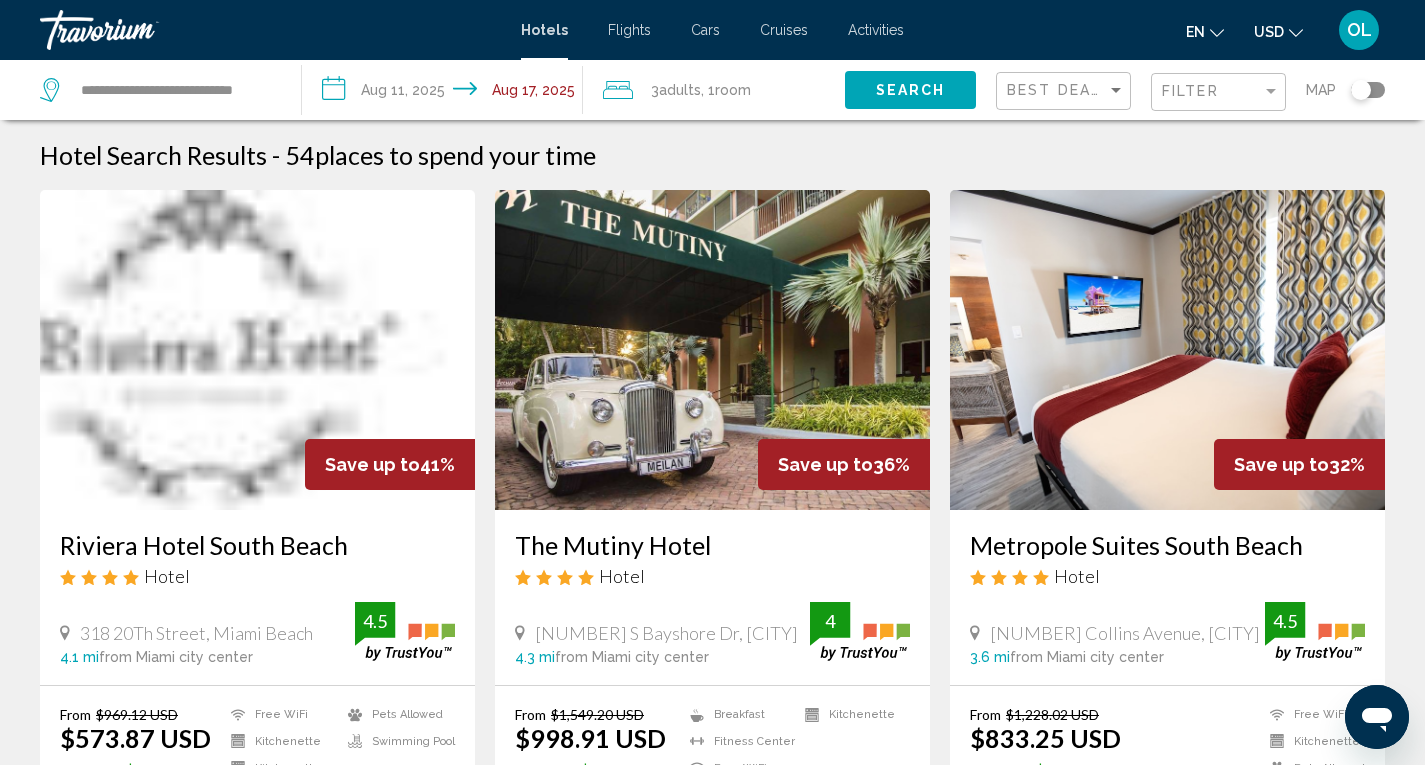 click on "3  Adult Adults , 1  Room rooms" 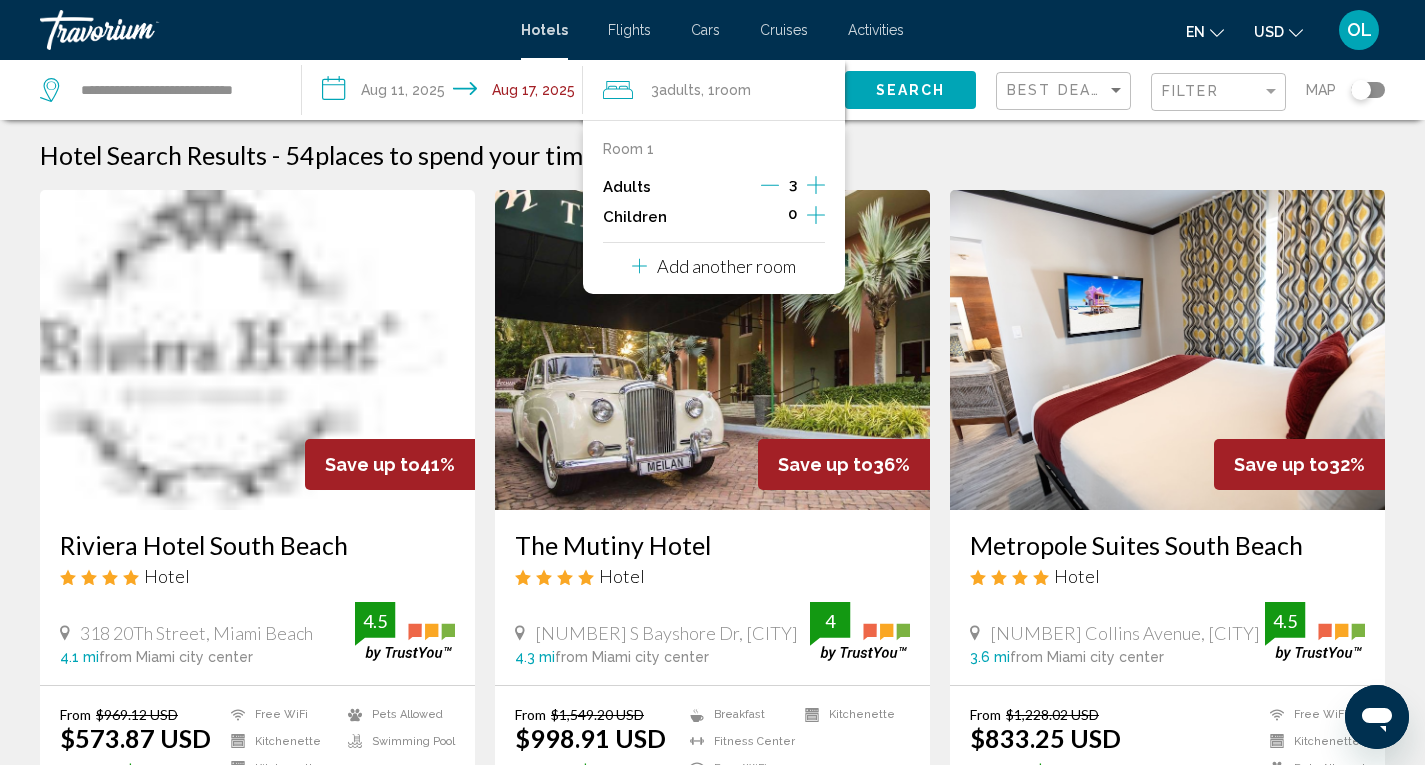 click 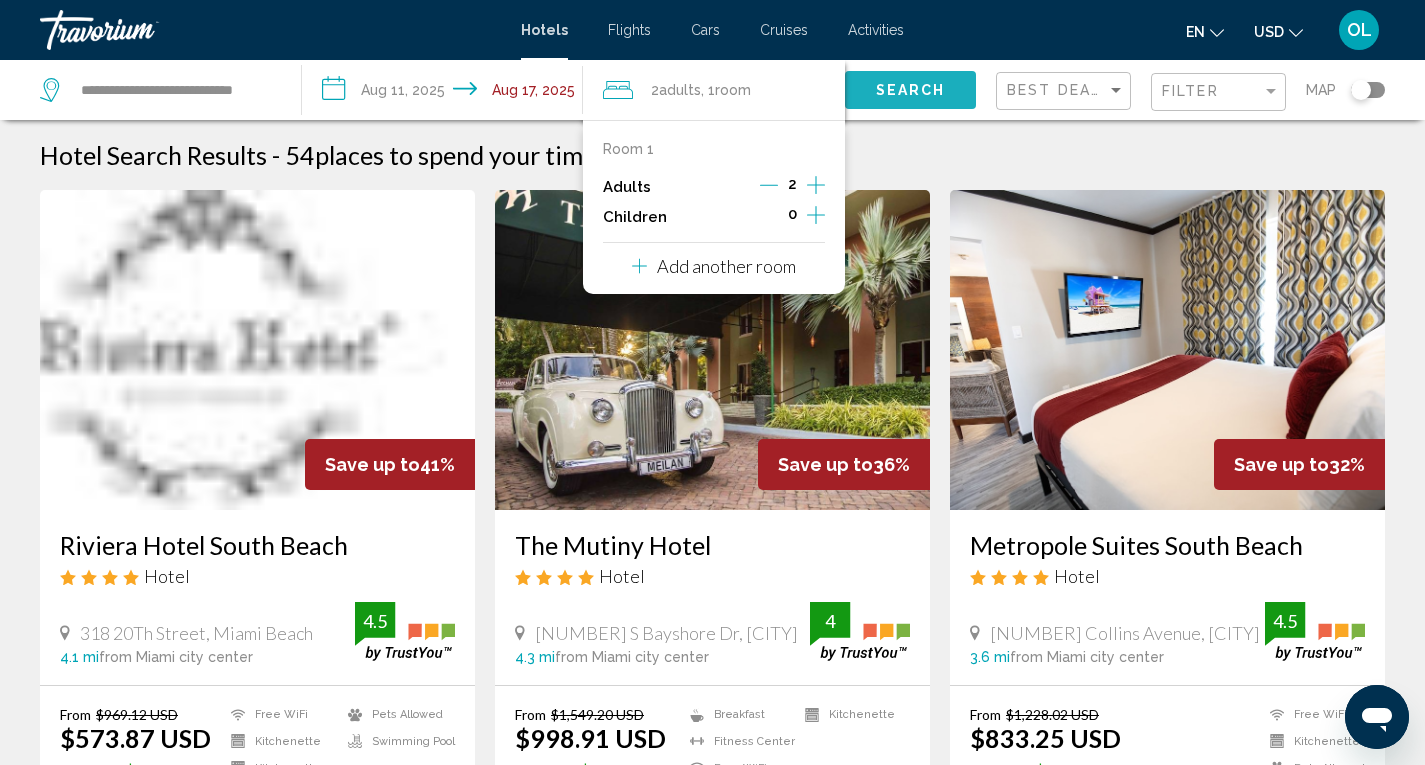 click on "Search" 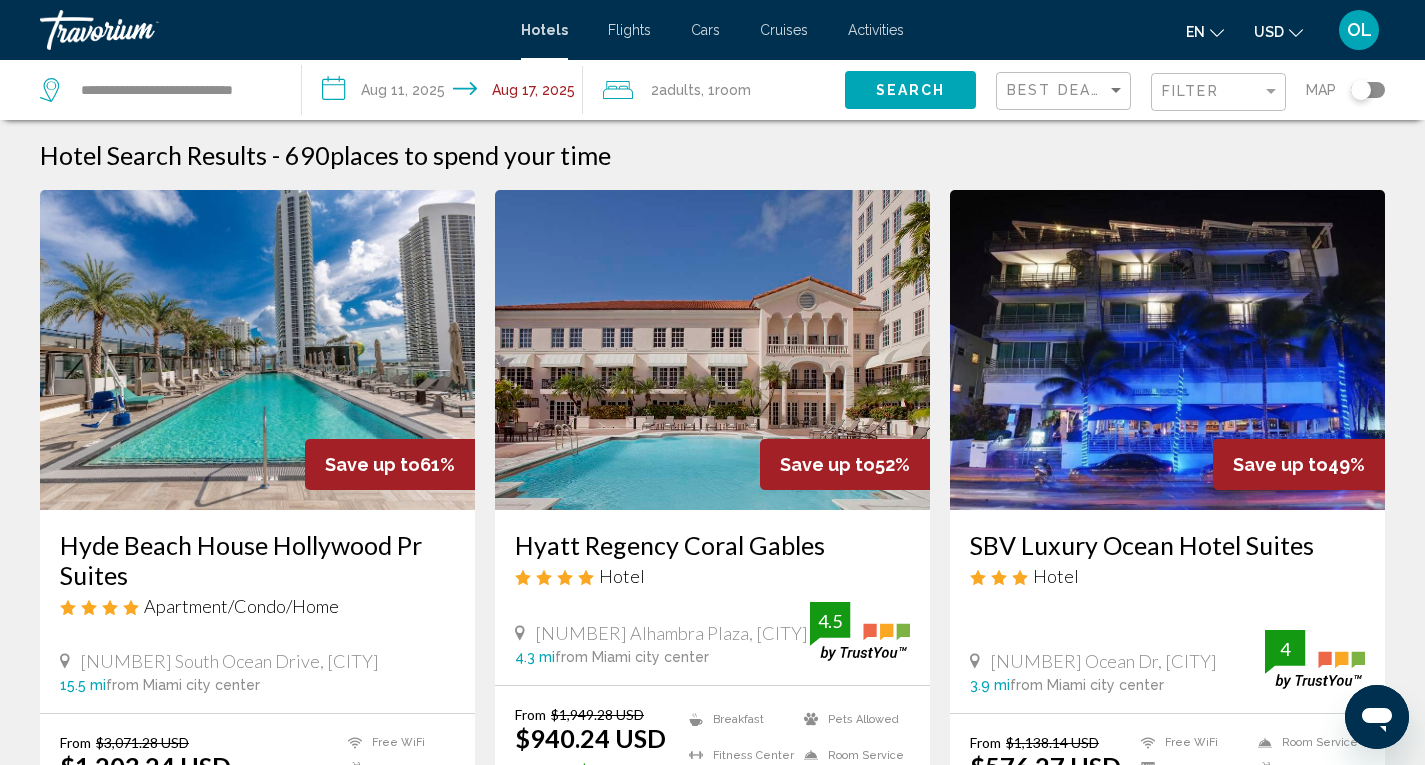 click on "Hyde Beach House Hollywood Pr Suites" at bounding box center (257, 560) 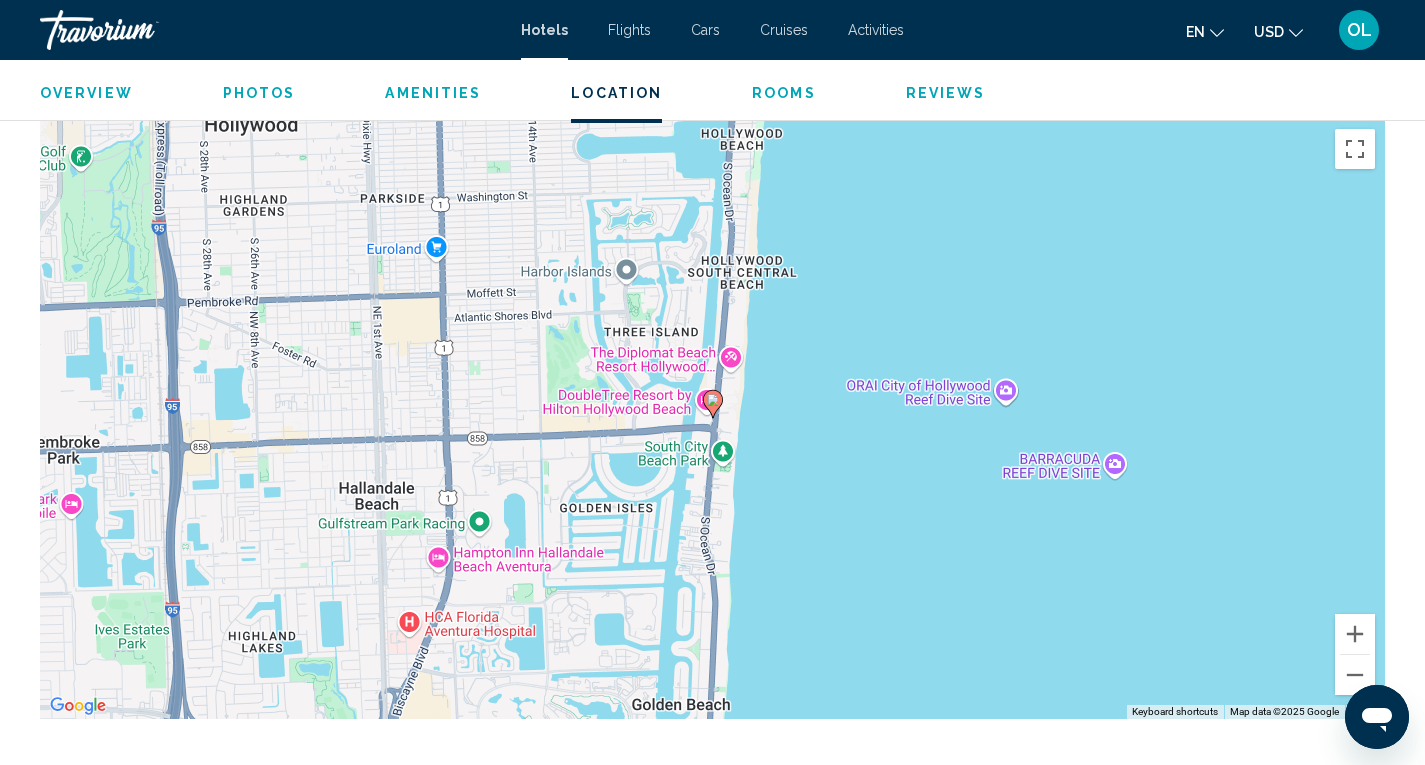 scroll, scrollTop: 1914, scrollLeft: 0, axis: vertical 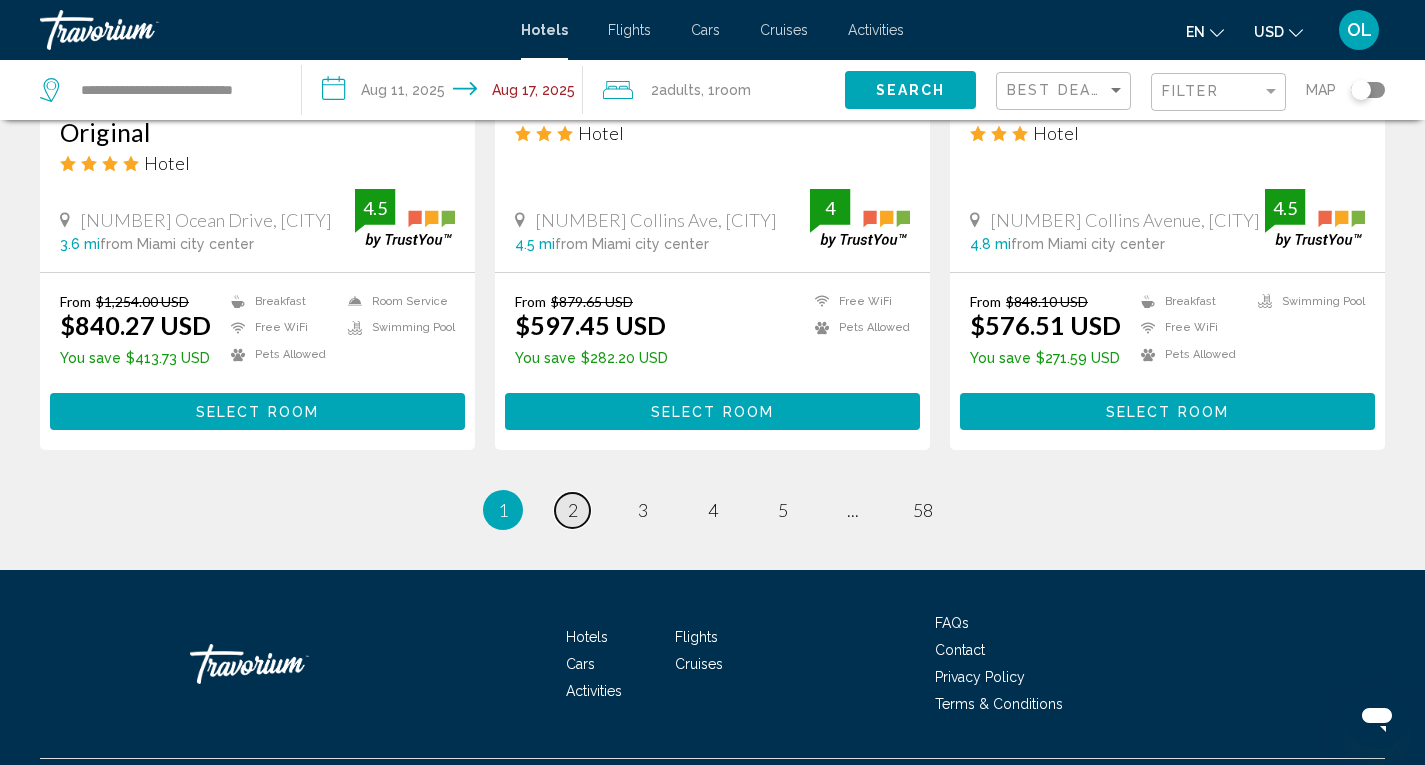 click on "2" at bounding box center [573, 510] 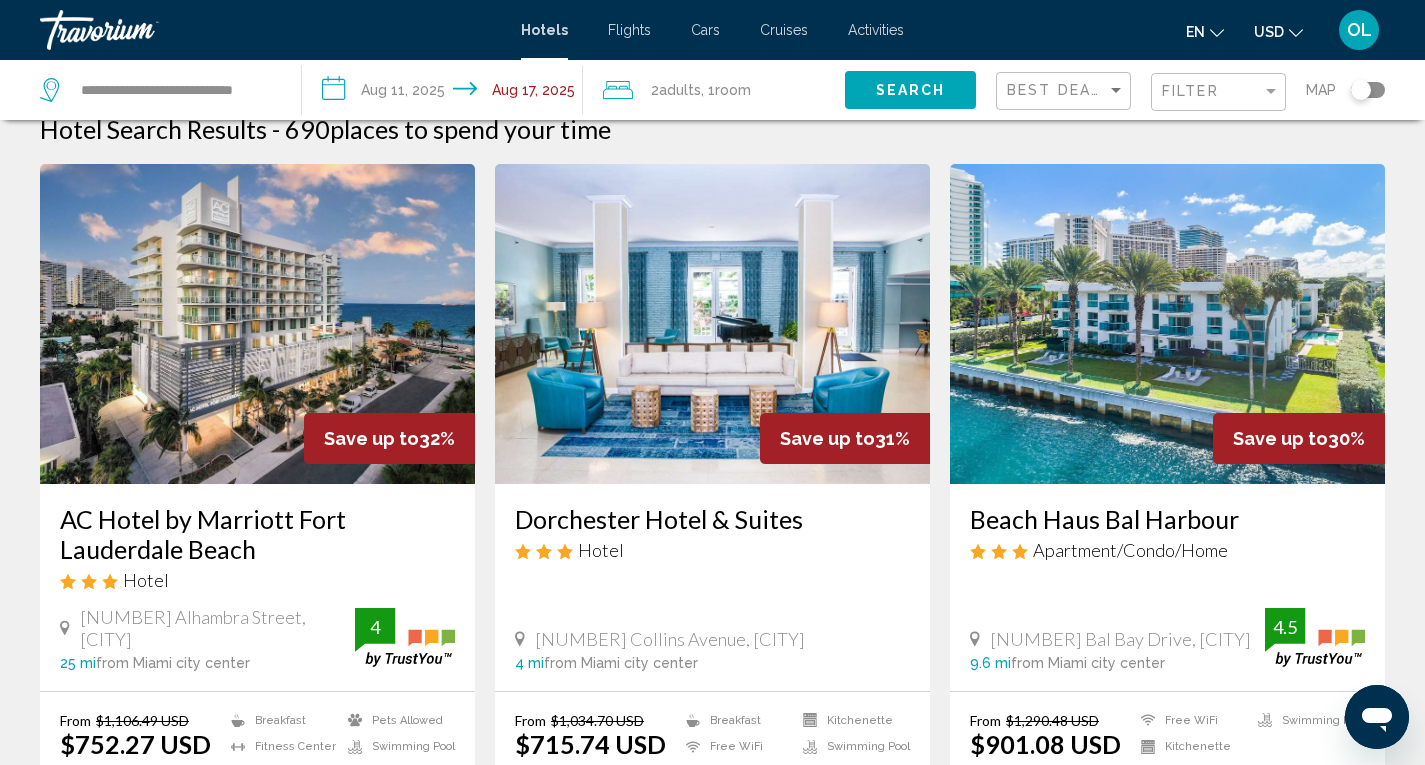 scroll, scrollTop: 0, scrollLeft: 0, axis: both 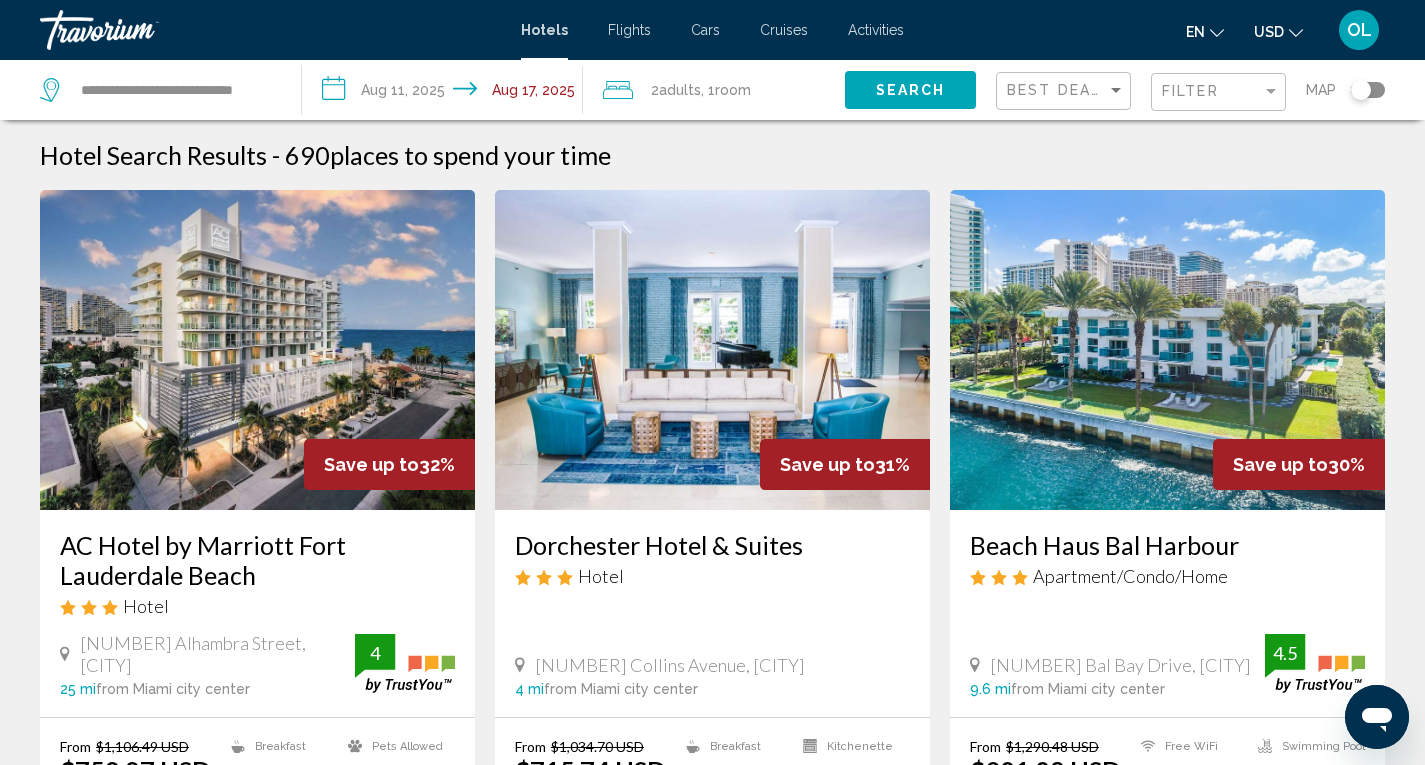 click 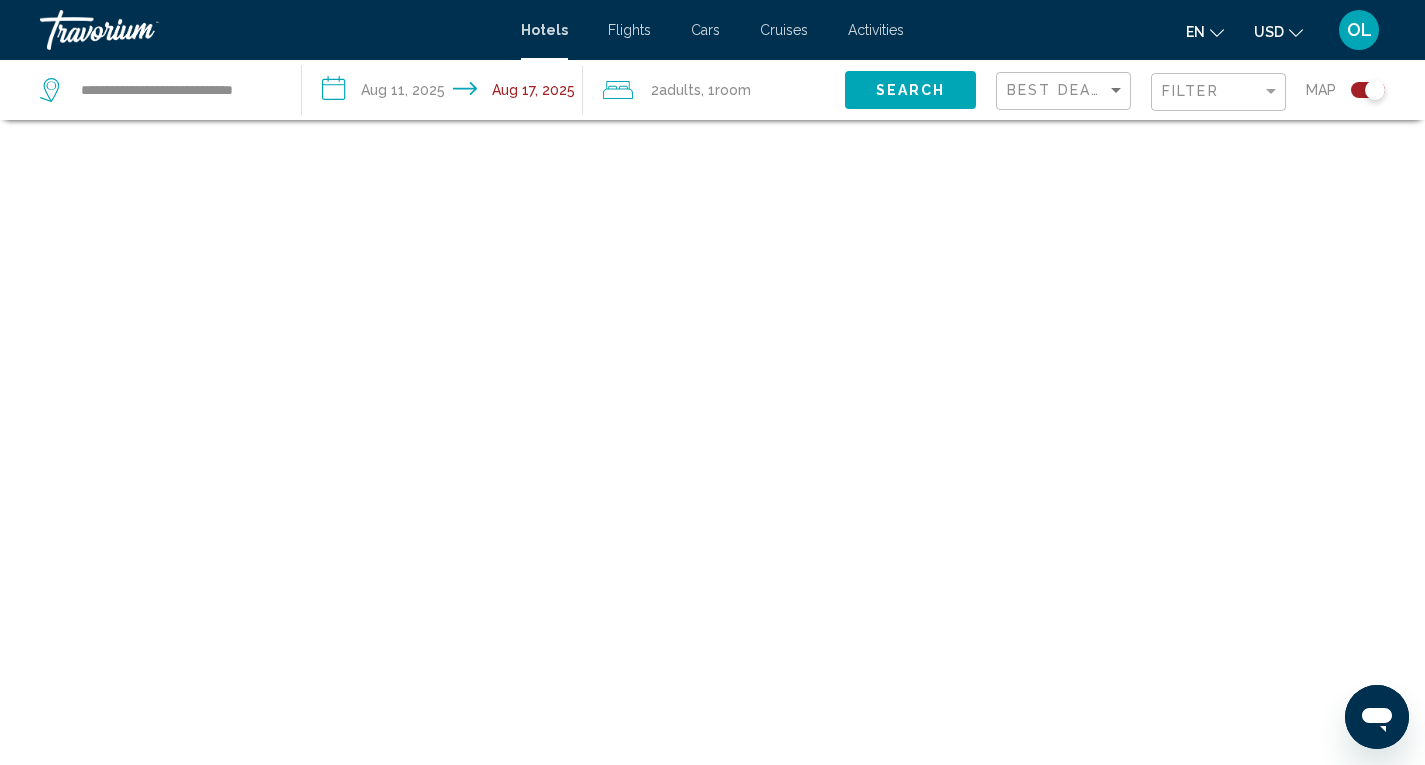 scroll, scrollTop: 120, scrollLeft: 0, axis: vertical 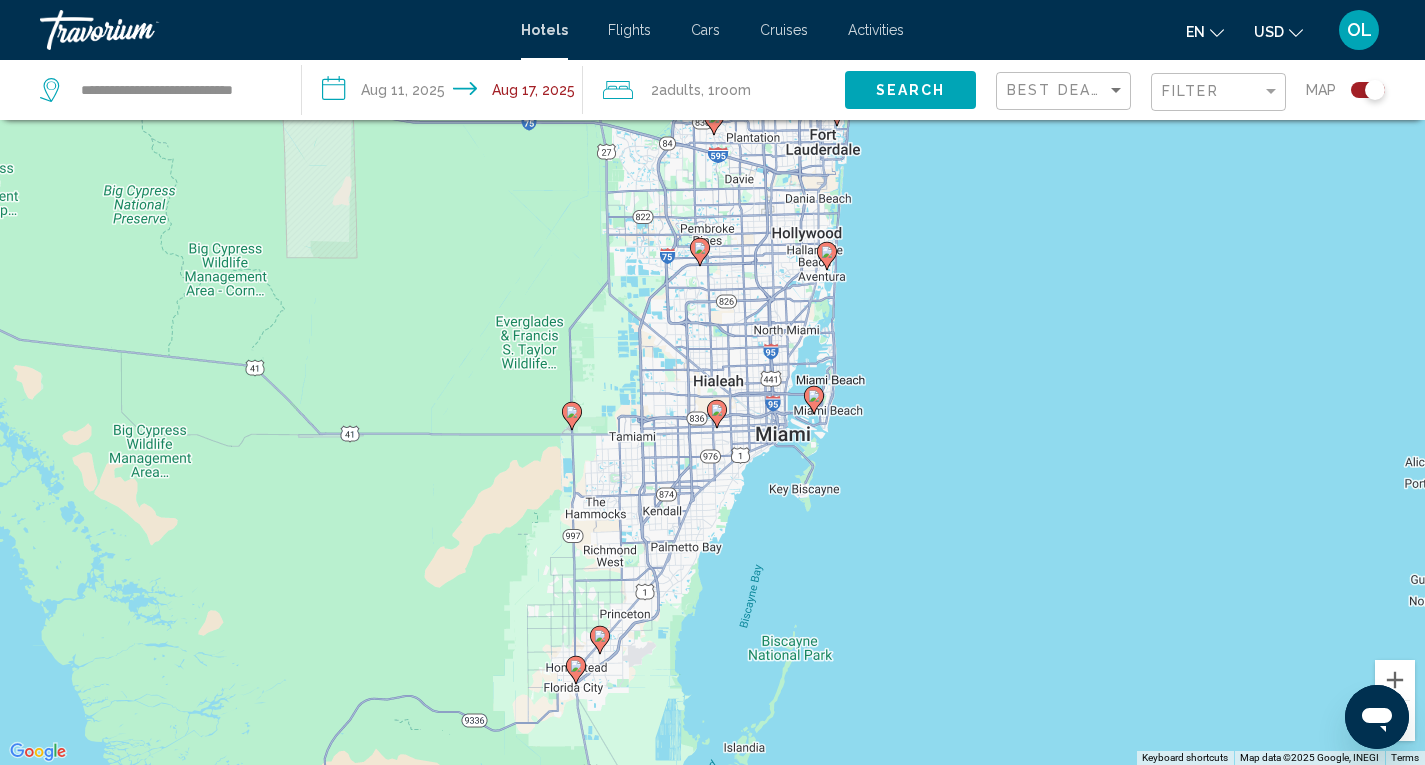 click 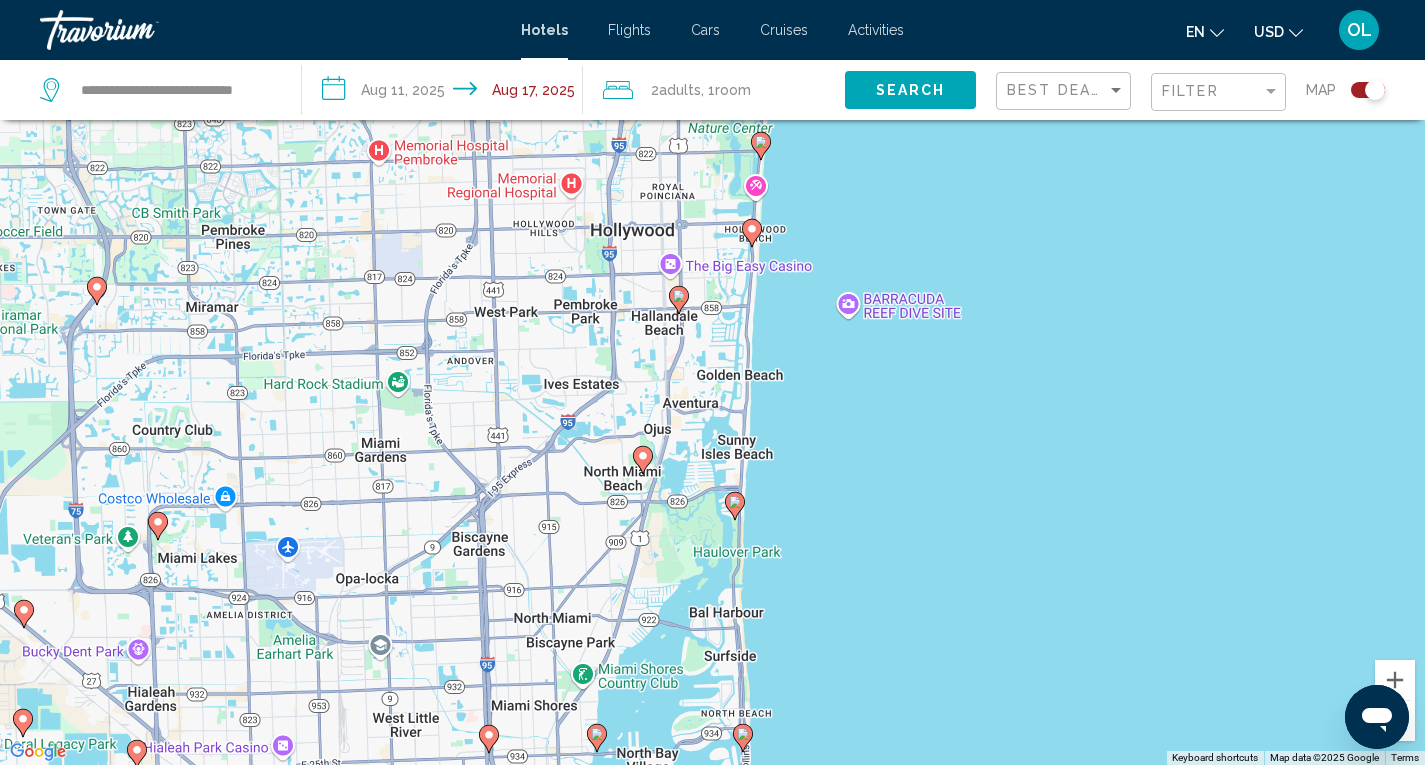 click 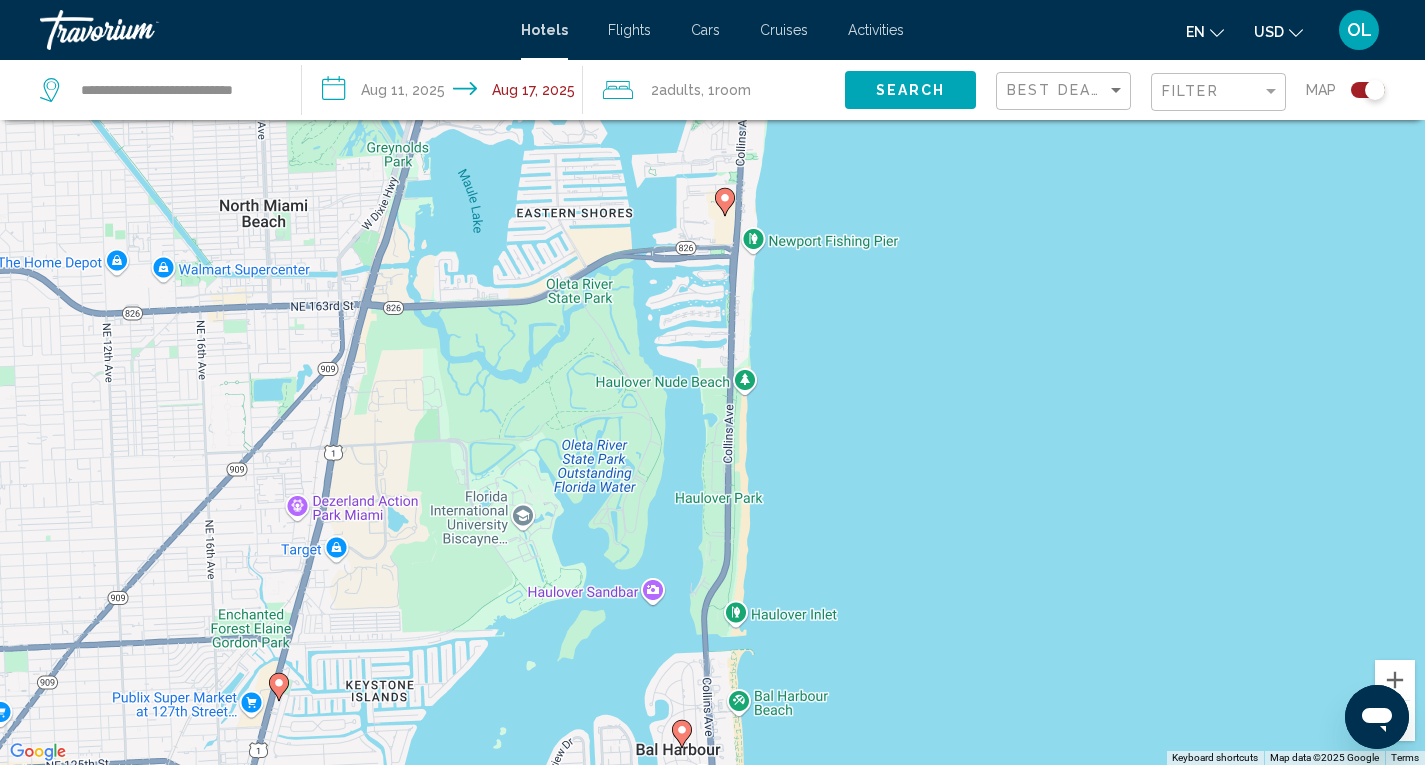 click 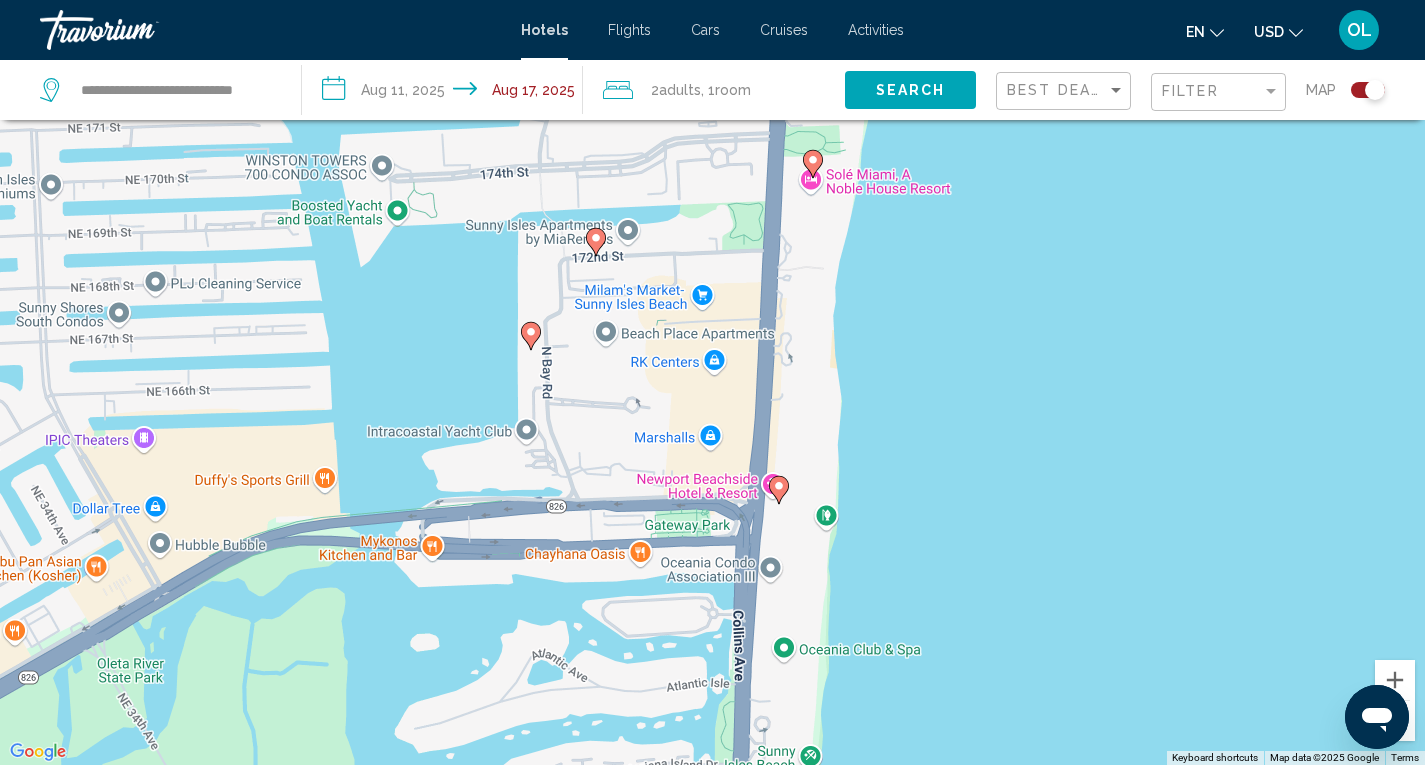 click at bounding box center [1395, 721] 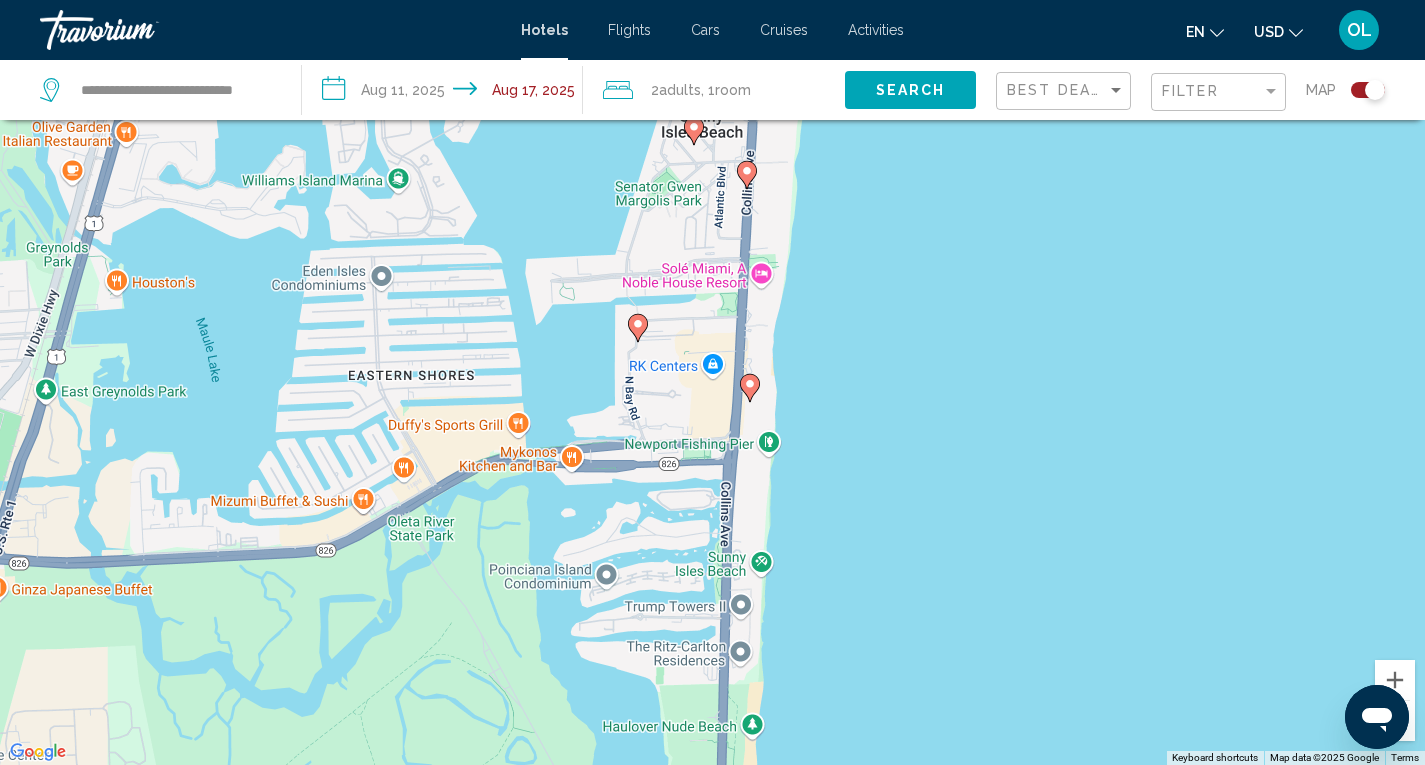click at bounding box center (1395, 721) 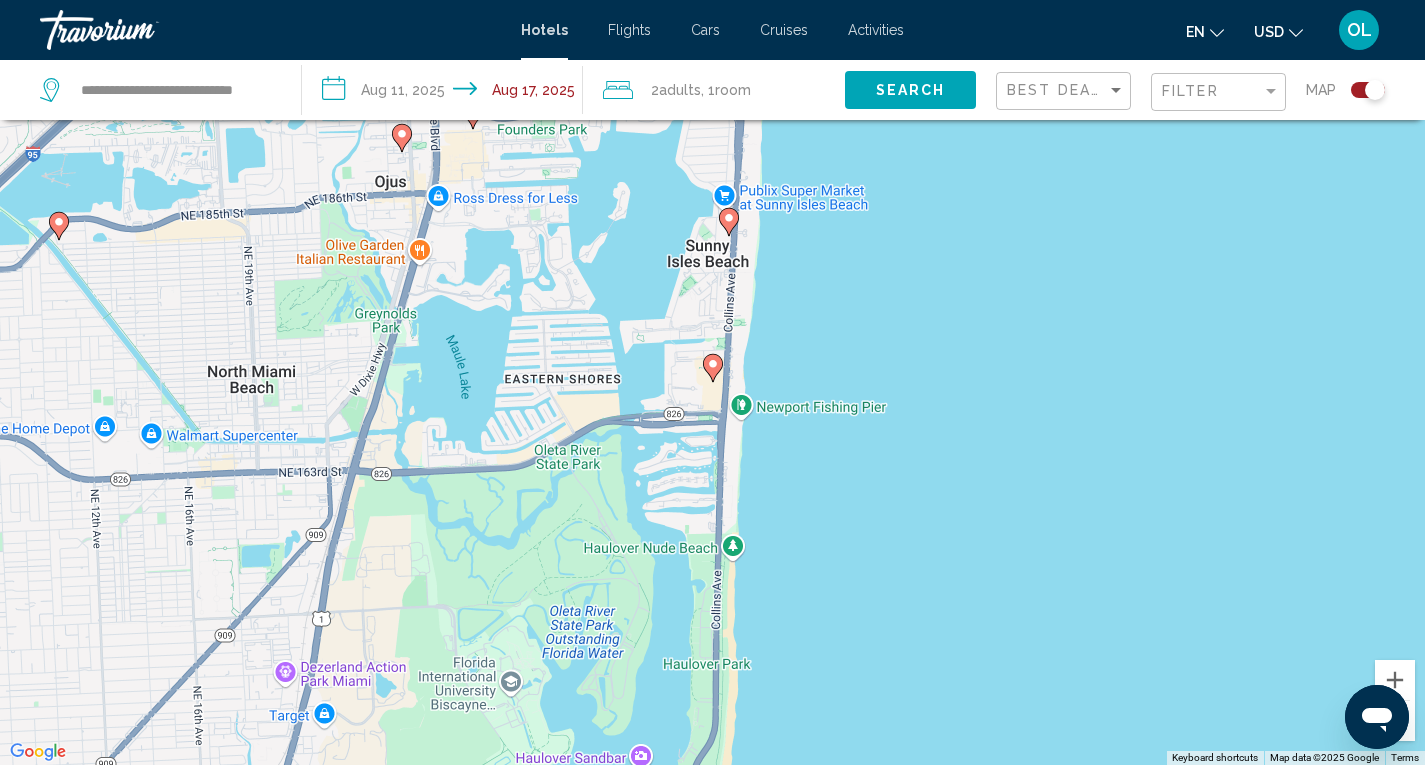 click at bounding box center [1395, 721] 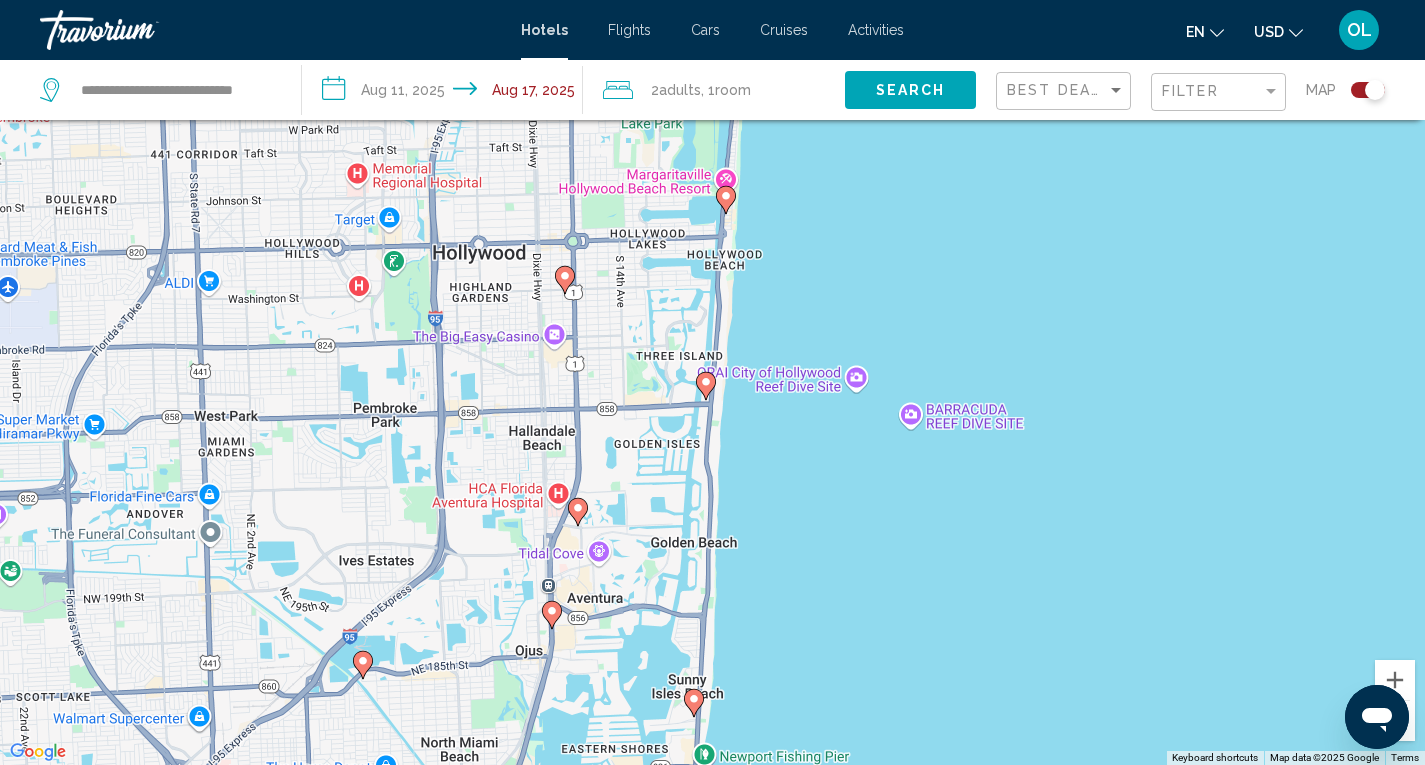 drag, startPoint x: 662, startPoint y: 213, endPoint x: 636, endPoint y: 587, distance: 374.90265 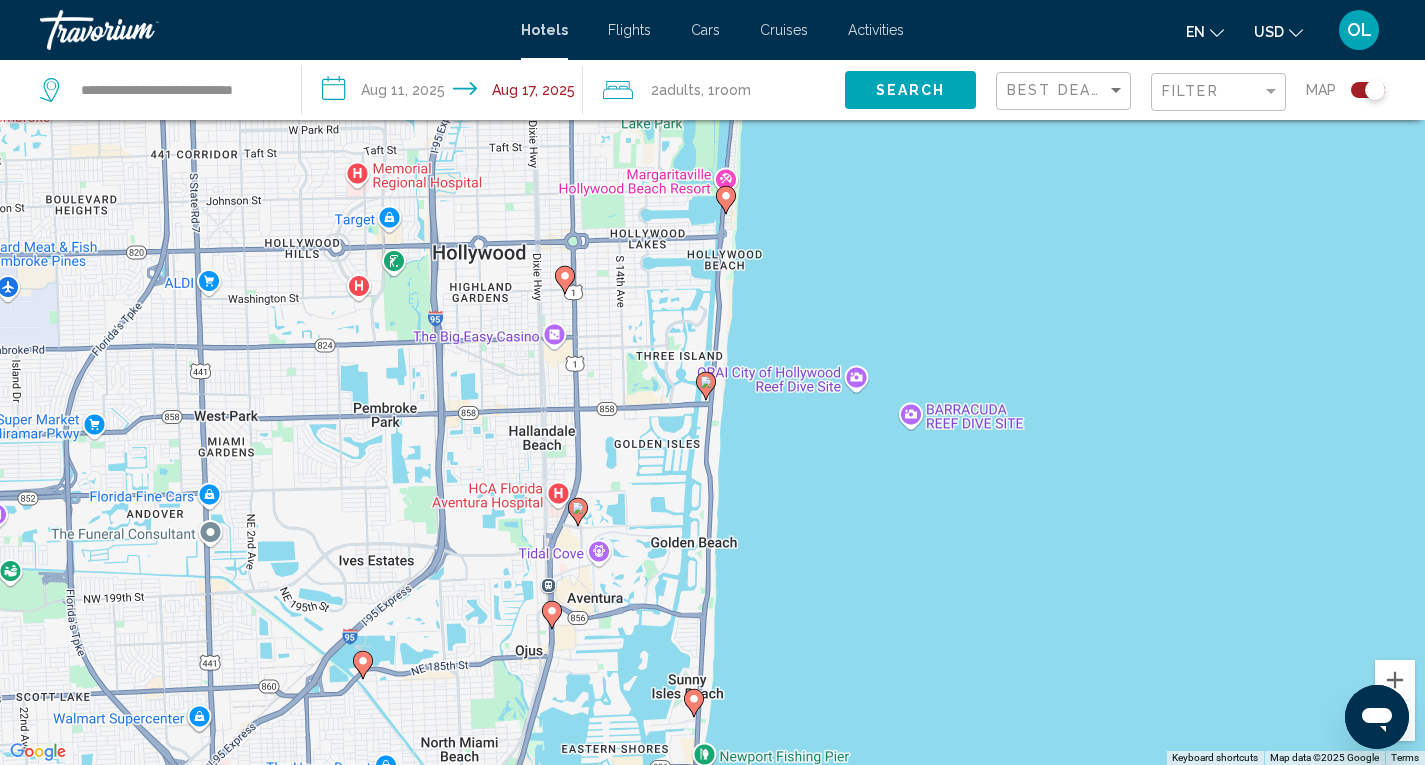click on "To navigate, press the arrow keys.  To activate drag with keyboard, press Alt + Enter. Once in keyboard drag state, use the arrow keys to move the marker. To complete the drag, press the Enter key. To cancel, press Escape." at bounding box center [712, 382] 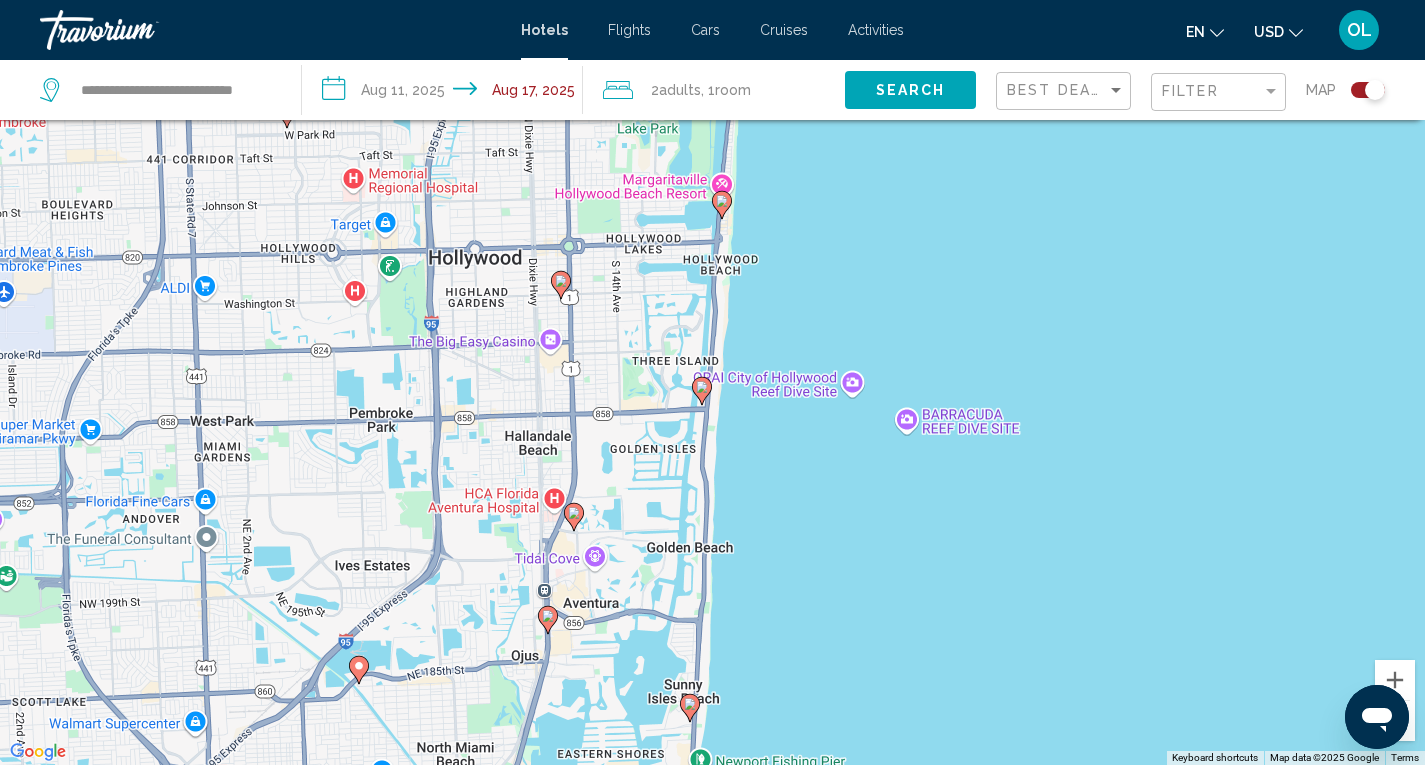 click at bounding box center (702, 391) 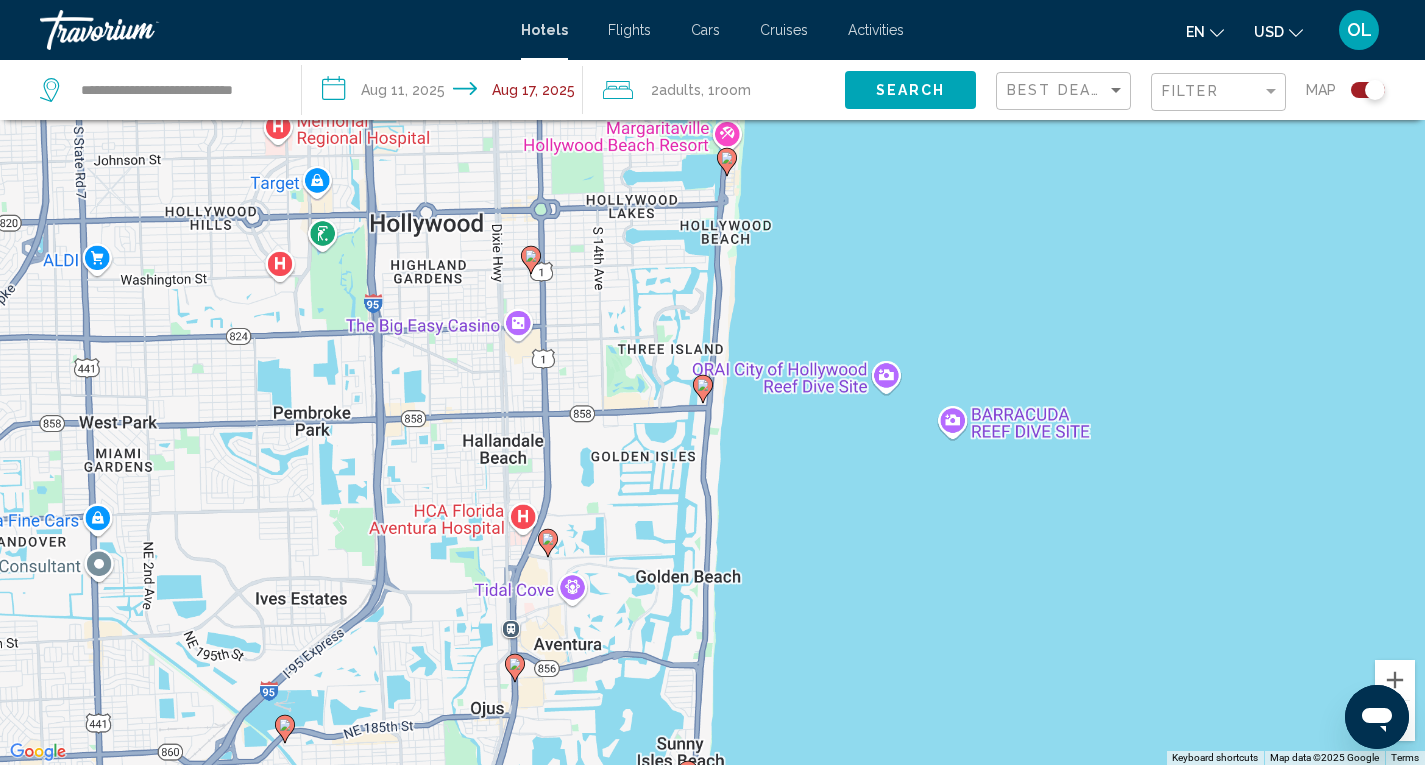 click on "To navigate, press the arrow keys. To activate drag with keyboard, press Alt + Enter. Once in keyboard drag state, use the arrow keys to move the marker. To complete the drag, press the Enter key. To cancel, press Escape." at bounding box center (712, 382) 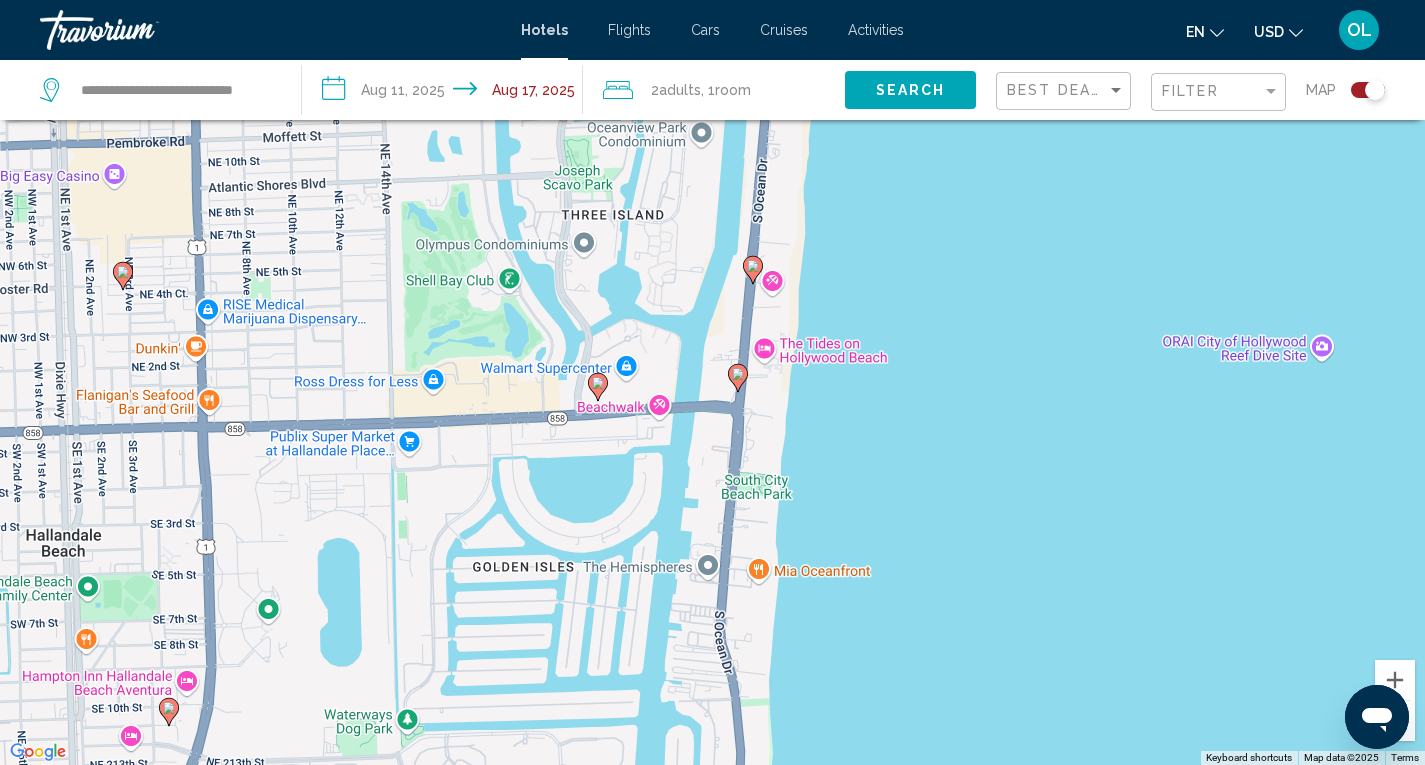 click on "To activate drag with keyboard, press Alt + Enter. Once in keyboard drag state, use the arrow keys to move the marker. To complete the drag, press the Enter key. To cancel, press Escape." at bounding box center (712, 382) 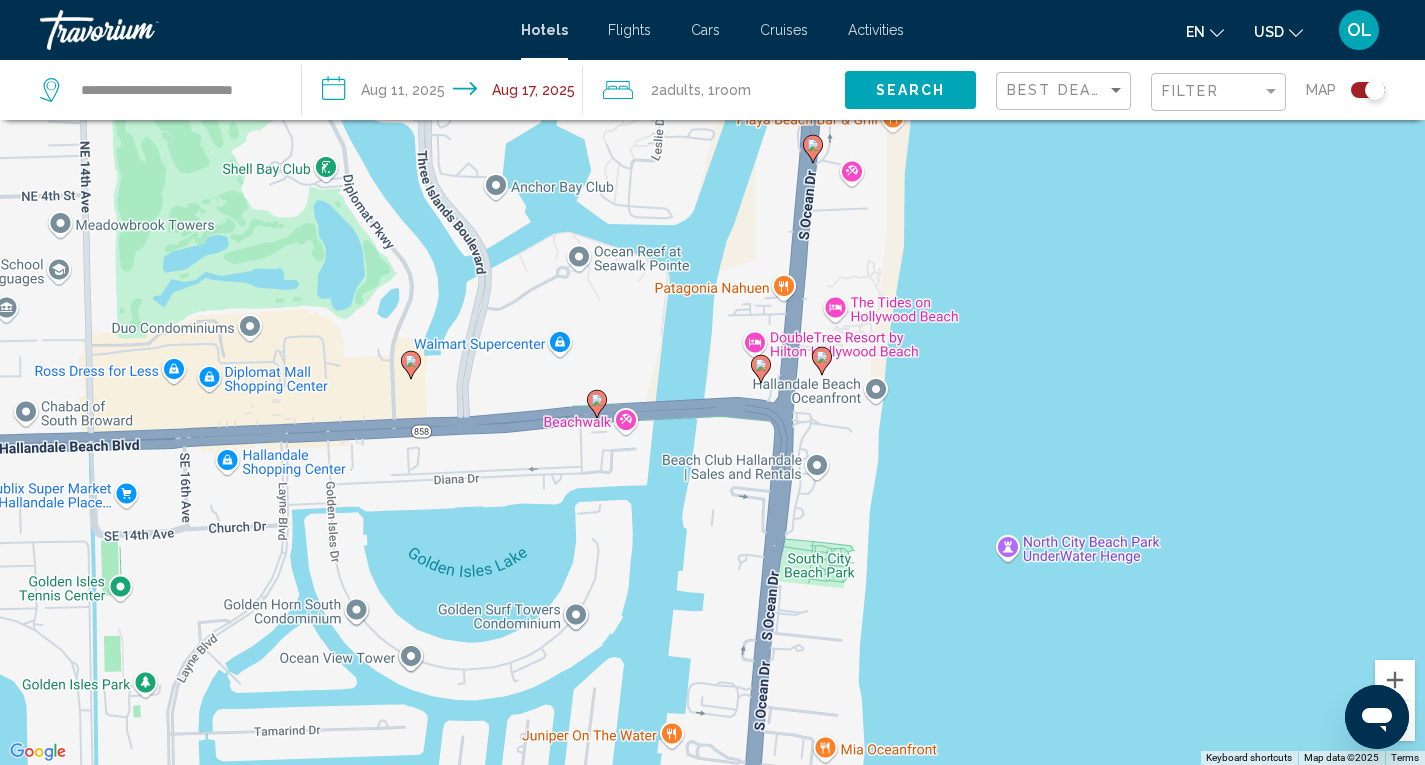 click on "To activate drag with keyboard, press Alt + Enter. Once in keyboard drag state, use the arrow keys to move the marker. To complete the drag, press the Enter key. To cancel, press Escape." at bounding box center (712, 382) 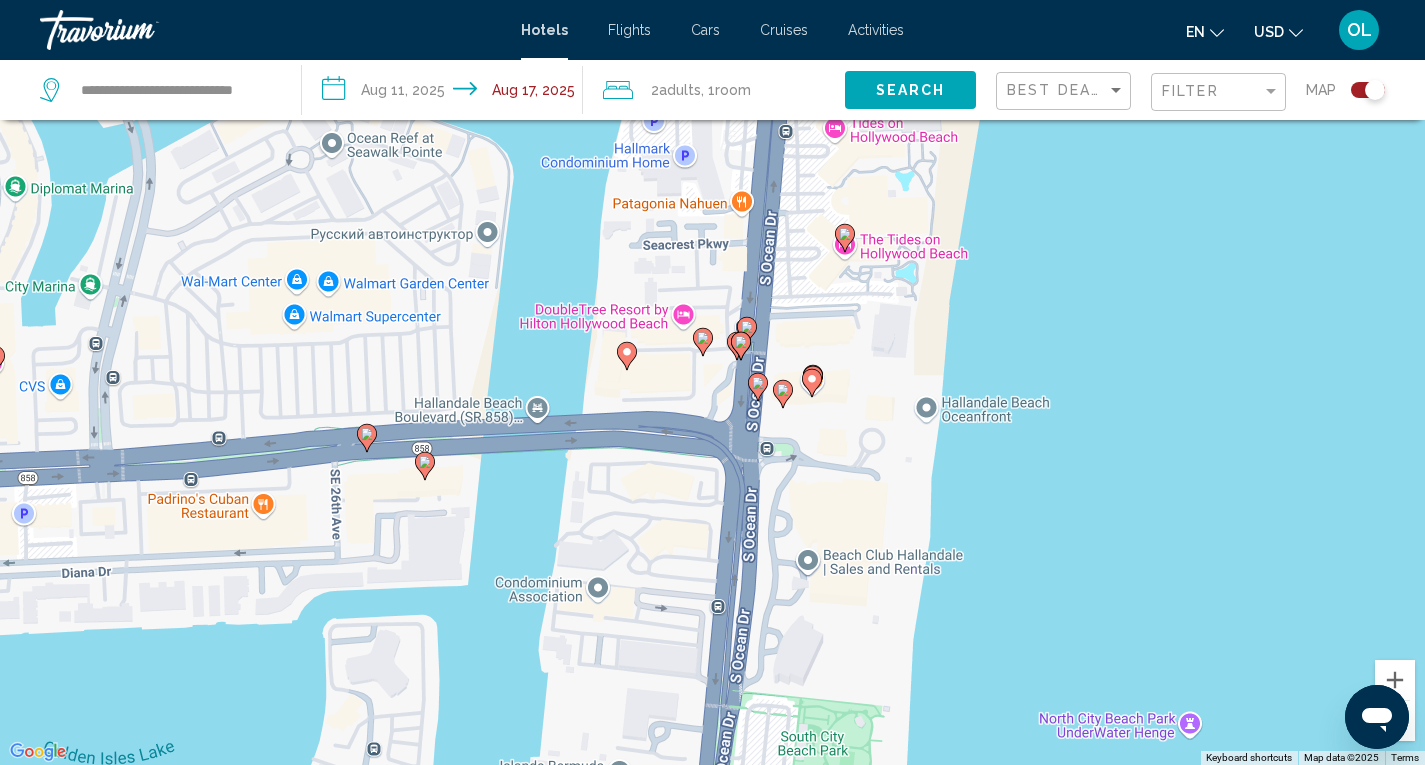 click on "To activate drag with keyboard, press Alt + Enter. Once in keyboard drag state, use the arrow keys to move the marker. To complete the drag, press the Enter key. To cancel, press Escape." at bounding box center (712, 382) 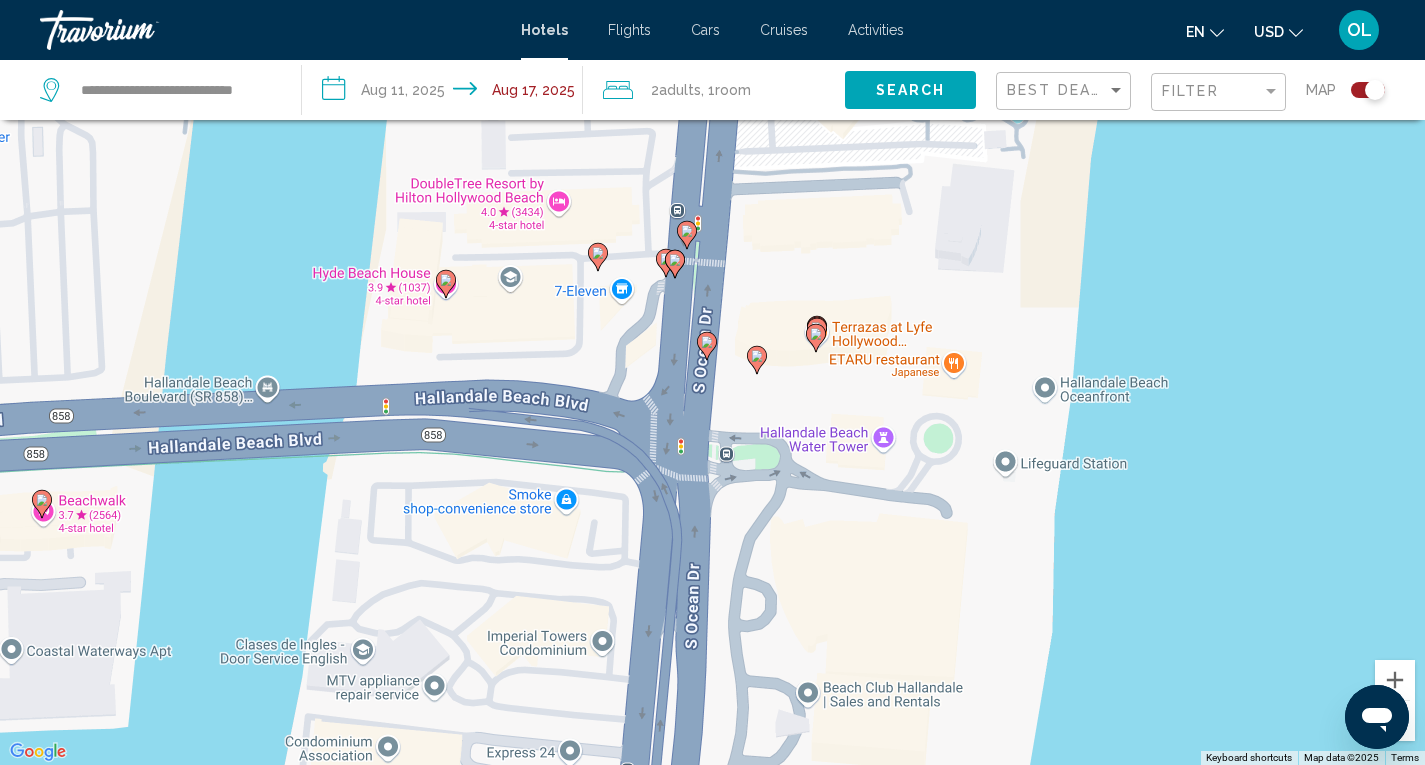 click 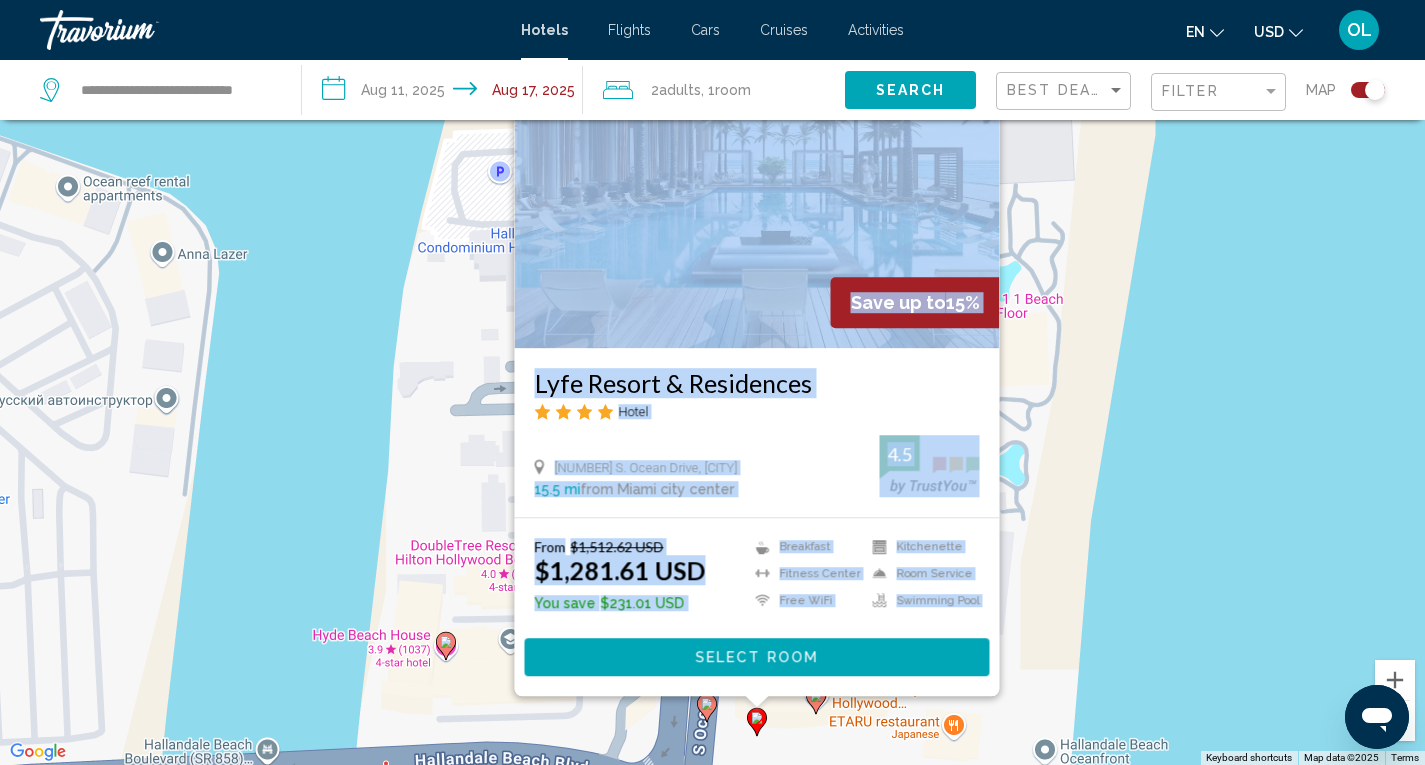 click on "To activate drag with keyboard, press Alt + Enter. Once in keyboard drag state, use the arrow keys to move the marker. To complete the drag, press the Enter key. To cancel, press Escape. Save up to  15%   Lyfe Resort & Residences
Hotel
4111 S. Ocean Drive, Hollywood 15.5 mi  from Miami city center from hotel 4.5 From $1,512.62 USD $1,281.61 USD  You save  $231.01 USD
Breakfast
Fitness Center
Free WiFi
Kitchenette
Room Service
Swimming Pool  4.5 Select Room" at bounding box center (712, 382) 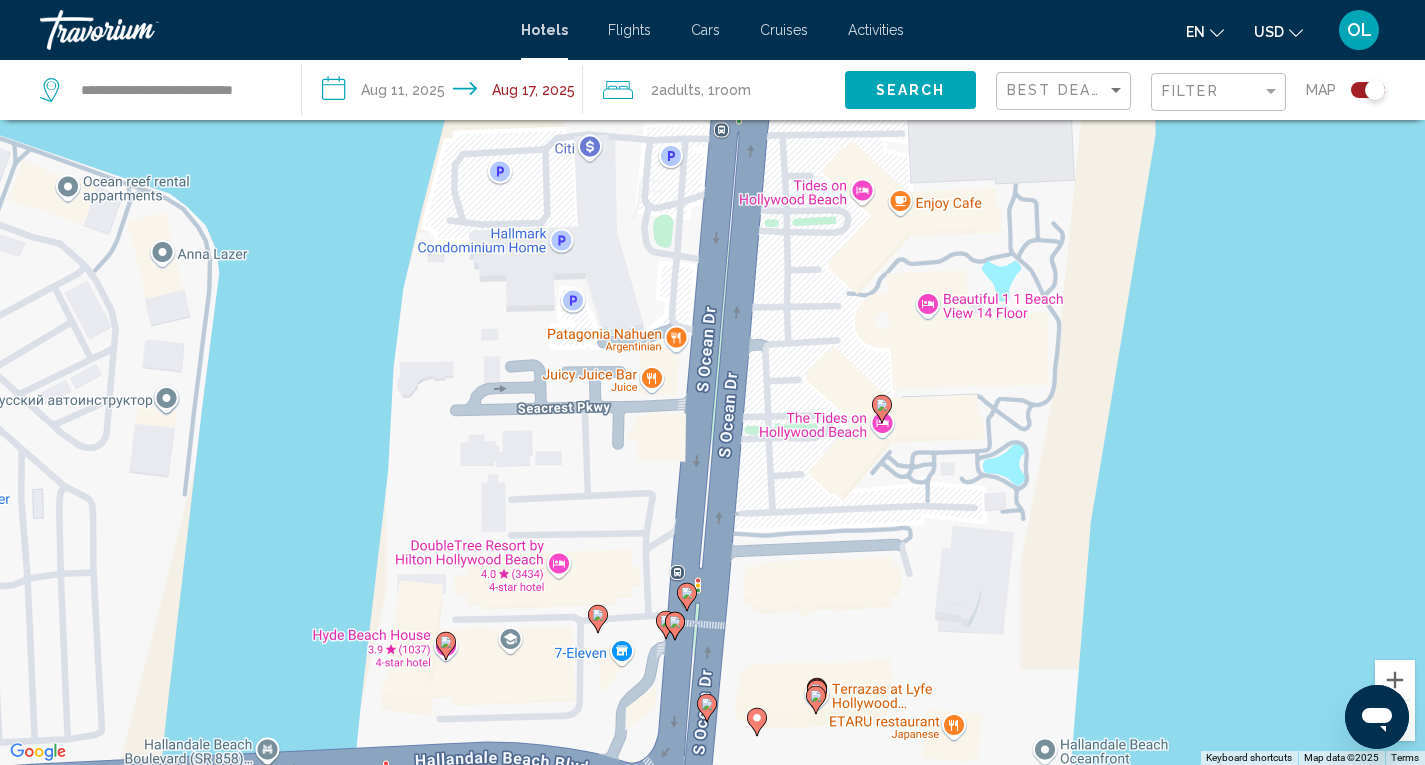click 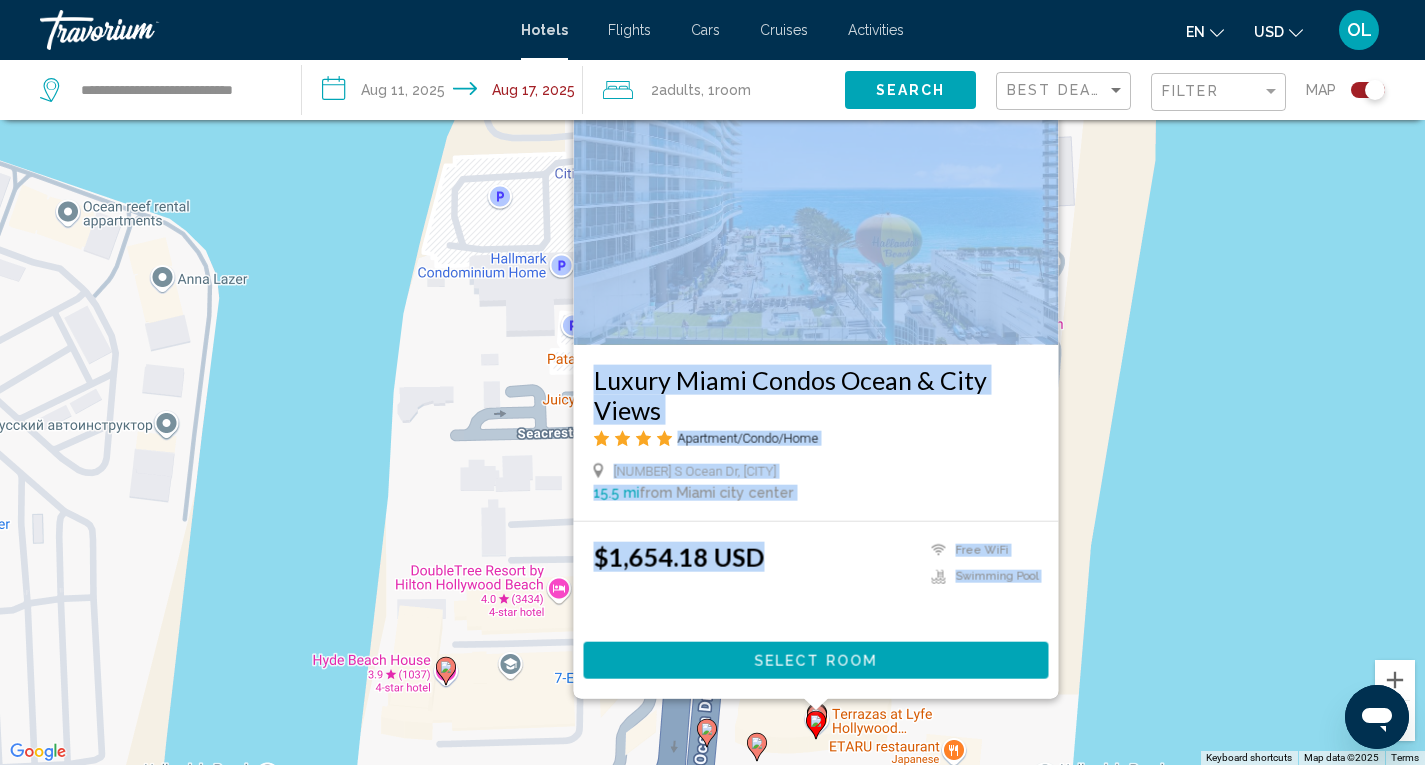 click on "To activate drag with keyboard, press Alt + Enter. Once in keyboard drag state, use the arrow keys to move the marker. To complete the drag, press the Enter key. To cancel, press Escape.  Luxury Miami Condos Ocean & City Views
Apartment/Condo/Home
4111 S Ocean Dr, Hollywood 15.5 mi  from Miami city center from hotel $1,654.18 USD
Free WiFi
Swimming Pool  Select Room" at bounding box center (712, 382) 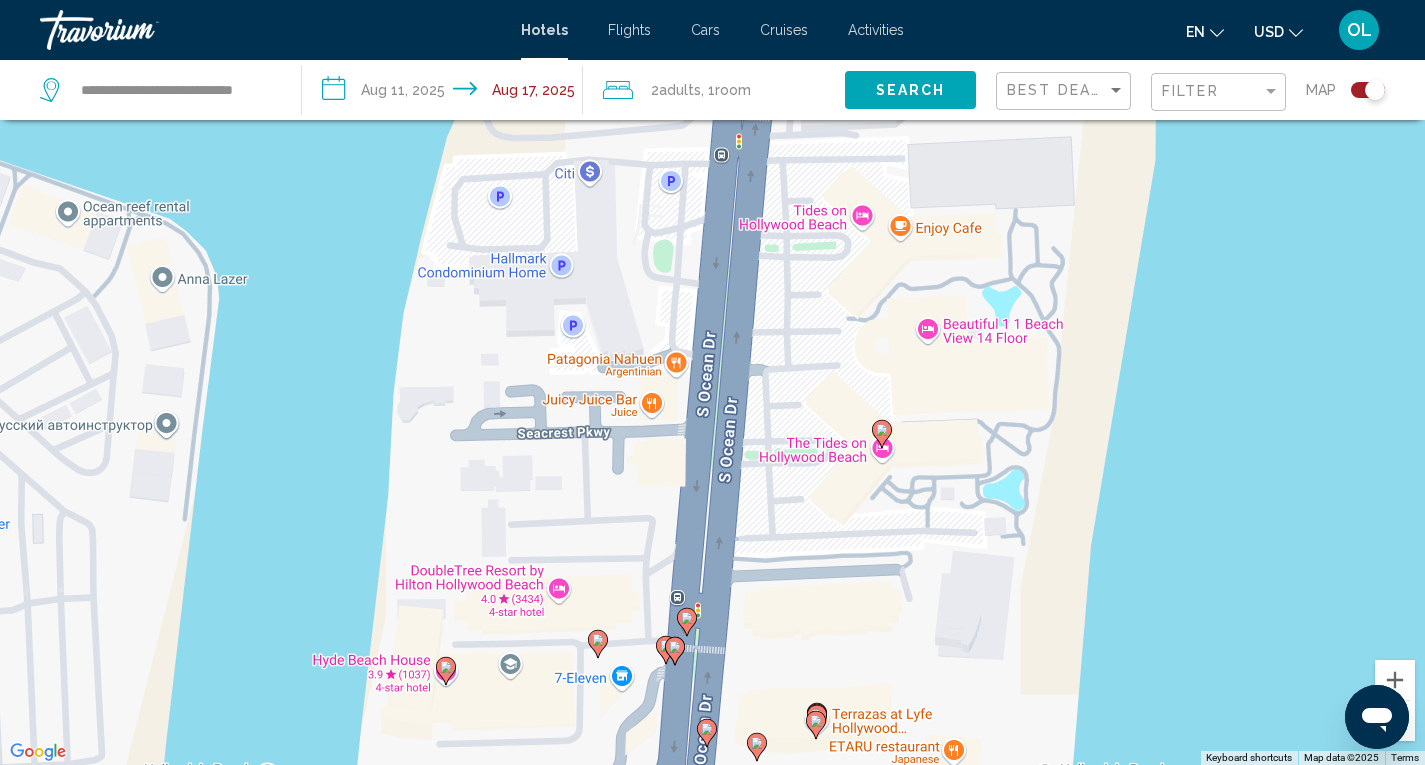 click 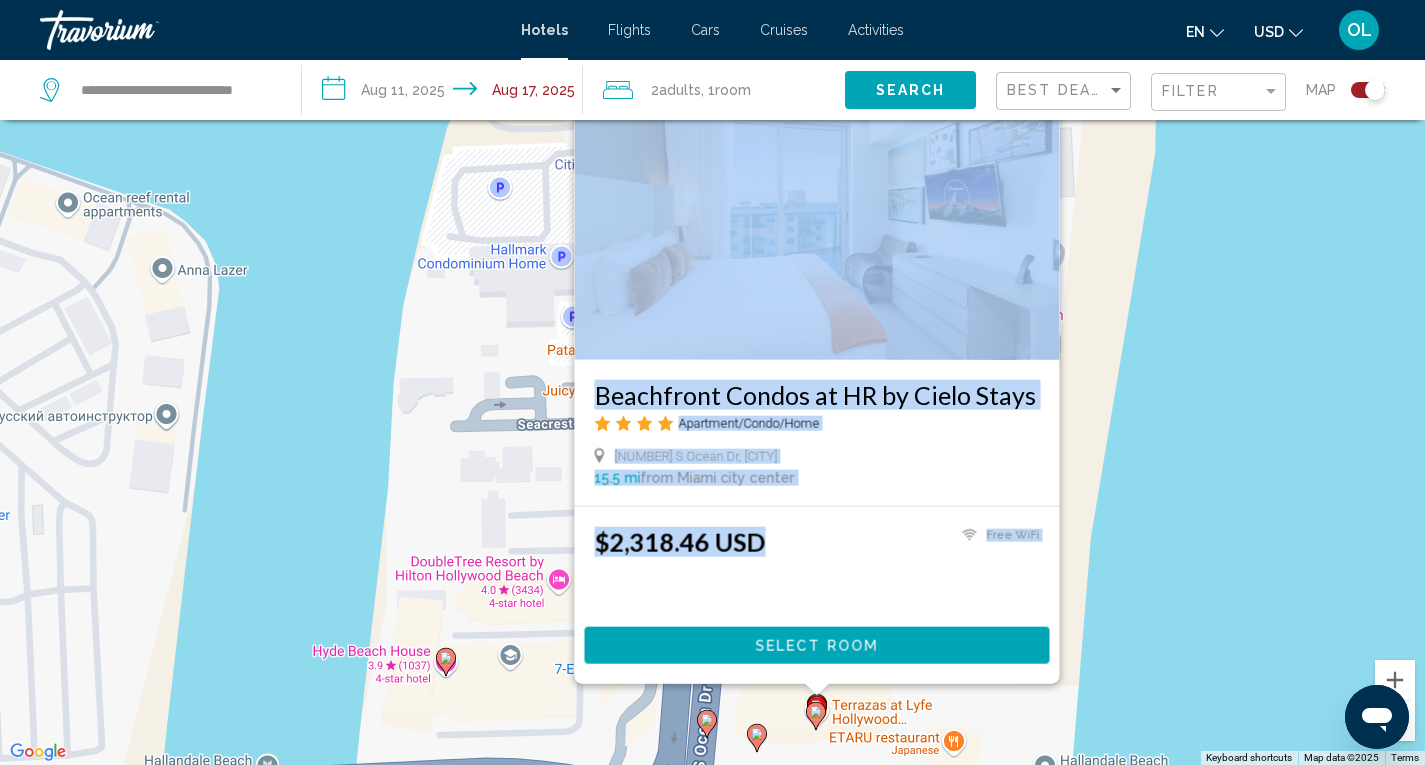 click on "To activate drag with keyboard, press Alt + Enter. Once in keyboard drag state, use the arrow keys to move the marker. To complete the drag, press the Enter key. To cancel, press Escape.  Beachfront Condos at HR by Cielo Stays
Apartment/Condo/Home
4111 S Ocean Dr, Hollywood 15.5 mi  from Miami city center from hotel $2,318.46 USD
Free WiFi  Select Room" at bounding box center [712, 382] 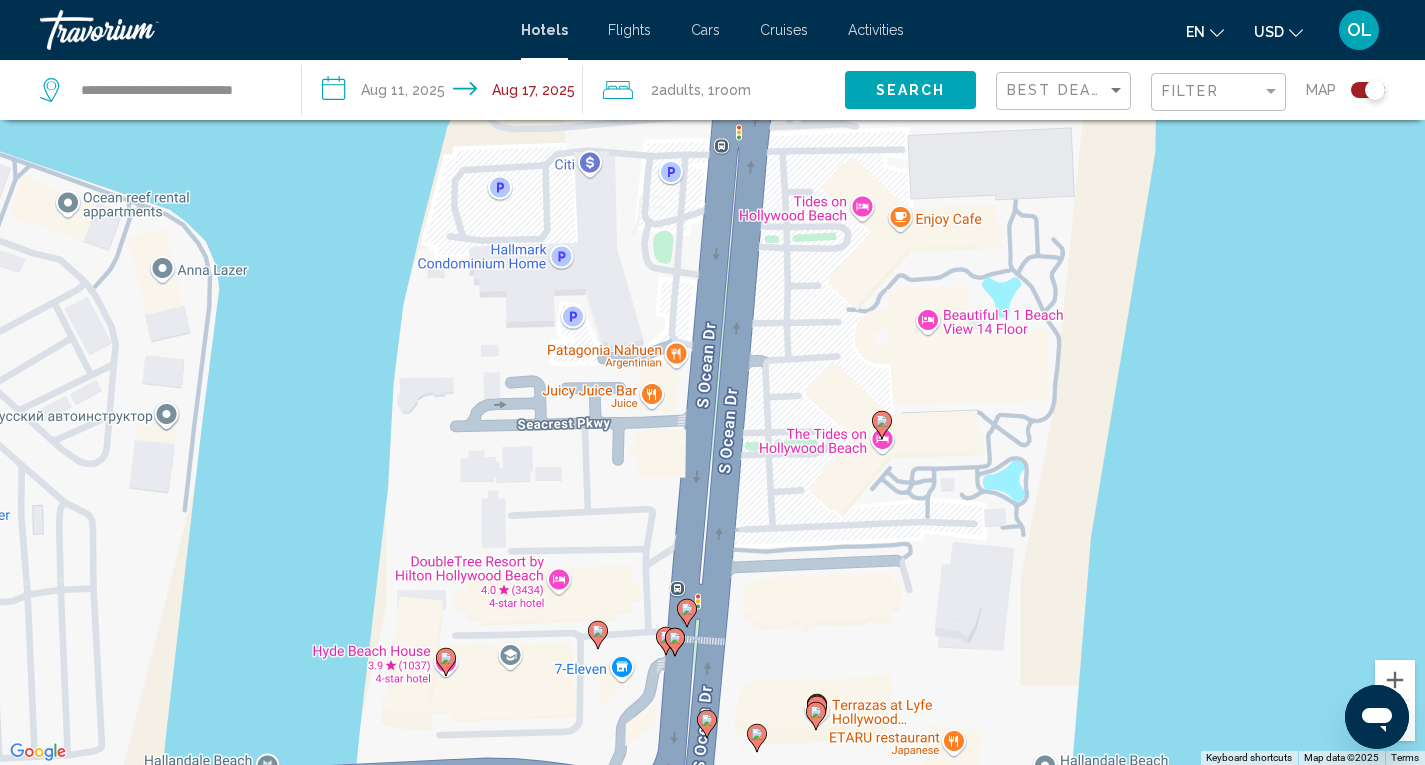 click at bounding box center (817, 710) 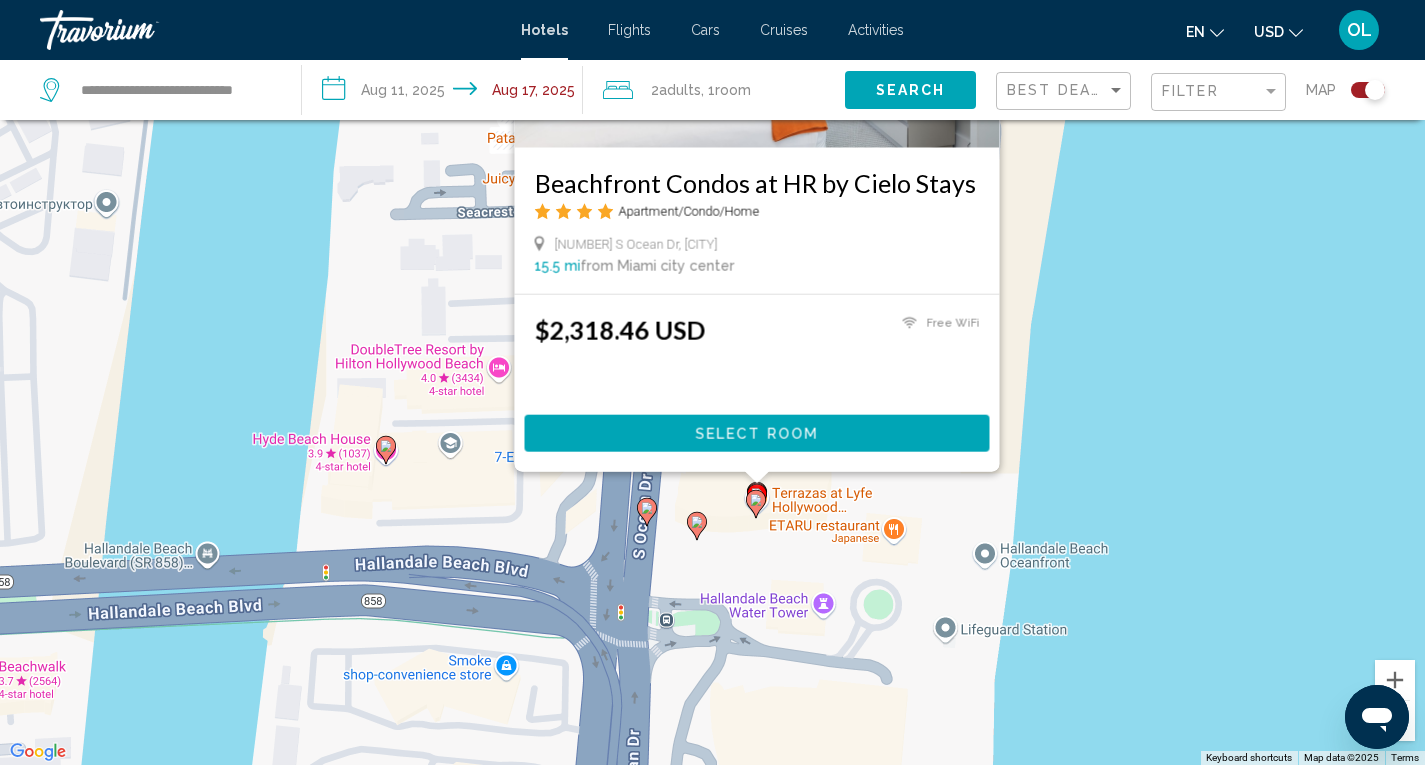 drag, startPoint x: 1207, startPoint y: 571, endPoint x: 1171, endPoint y: 335, distance: 238.72998 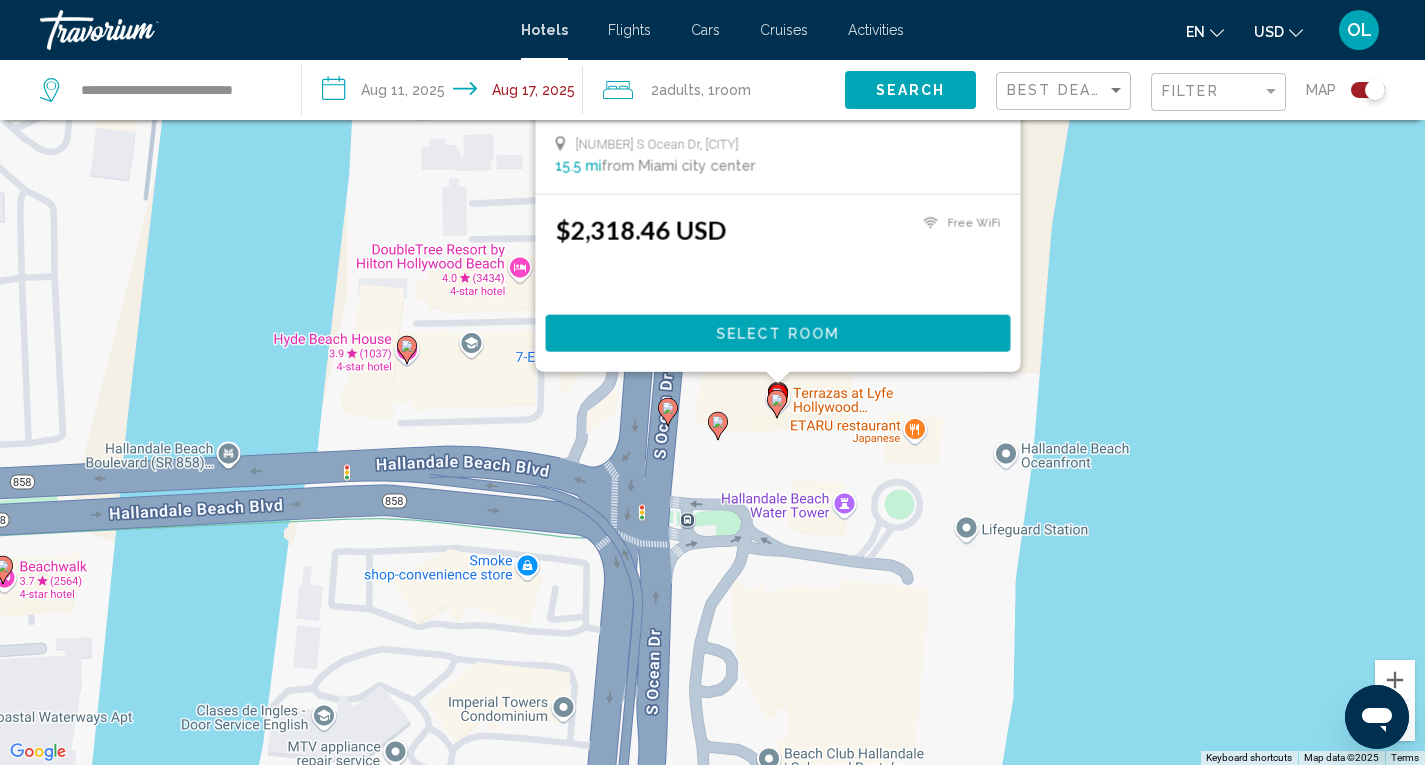 drag, startPoint x: 797, startPoint y: 528, endPoint x: 779, endPoint y: 459, distance: 71.30919 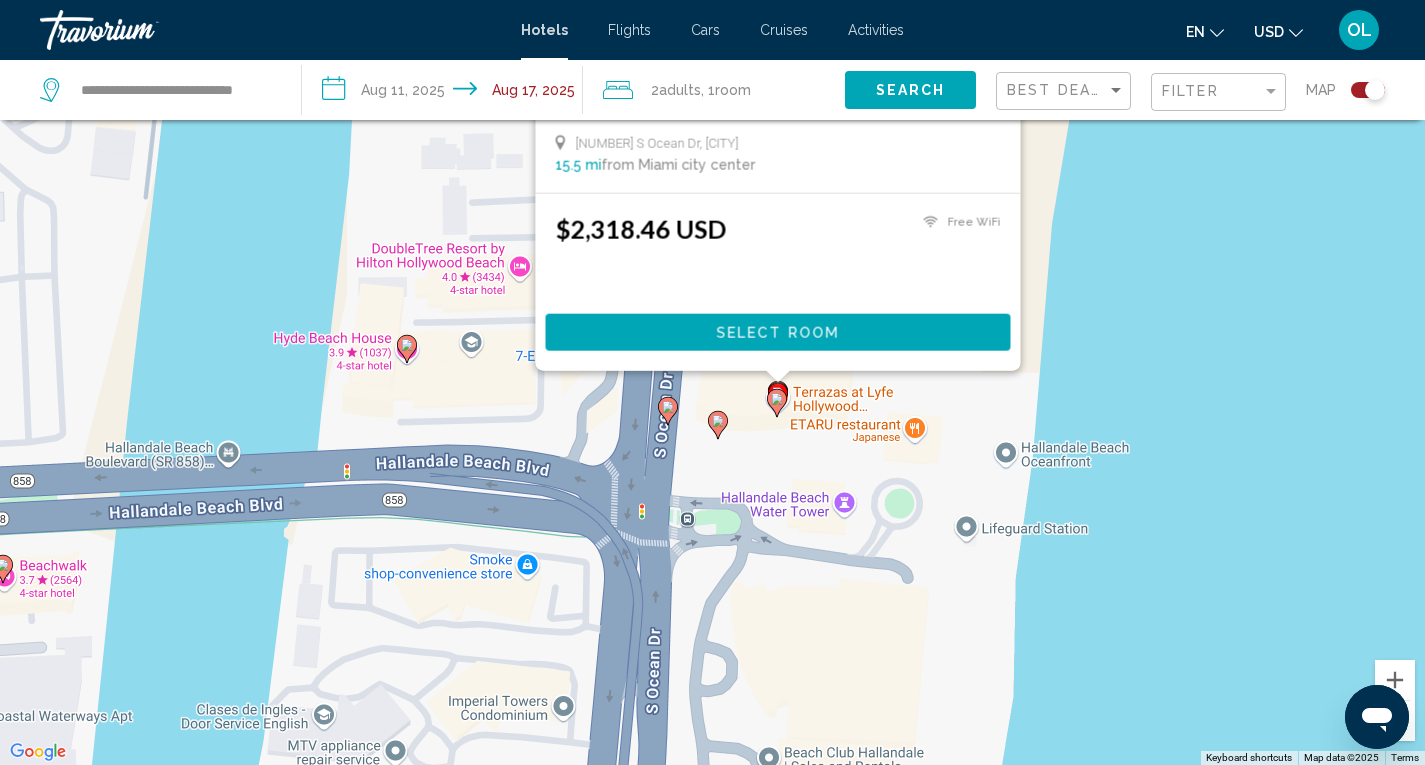click on "To activate drag with keyboard, press Alt + Enter. Once in keyboard drag state, use the arrow keys to move the marker. To complete the drag, press the Enter key. To cancel, press Escape.  Beachfront Condos at HR by Cielo Stays
Apartment/Condo/Home
4111 S Ocean Dr, Hollywood 15.5 mi  from Miami city center from hotel $2,318.46 USD
Free WiFi  Select Room" at bounding box center [712, 382] 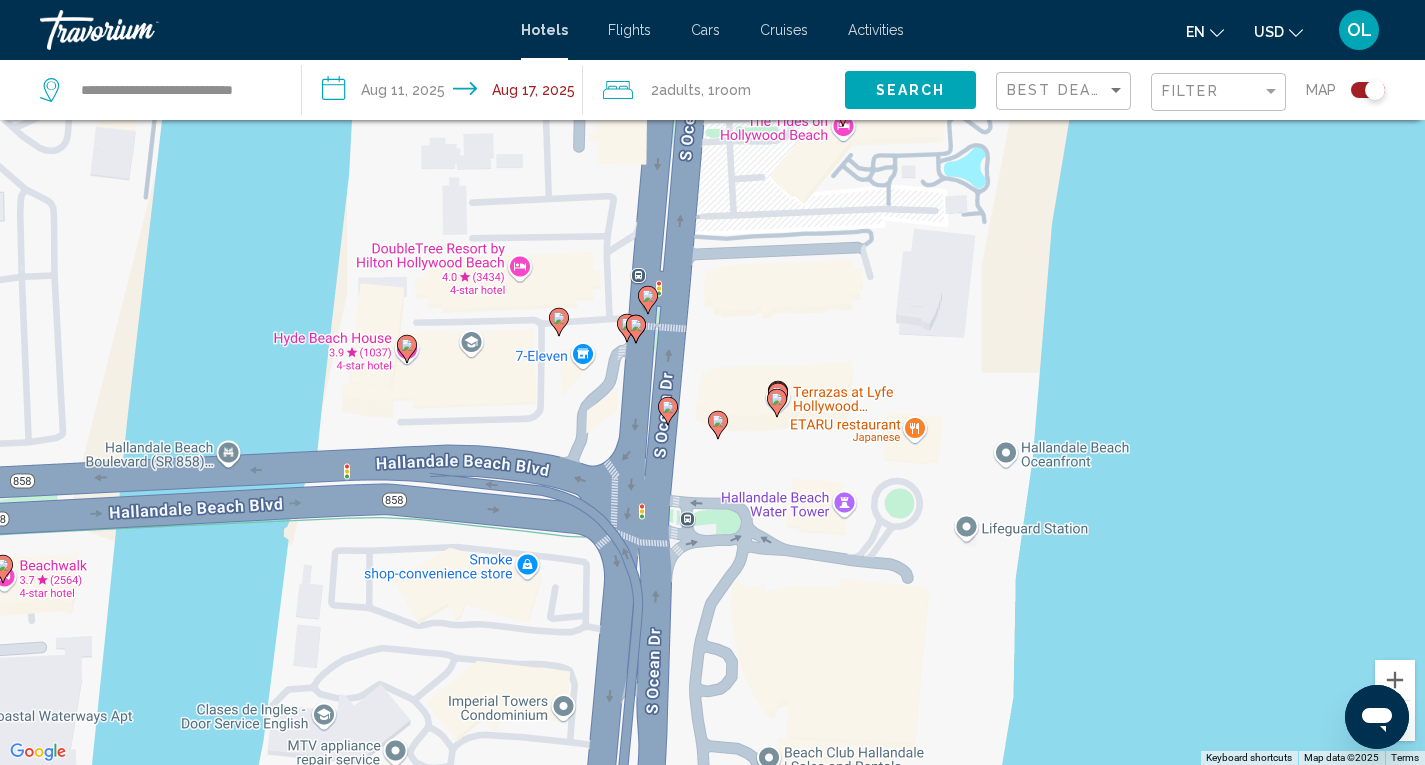 click 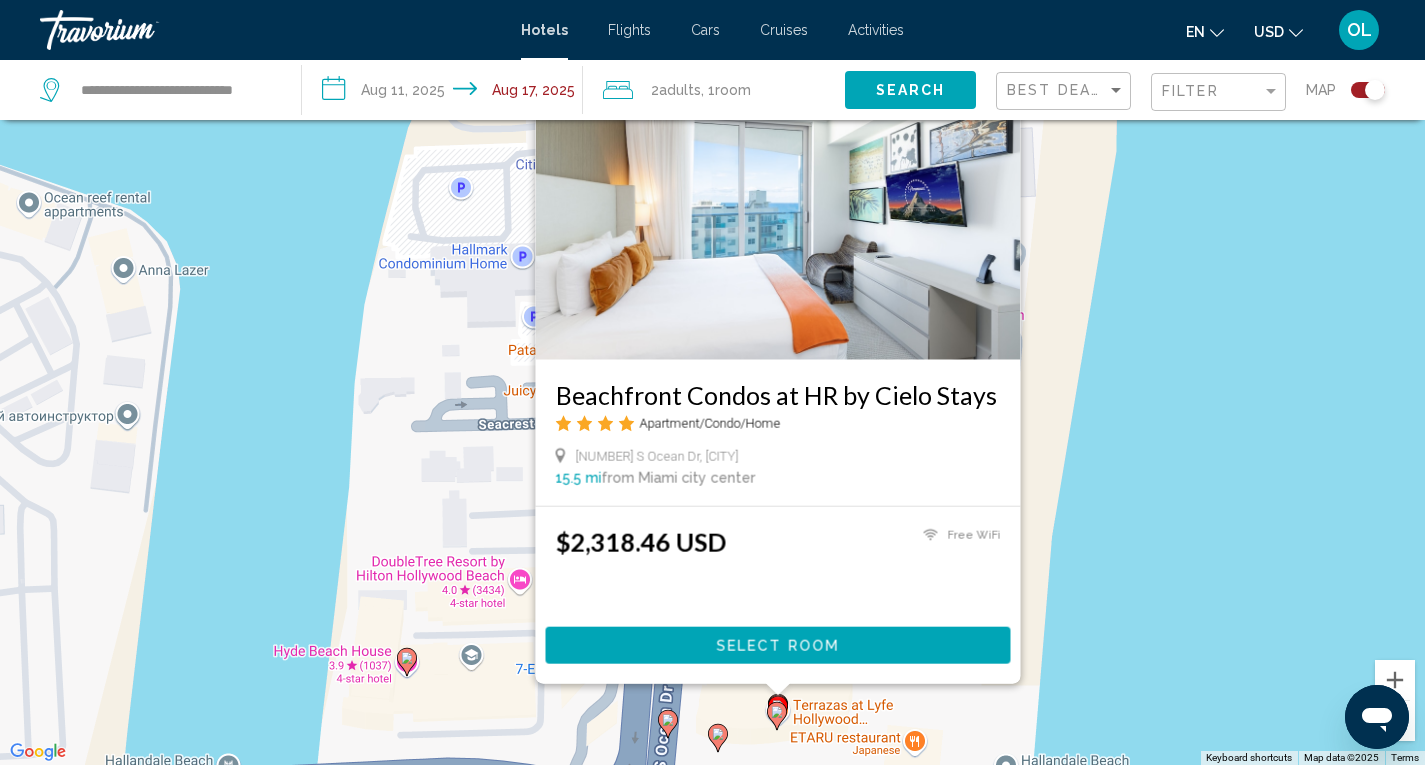 click on "To activate drag with keyboard, press Alt + Enter. Once in keyboard drag state, use the arrow keys to move the marker. To complete the drag, press the Enter key. To cancel, press Escape.  Beachfront Condos at HR by Cielo Stays
Apartment/Condo/Home
4111 S Ocean Dr, Hollywood 15.5 mi  from Miami city center from hotel $2,318.46 USD
Free WiFi  Select Room" at bounding box center [712, 382] 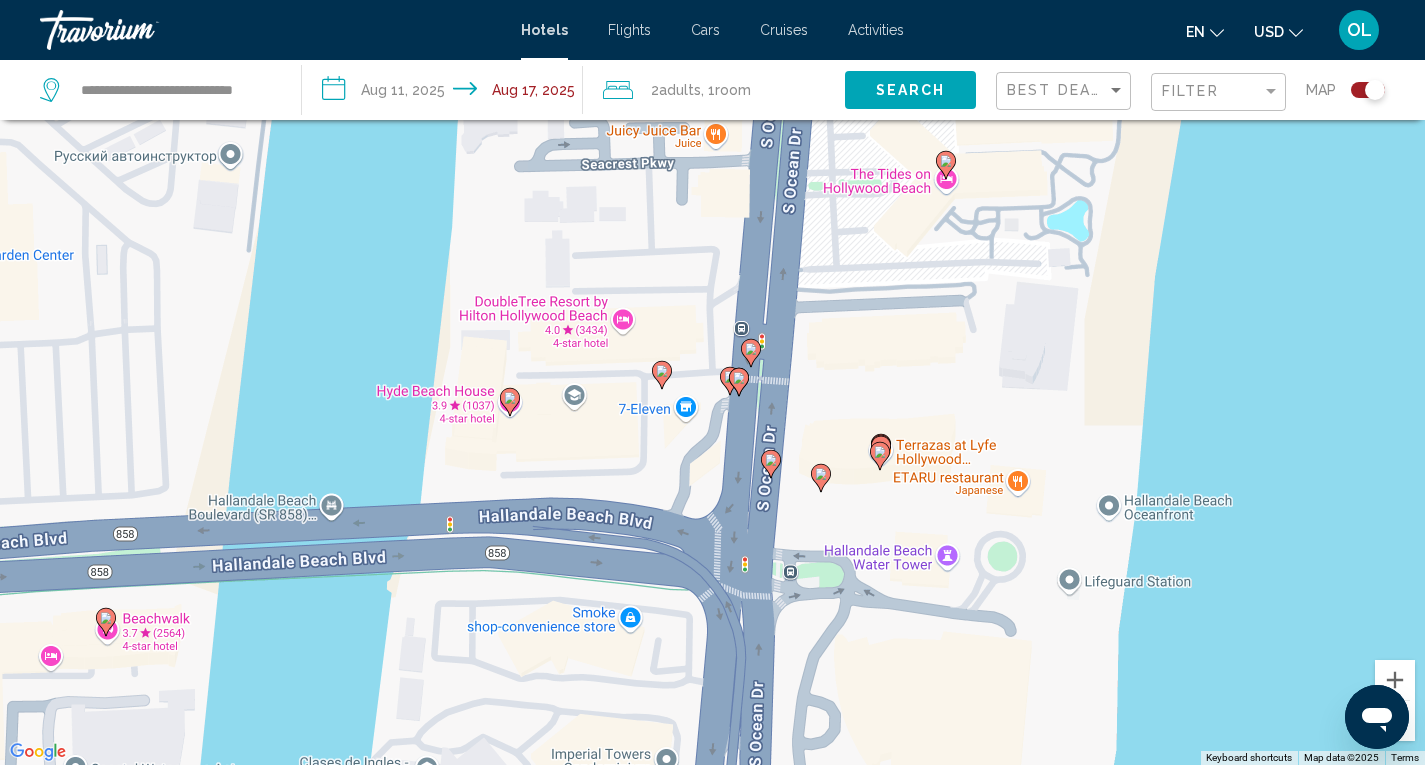 drag, startPoint x: 837, startPoint y: 700, endPoint x: 929, endPoint y: 402, distance: 311.87817 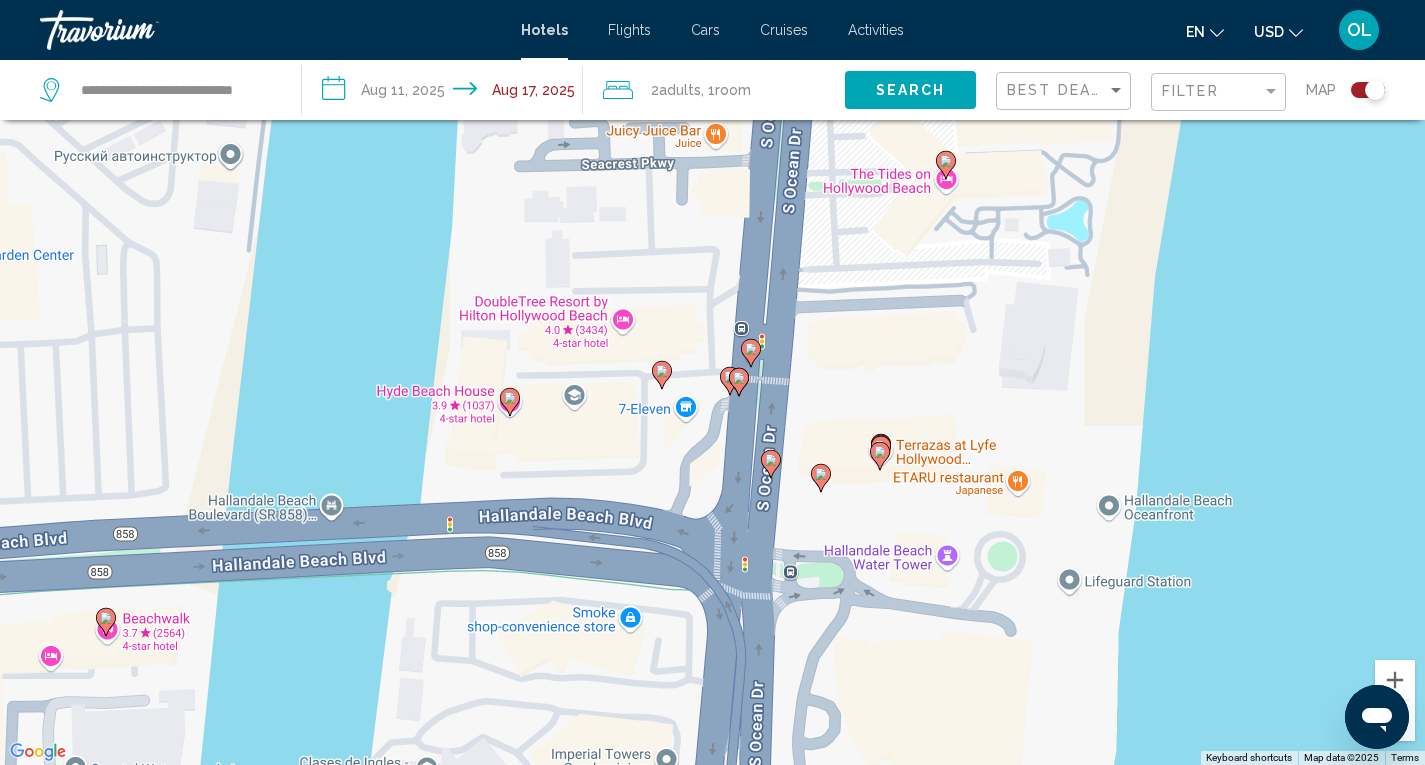 click on "To activate drag with keyboard, press Alt + Enter. Once in keyboard drag state, use the arrow keys to move the marker. To complete the drag, press the Enter key. To cancel, press Escape." at bounding box center (712, 382) 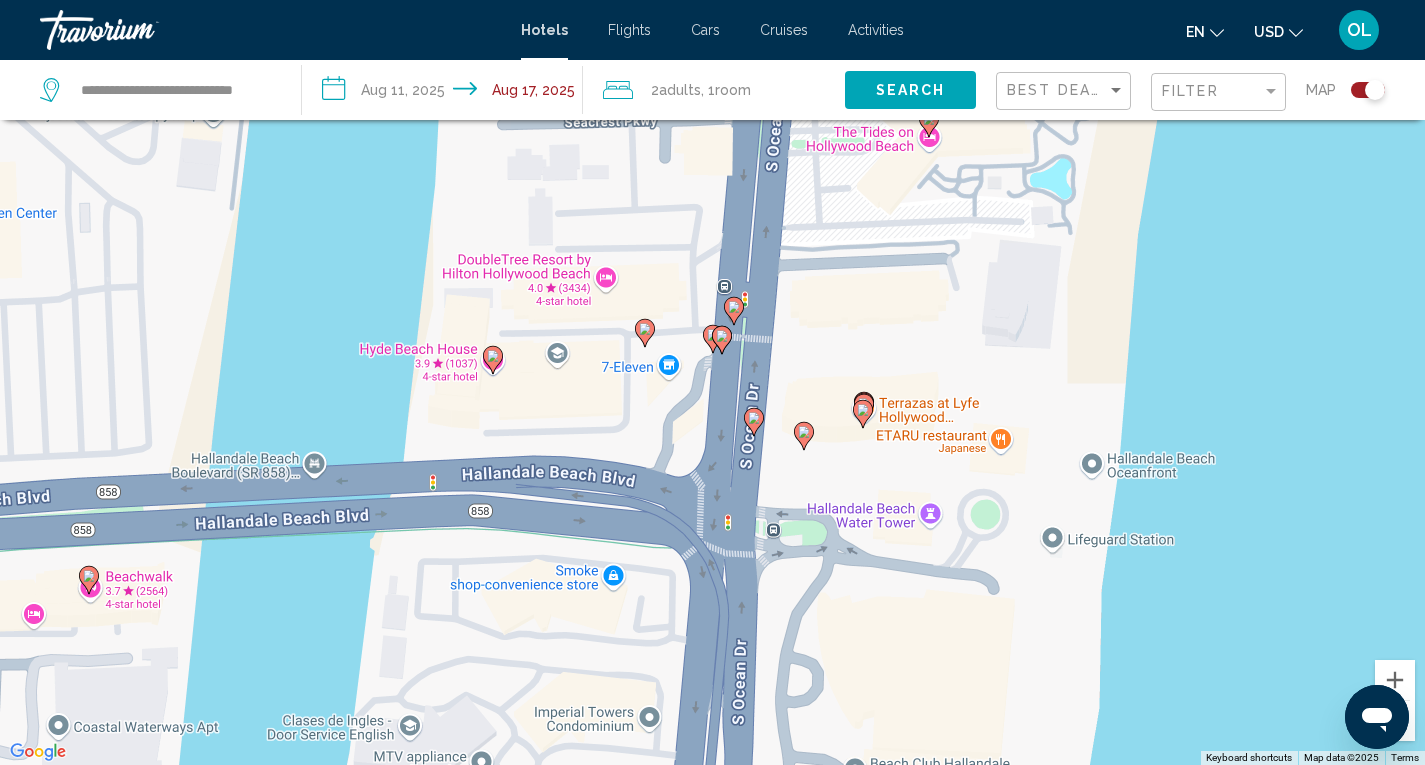 click 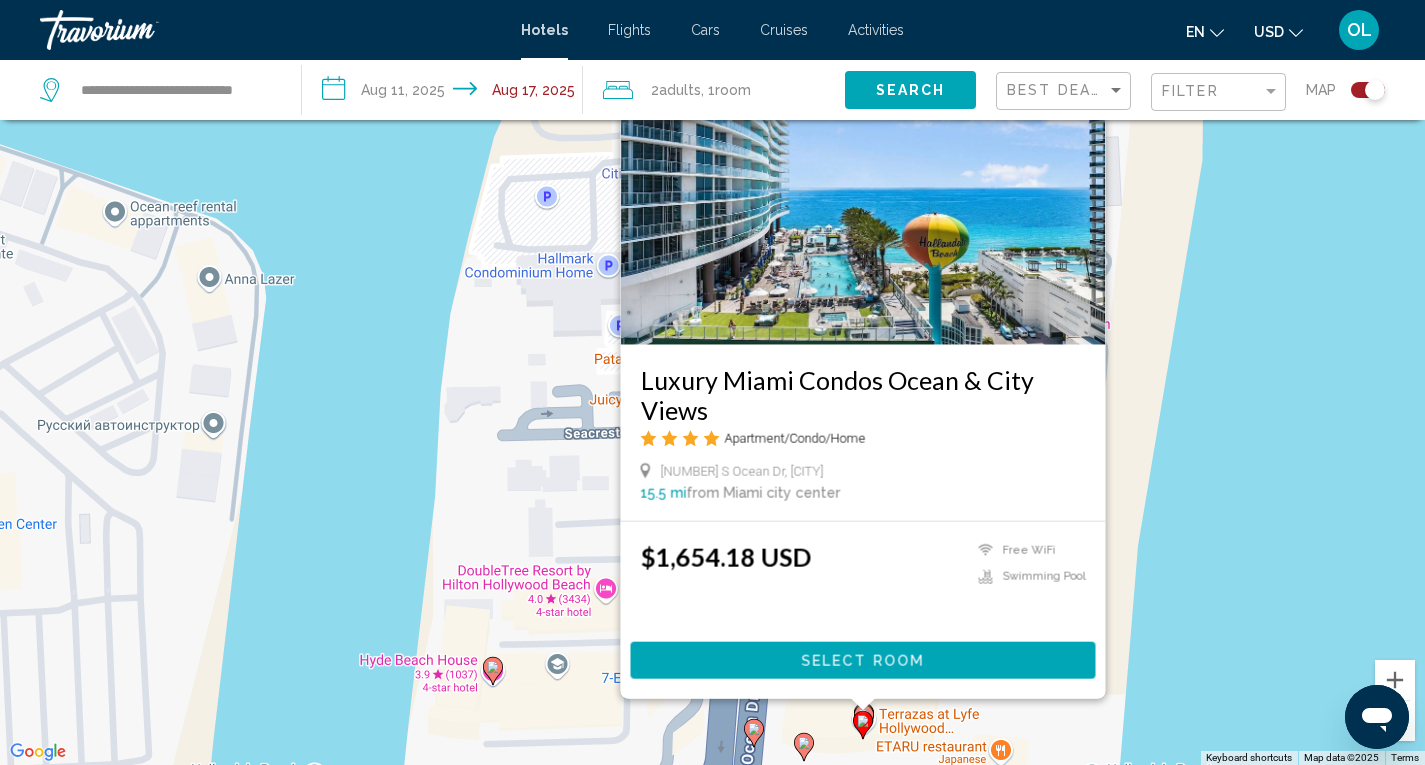 click on "To activate drag with keyboard, press Alt + Enter. Once in keyboard drag state, use the arrow keys to move the marker. To complete the drag, press the Enter key. To cancel, press Escape.  Luxury Miami Condos Ocean & City Views
Apartment/Condo/Home
4111 S Ocean Dr, Hollywood 15.5 mi  from Miami city center from hotel $1,654.18 USD
Free WiFi
Swimming Pool  Select Room" at bounding box center (712, 382) 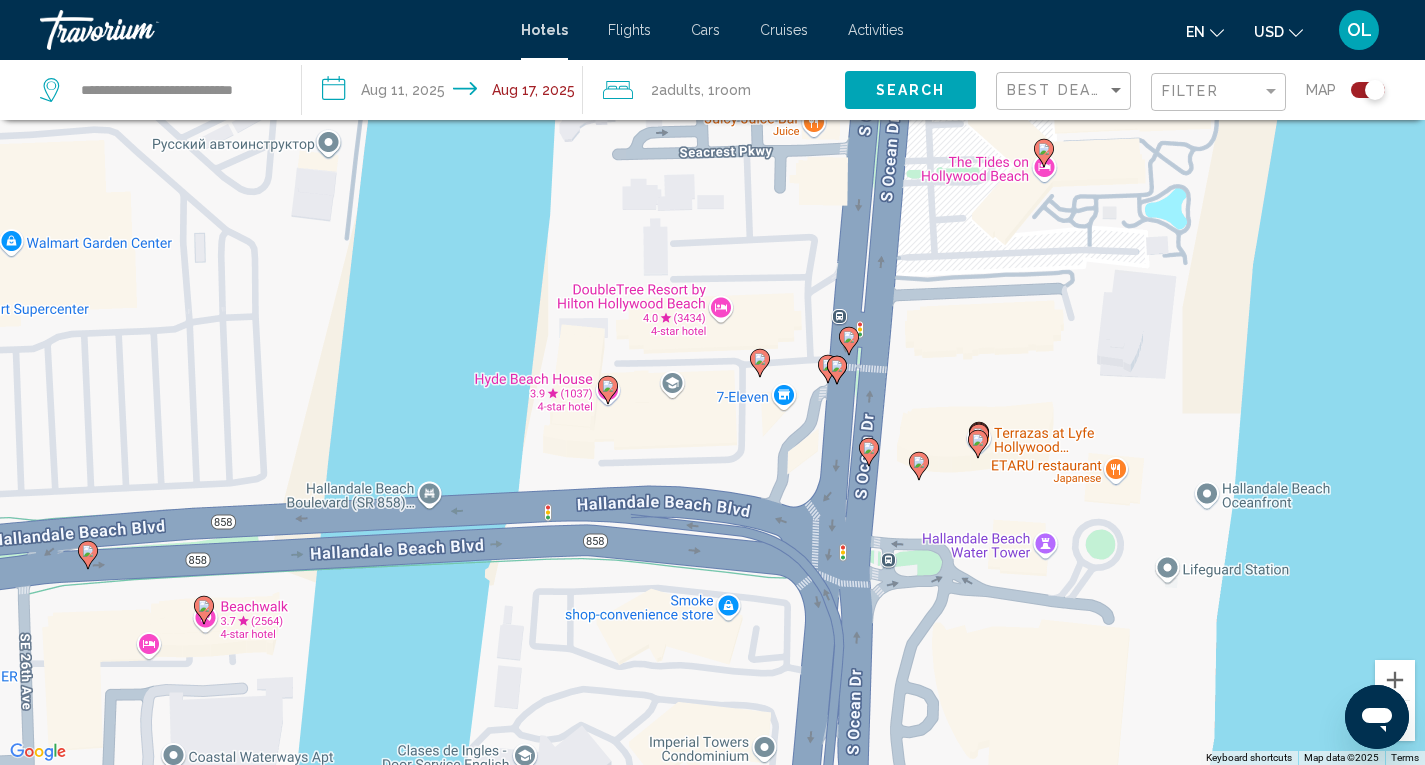 drag, startPoint x: 1003, startPoint y: 569, endPoint x: 1112, endPoint y: 272, distance: 316.37003 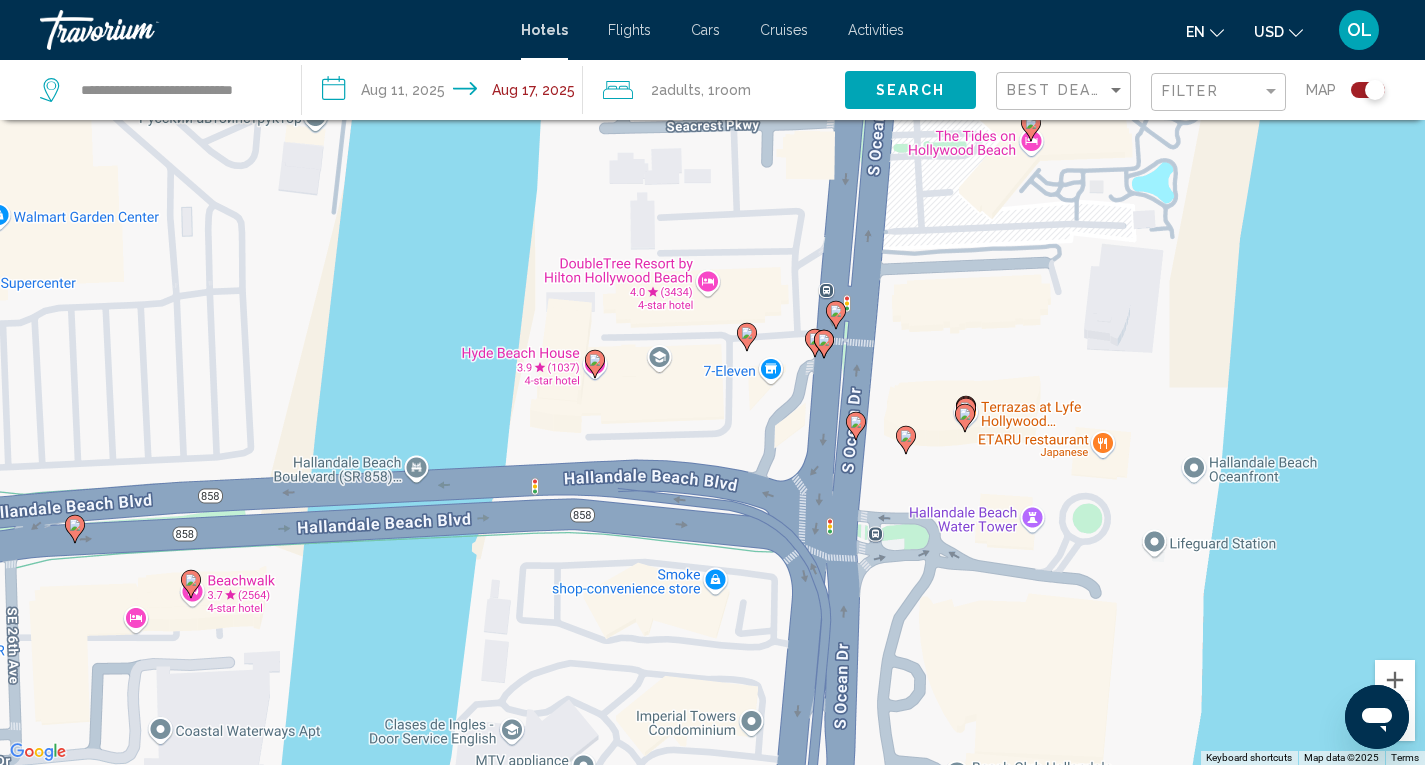 click 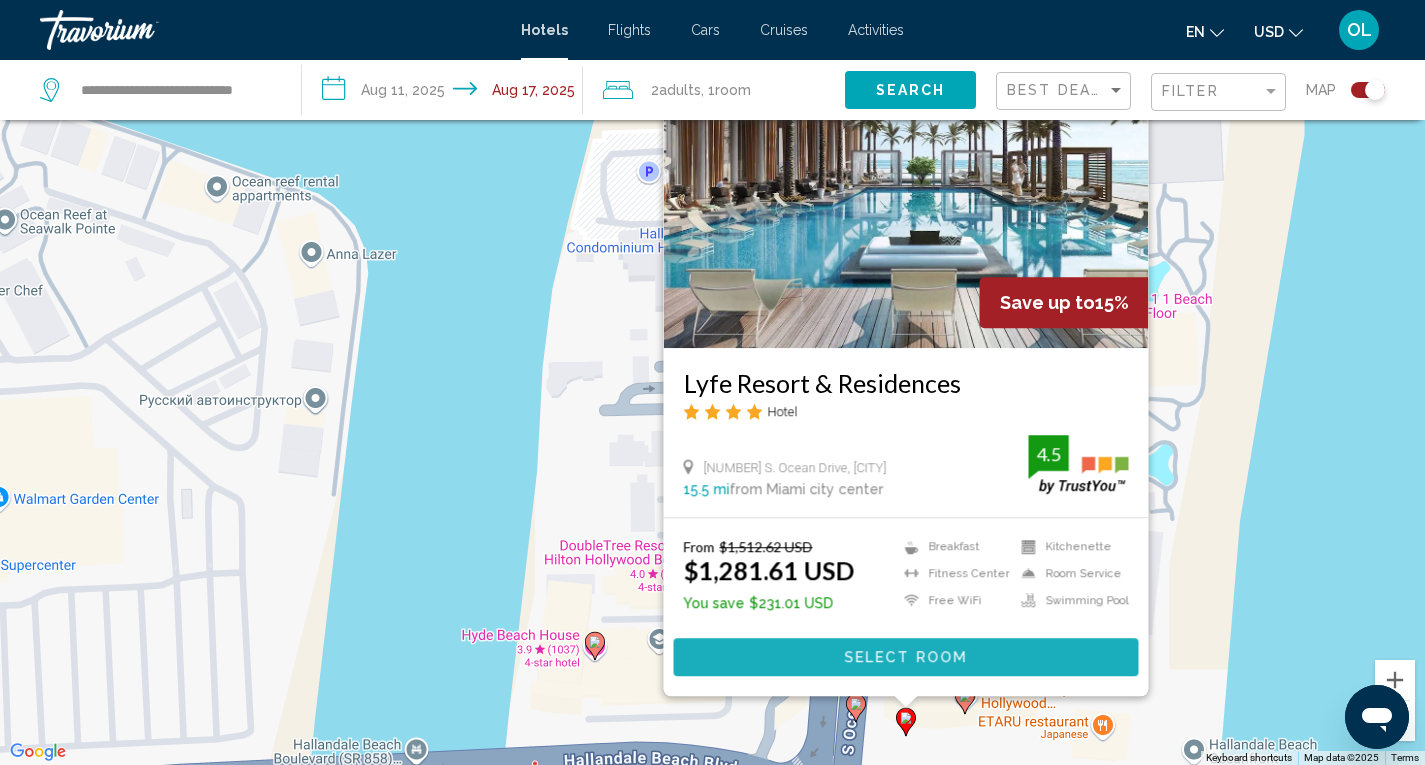 click on "Select Room" at bounding box center (905, 658) 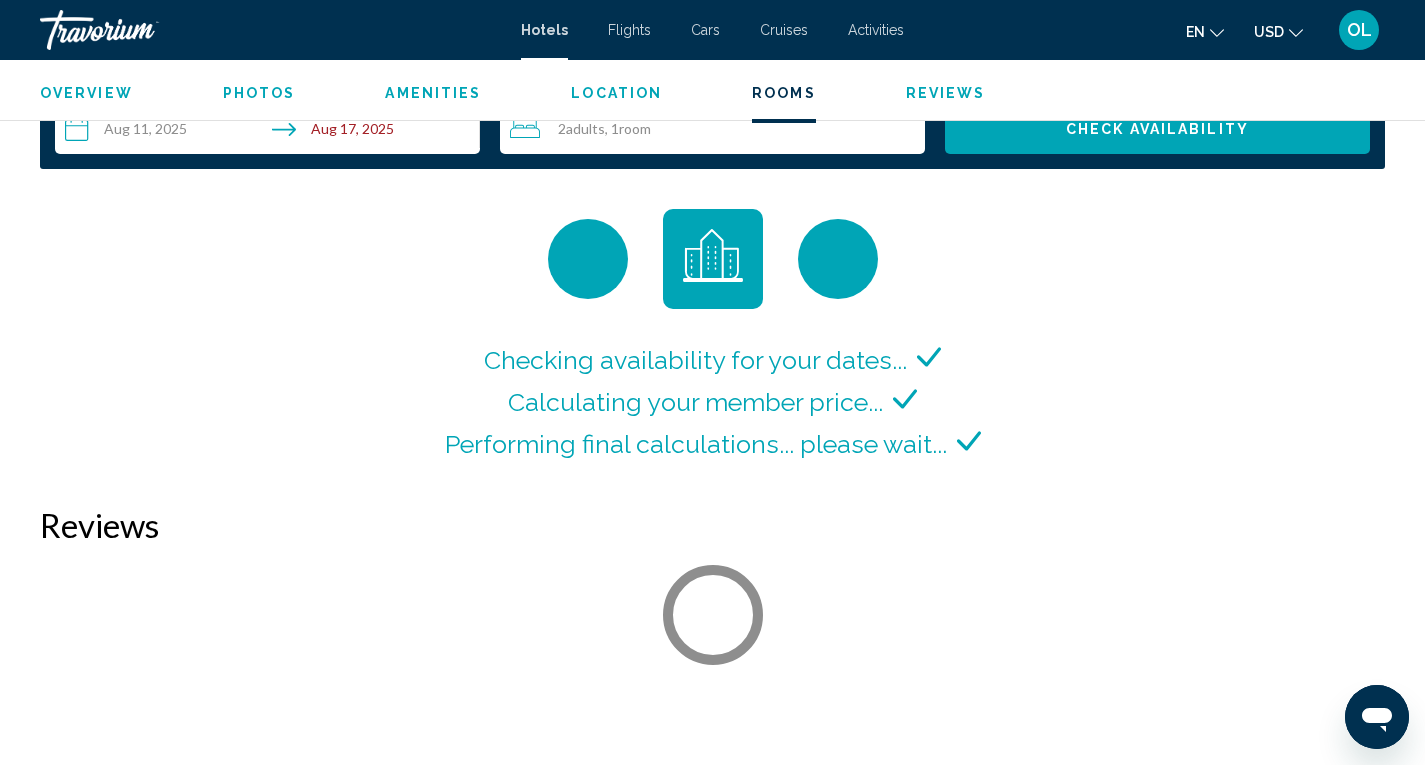 scroll, scrollTop: 2624, scrollLeft: 0, axis: vertical 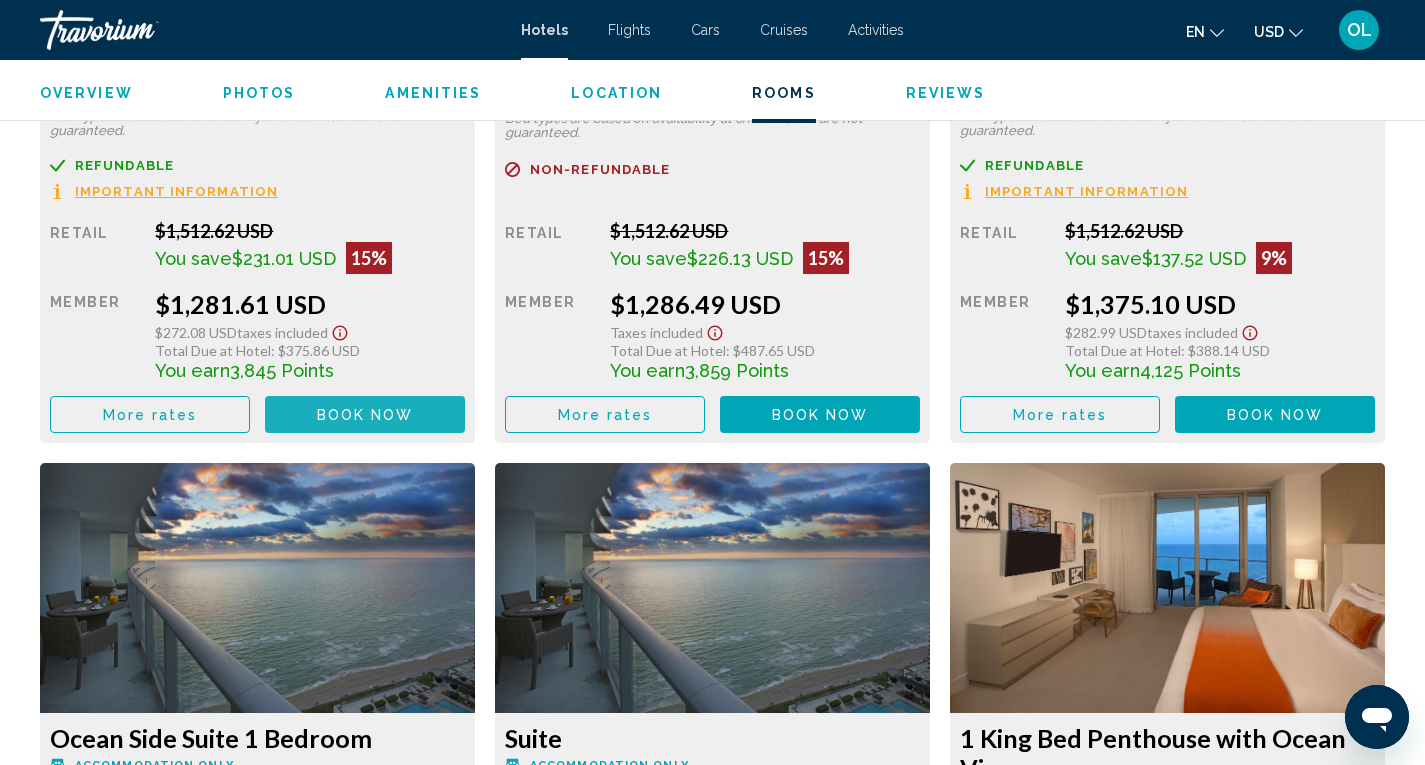 click on "Book now" at bounding box center (365, 415) 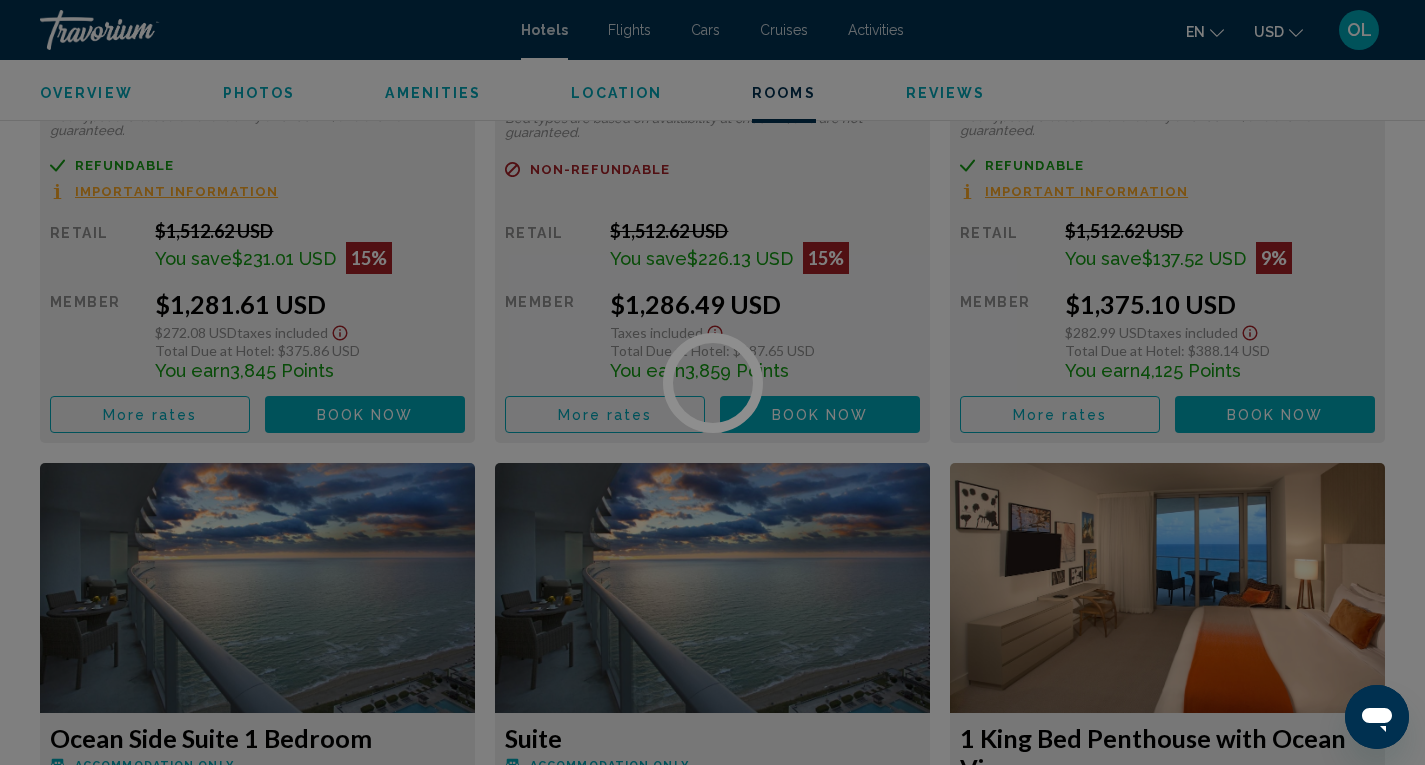 scroll, scrollTop: 0, scrollLeft: 0, axis: both 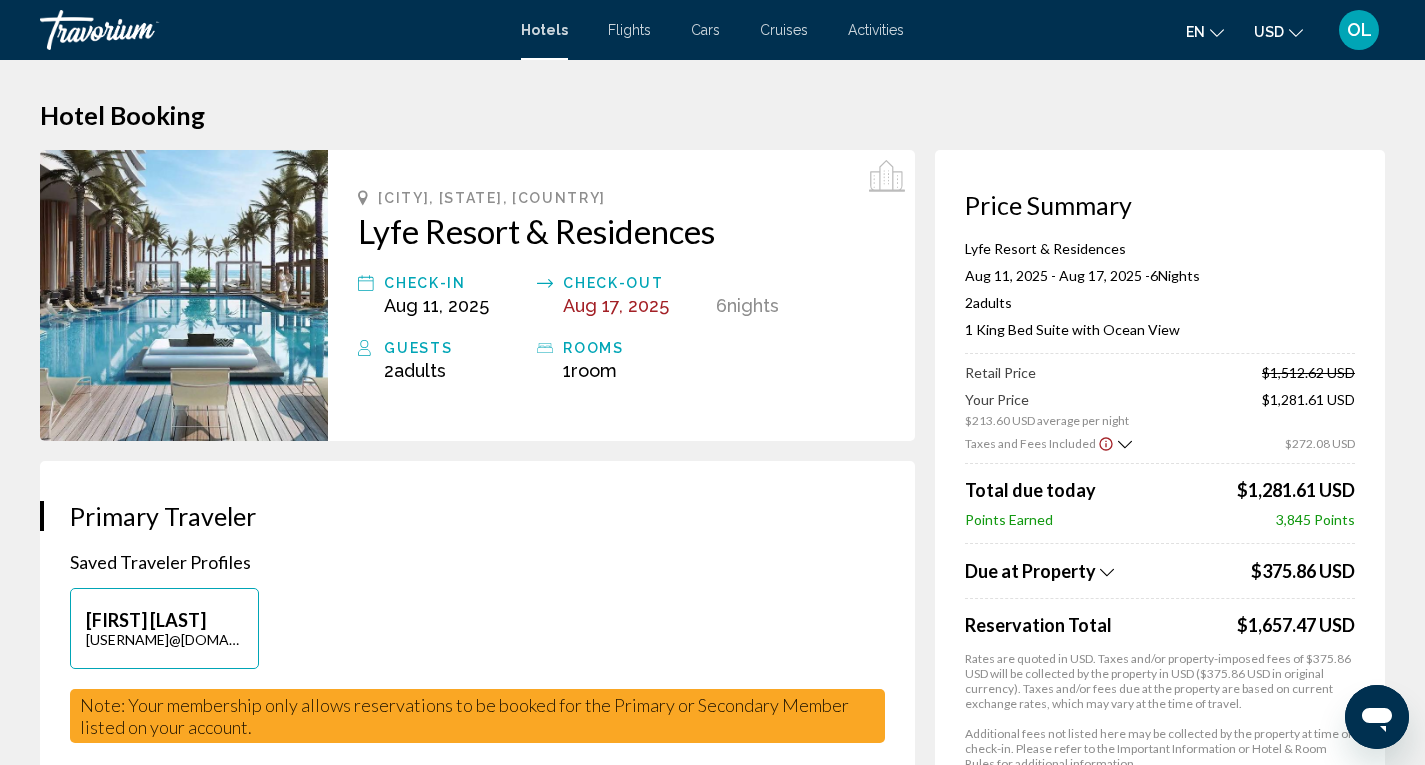 click 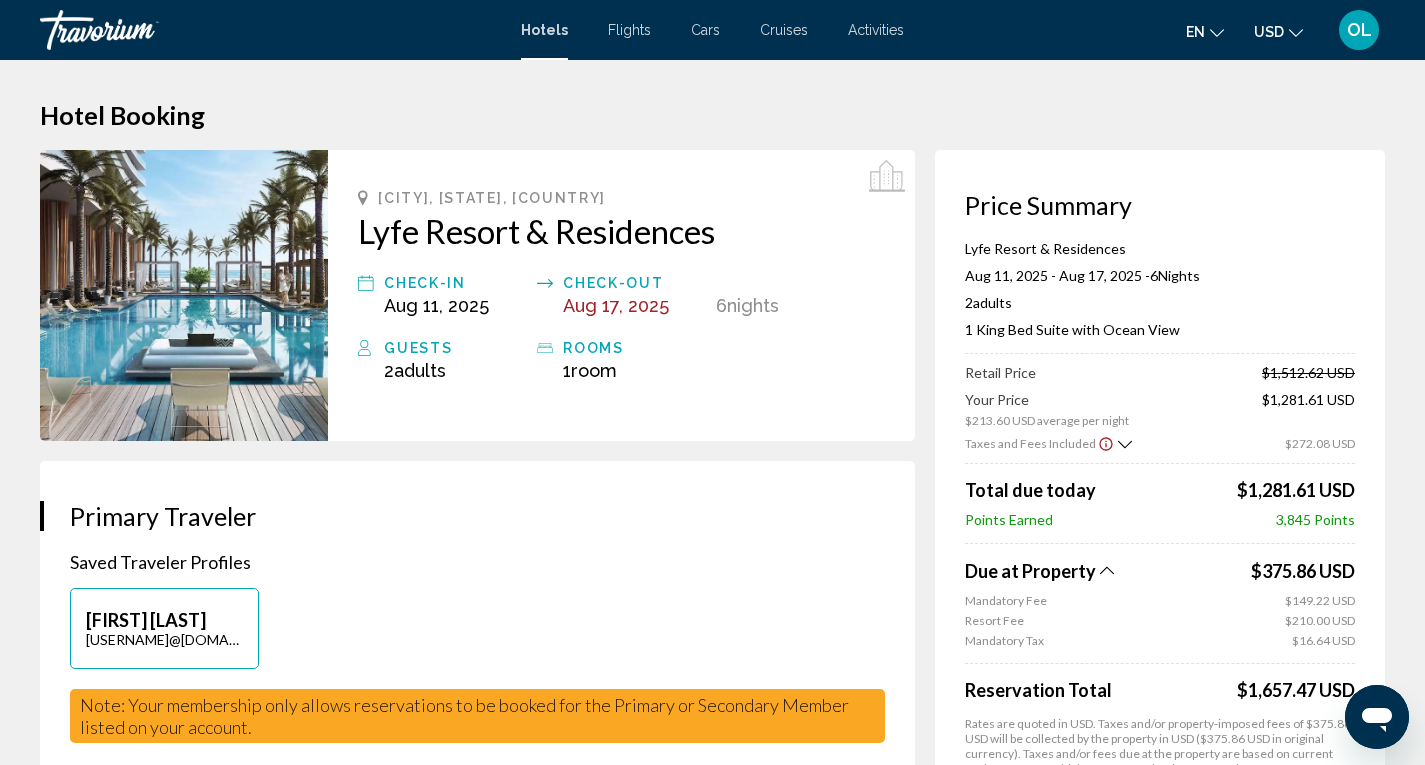 click 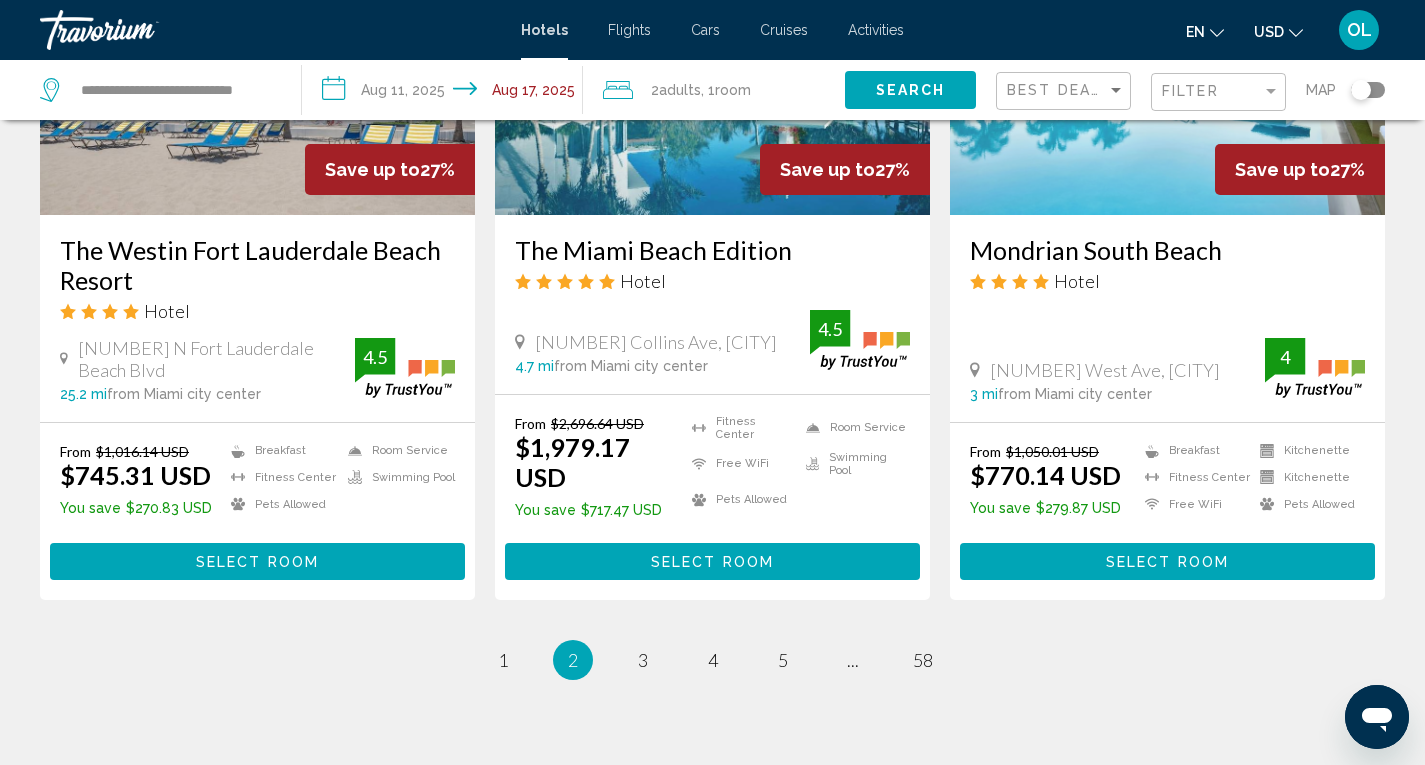 scroll, scrollTop: 2623, scrollLeft: 0, axis: vertical 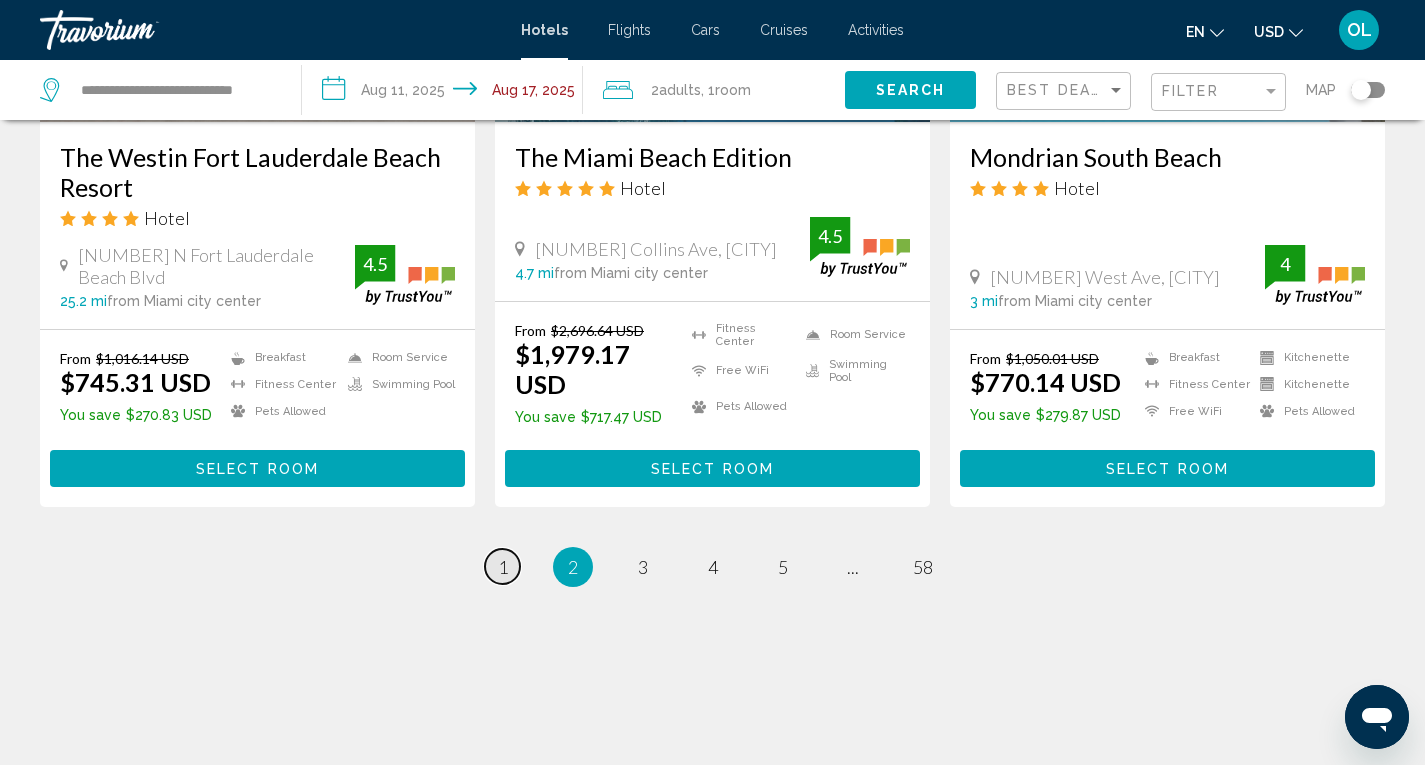 click on "1" at bounding box center [503, 567] 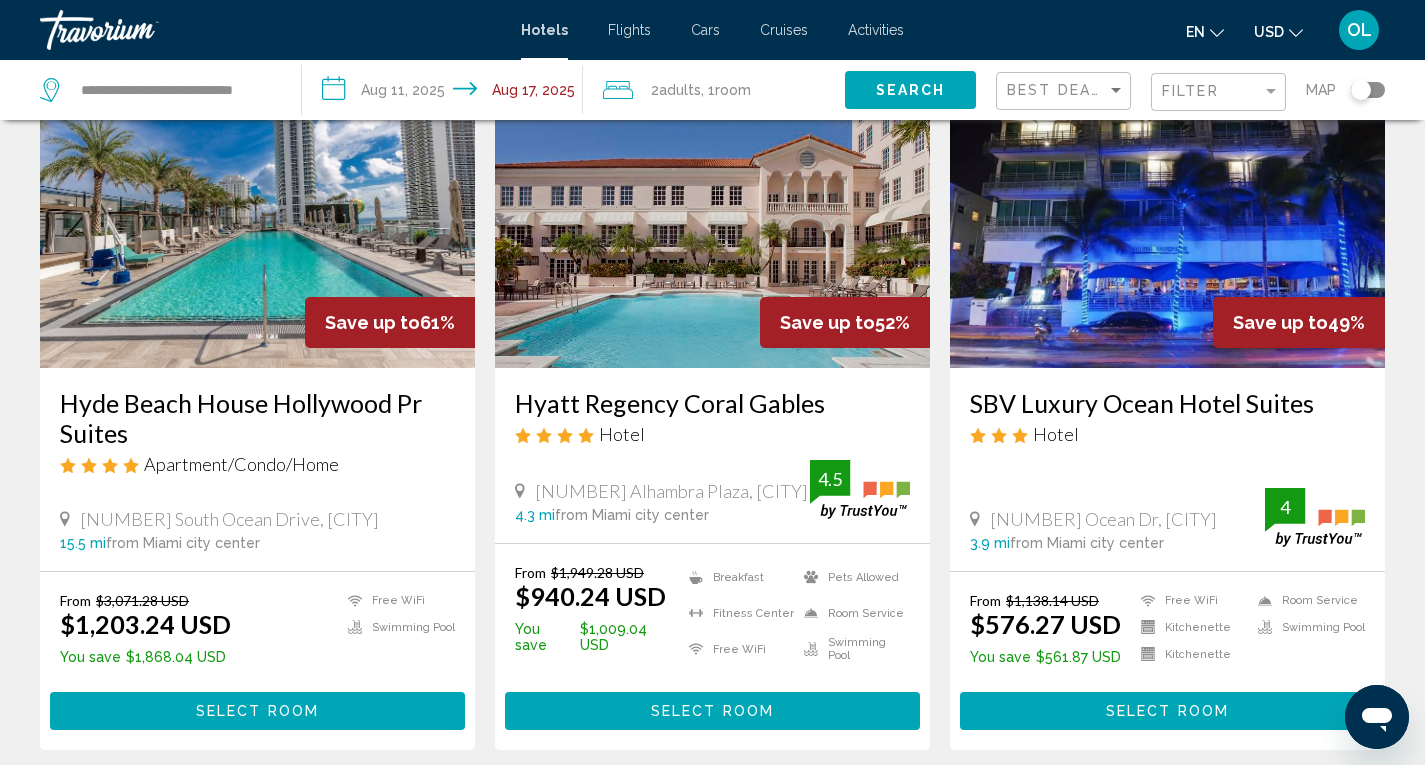 scroll, scrollTop: 0, scrollLeft: 0, axis: both 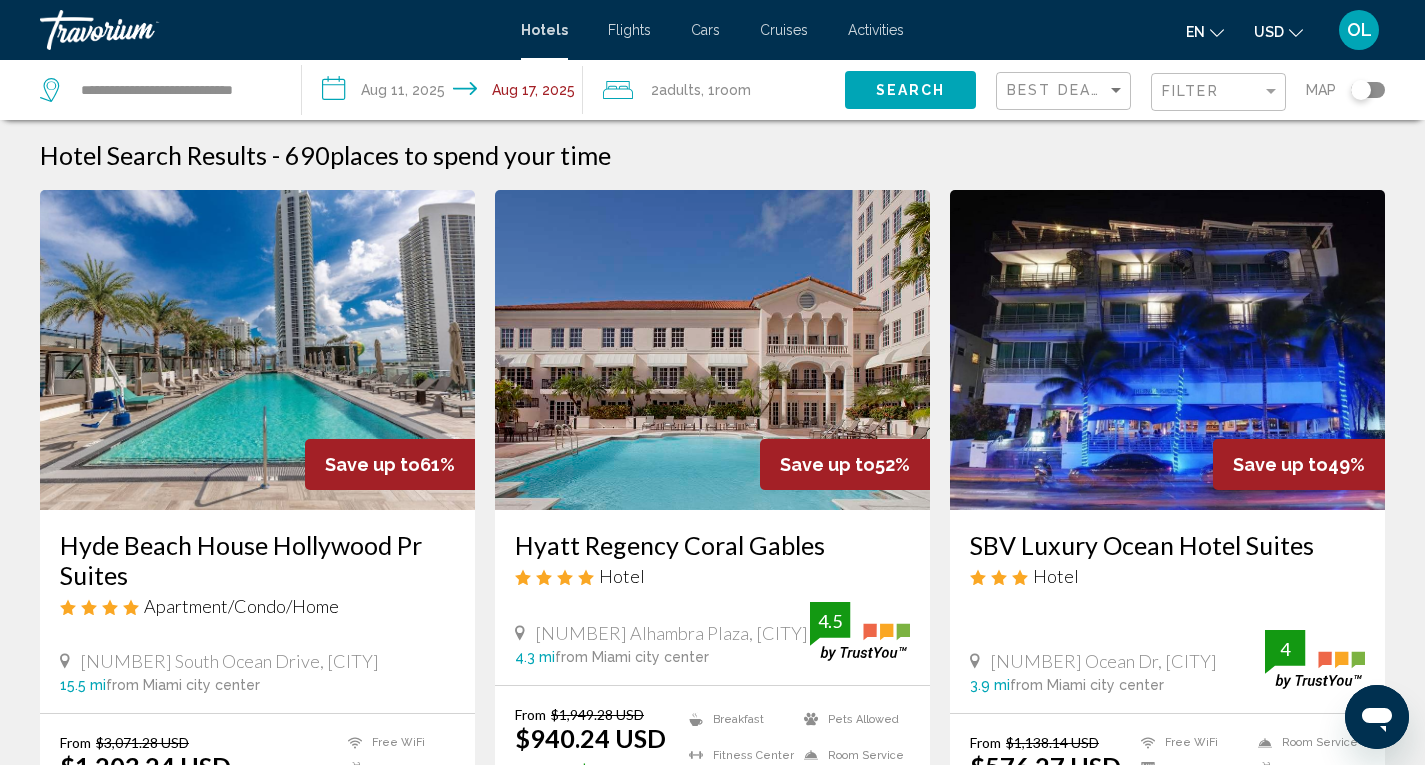 click at bounding box center [257, 350] 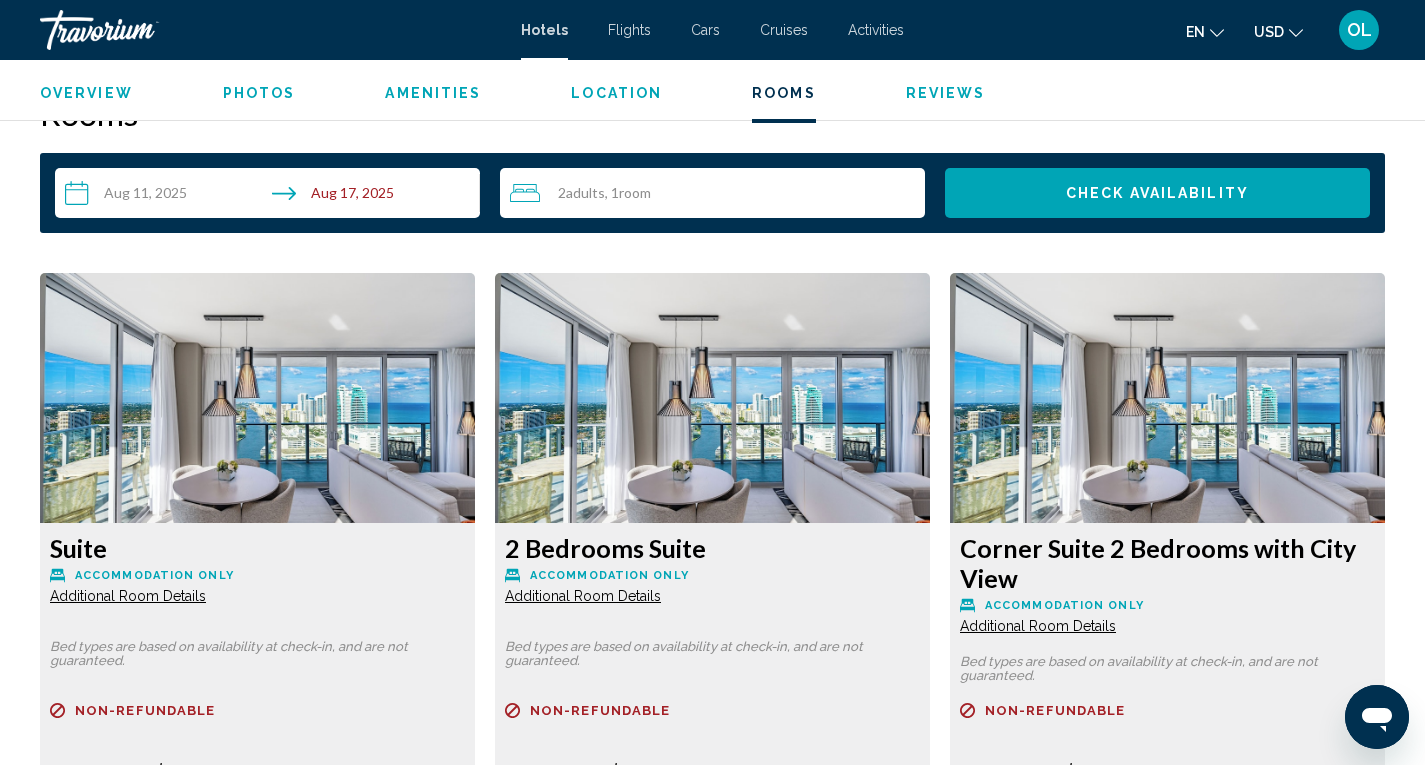 scroll, scrollTop: 2579, scrollLeft: 0, axis: vertical 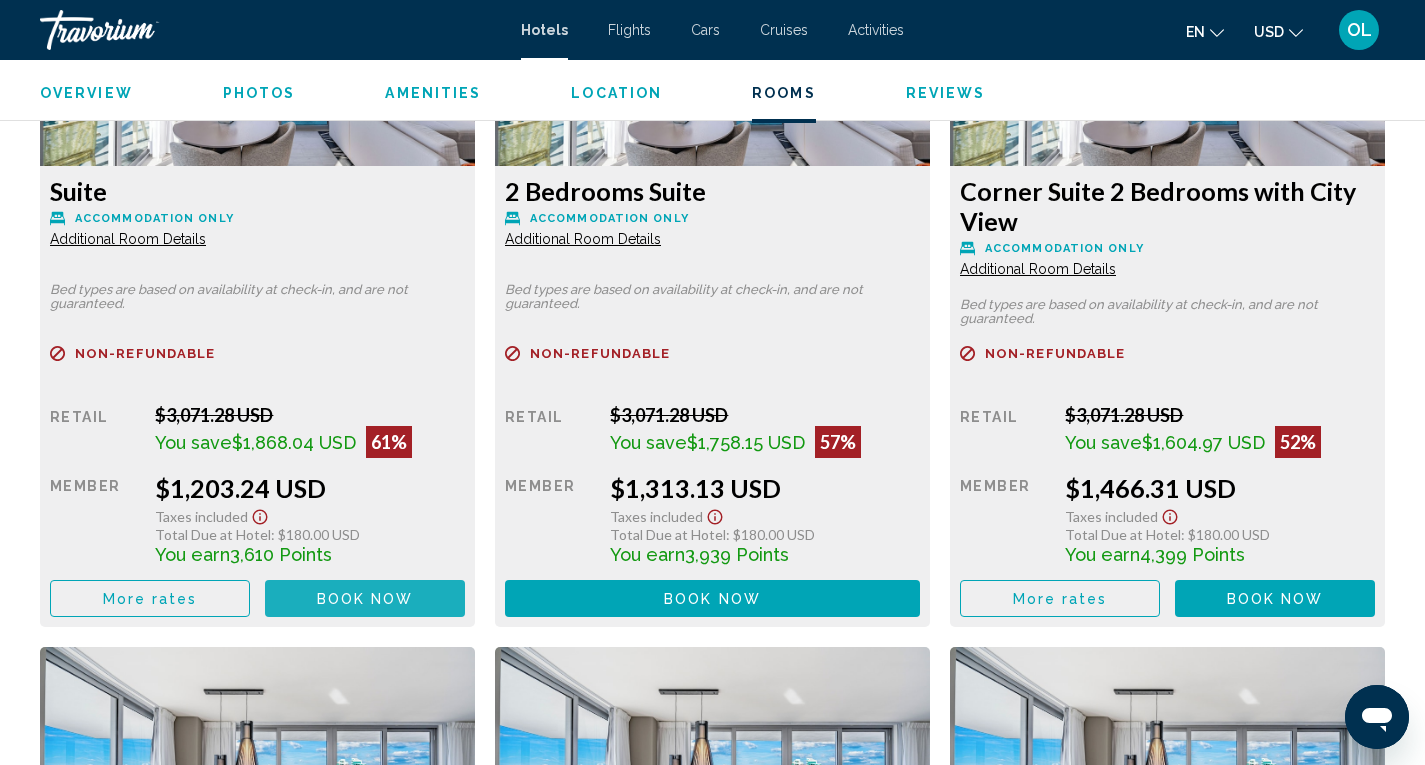 click on "Book now" at bounding box center (365, 599) 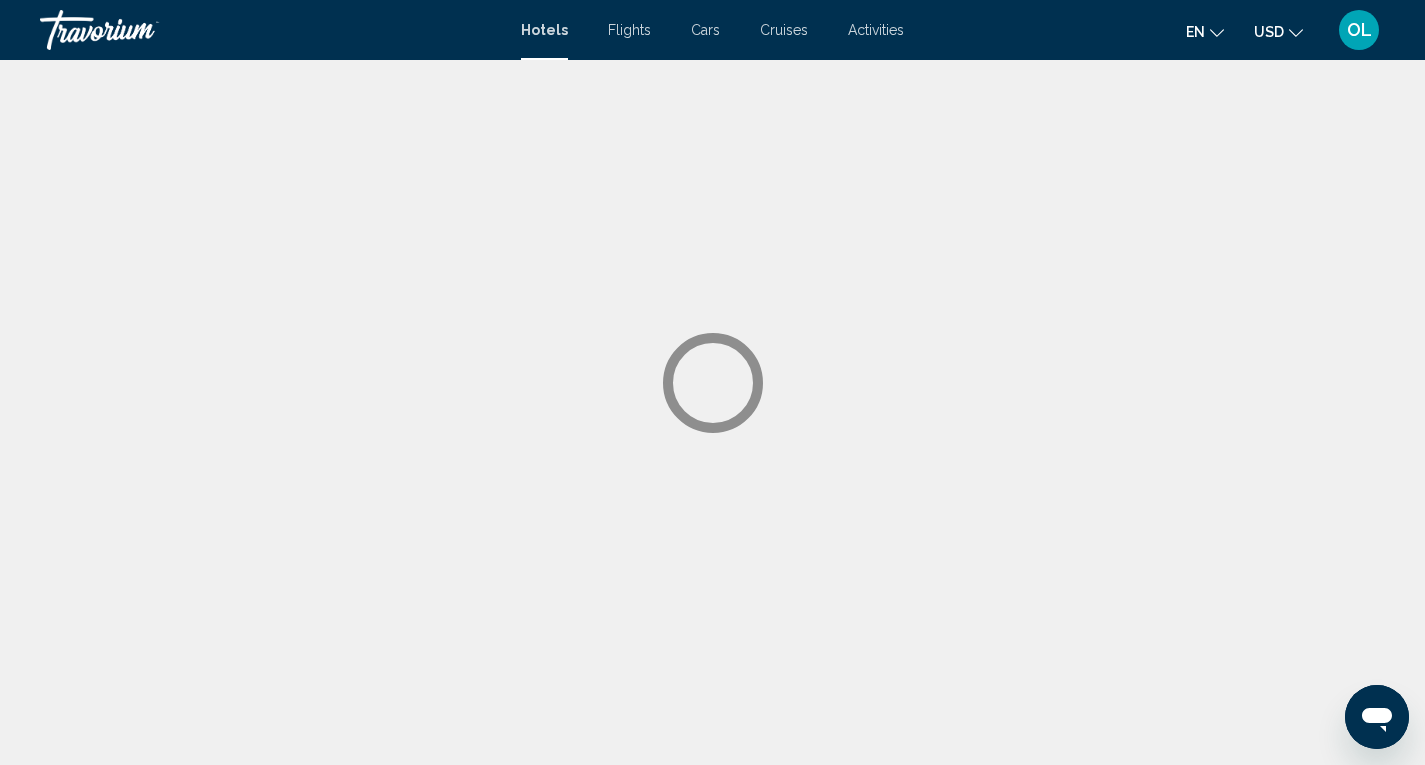 scroll, scrollTop: 0, scrollLeft: 0, axis: both 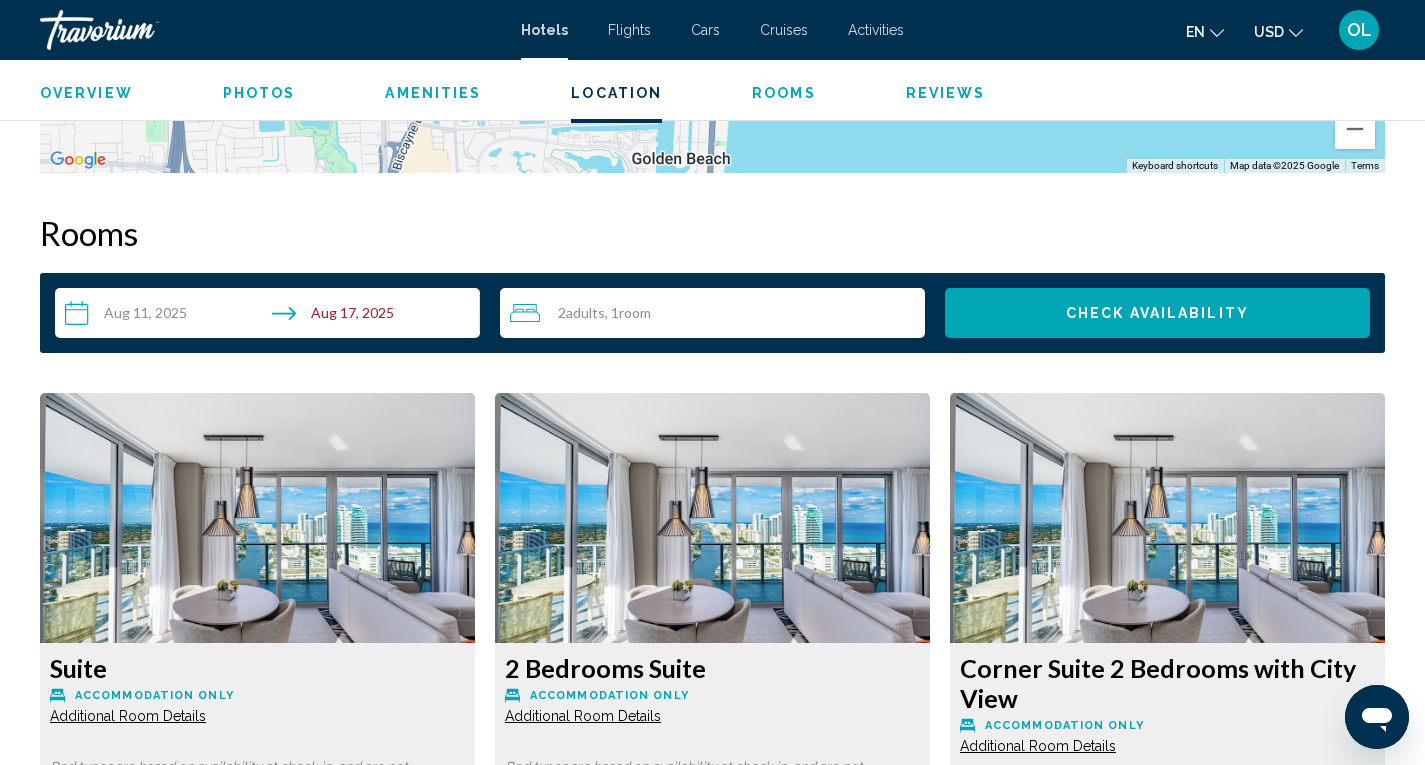 click on "2  Adult Adults , 1  Room rooms" at bounding box center (717, 313) 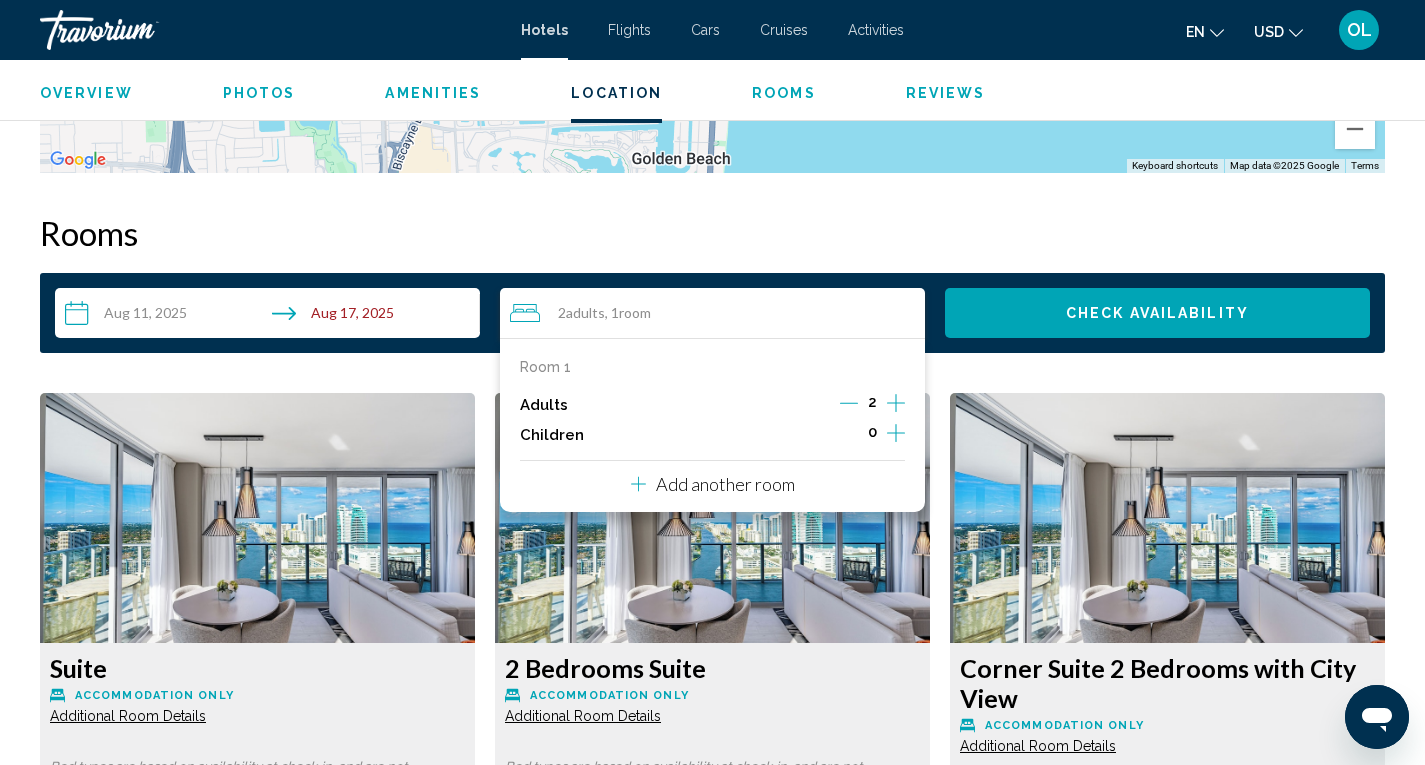 click 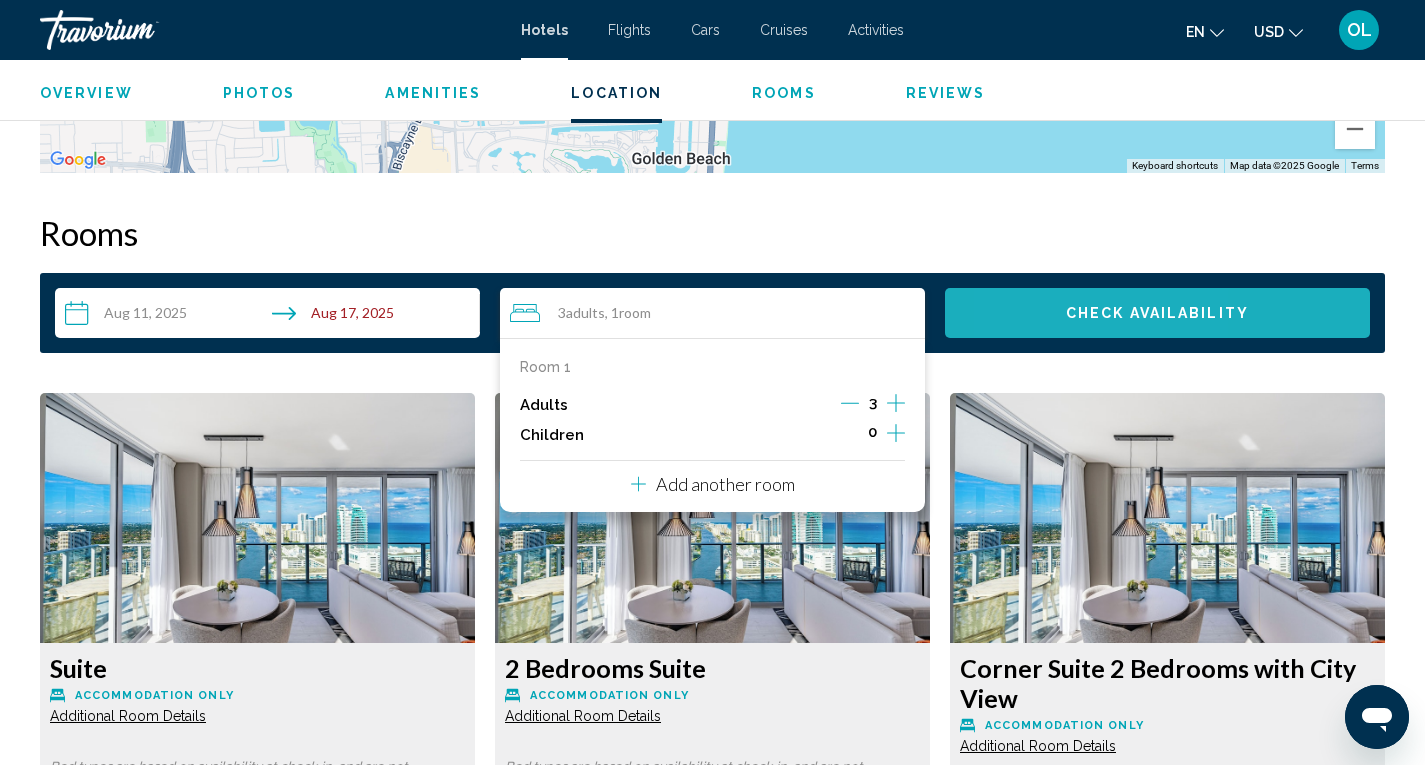 click on "Check Availability" at bounding box center [1157, 313] 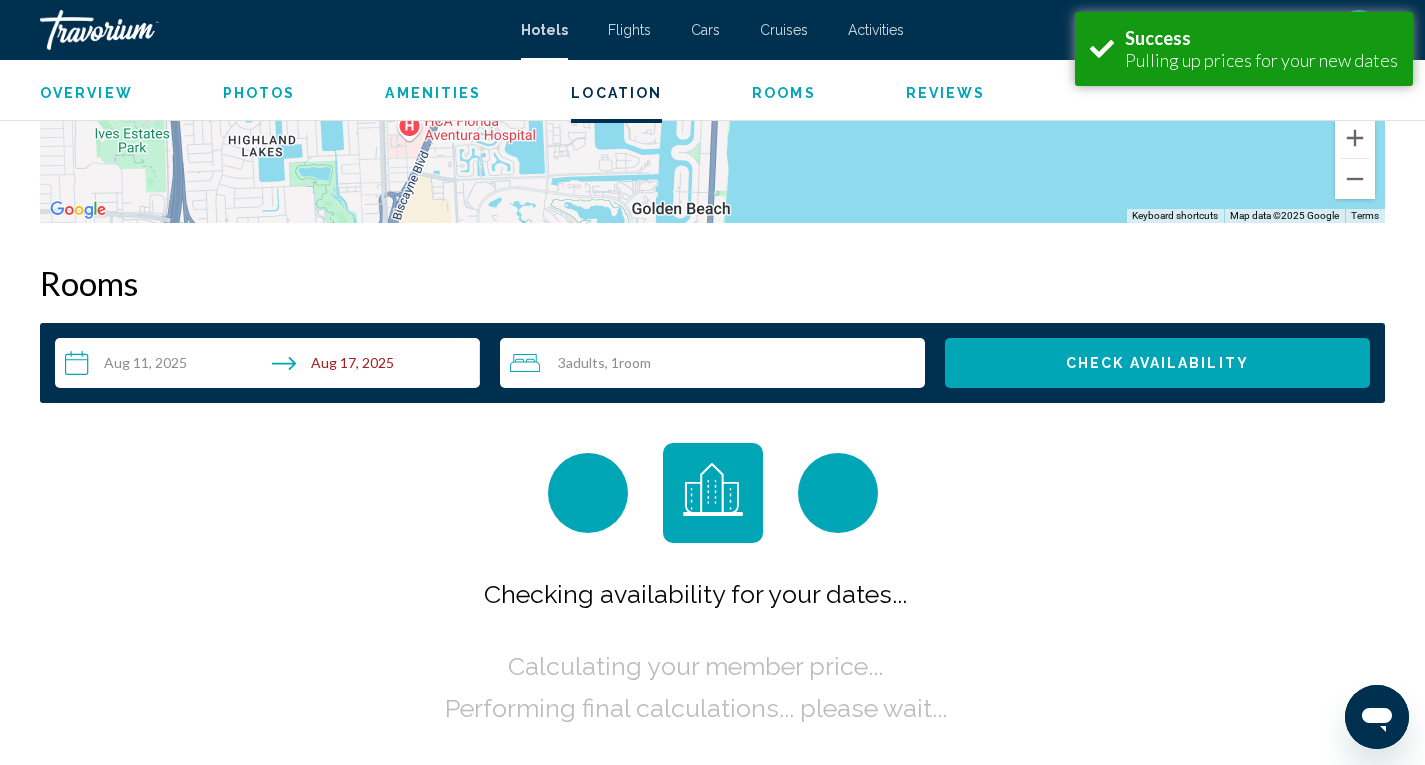 scroll, scrollTop: 2531, scrollLeft: 0, axis: vertical 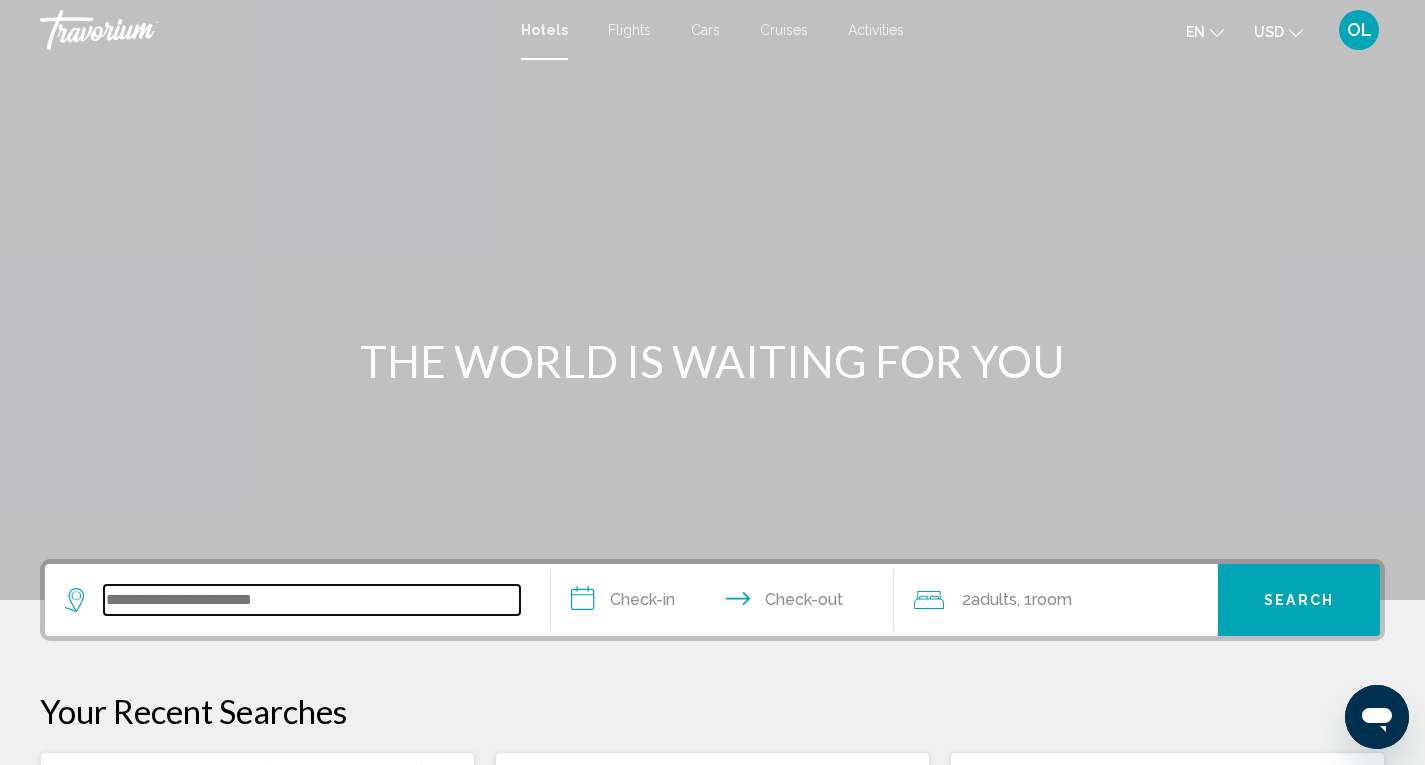 click at bounding box center [312, 600] 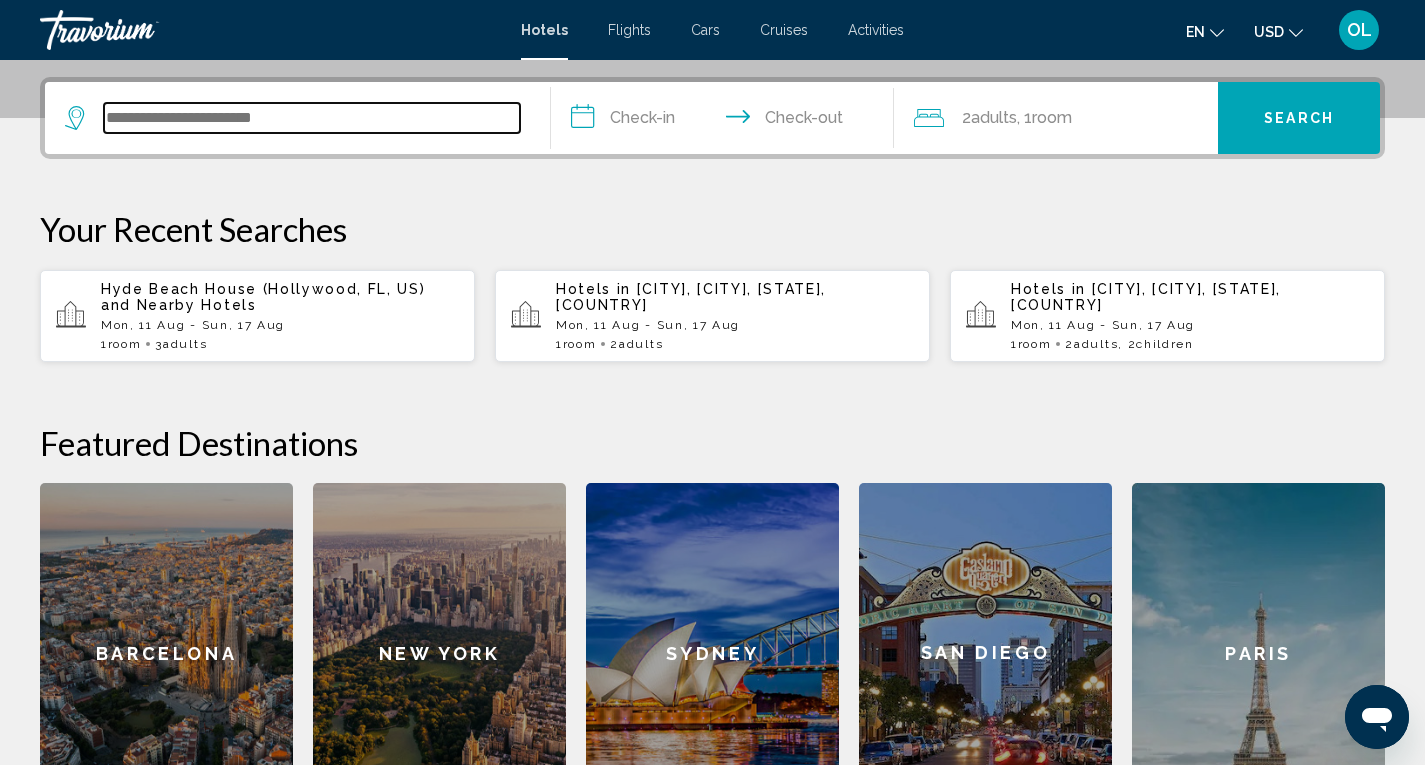 scroll, scrollTop: 494, scrollLeft: 0, axis: vertical 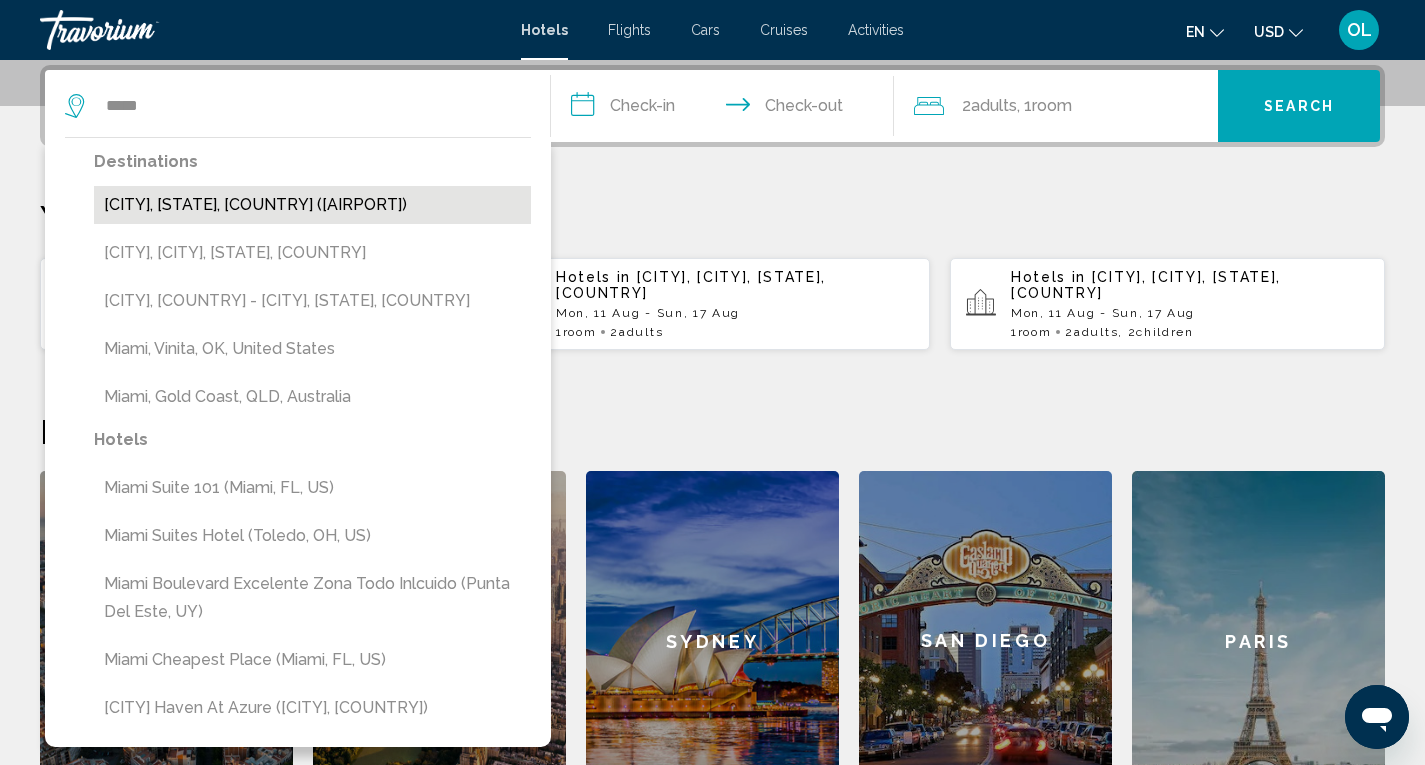 click on "[CITY], [STATE], [COUNTRY] ([AIRPORT])" at bounding box center (312, 205) 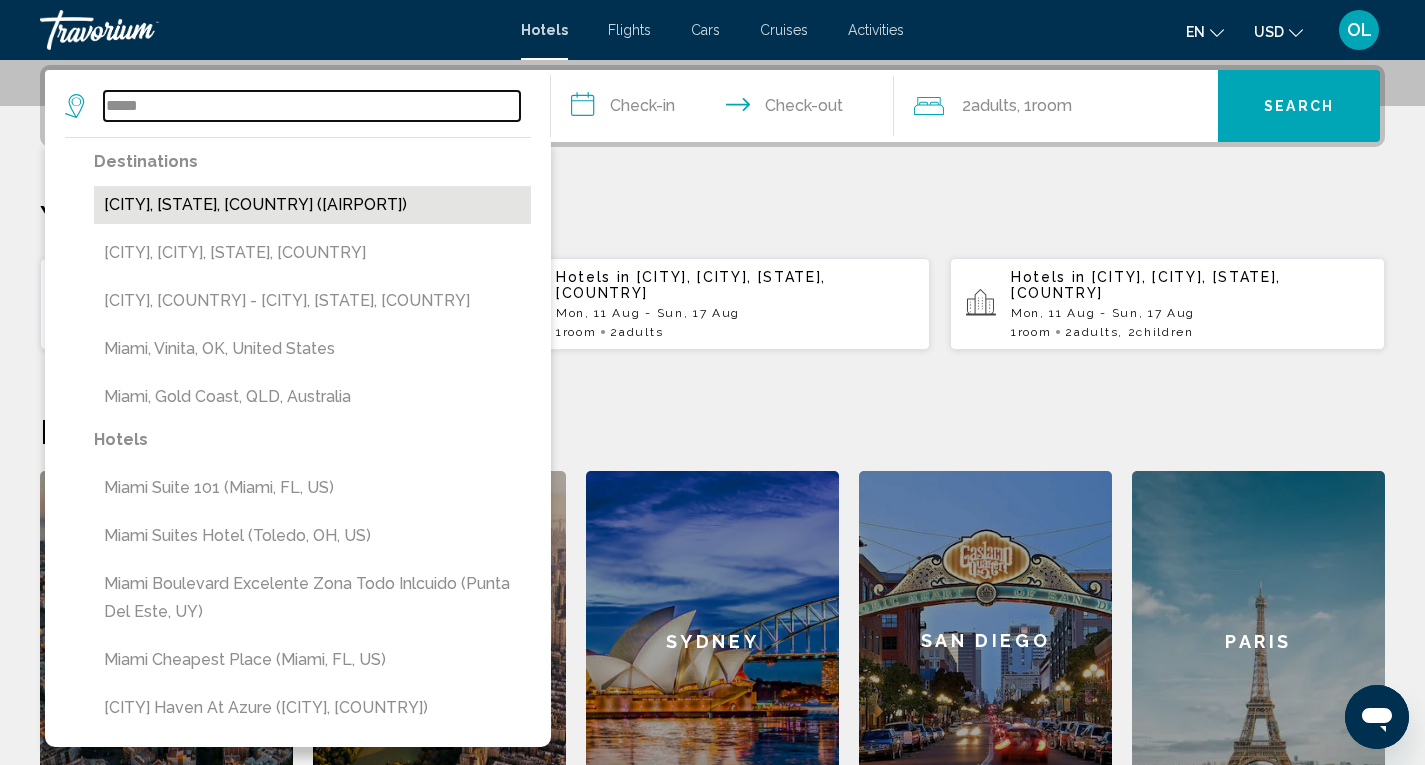 type on "**********" 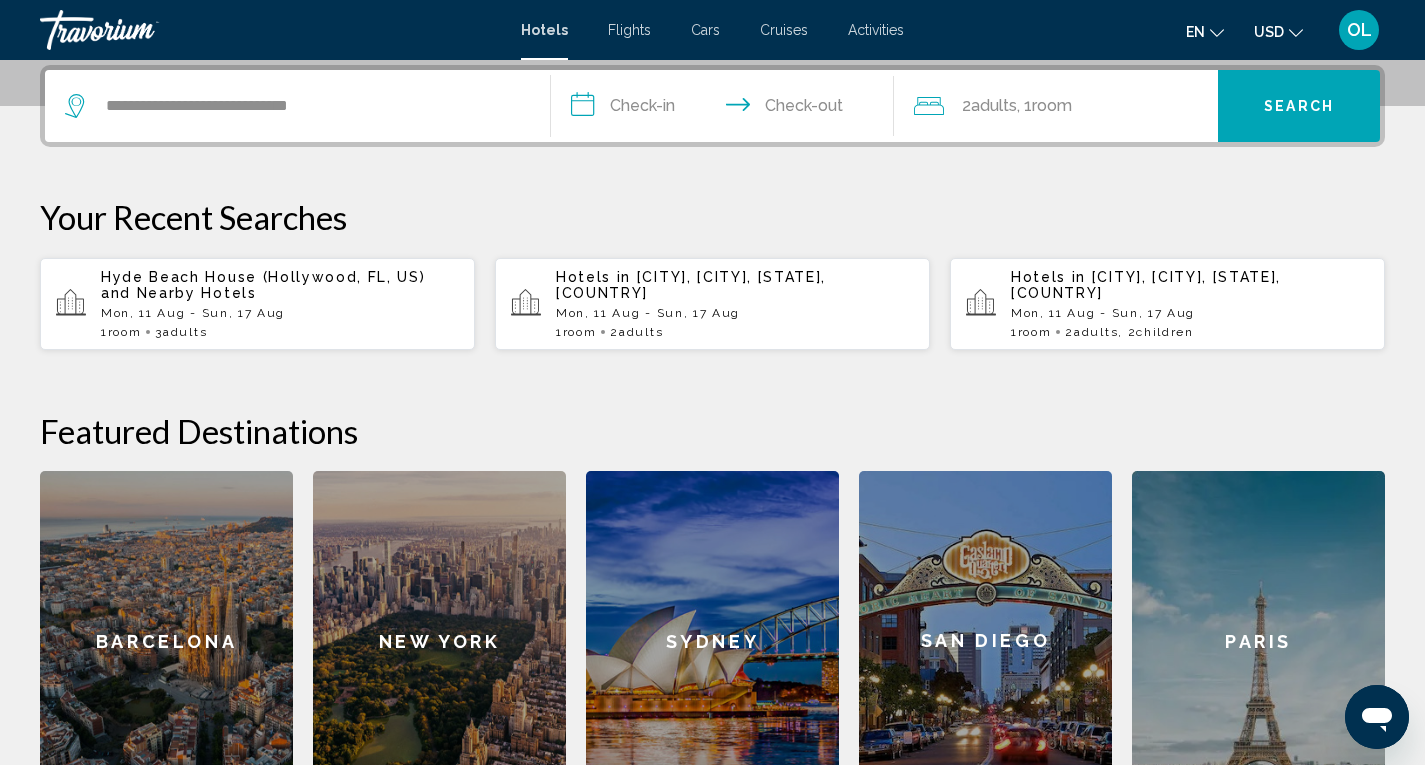 click on "**********" at bounding box center [727, 109] 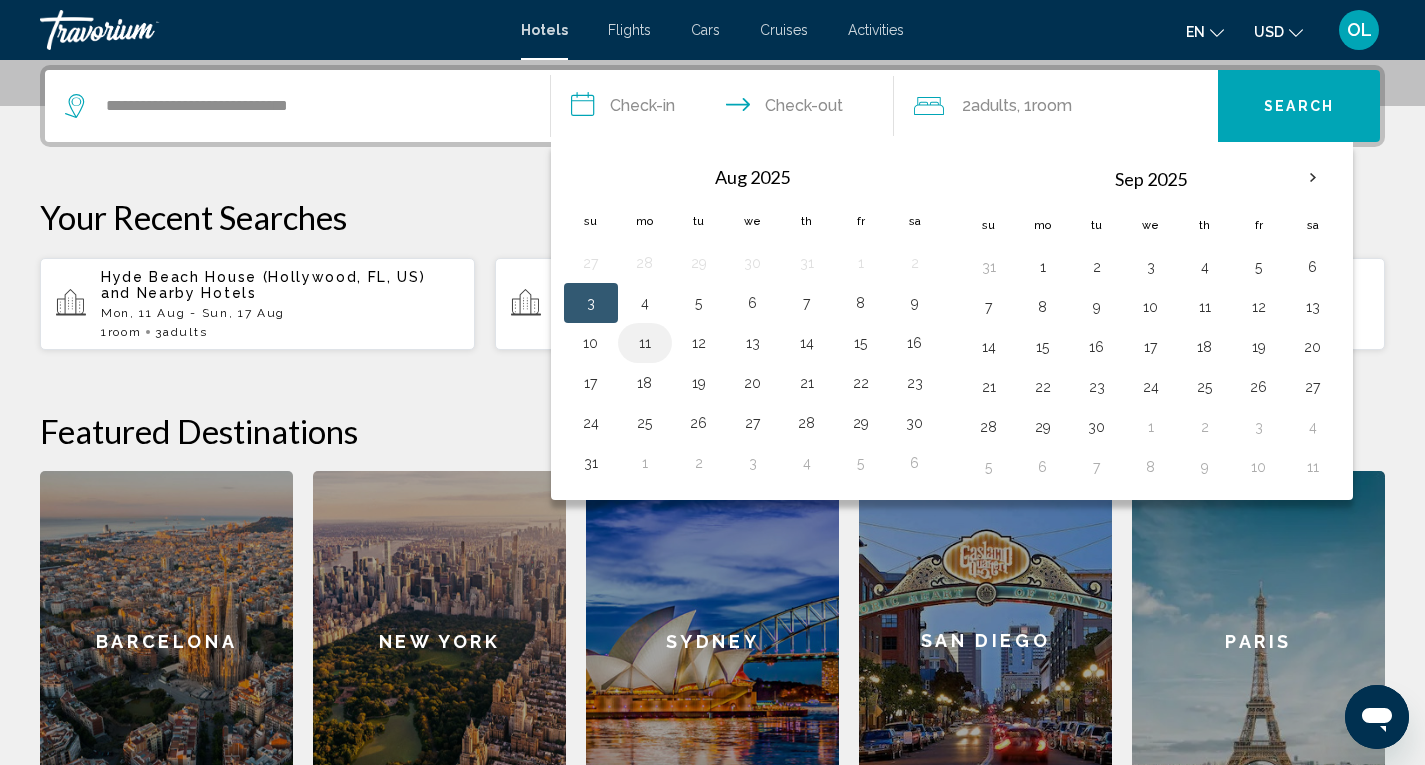 click on "11" at bounding box center (645, 343) 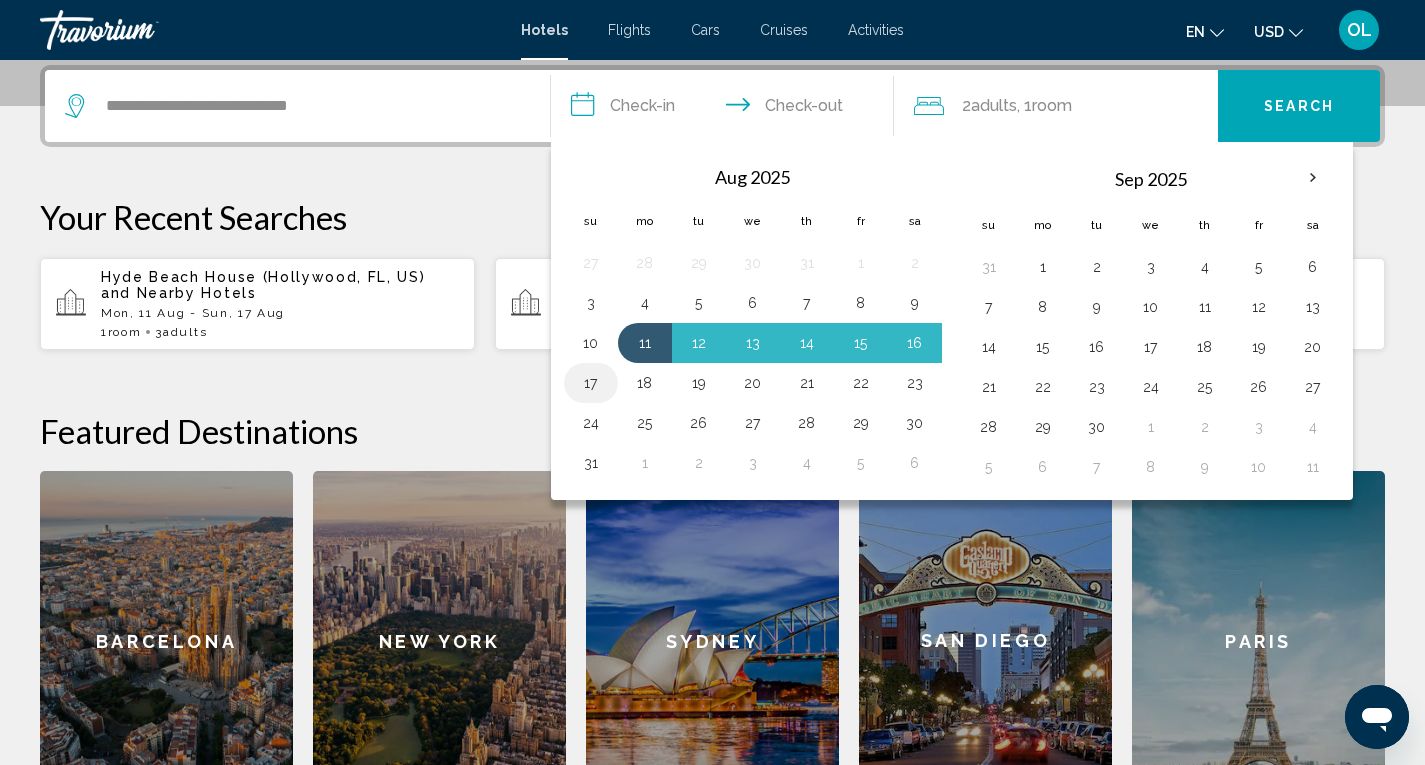 click on "17" at bounding box center [591, 383] 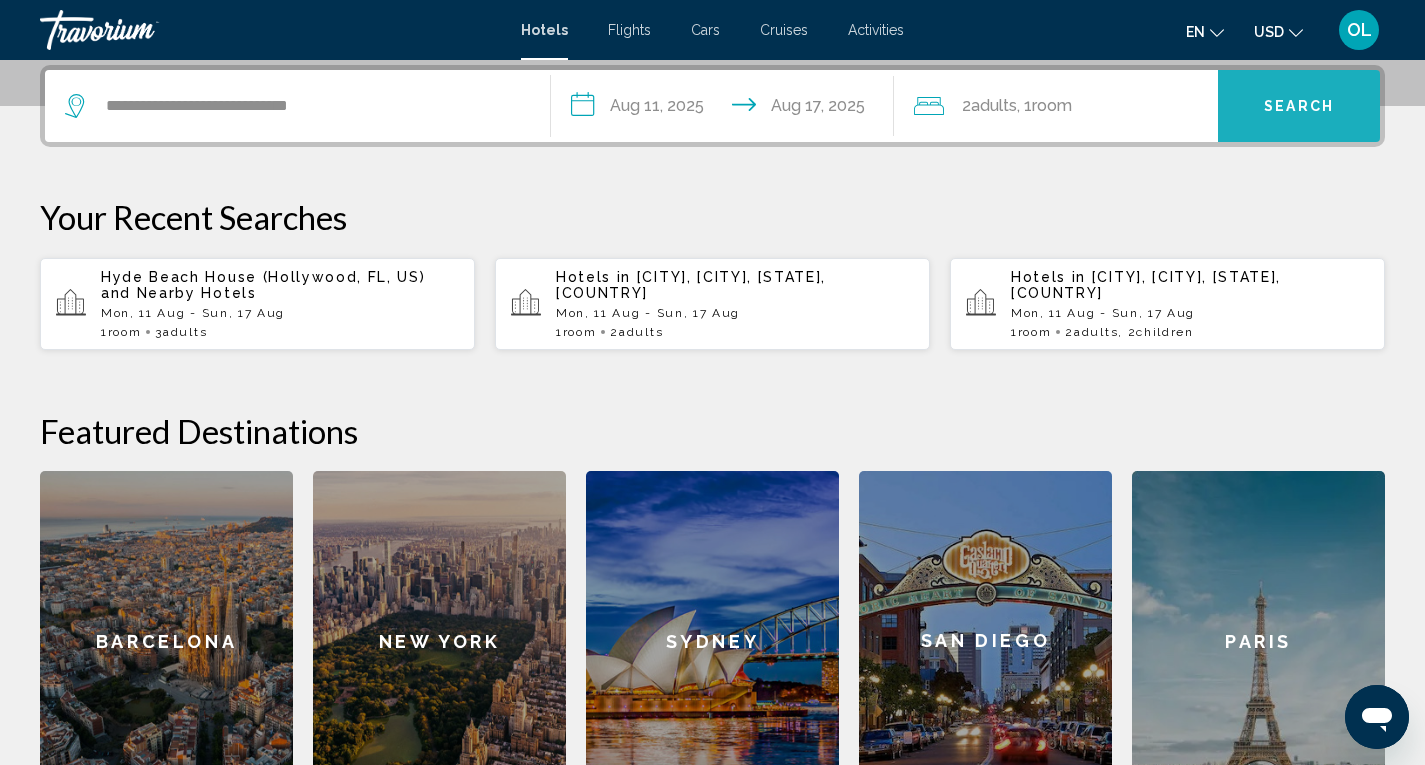 click on "Search" at bounding box center [1299, 107] 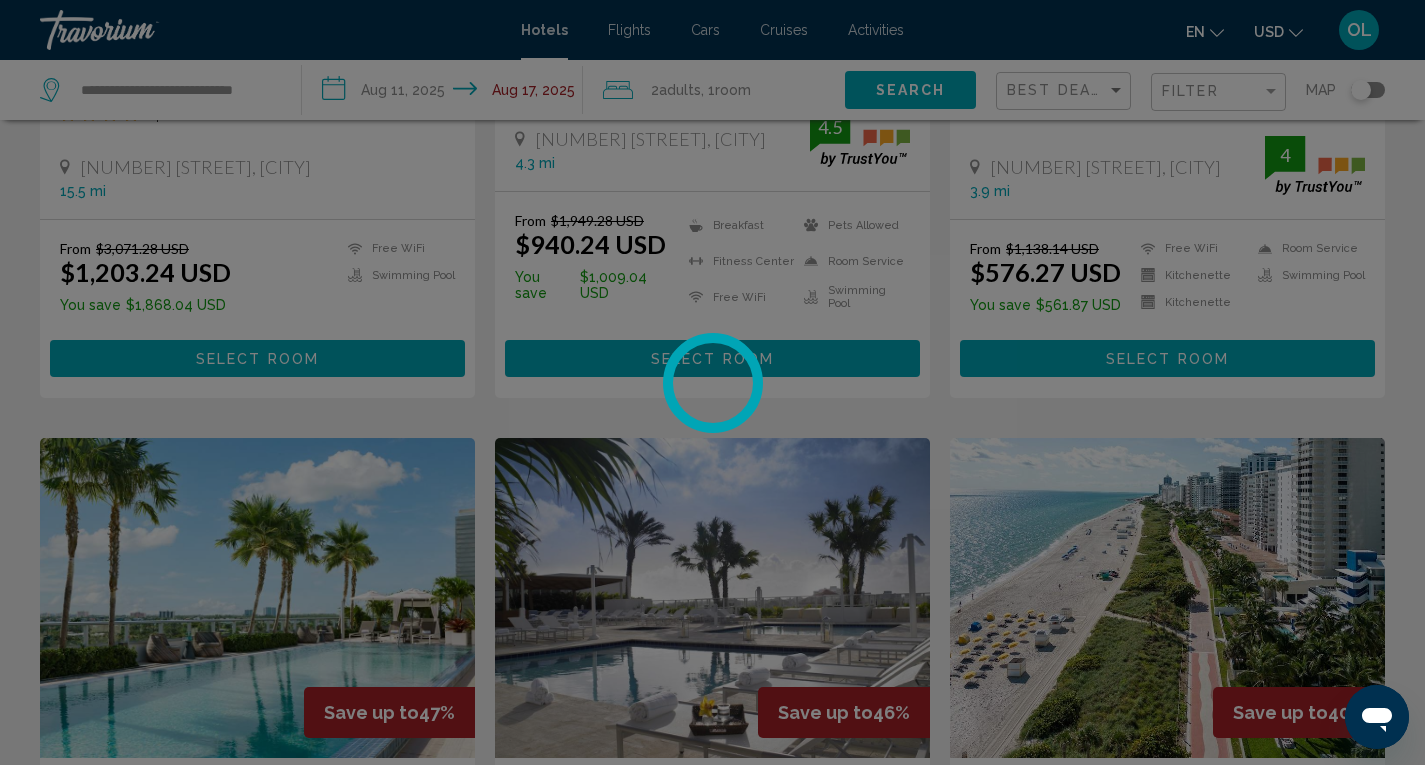 scroll, scrollTop: 0, scrollLeft: 0, axis: both 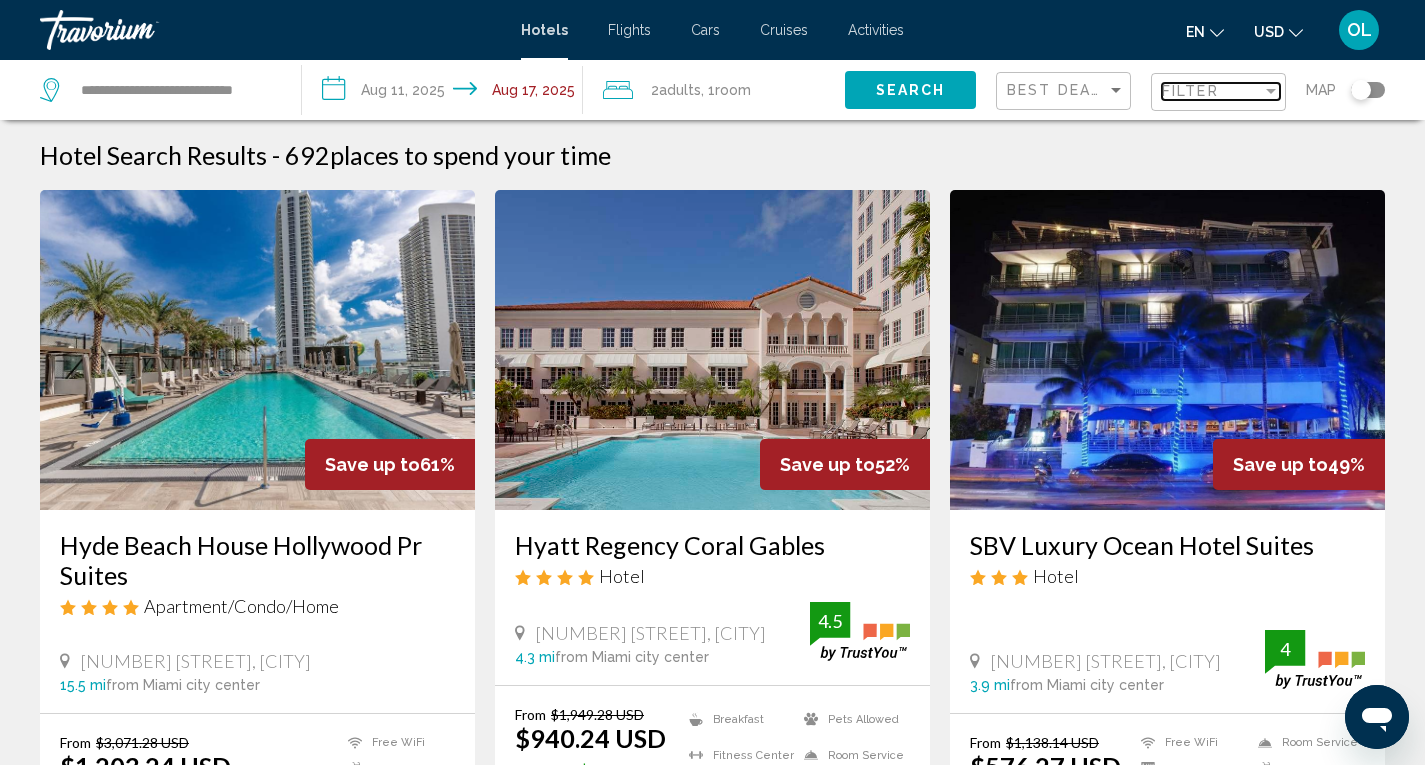 click on "Filter" at bounding box center (1212, 91) 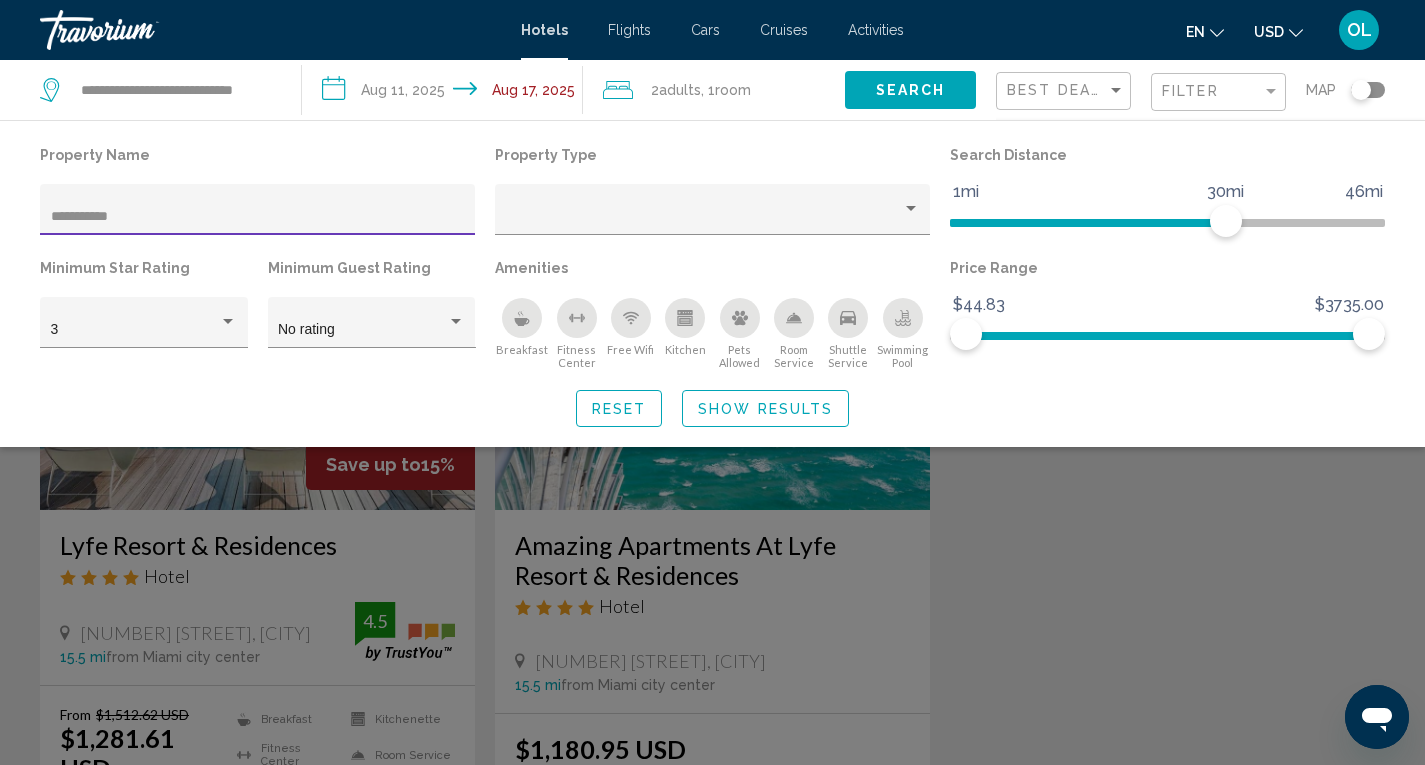 type on "**********" 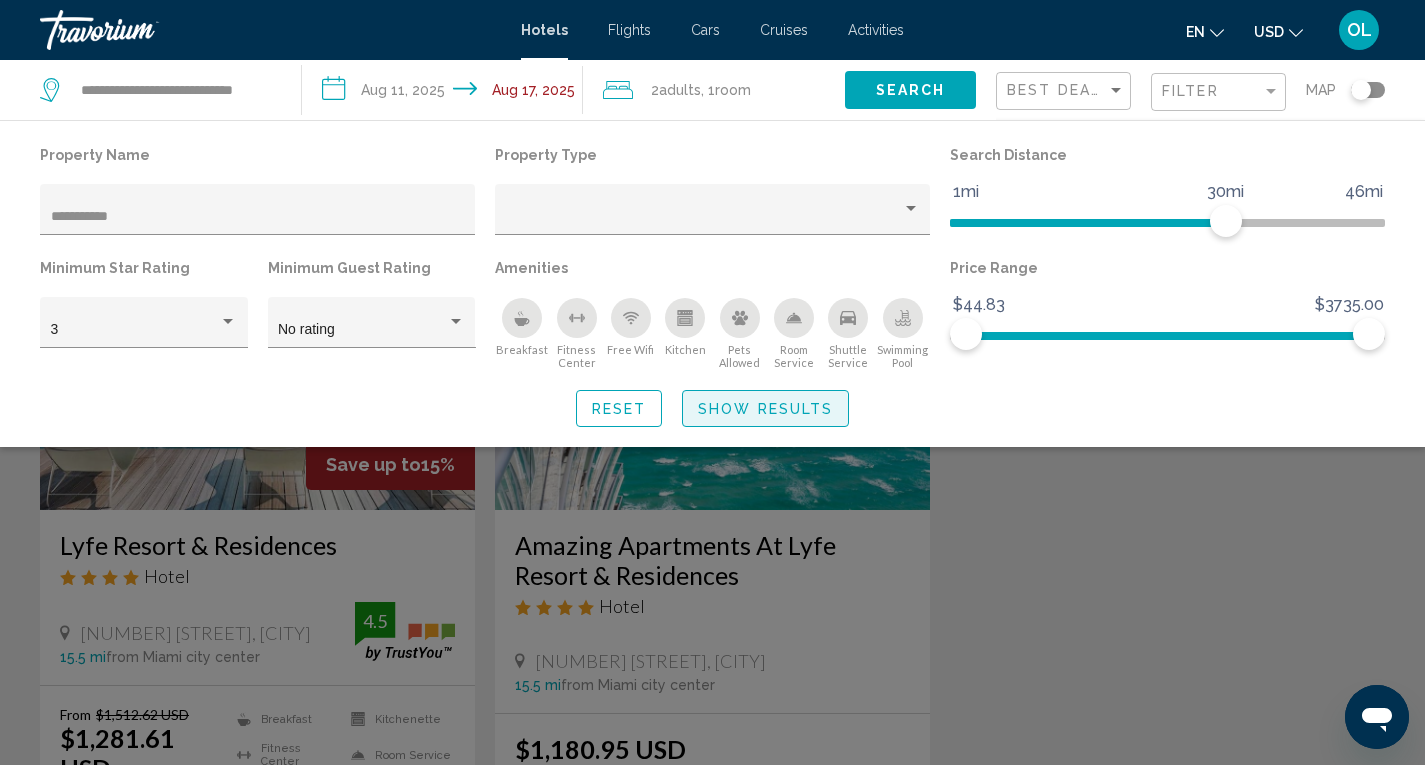 click on "Show Results" 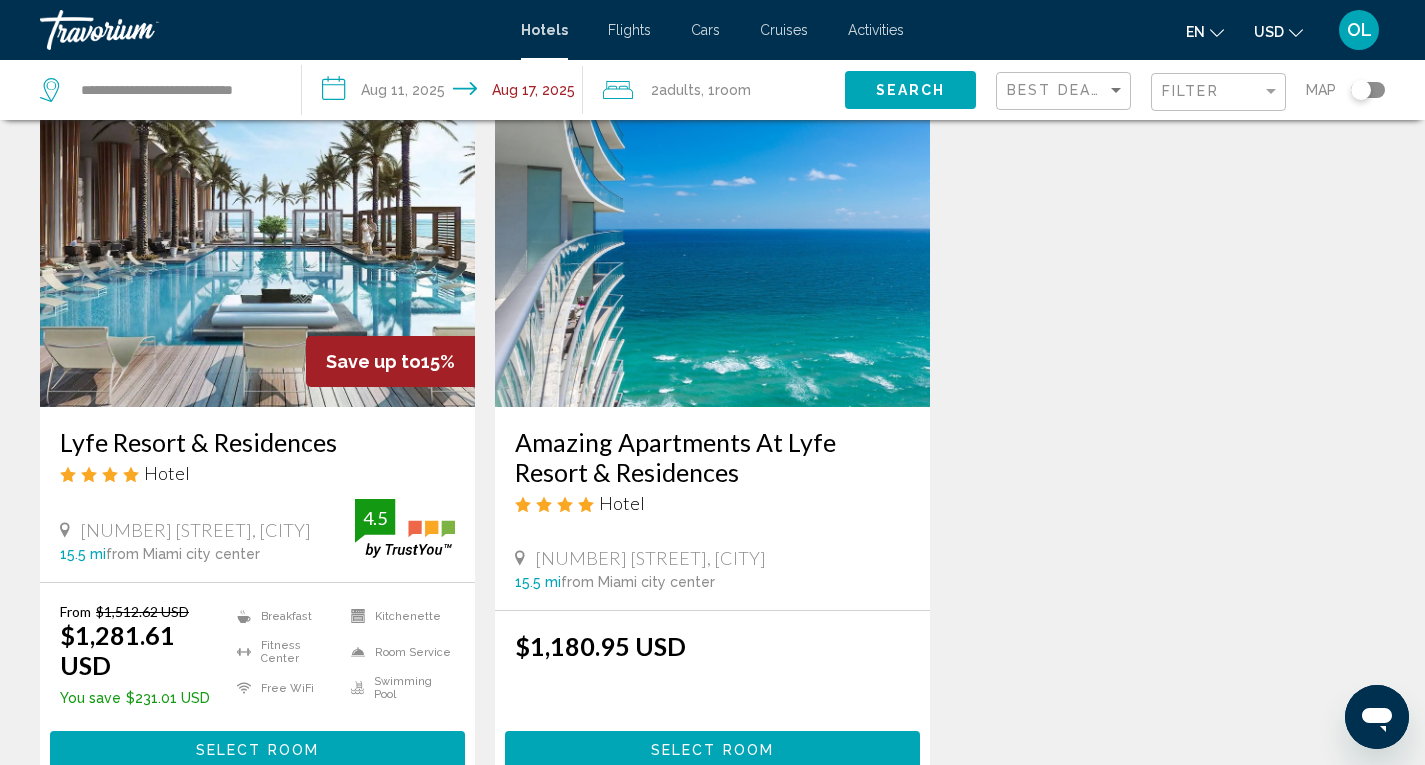 scroll, scrollTop: 115, scrollLeft: 0, axis: vertical 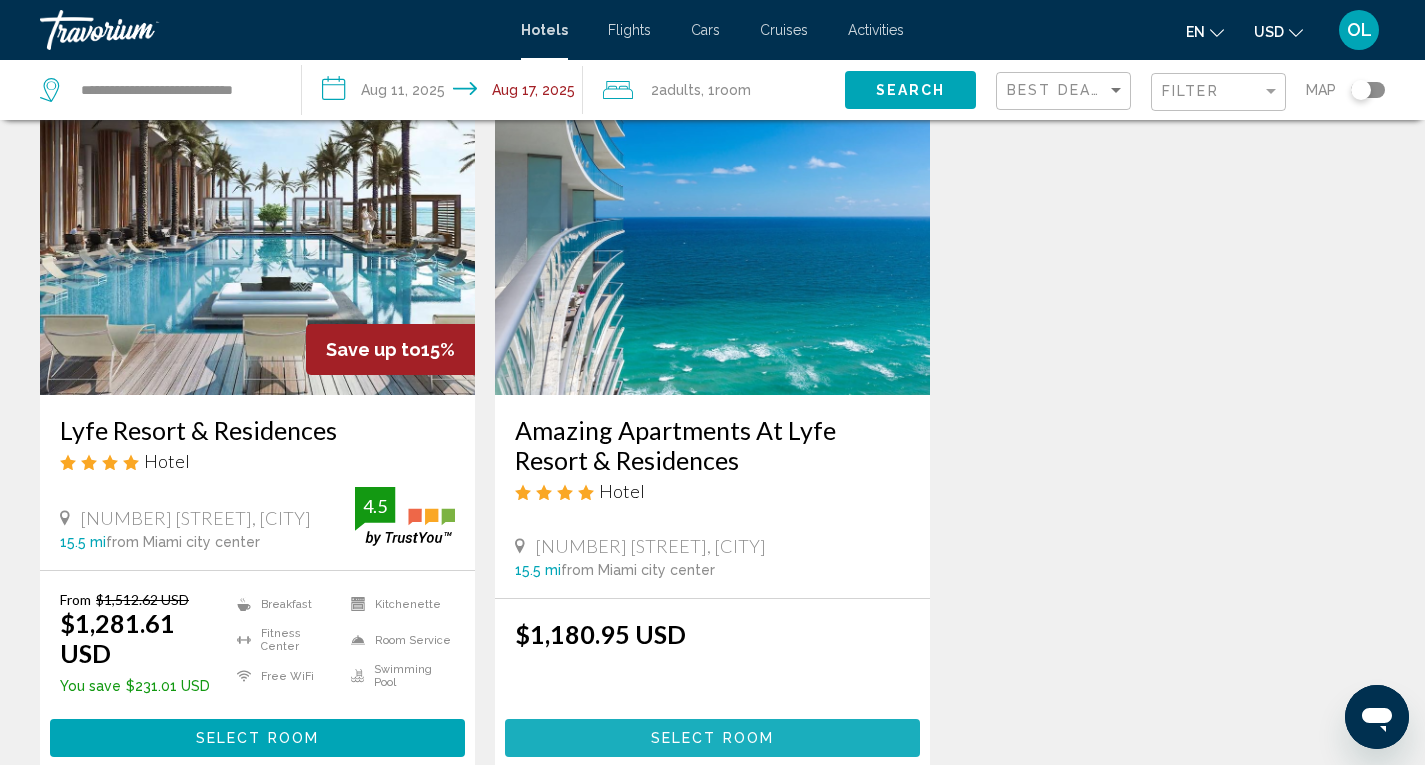 click on "Select Room" at bounding box center [712, 739] 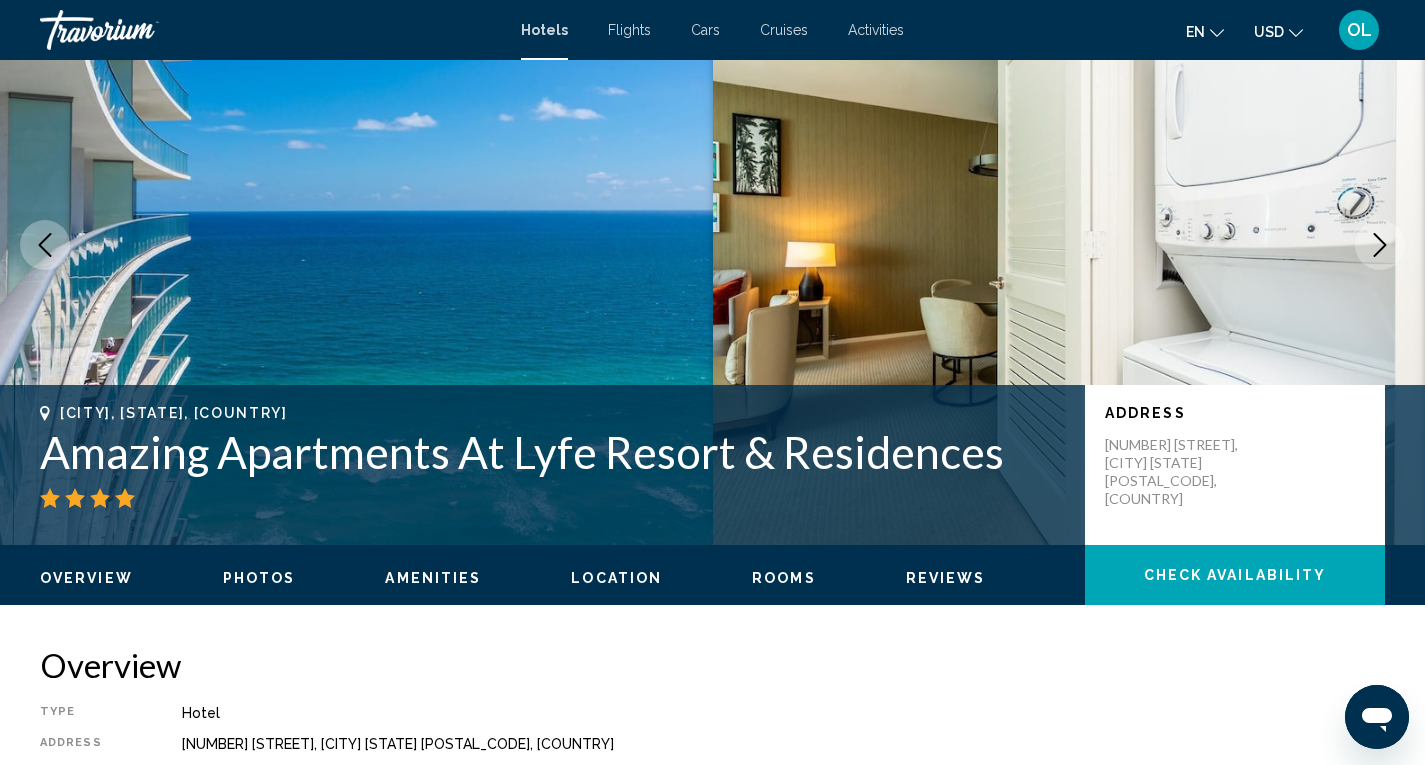 scroll, scrollTop: 0, scrollLeft: 0, axis: both 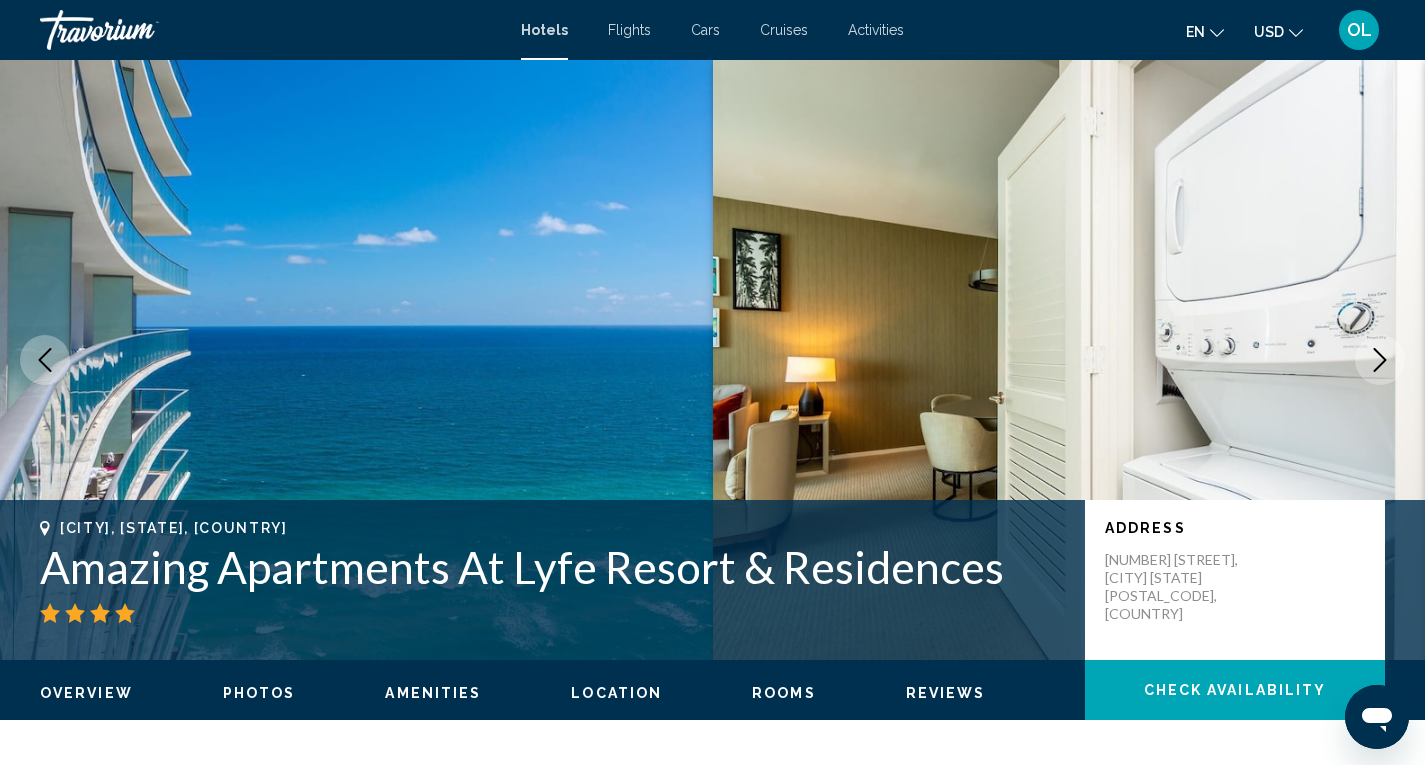 click 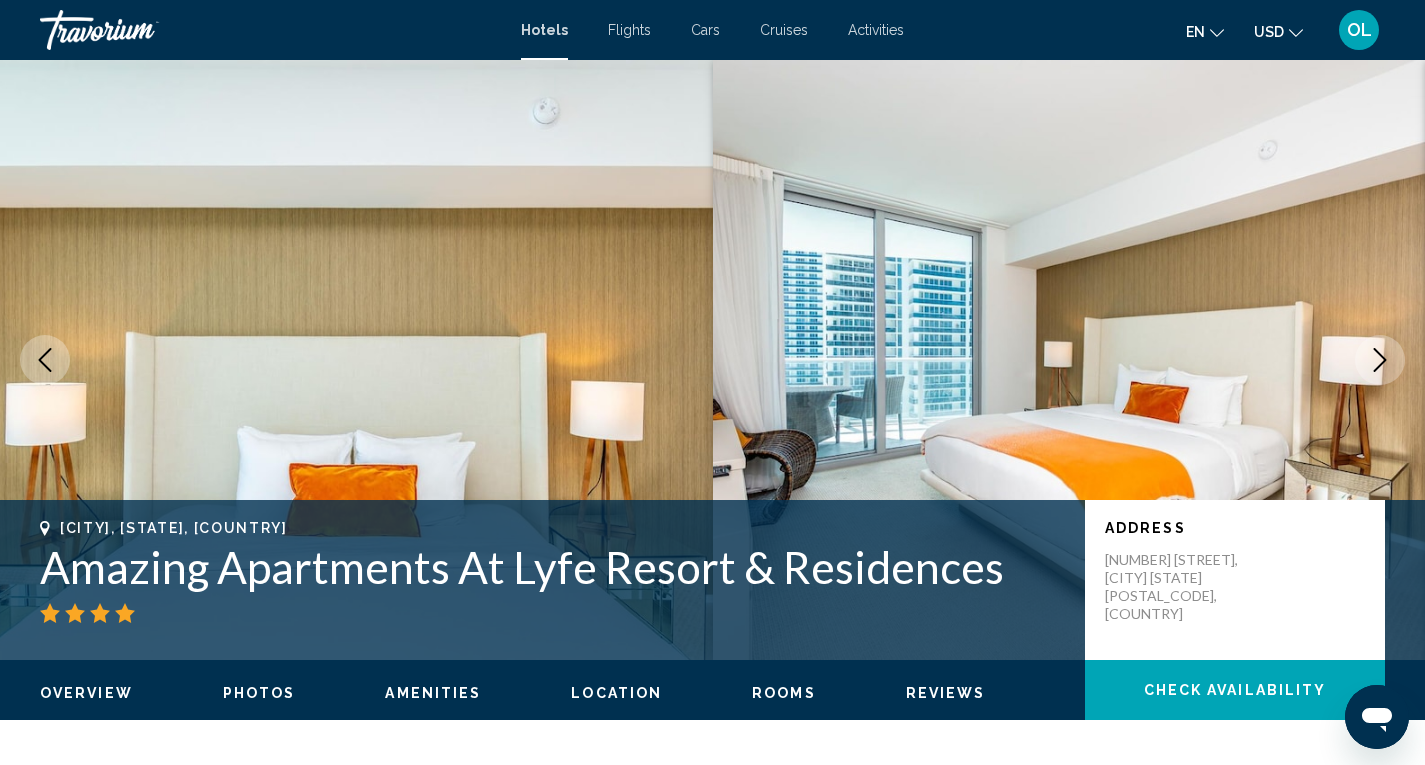 click 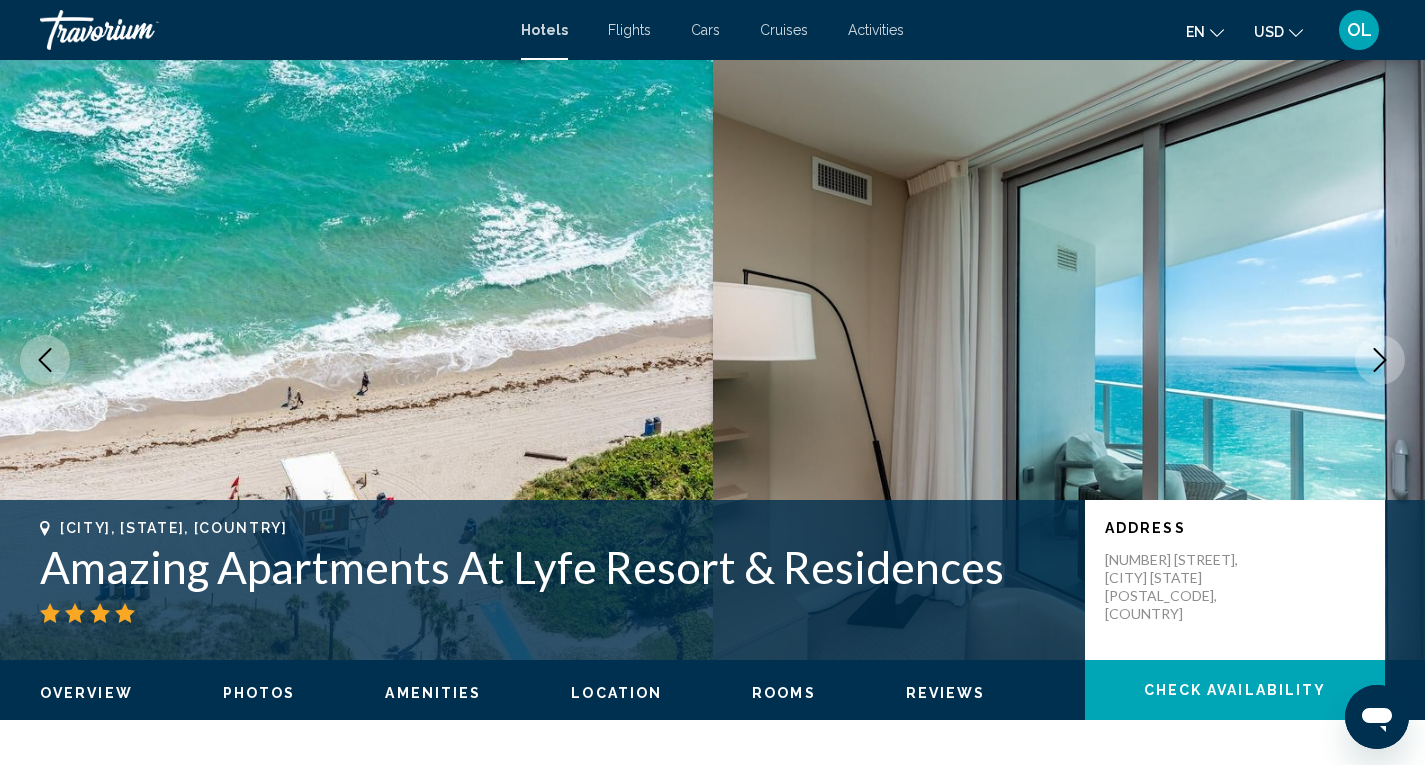 click 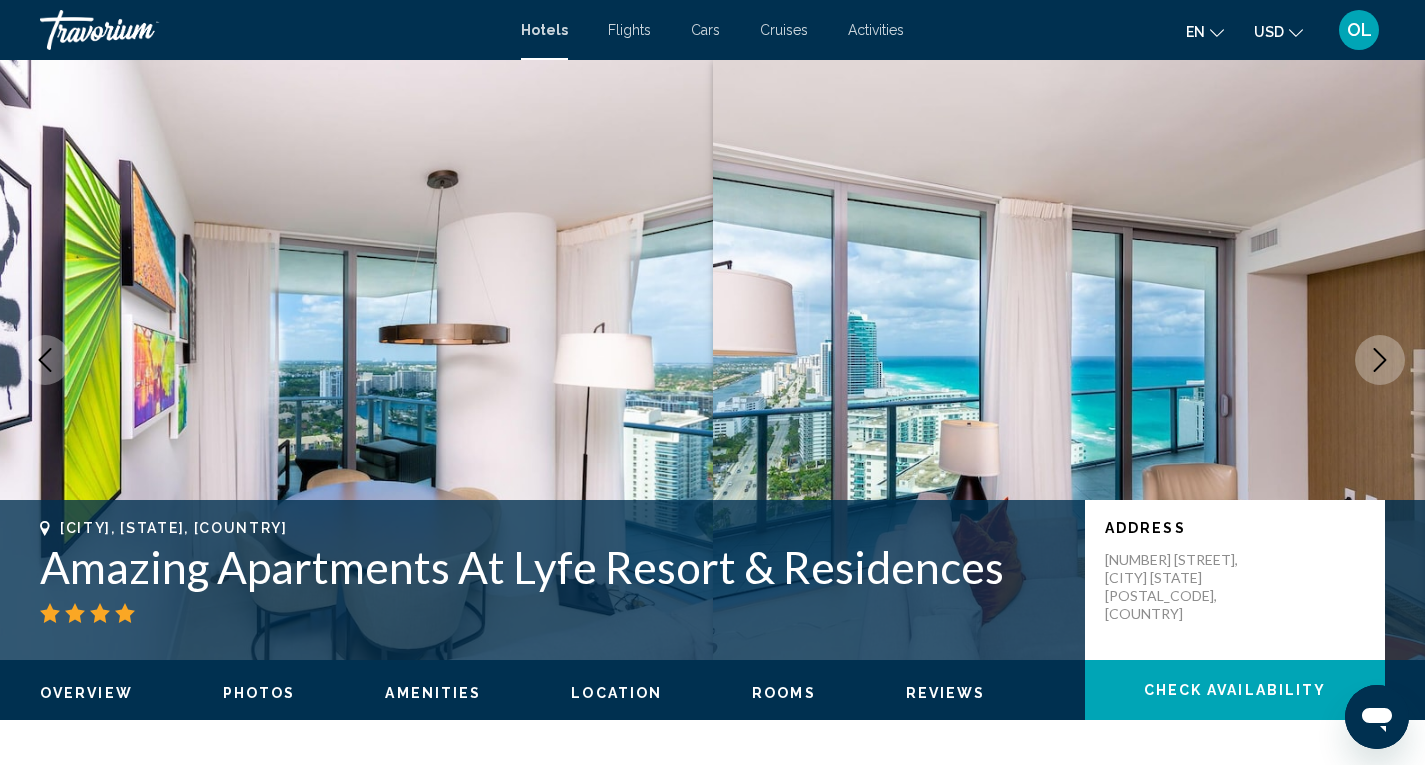 click 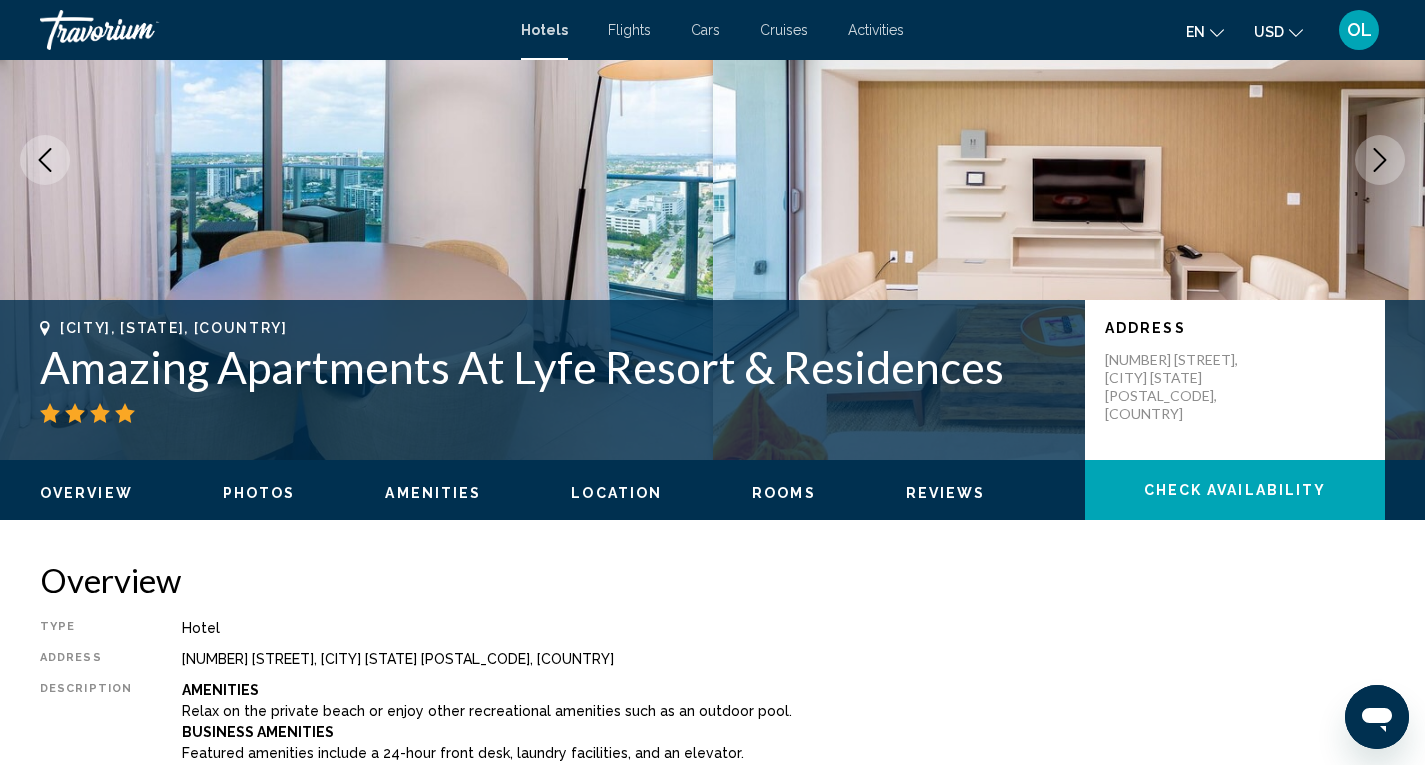scroll, scrollTop: 205, scrollLeft: 0, axis: vertical 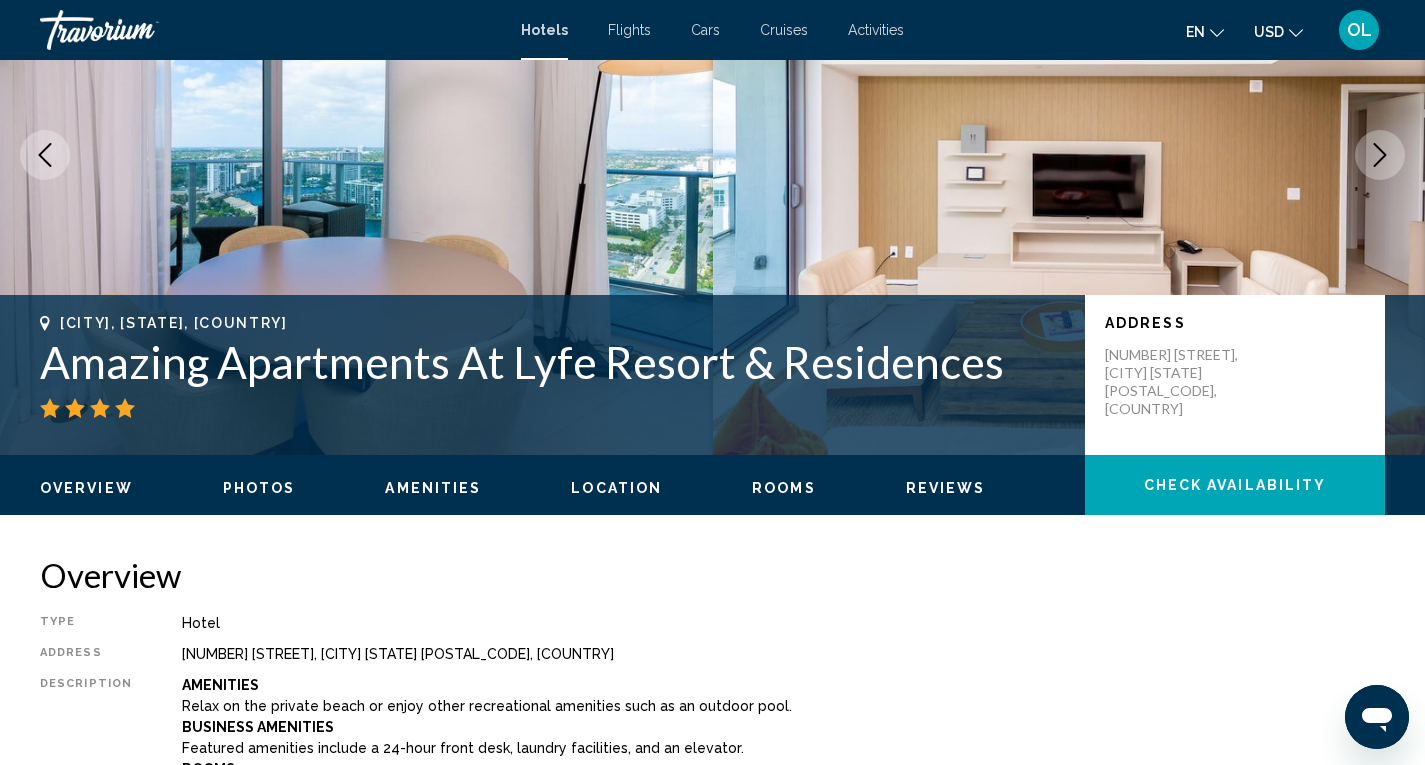 click 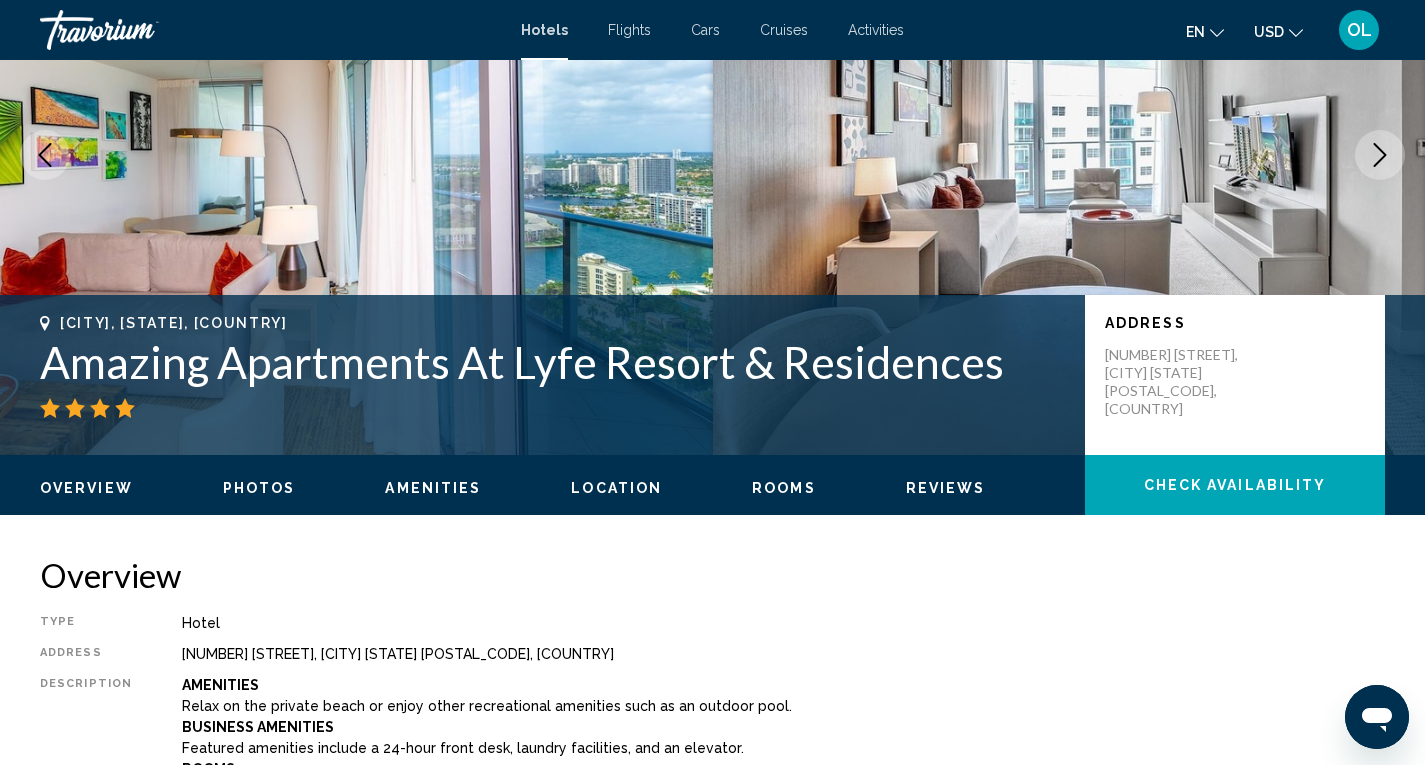 click 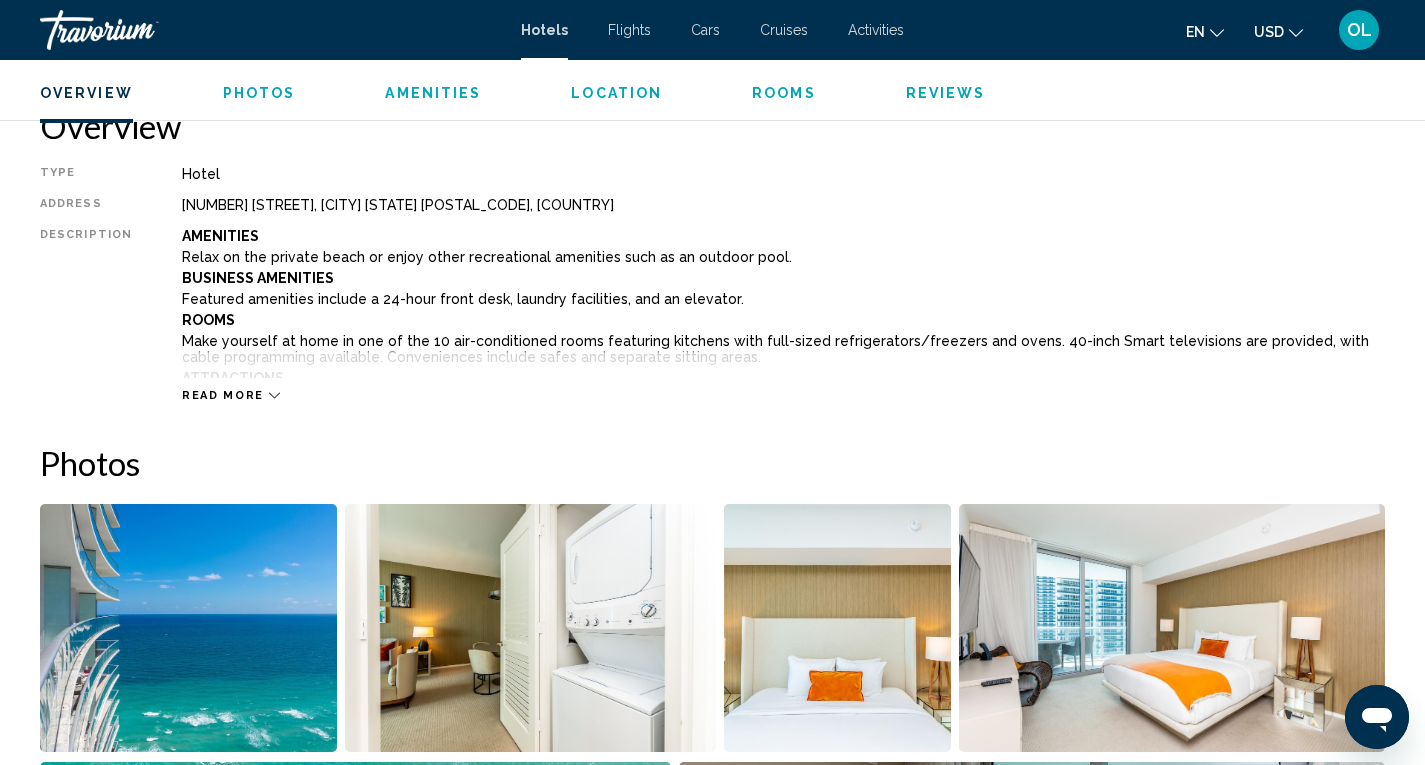 scroll, scrollTop: 663, scrollLeft: 0, axis: vertical 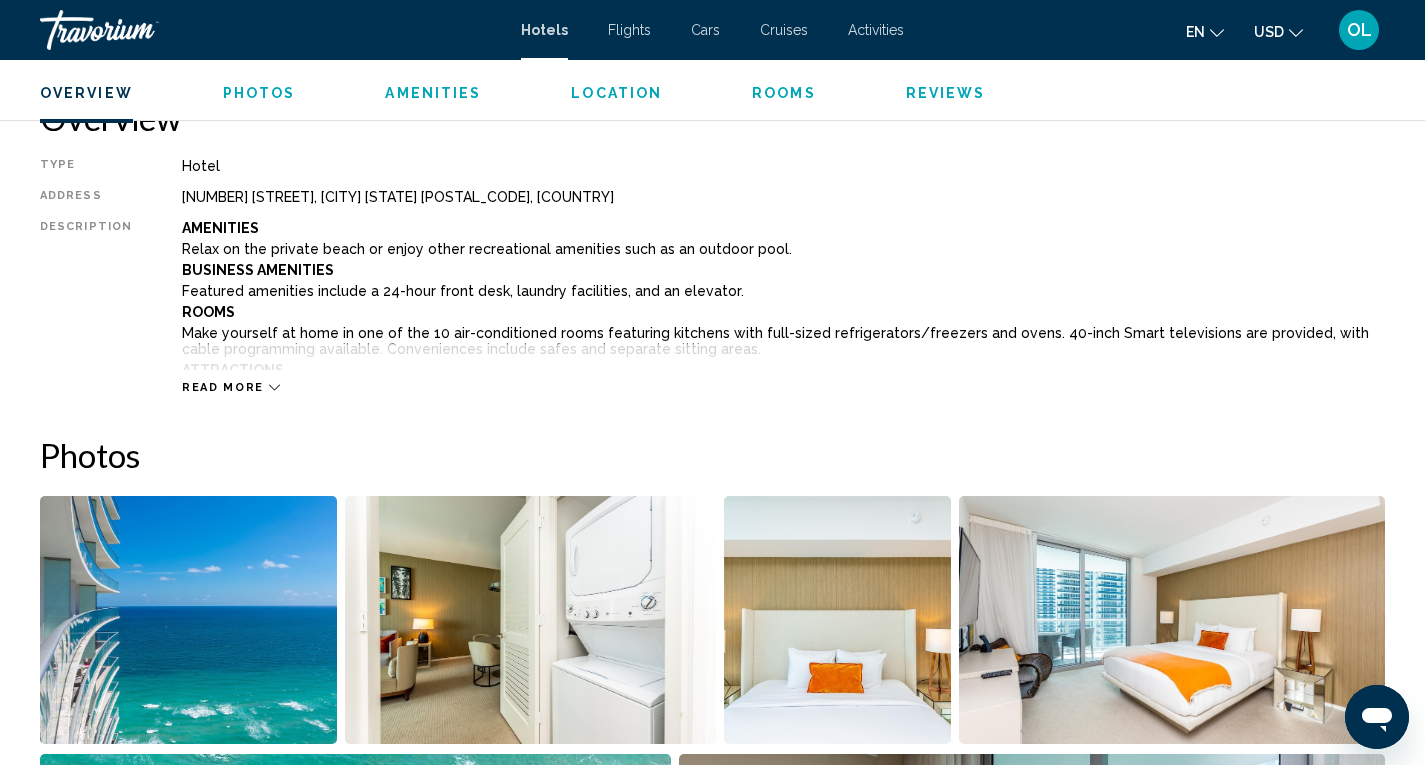 click on "Read more" at bounding box center [231, 387] 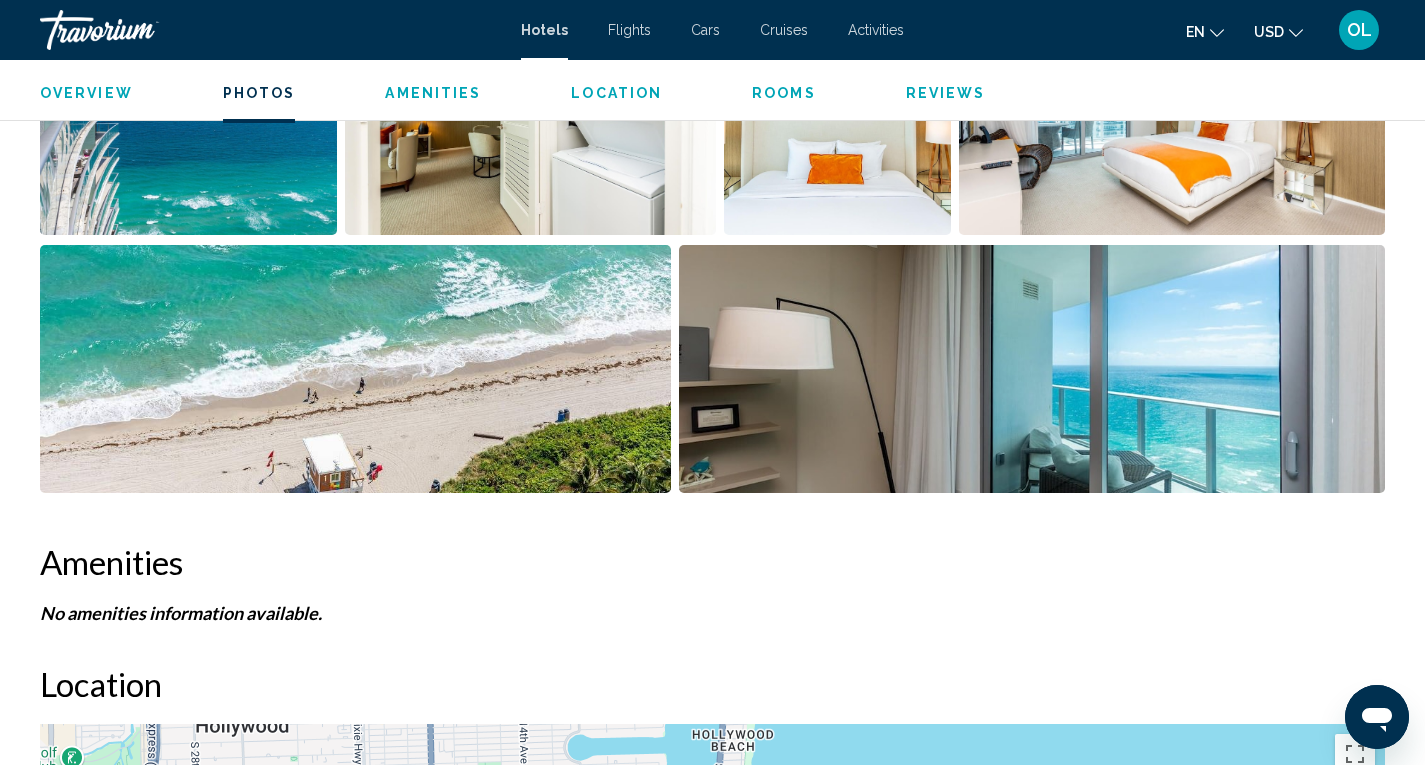 scroll, scrollTop: 2312, scrollLeft: 0, axis: vertical 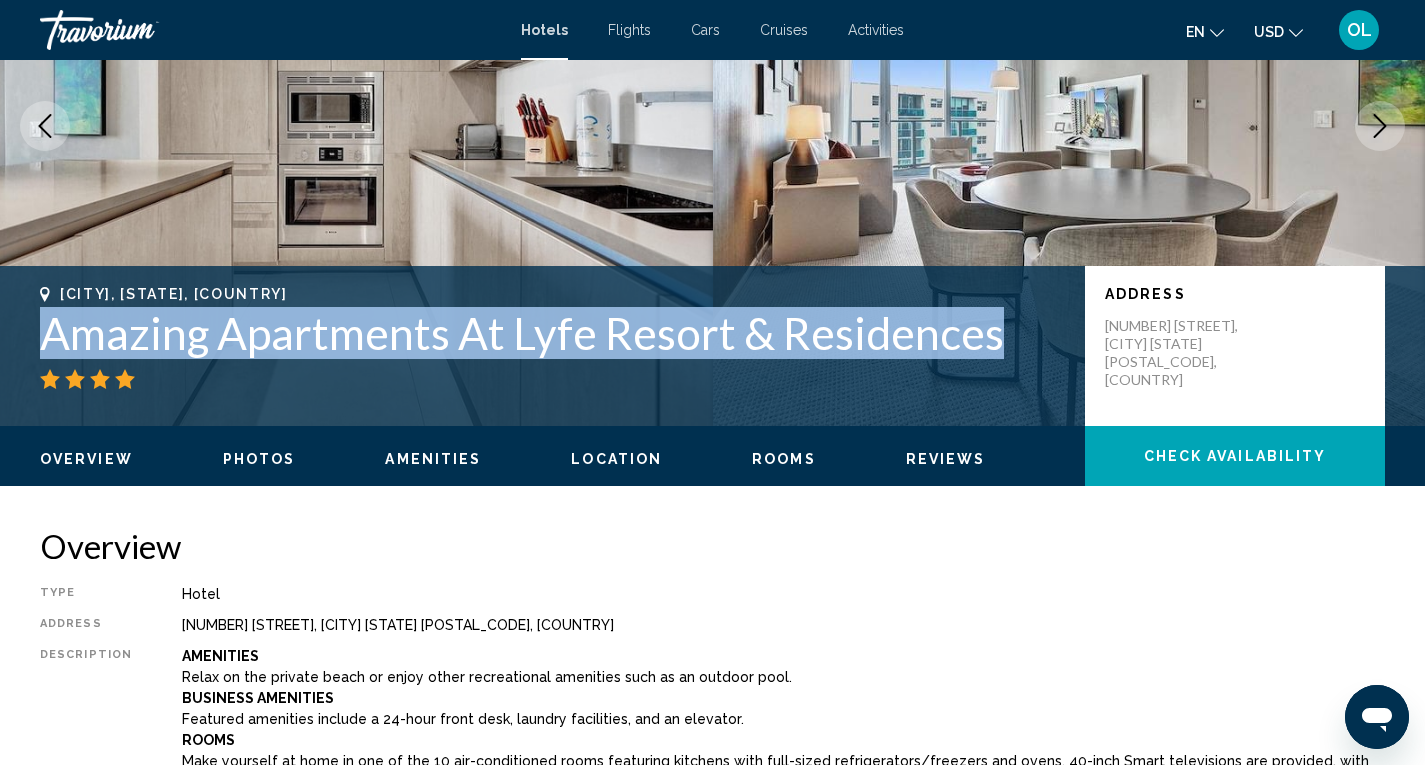drag, startPoint x: 43, startPoint y: 335, endPoint x: 990, endPoint y: 343, distance: 947.0338 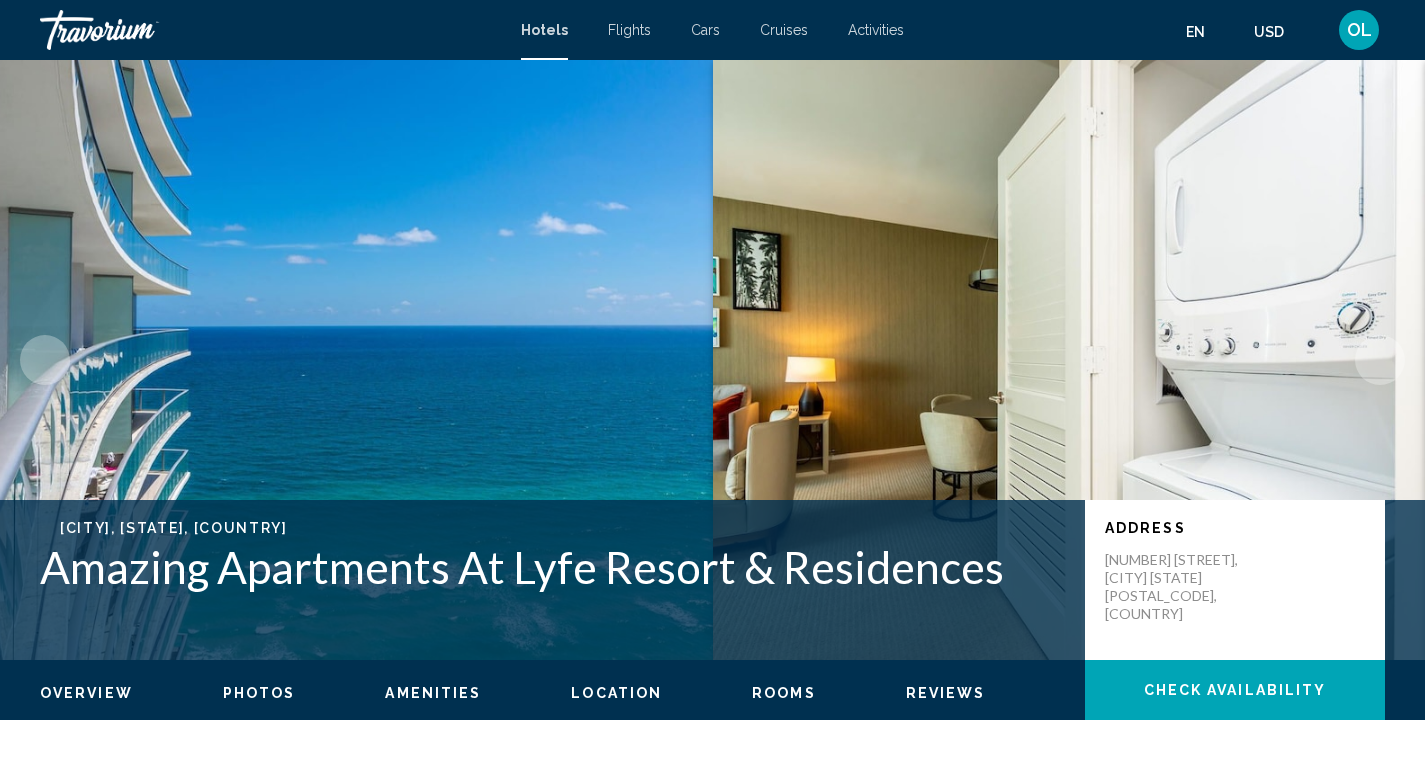 scroll, scrollTop: 0, scrollLeft: 0, axis: both 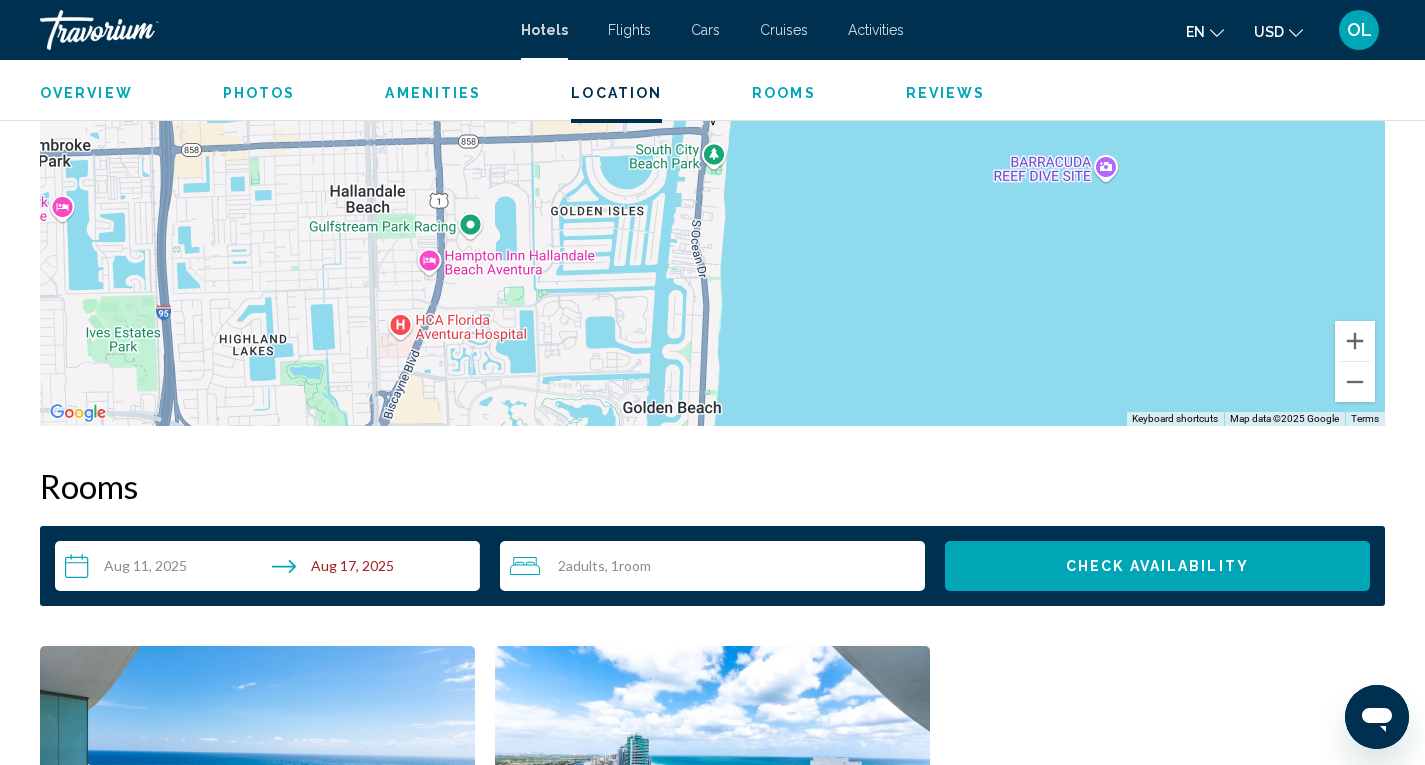 click on "2  Adult Adults , 1  Room rooms" at bounding box center [717, 566] 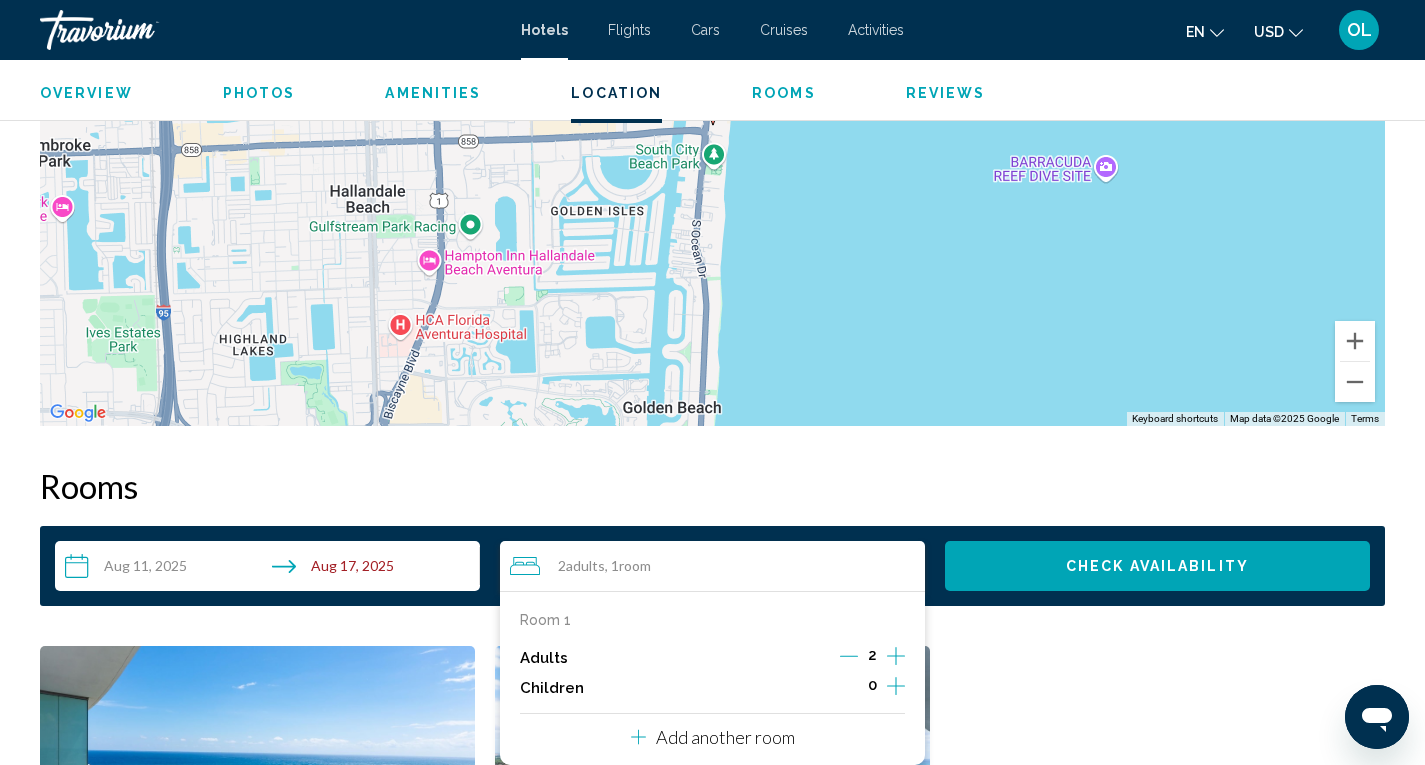 click 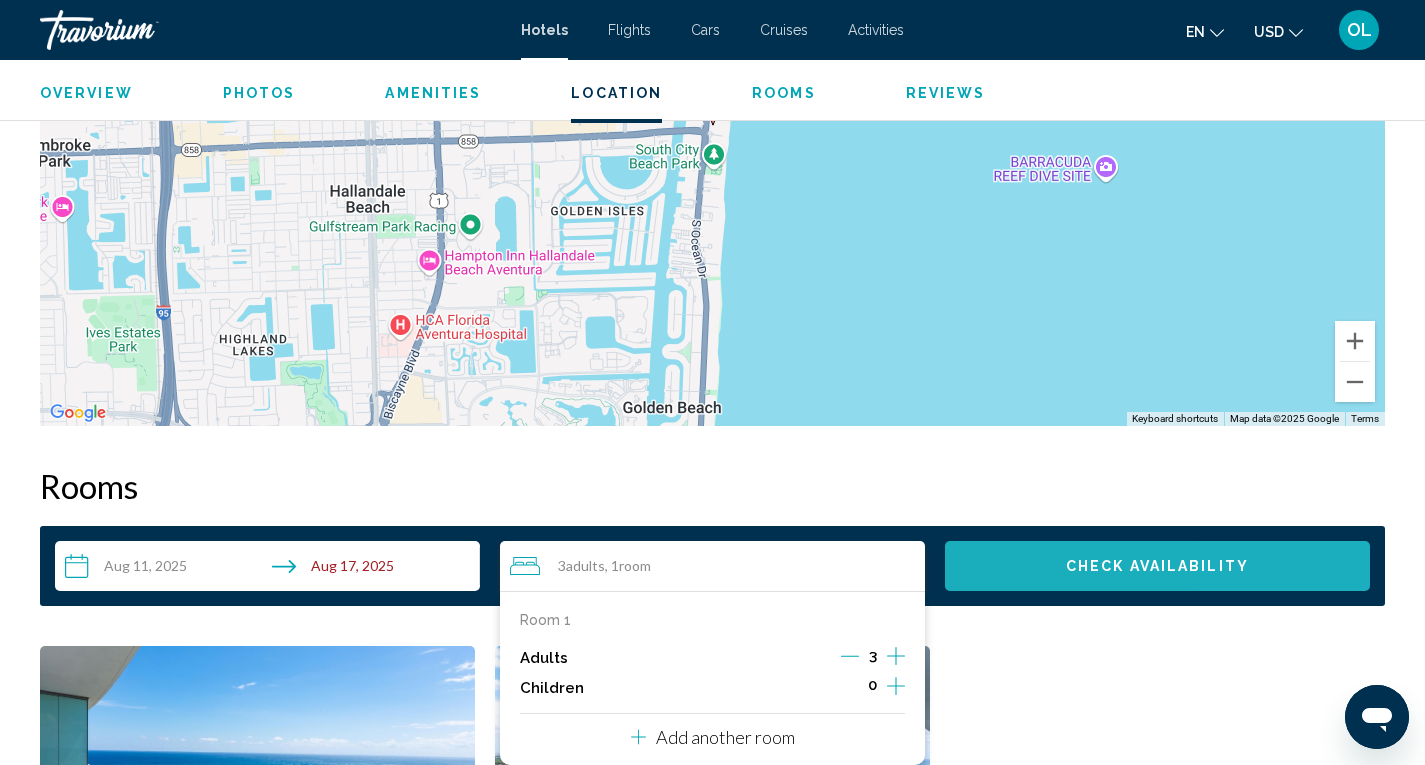 click on "Check Availability" at bounding box center (1157, 566) 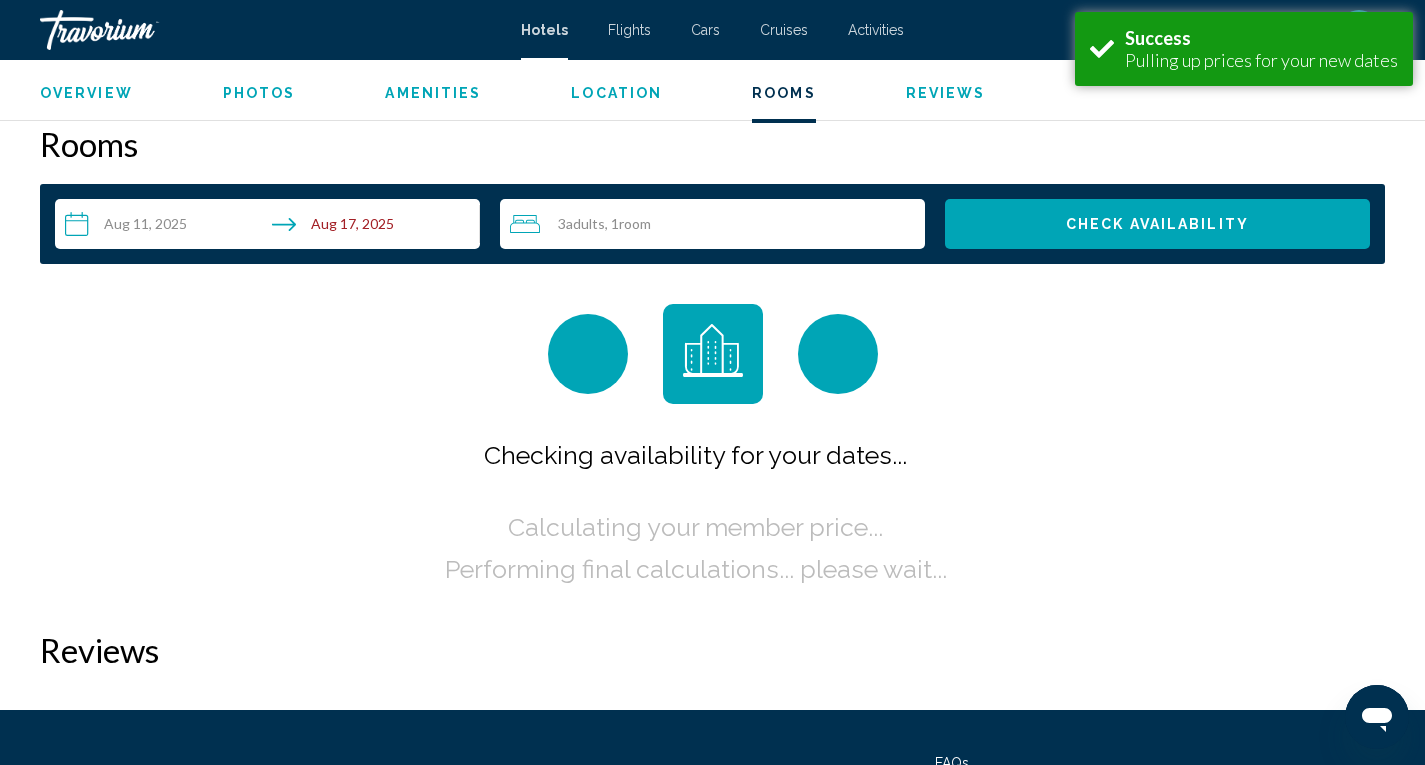 scroll, scrollTop: 2415, scrollLeft: 0, axis: vertical 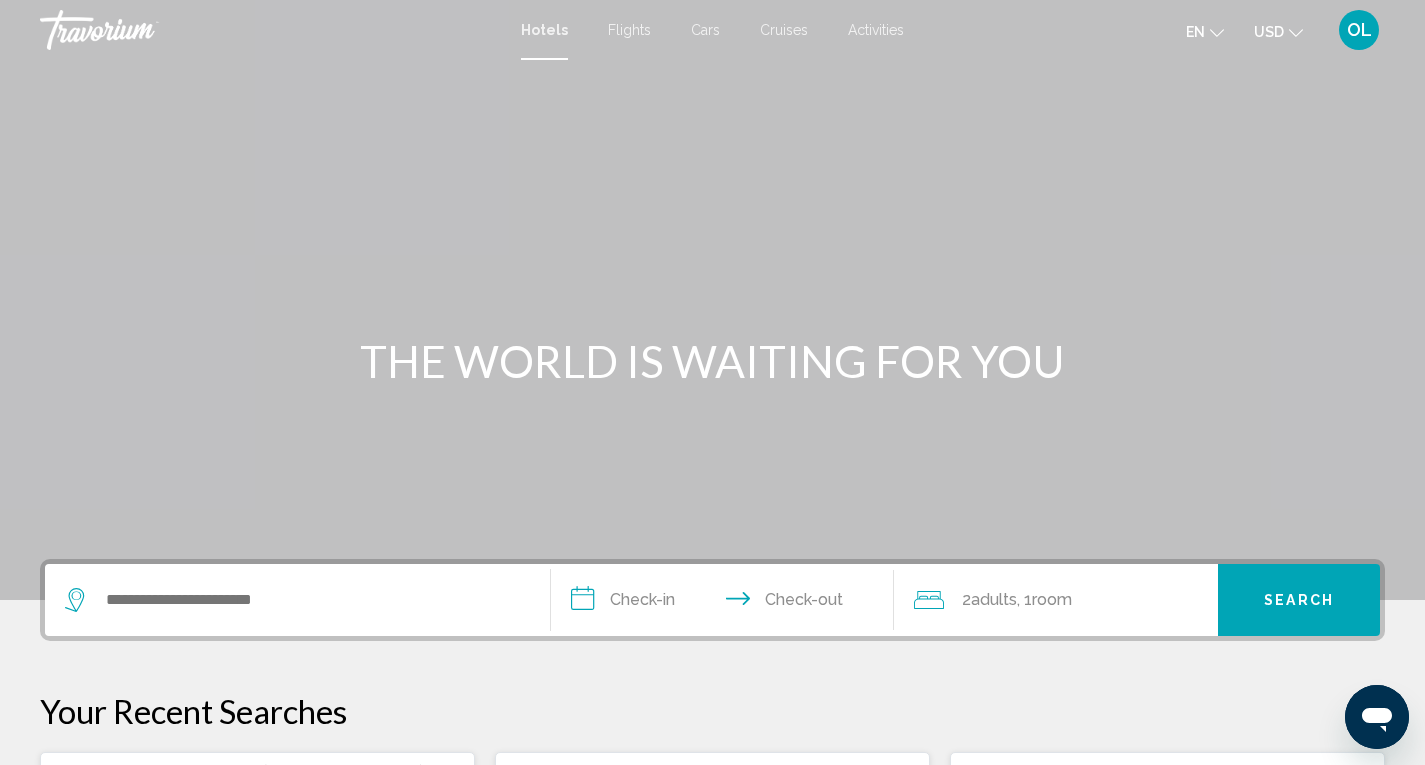 click on "**********" at bounding box center (727, 603) 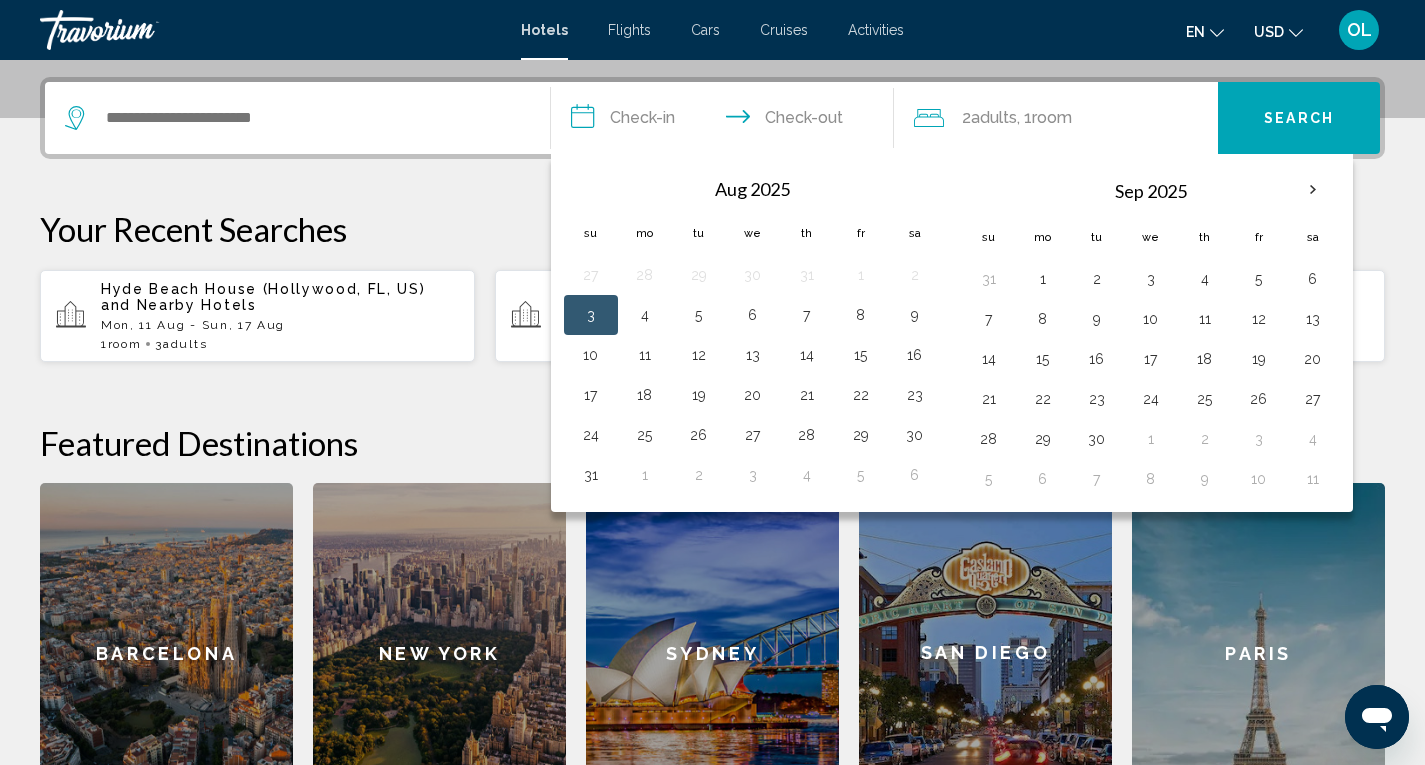 scroll, scrollTop: 494, scrollLeft: 0, axis: vertical 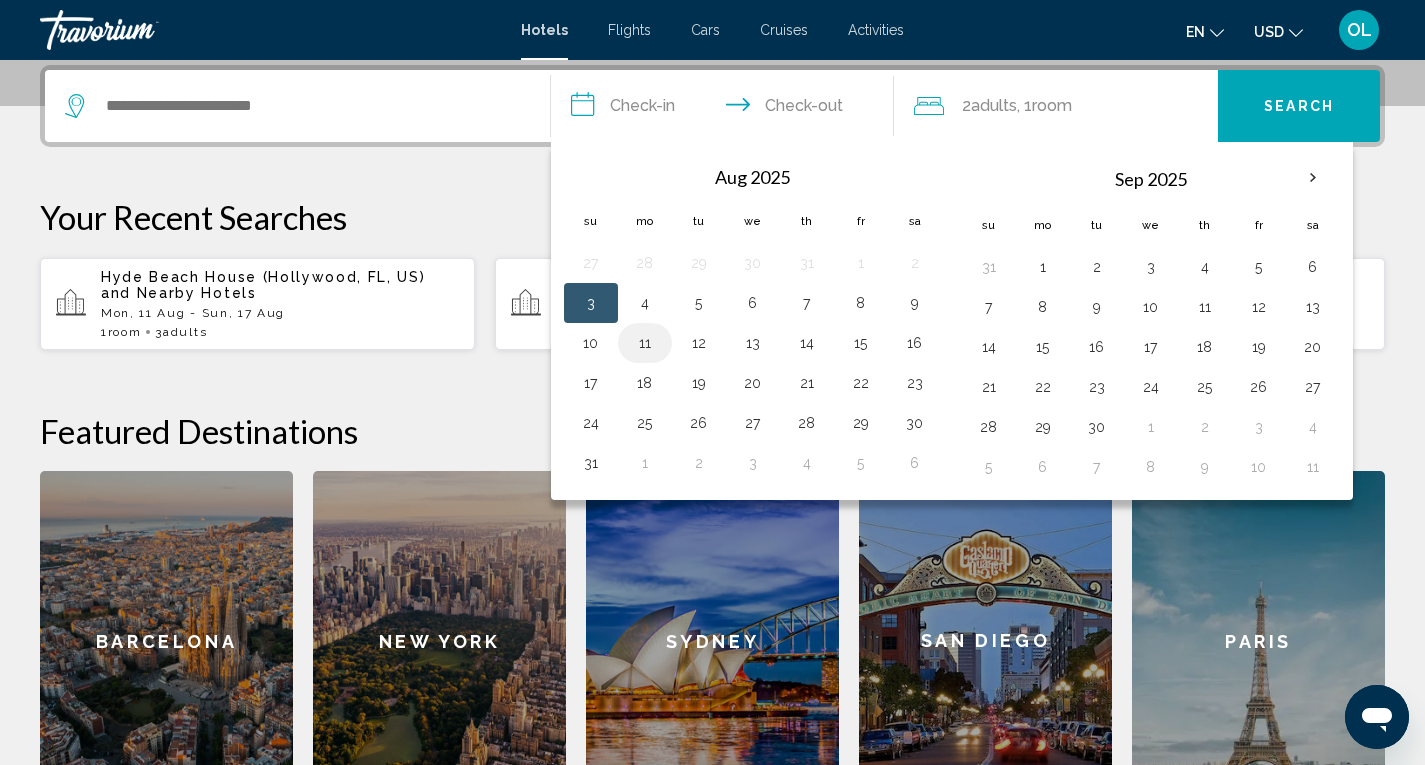 click on "11" at bounding box center [645, 343] 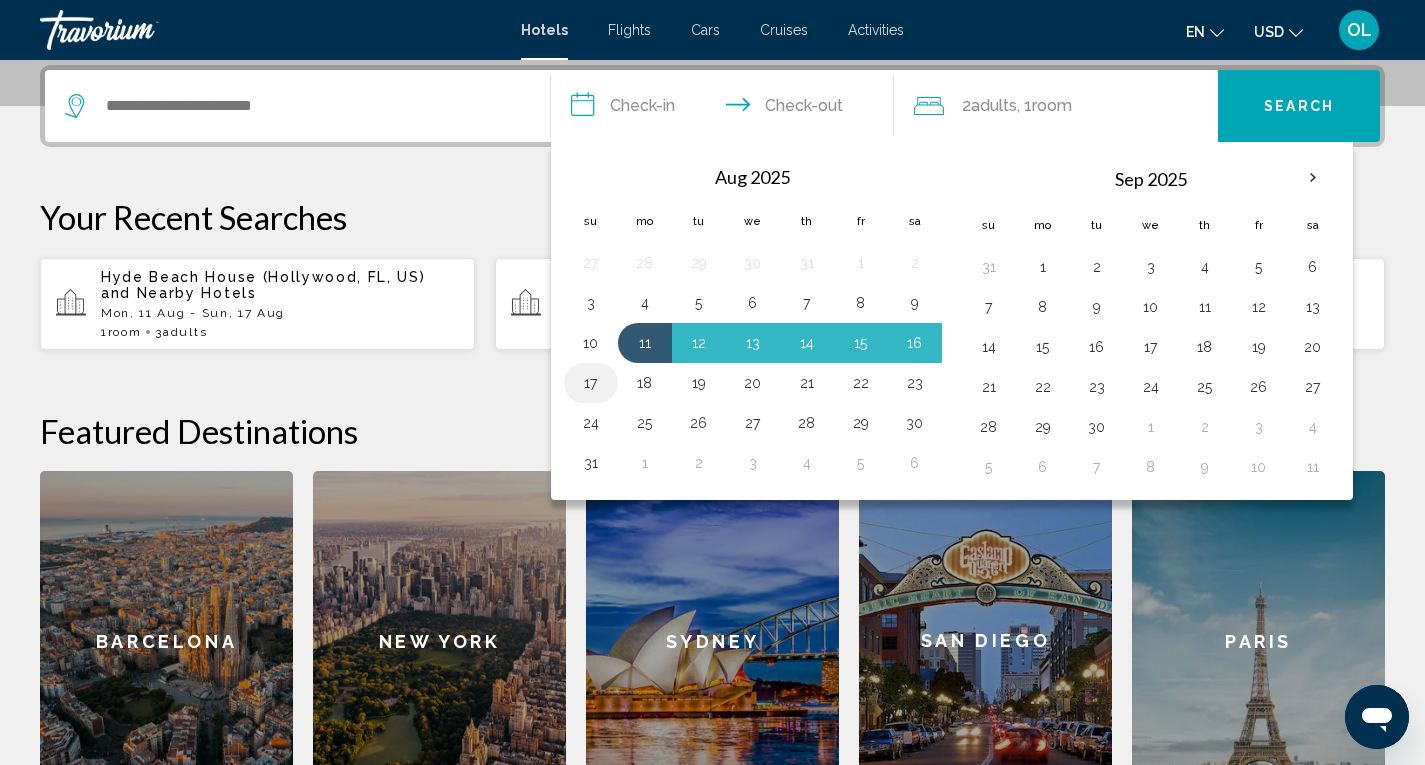 click on "17" at bounding box center (591, 383) 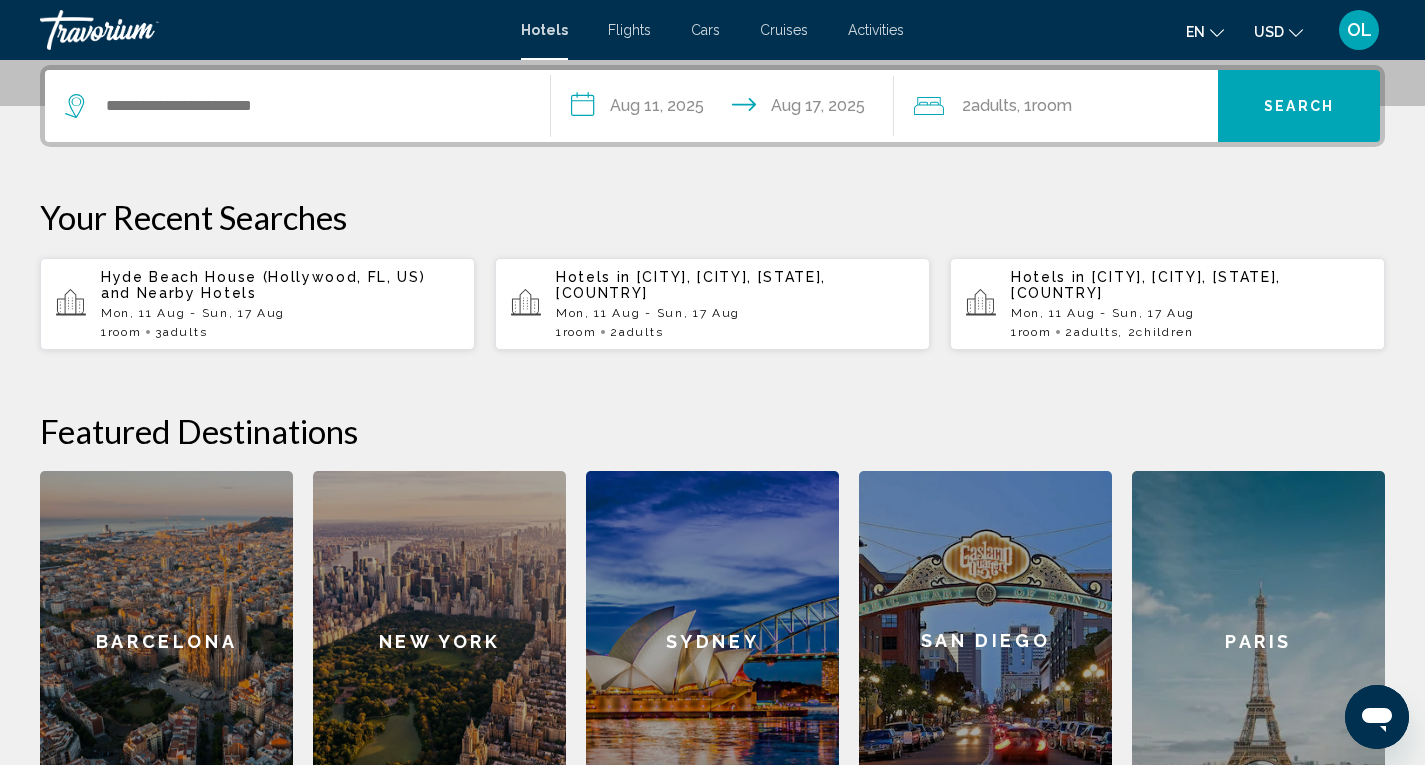 click on "Adults" 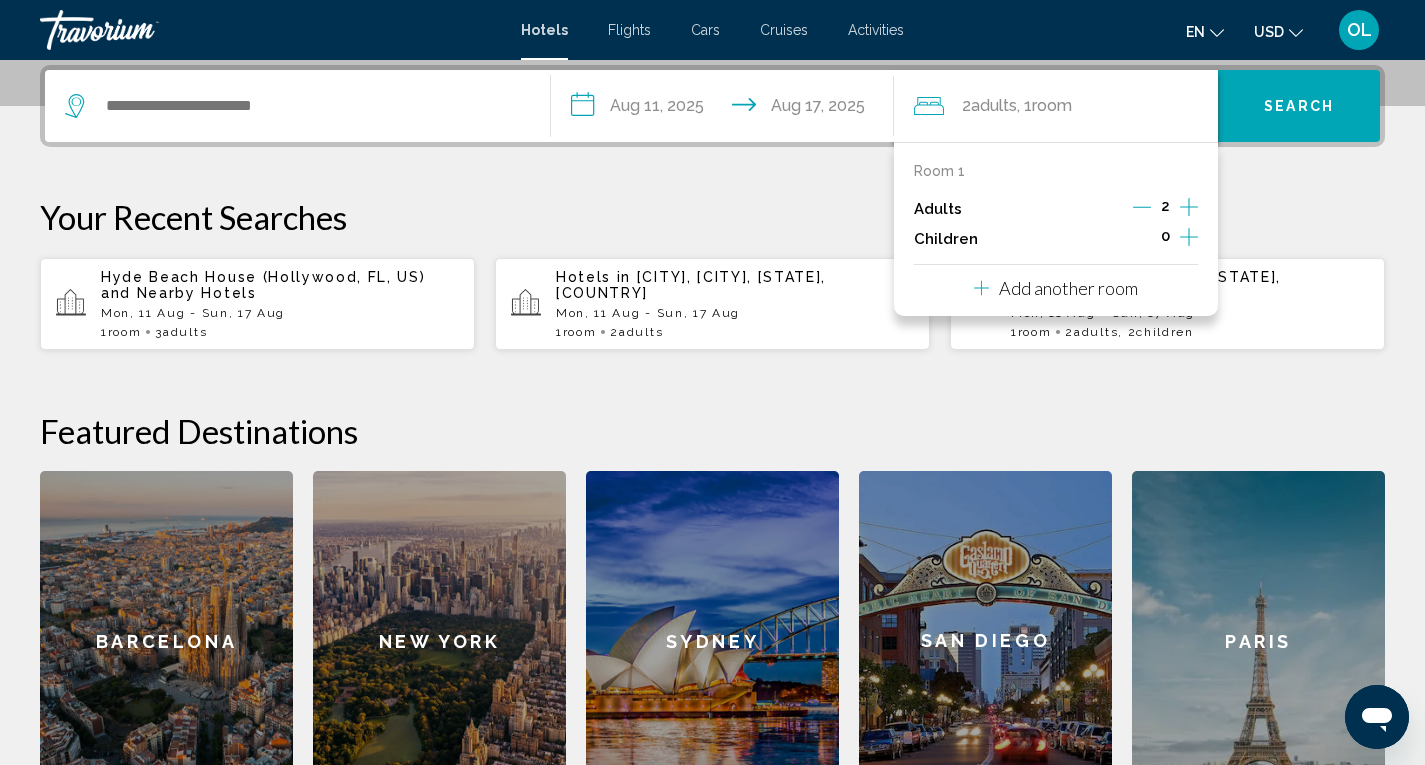 click 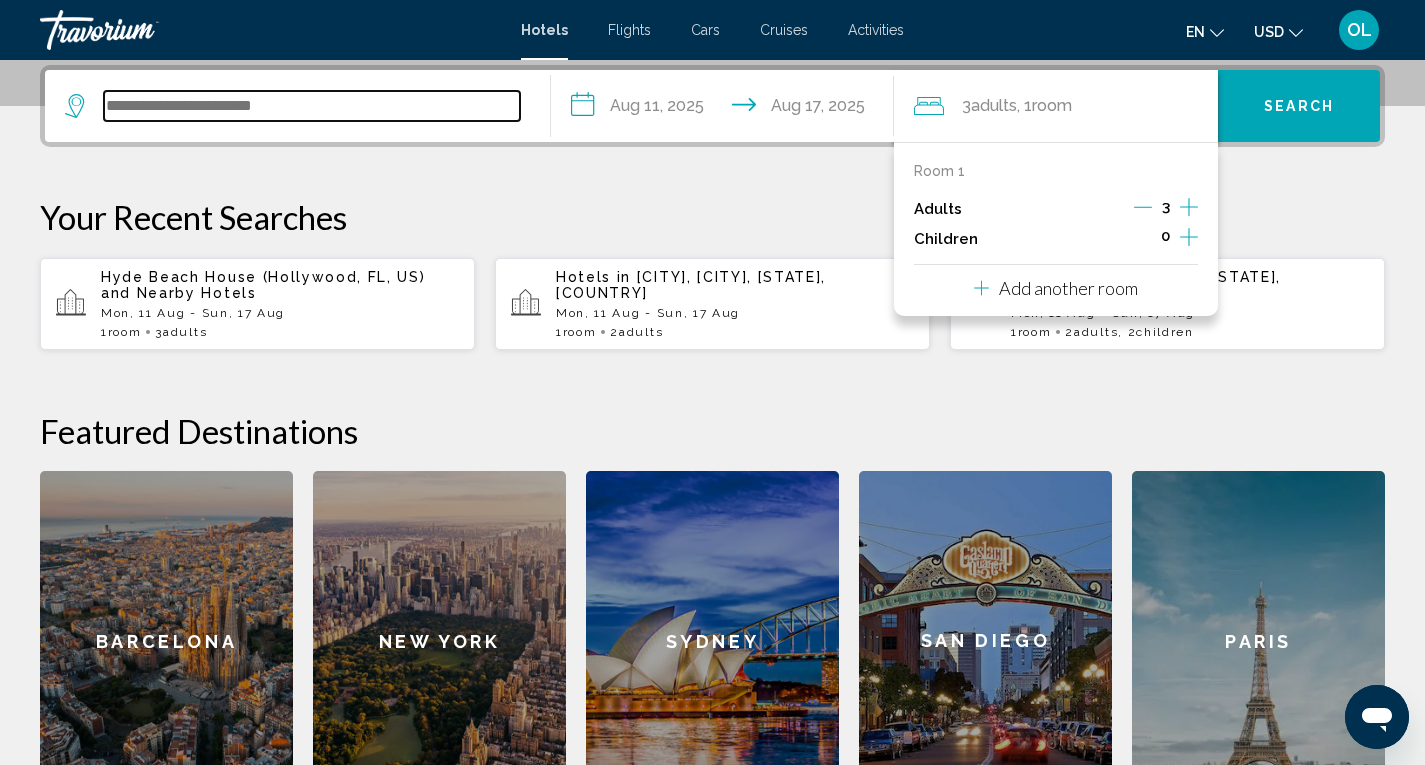 click at bounding box center [312, 106] 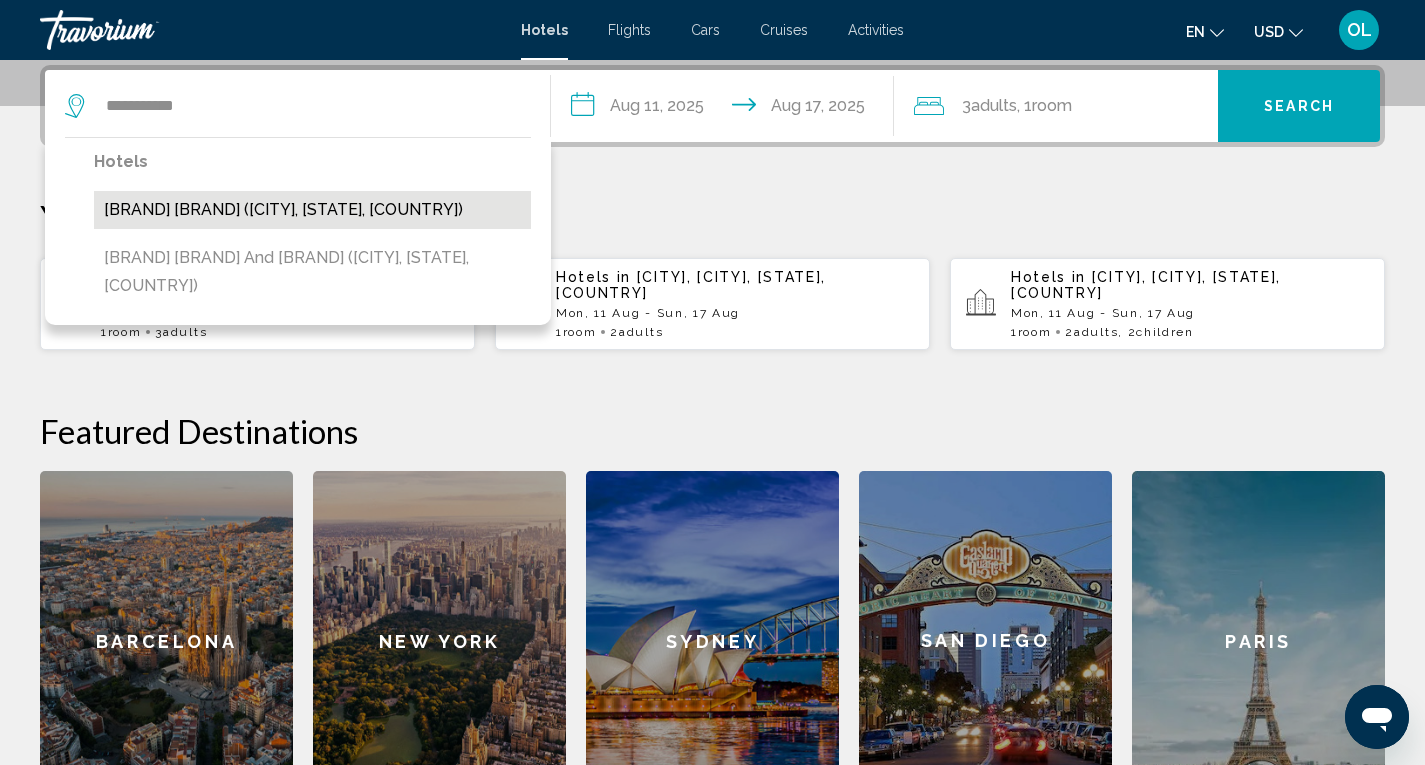 click on "[BRAND] [BRAND] ([CITY], [STATE], [COUNTRY])" at bounding box center [312, 210] 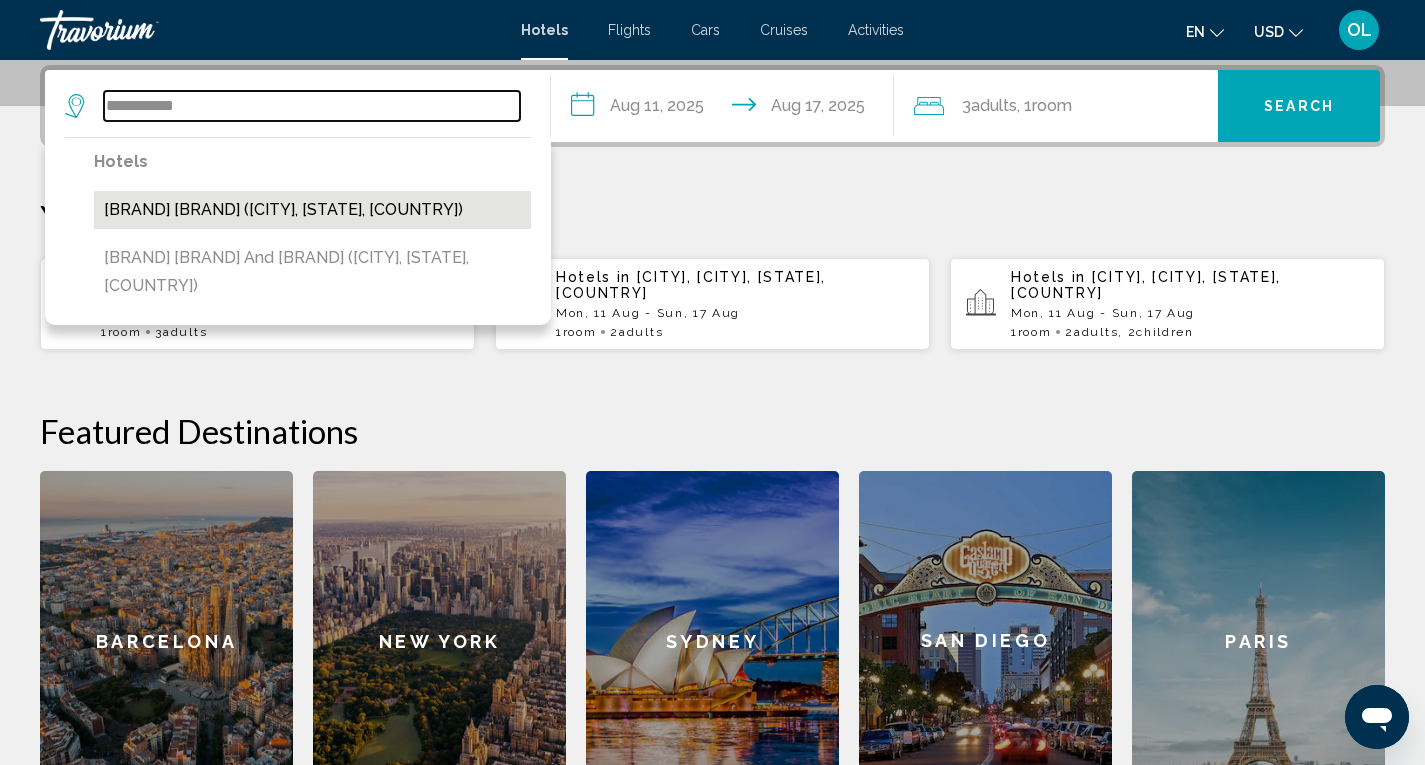 type on "**********" 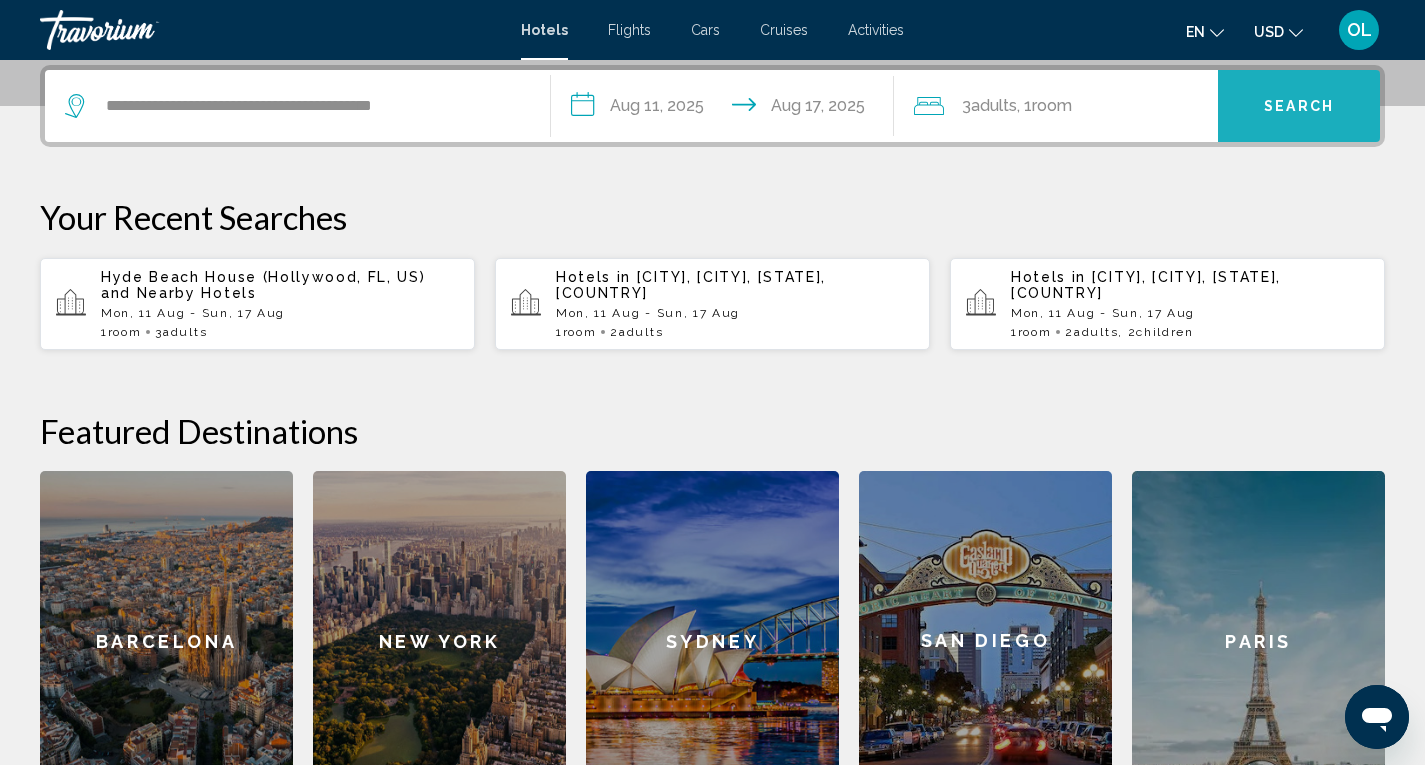 click on "Search" at bounding box center (1299, 107) 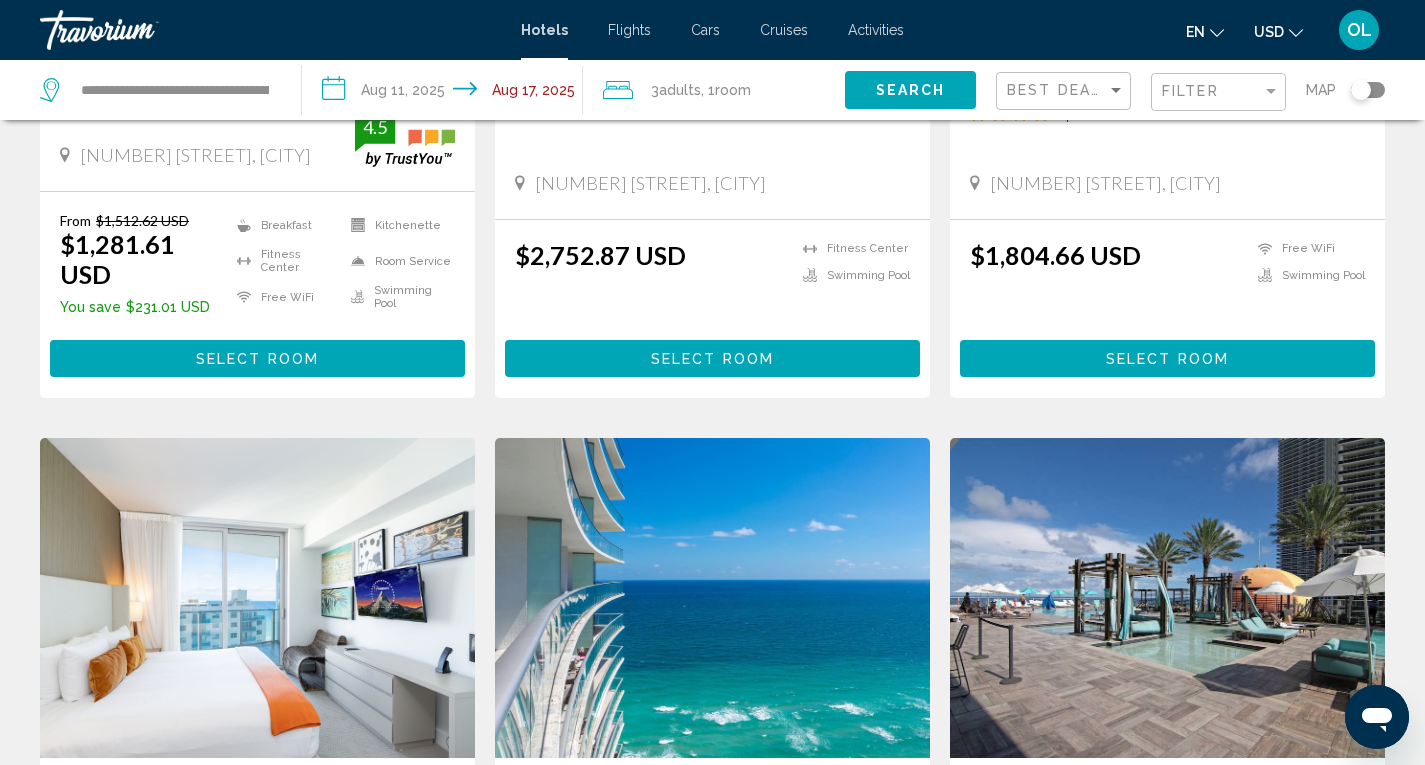 scroll, scrollTop: 0, scrollLeft: 0, axis: both 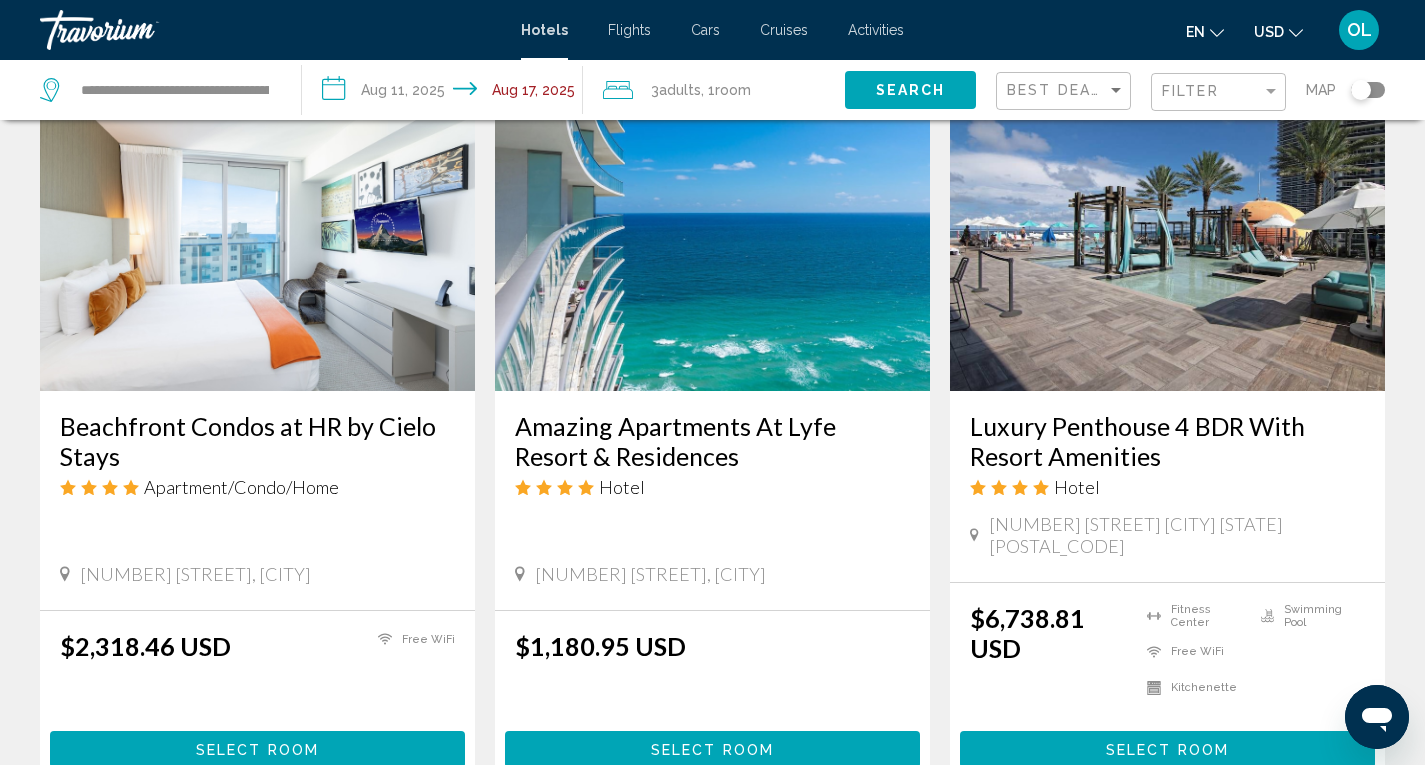 click on "Amazing Apartments At Lyfe Resort & Residences" at bounding box center (712, 441) 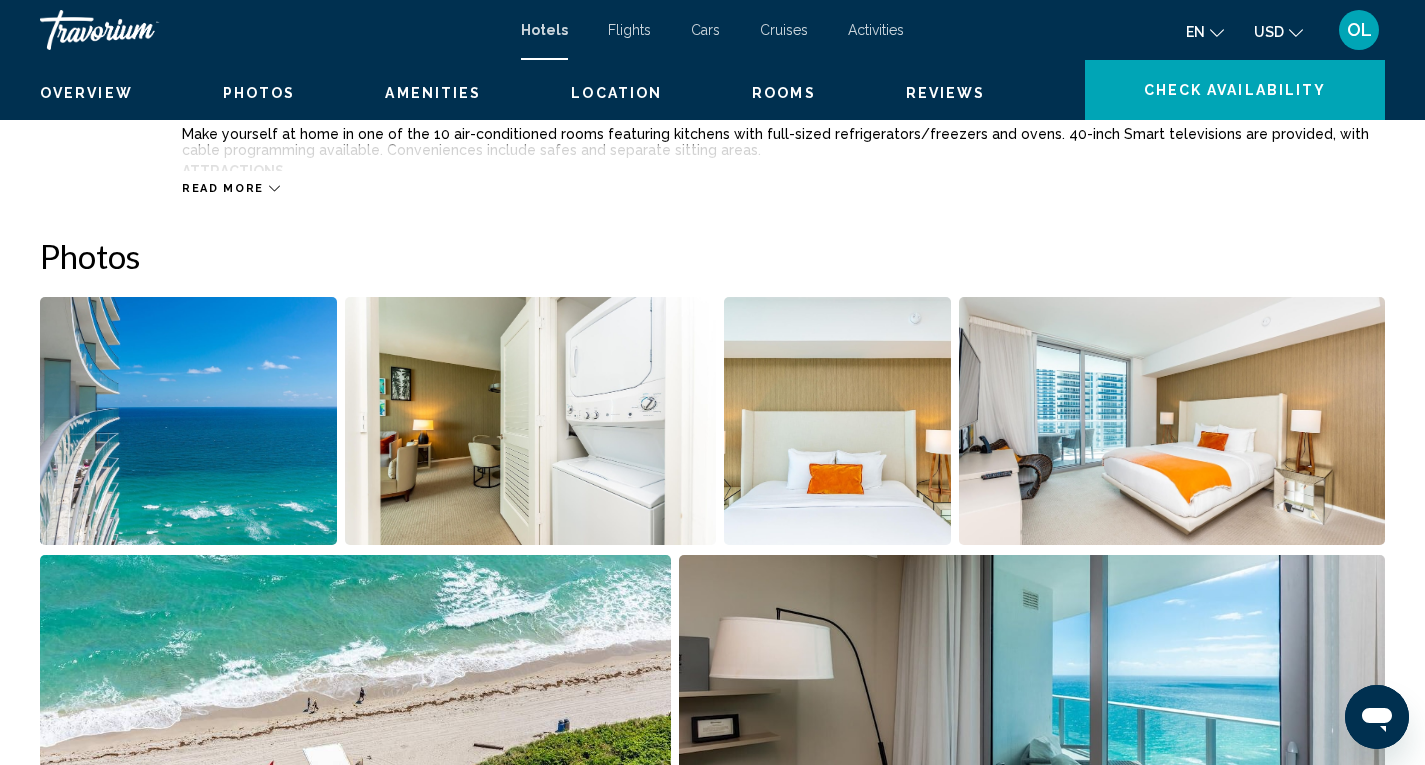 scroll, scrollTop: 0, scrollLeft: 0, axis: both 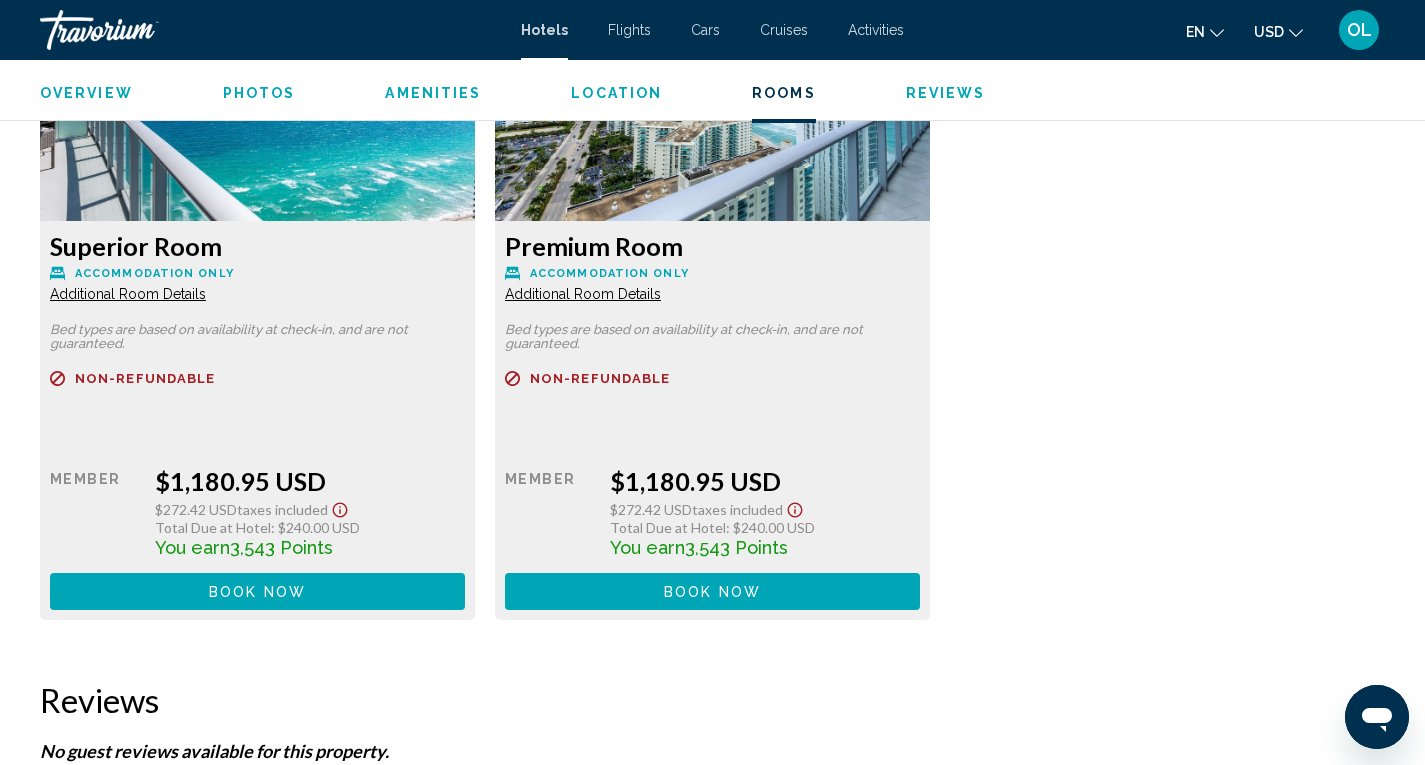 click on "Additional Room Details" at bounding box center [128, 294] 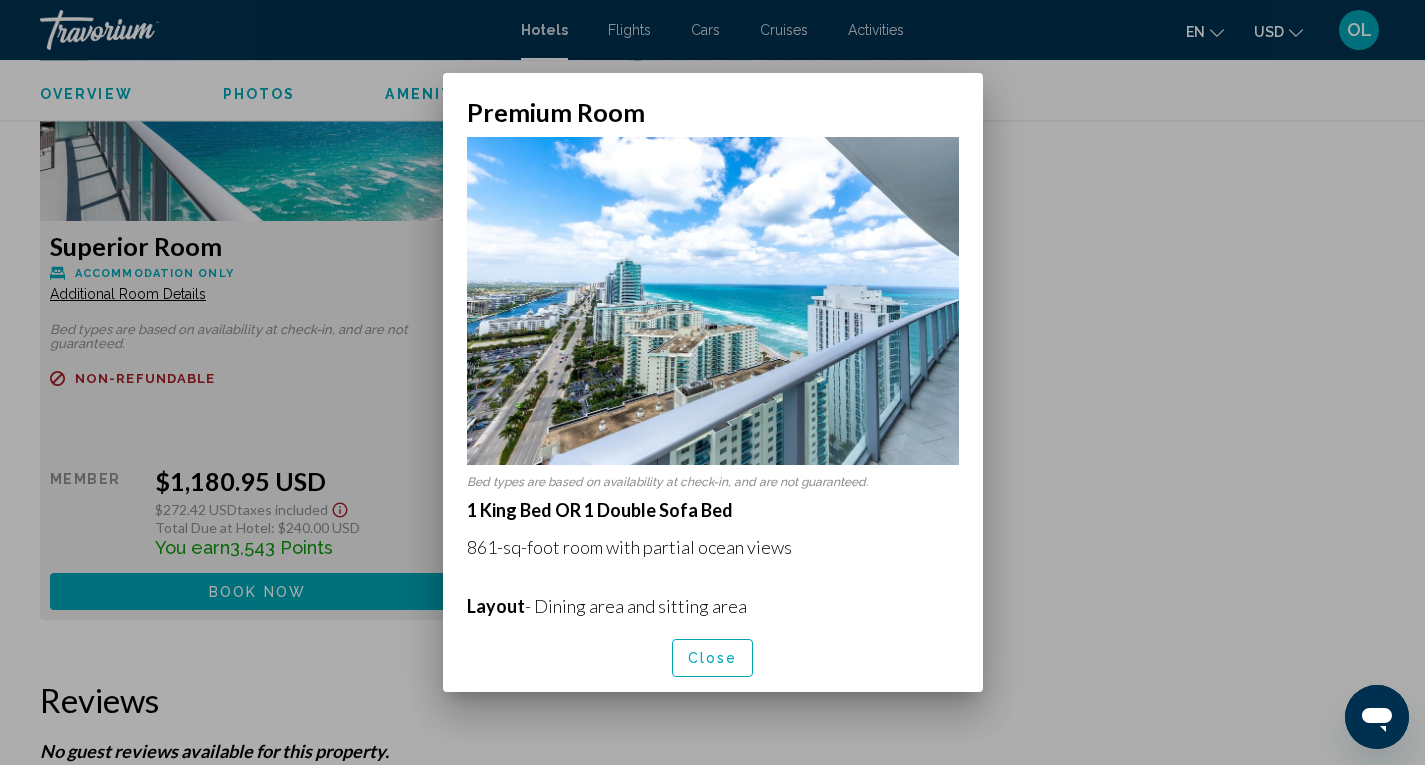 scroll, scrollTop: 0, scrollLeft: 0, axis: both 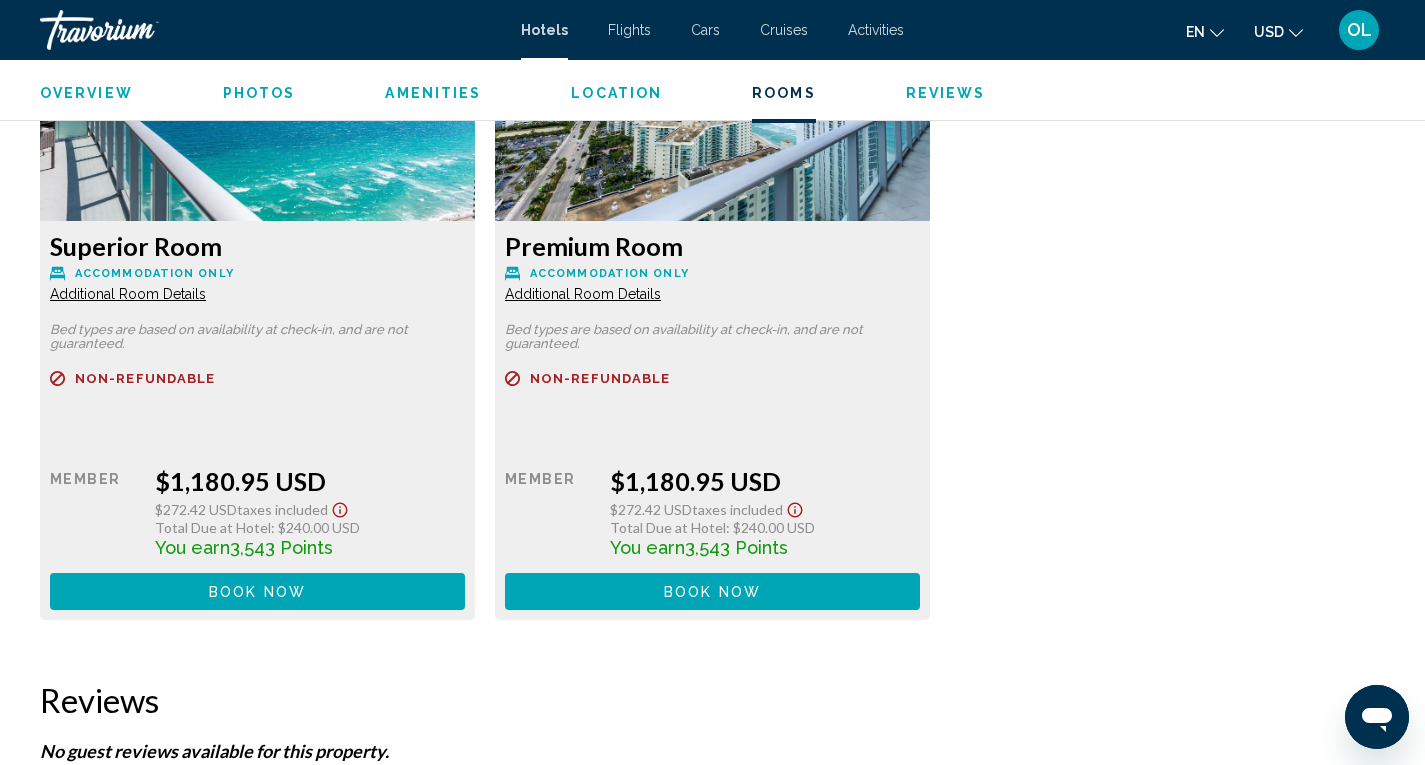 click on "Book now No longer available" at bounding box center (257, 591) 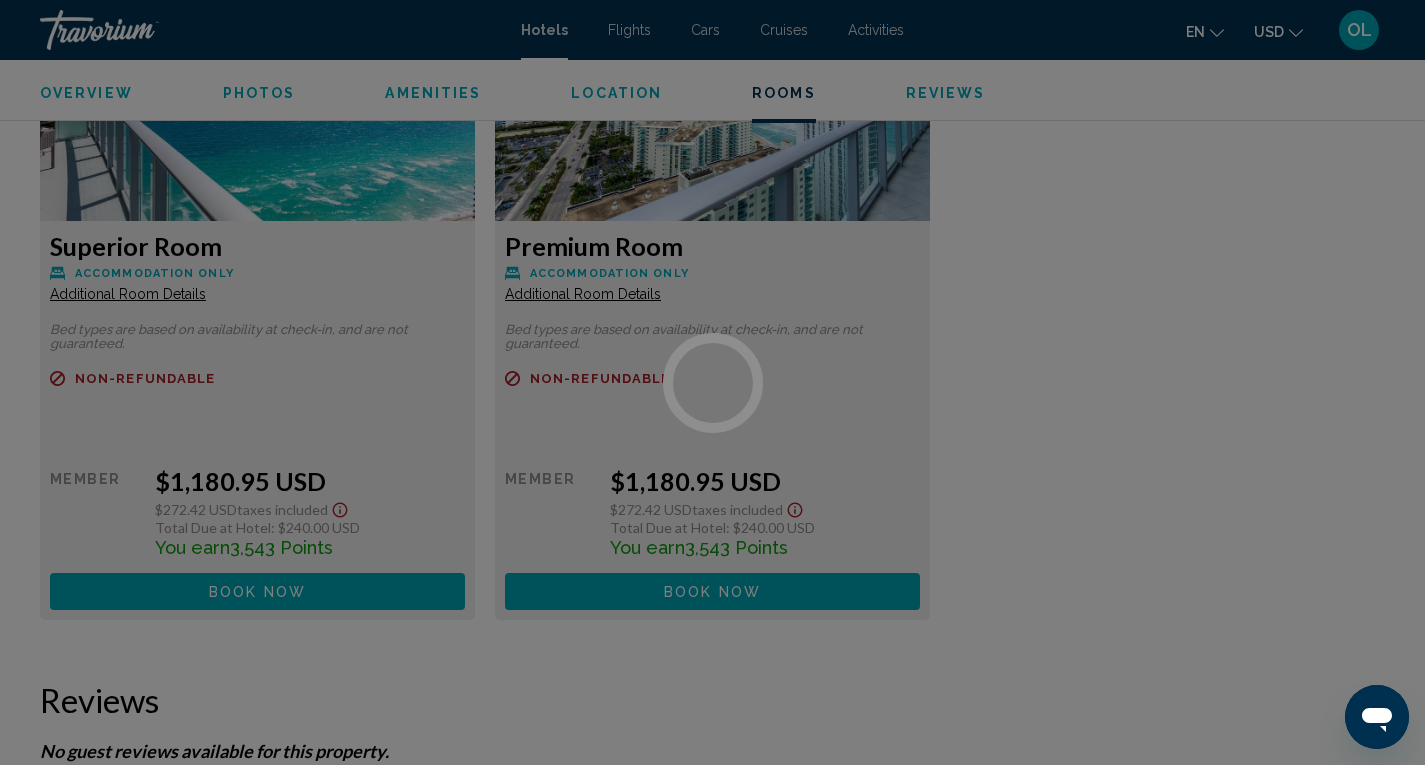 scroll, scrollTop: 0, scrollLeft: 0, axis: both 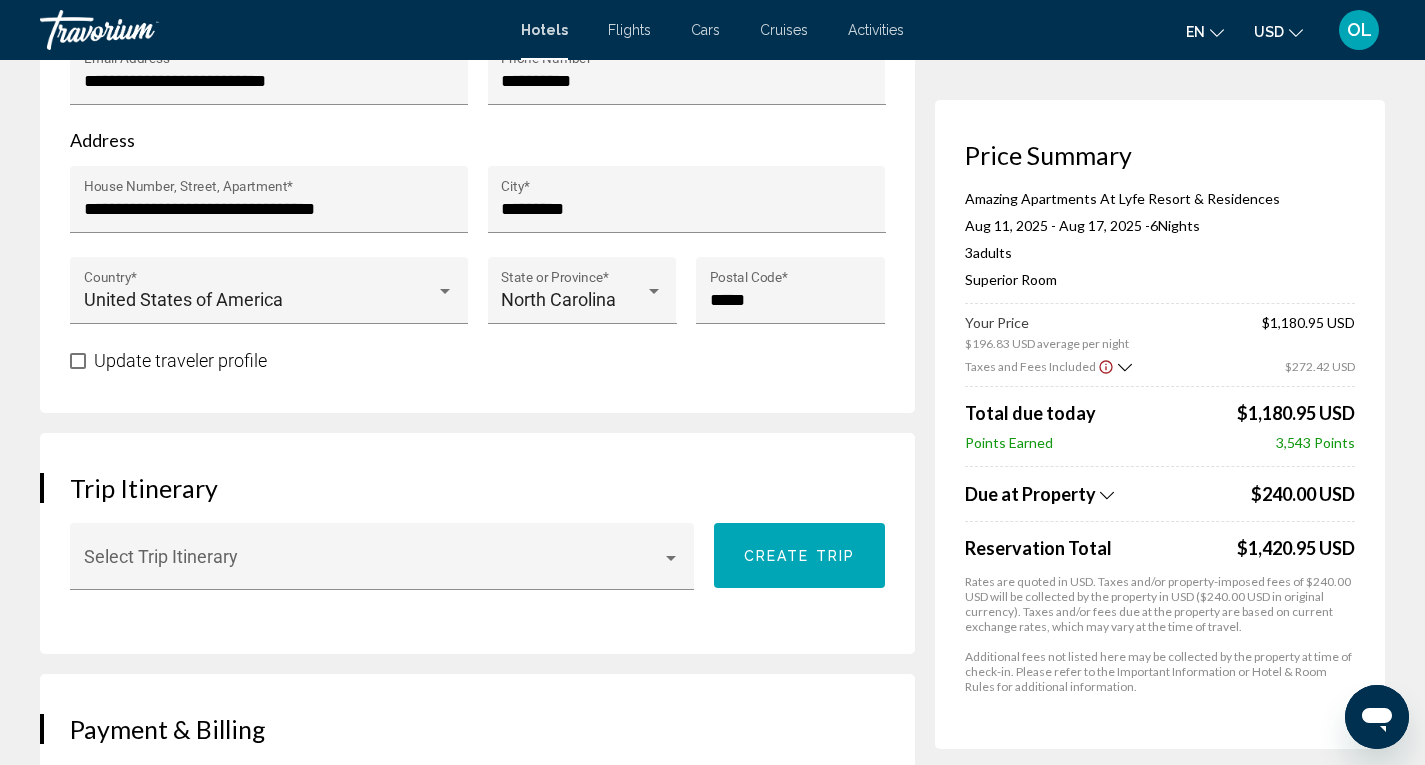 drag, startPoint x: 1420, startPoint y: 310, endPoint x: 1423, endPoint y: 347, distance: 37.12142 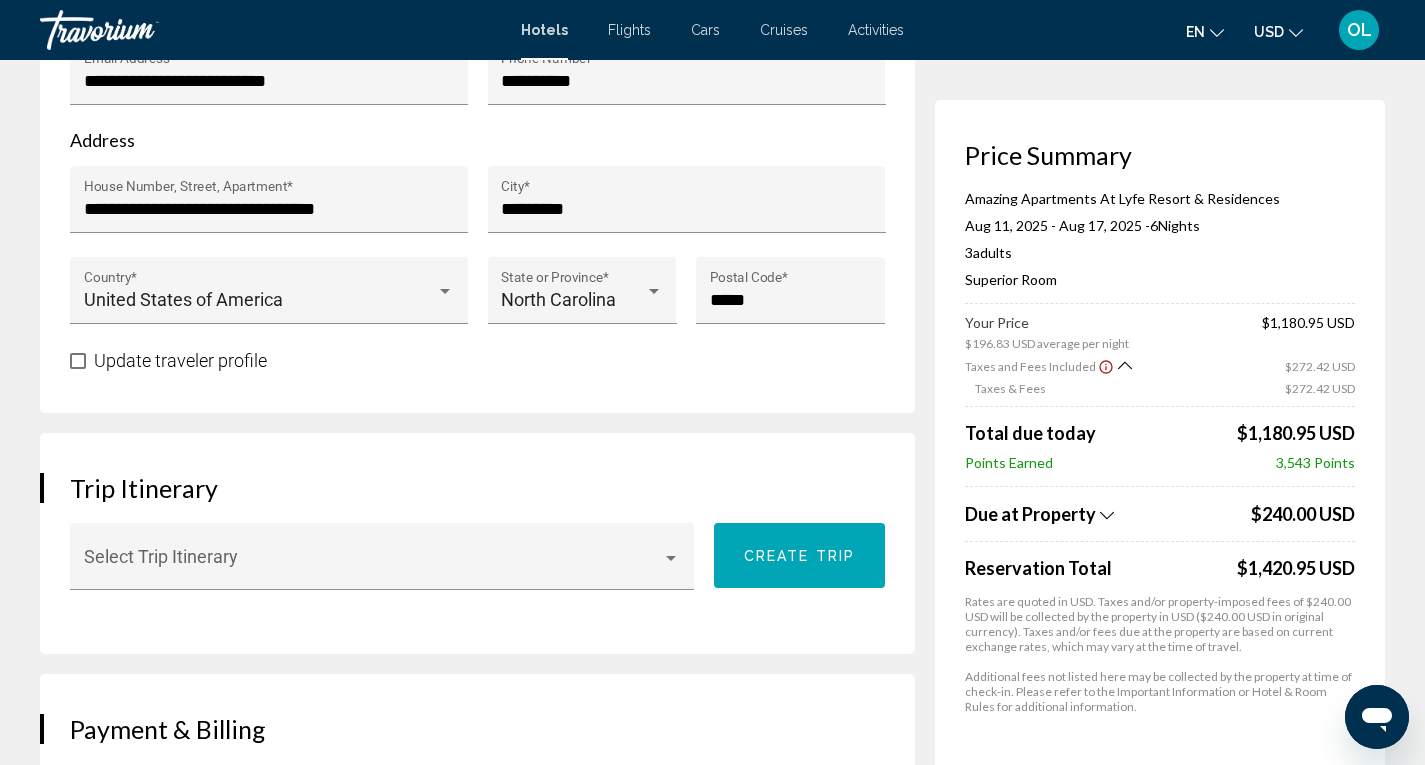click 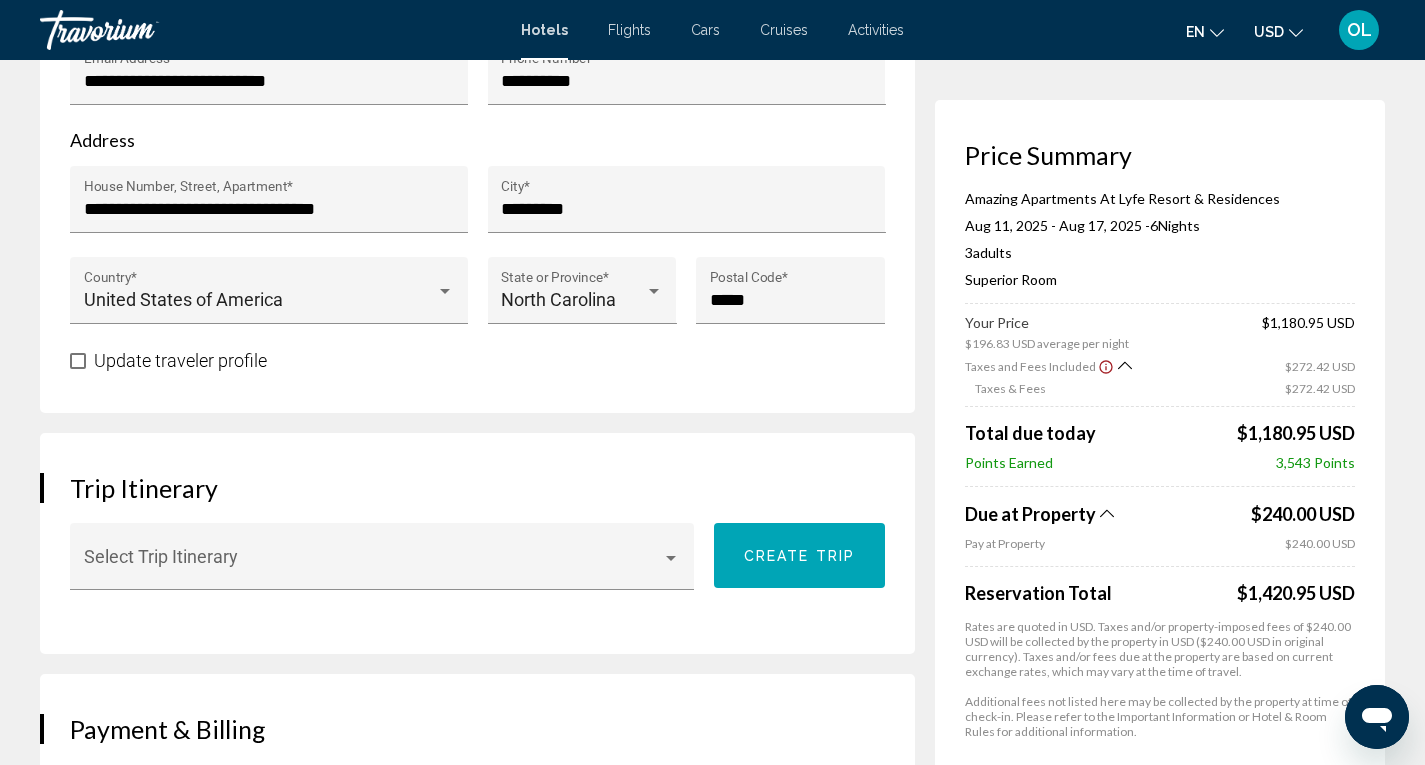 click 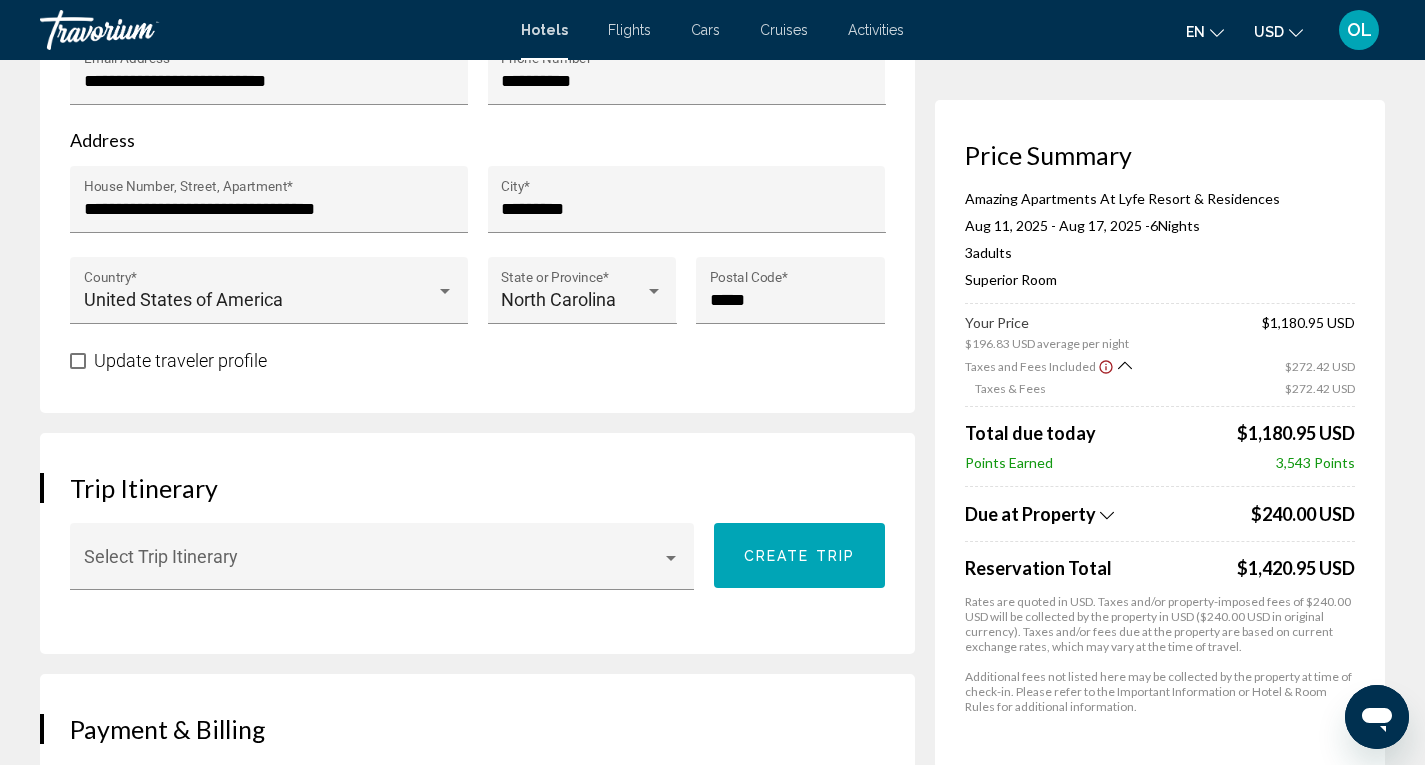 click 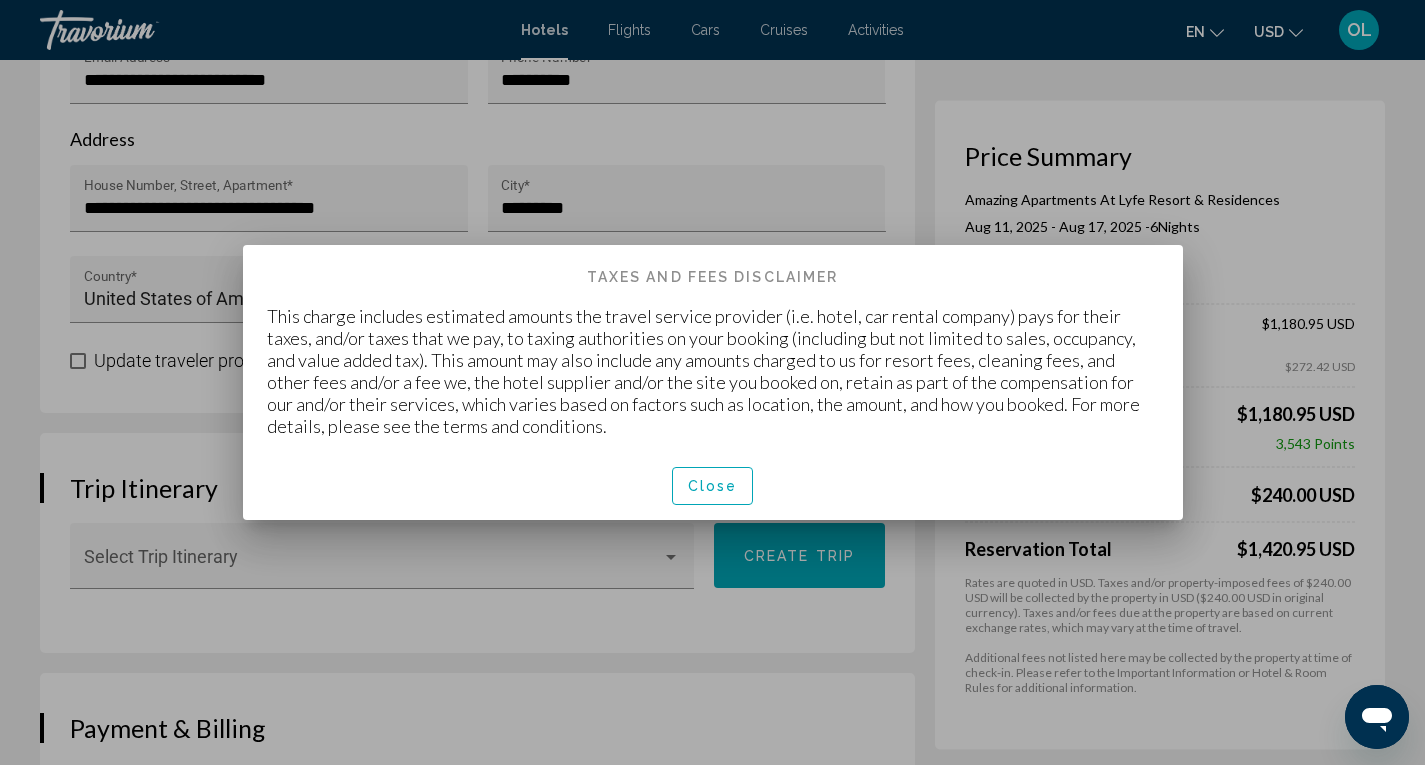 scroll, scrollTop: 0, scrollLeft: 0, axis: both 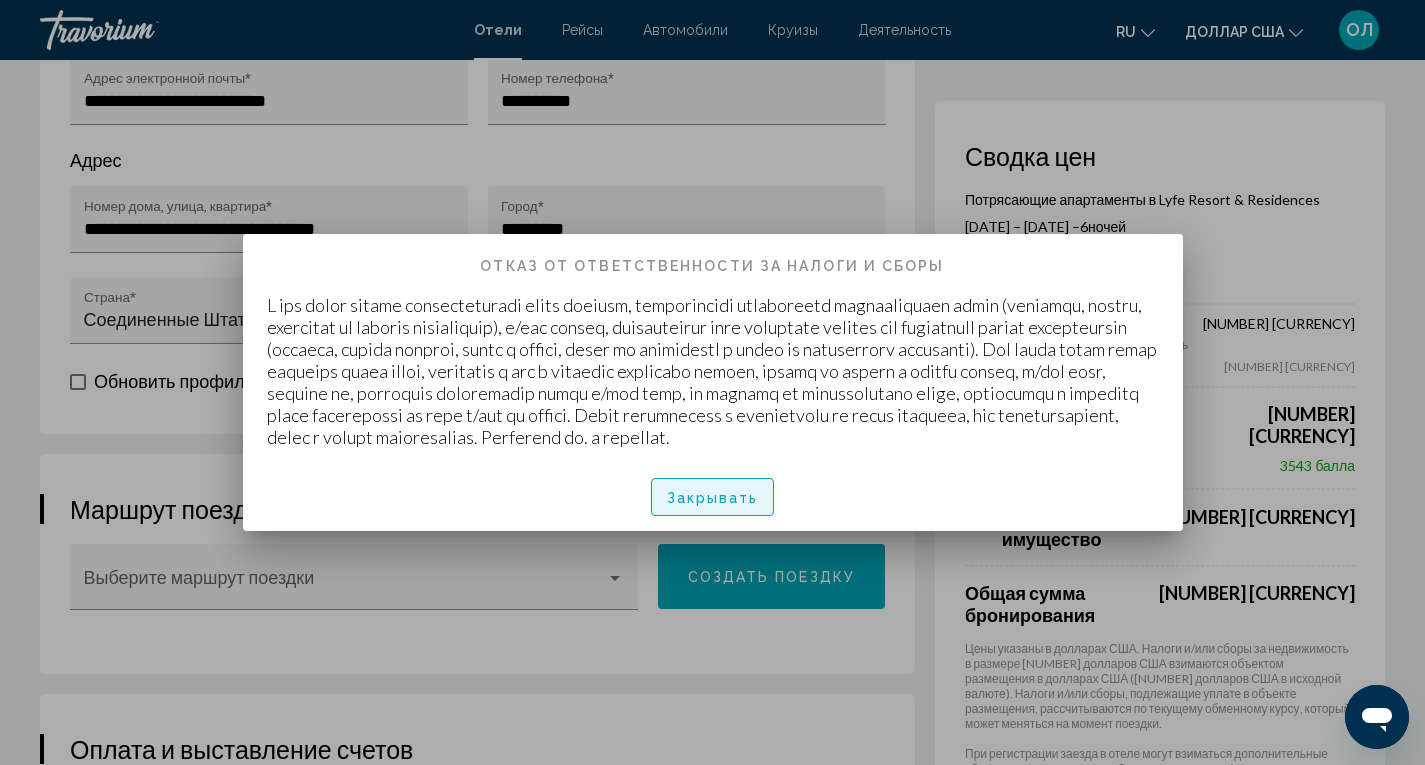 click on "Закрывать" at bounding box center [713, 497] 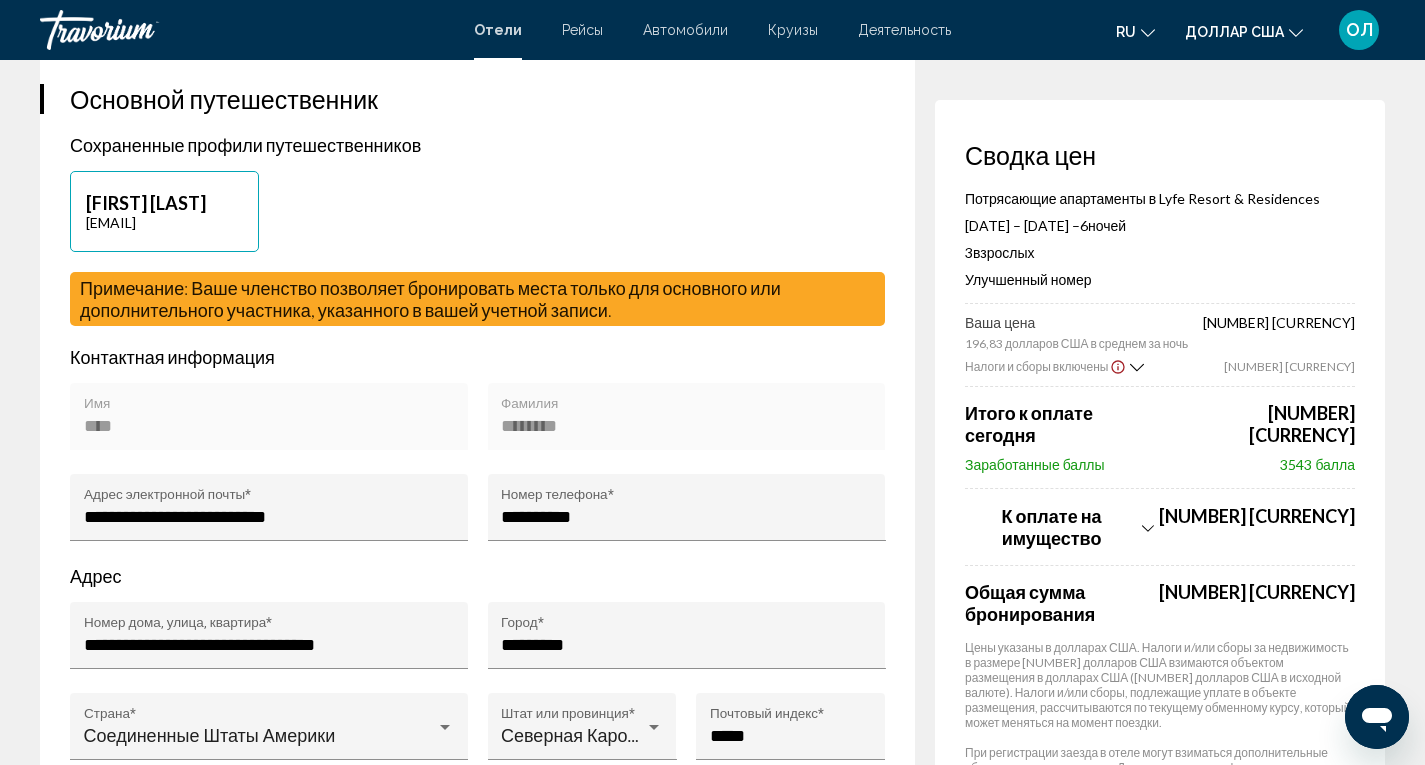 scroll, scrollTop: 0, scrollLeft: 0, axis: both 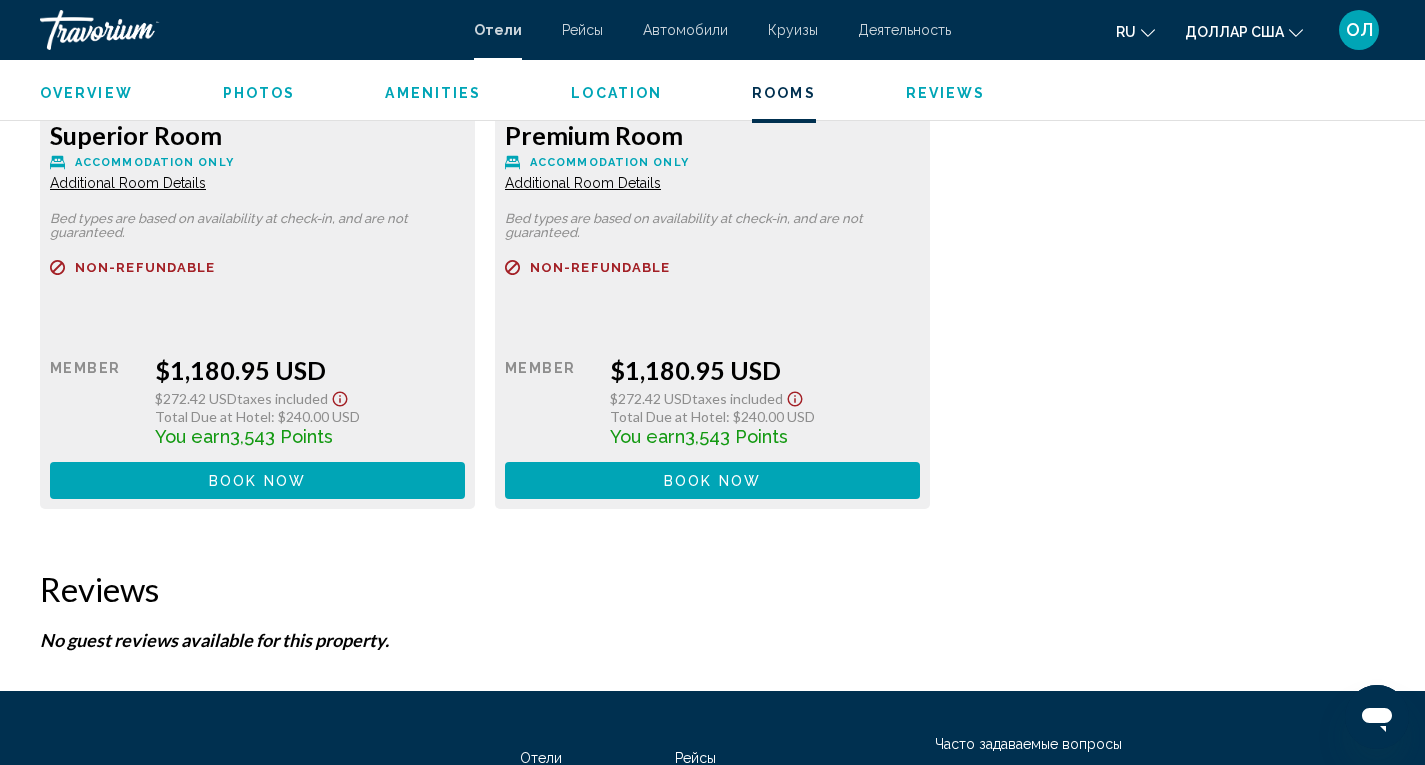 click on "Additional Room Details" at bounding box center [128, 183] 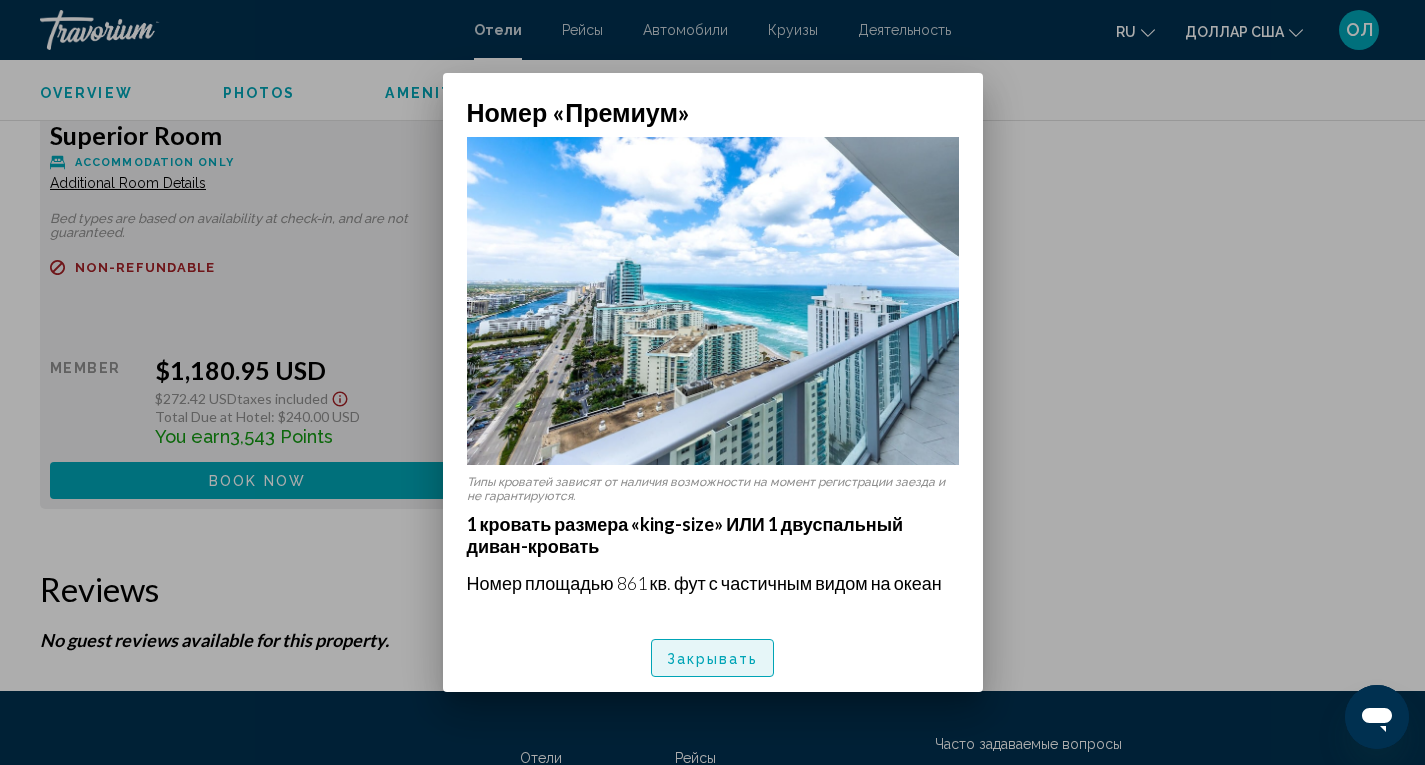 click on "Закрывать" at bounding box center [713, 659] 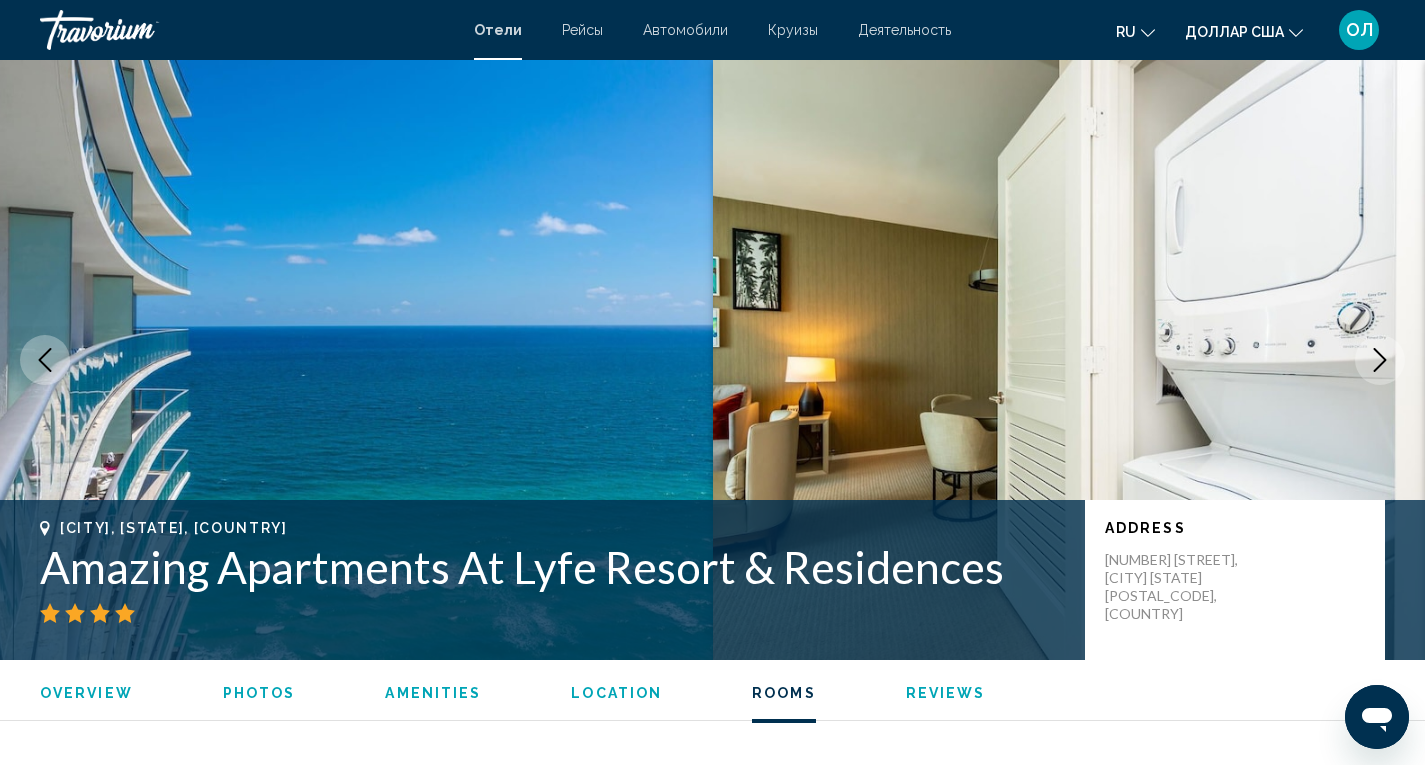 scroll, scrollTop: 2856, scrollLeft: 0, axis: vertical 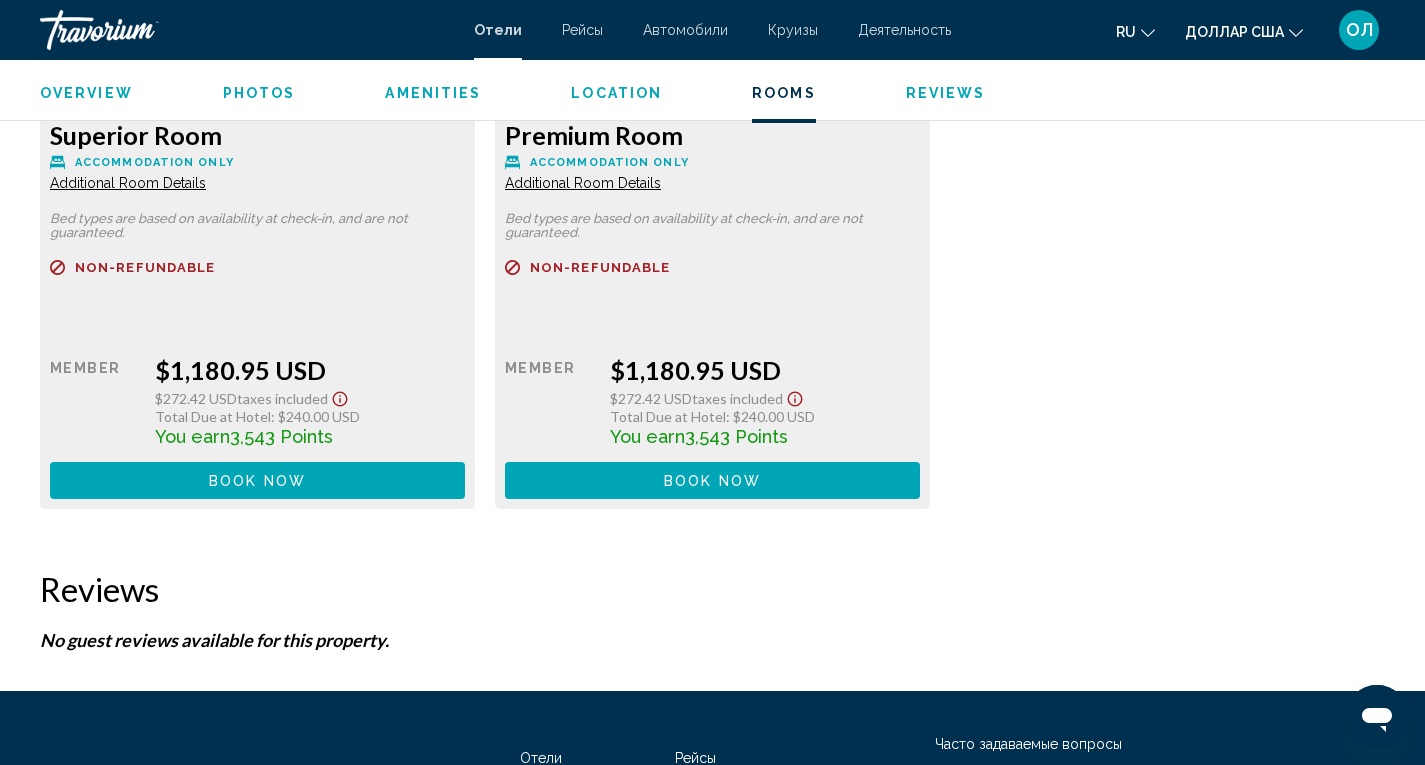 click on "Additional Room Details" at bounding box center (128, 183) 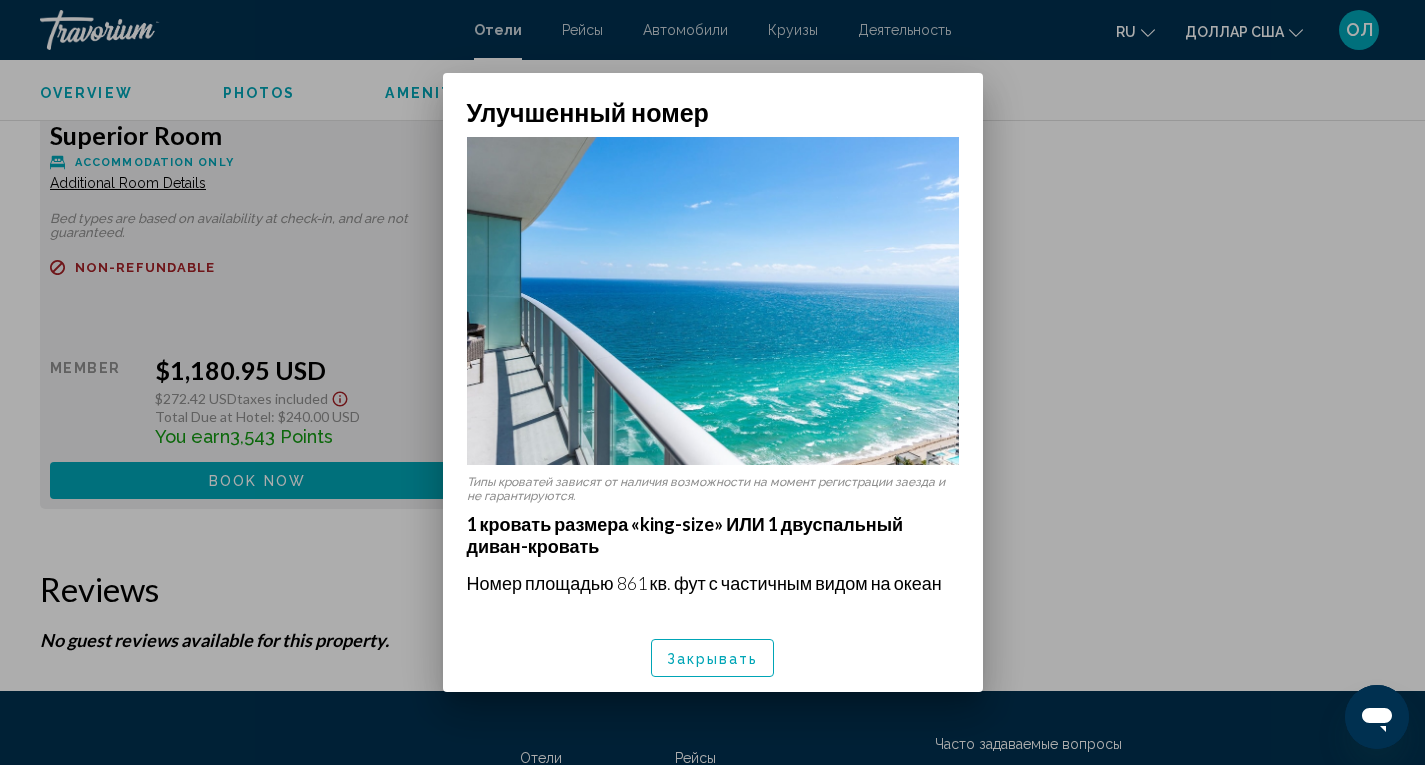 click at bounding box center [712, 382] 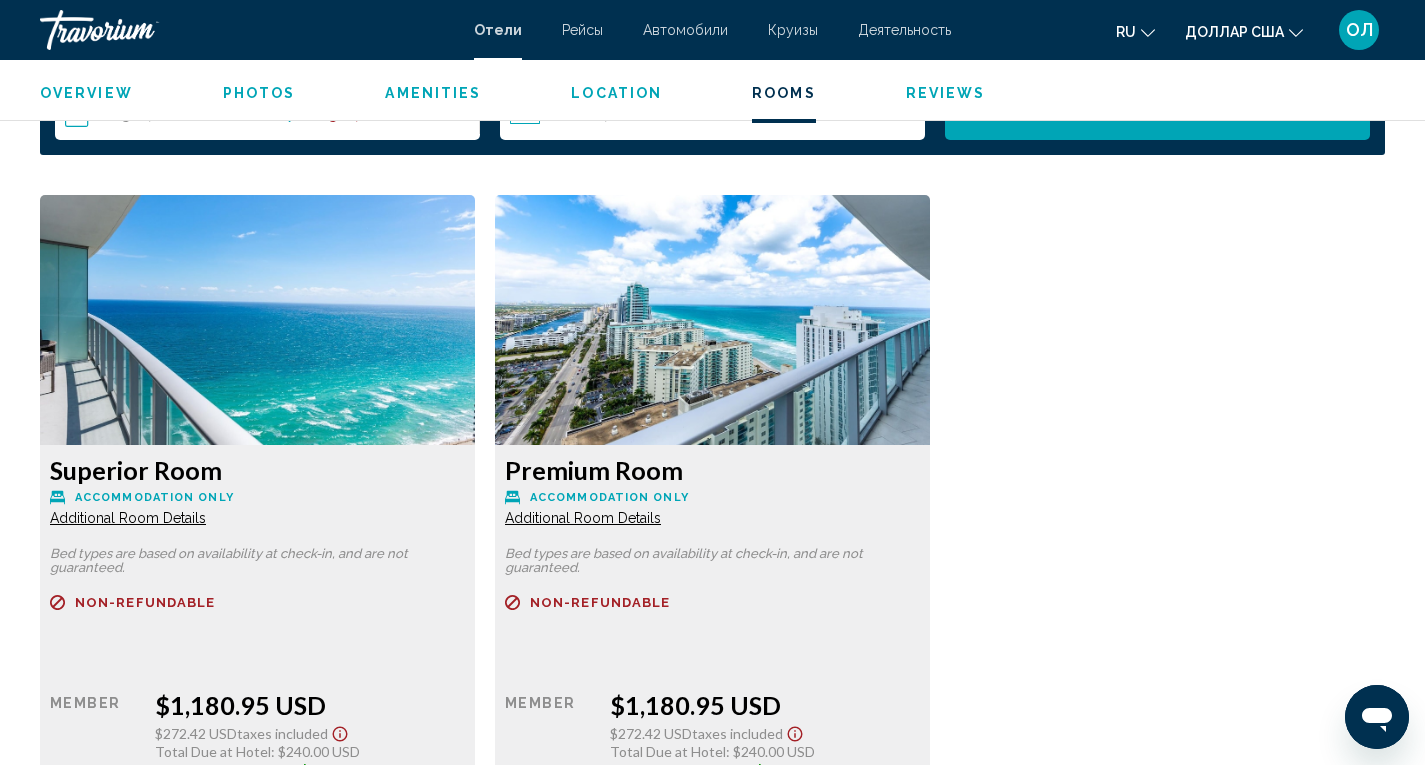 scroll, scrollTop: 2496, scrollLeft: 0, axis: vertical 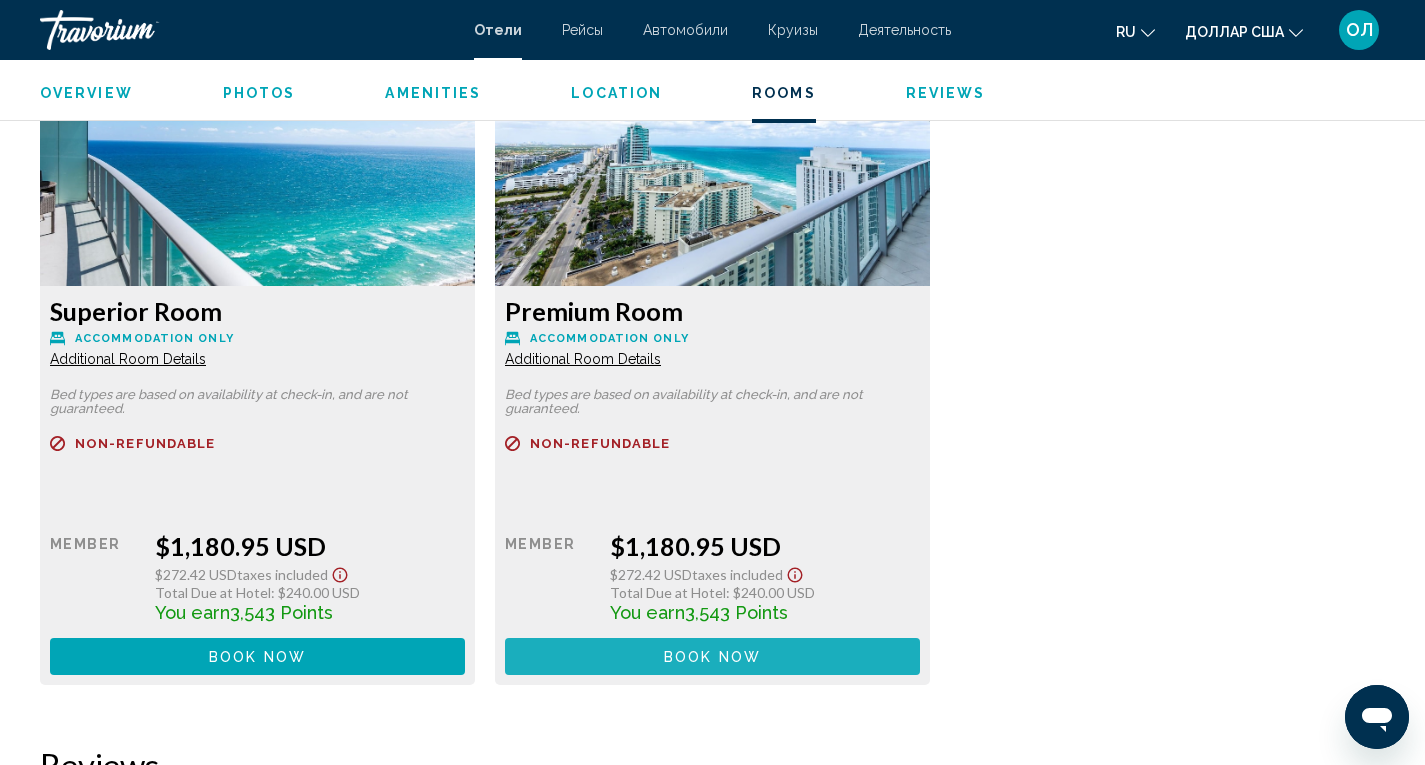 click on "Book now" at bounding box center (712, 657) 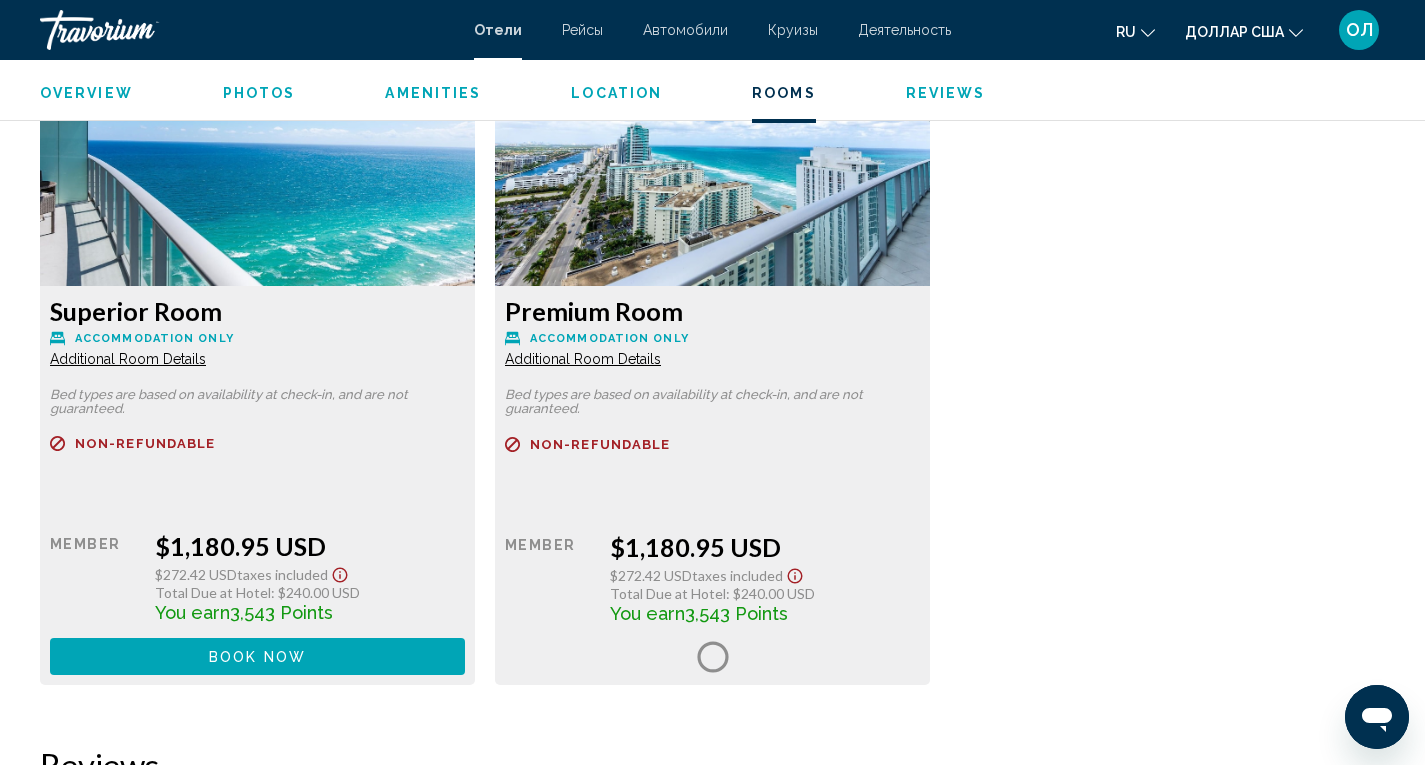 scroll, scrollTop: 0, scrollLeft: 0, axis: both 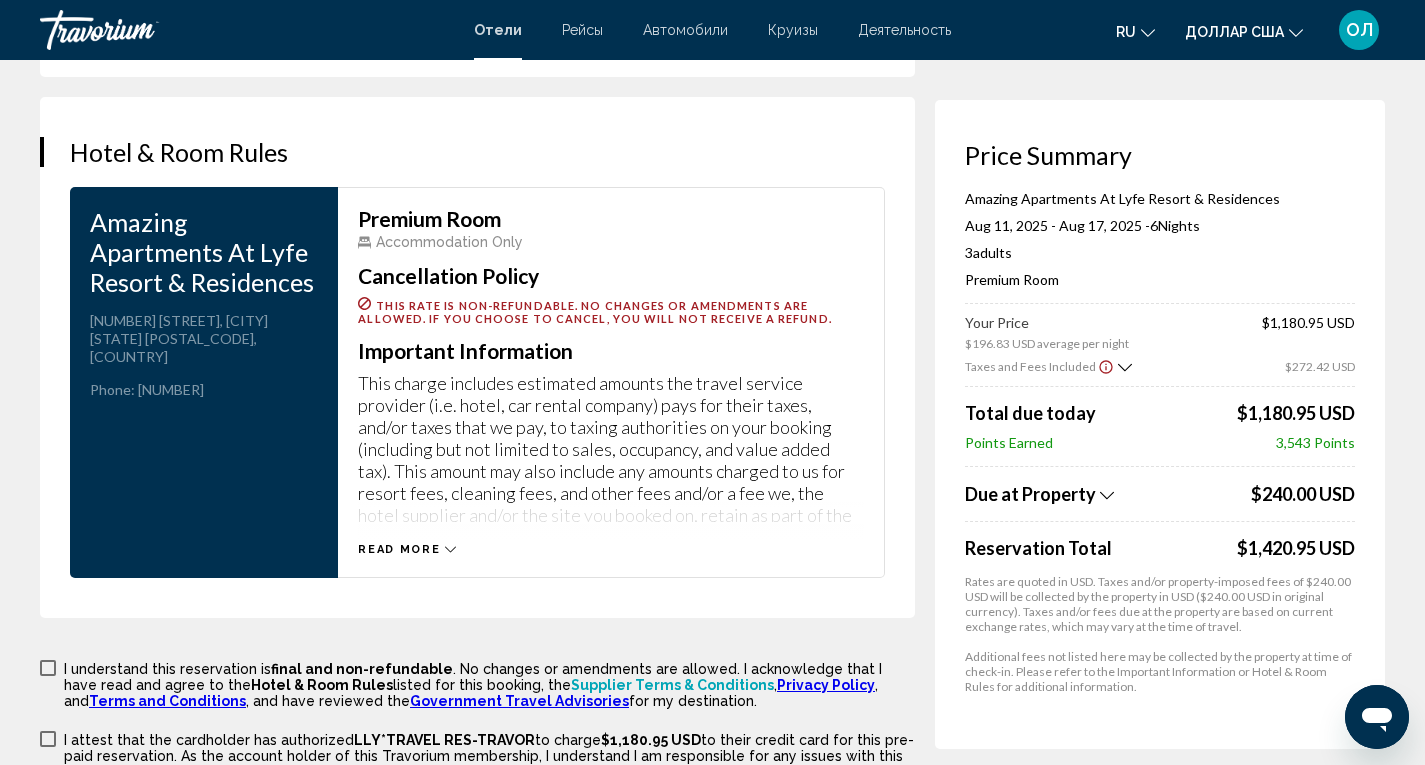 click on "Read more" at bounding box center (407, 549) 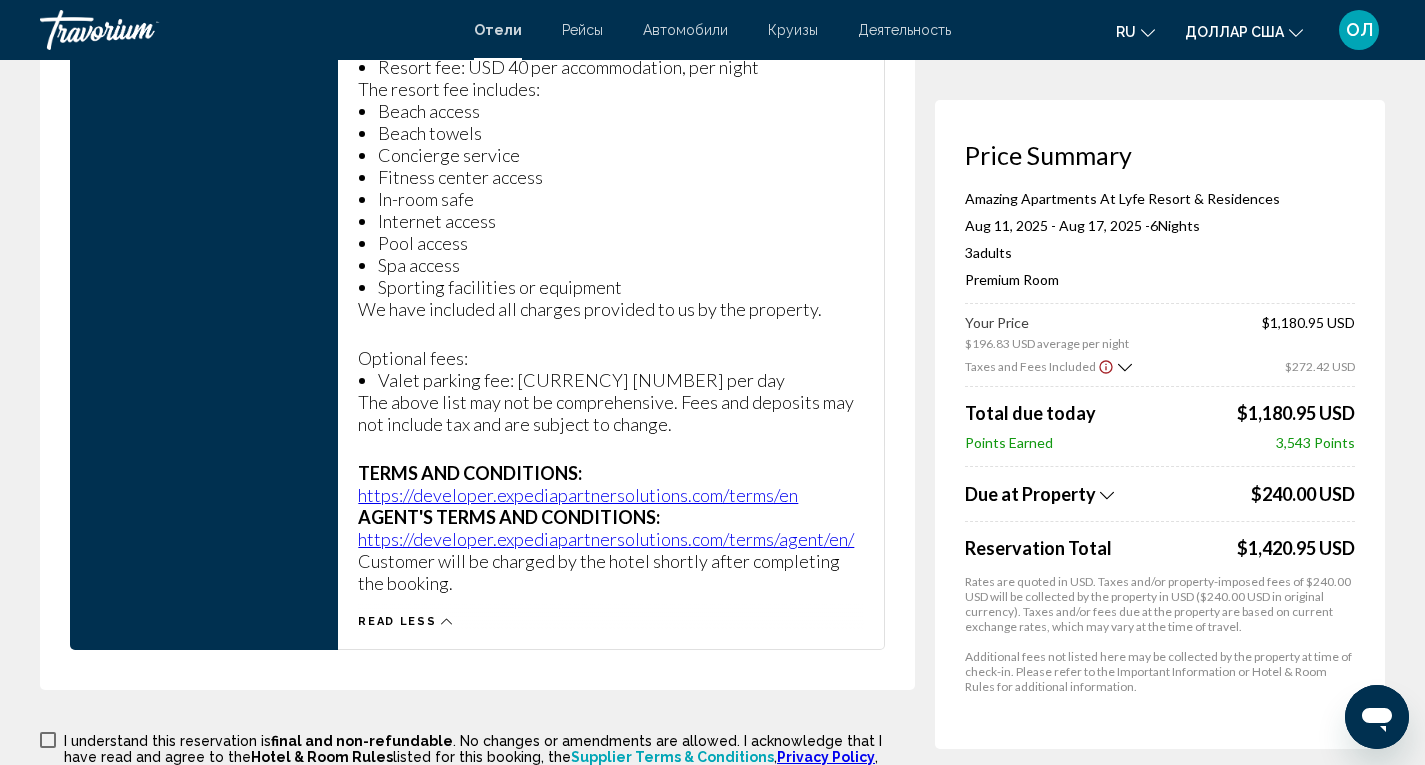 scroll, scrollTop: 3904, scrollLeft: 0, axis: vertical 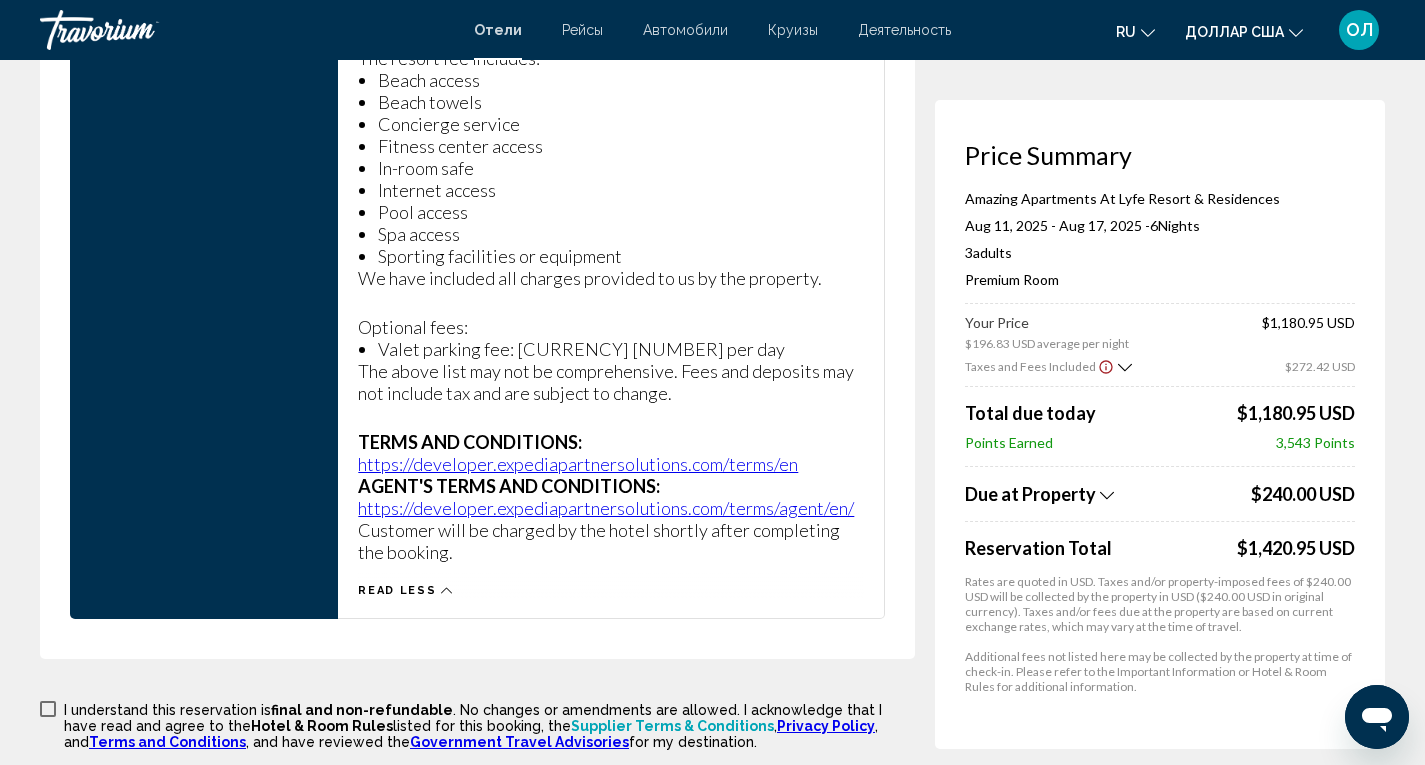 drag, startPoint x: 382, startPoint y: 321, endPoint x: 505, endPoint y: 328, distance: 123.19903 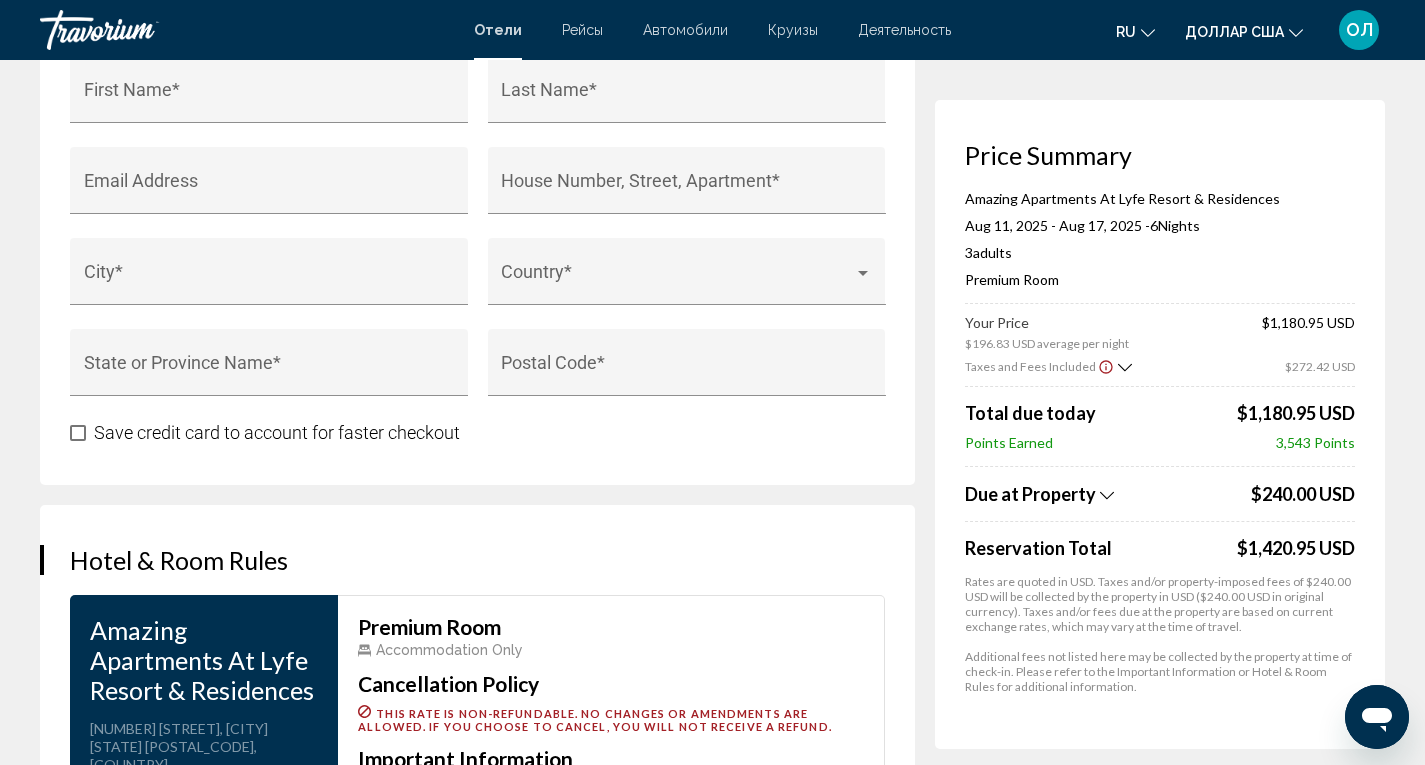 scroll, scrollTop: 2131, scrollLeft: 0, axis: vertical 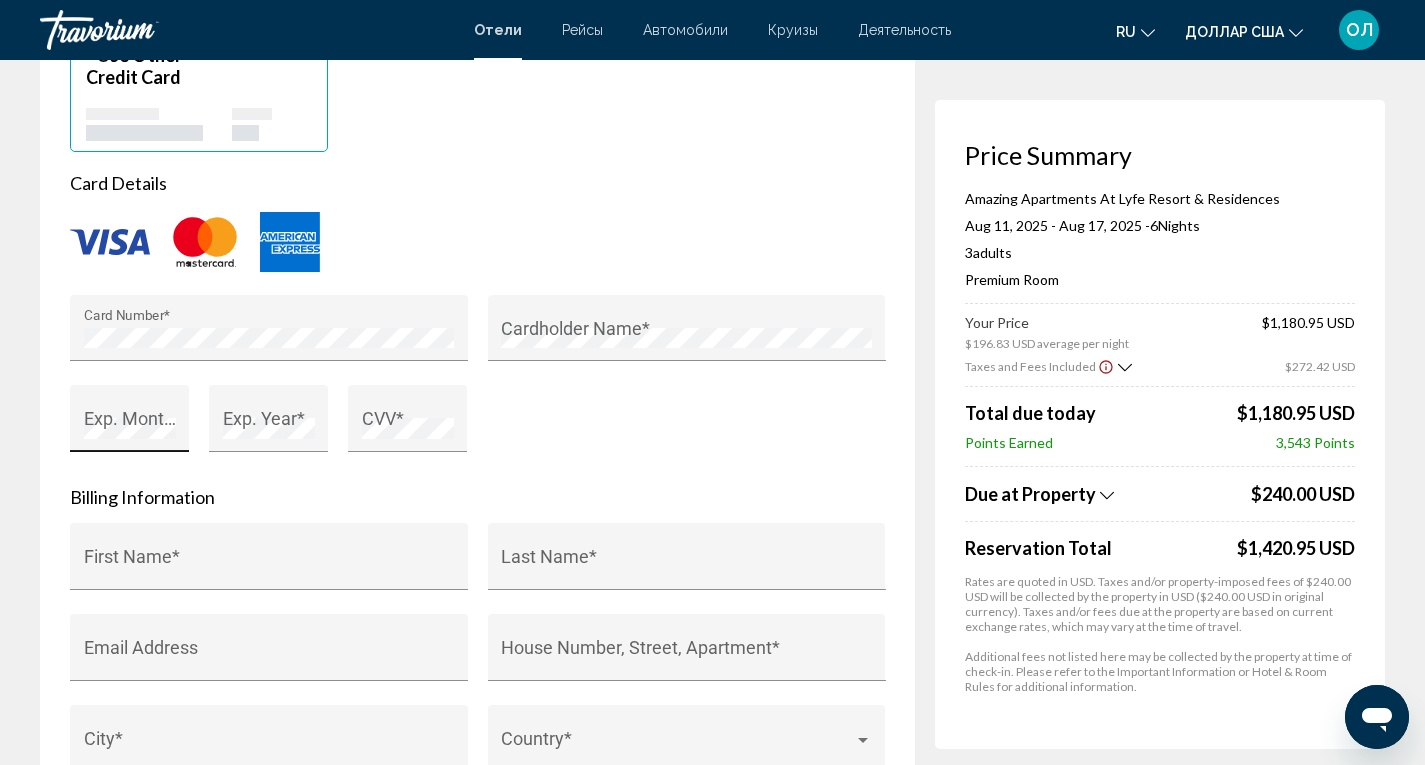click on "Exp. Month  *" at bounding box center [130, 425] 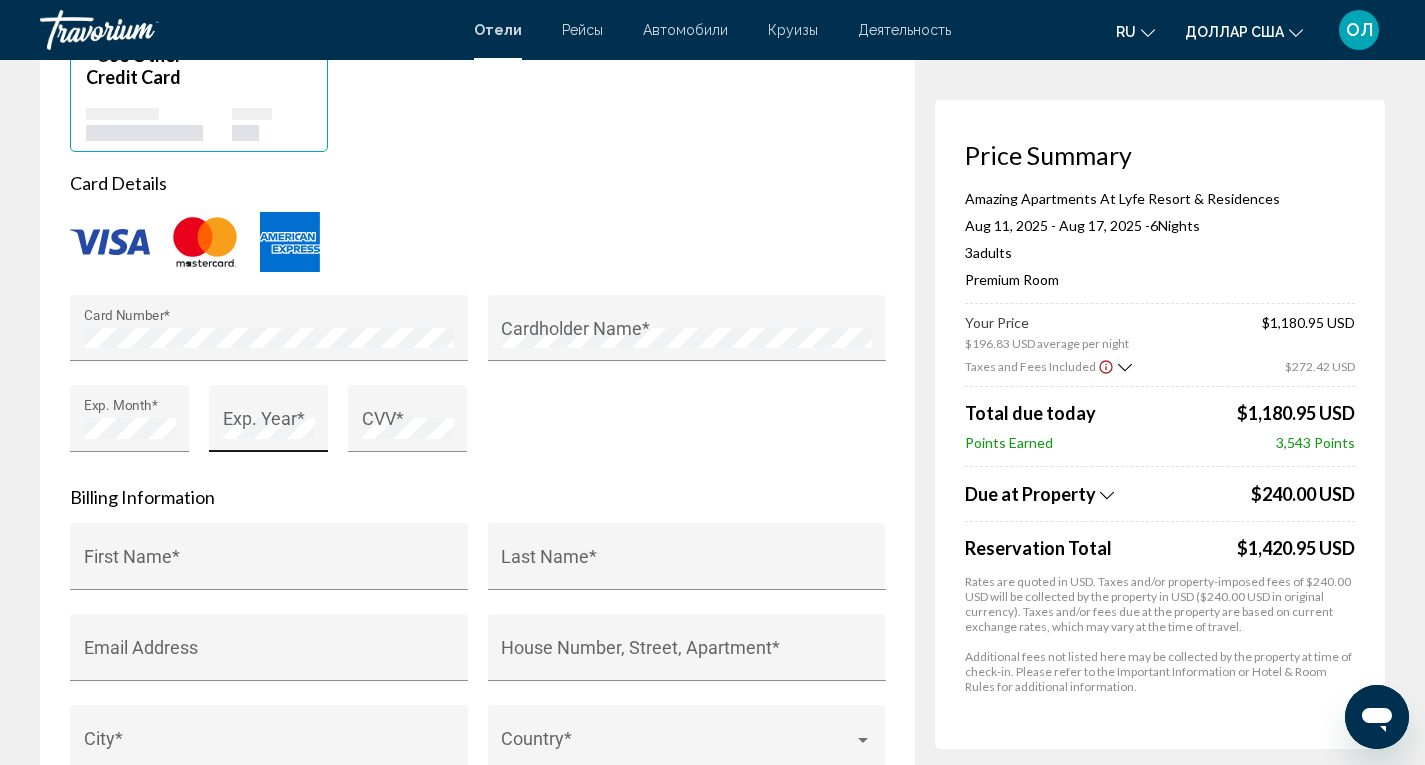 click on "Exp. Year  *" at bounding box center (268, 418) 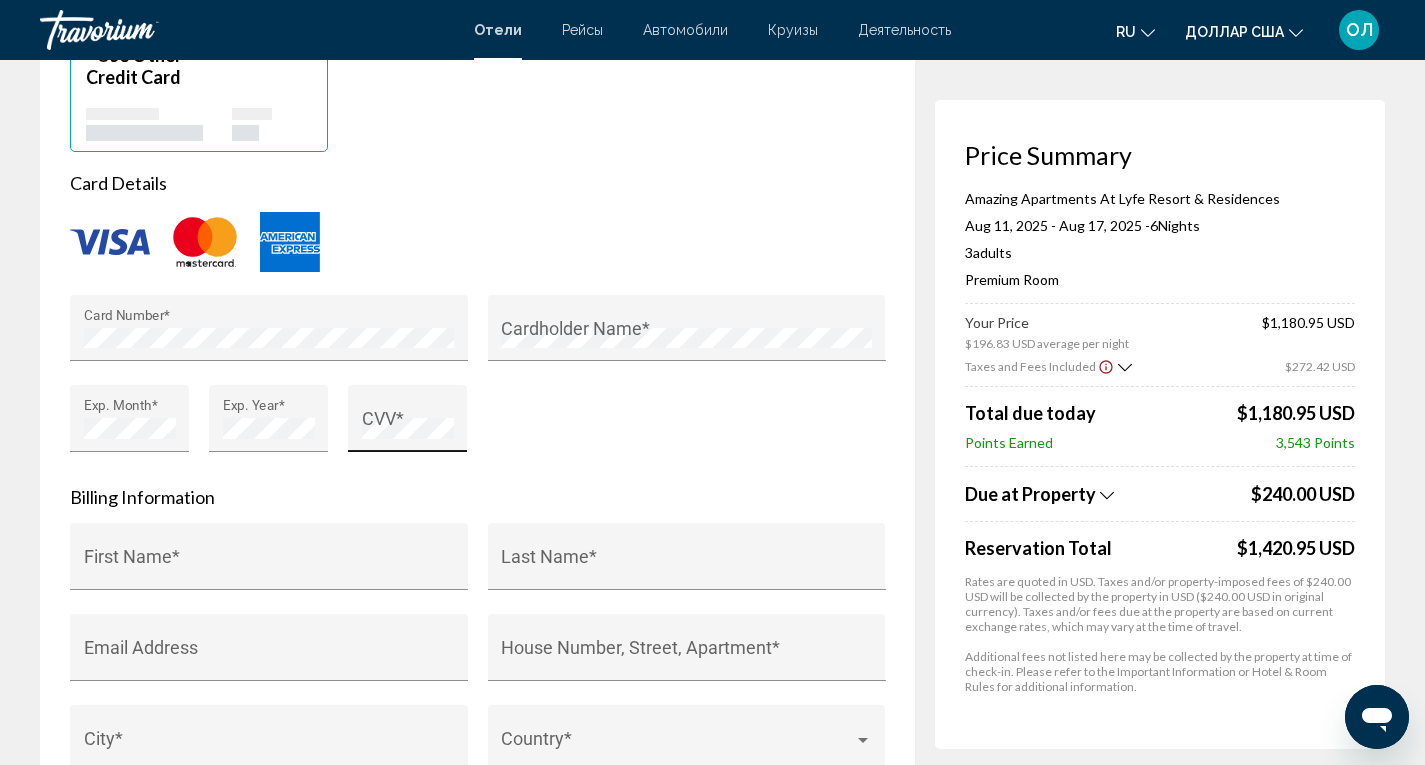 click on "CVV  *" at bounding box center [408, 425] 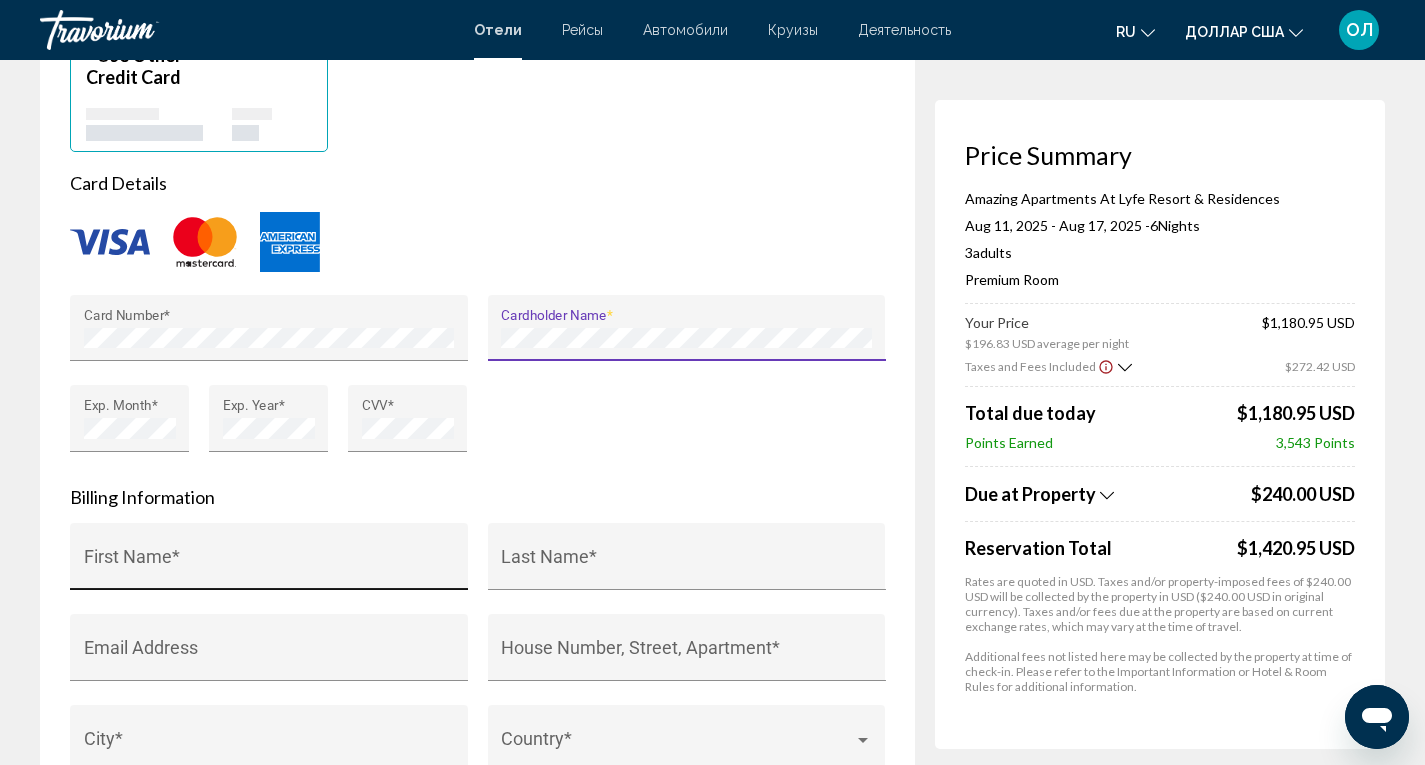 click on "First Name  *" at bounding box center [269, 563] 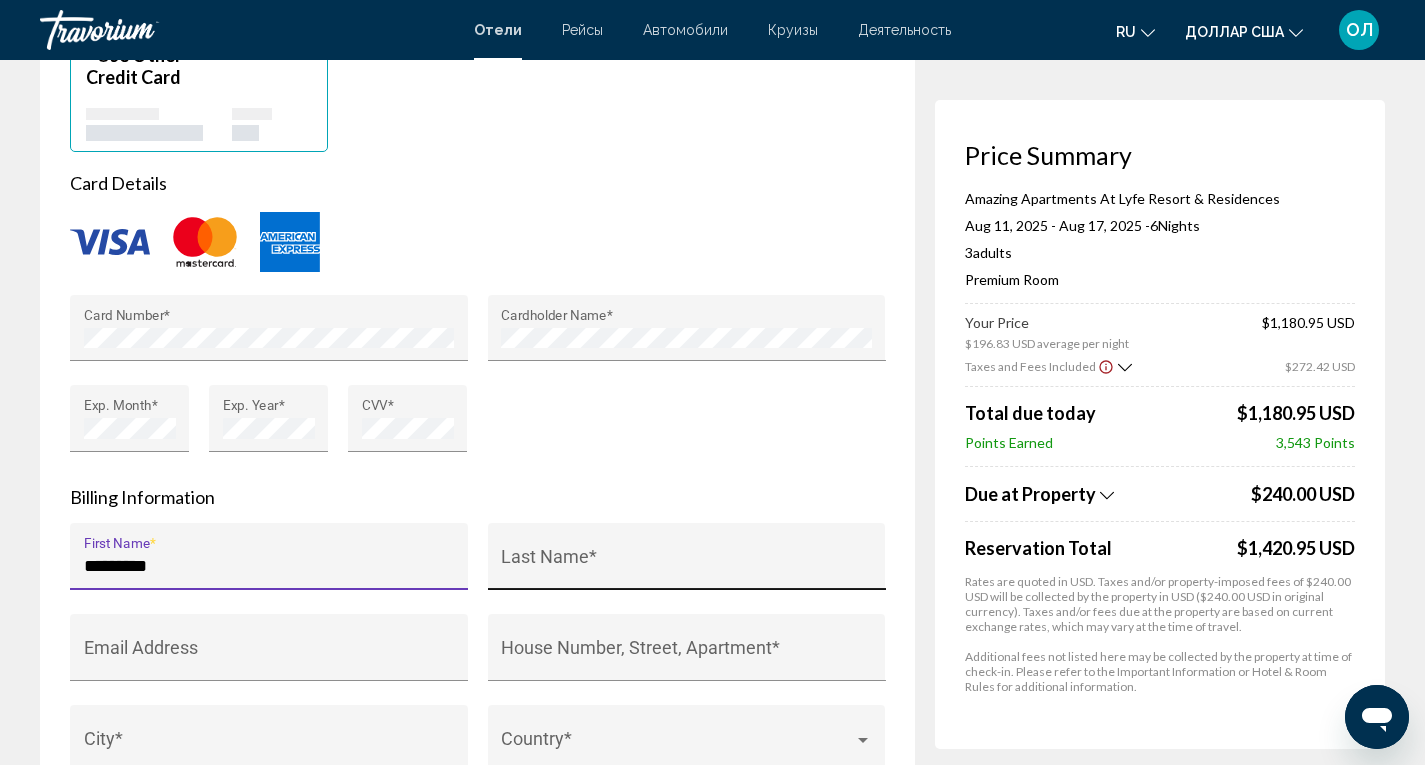 type on "*********" 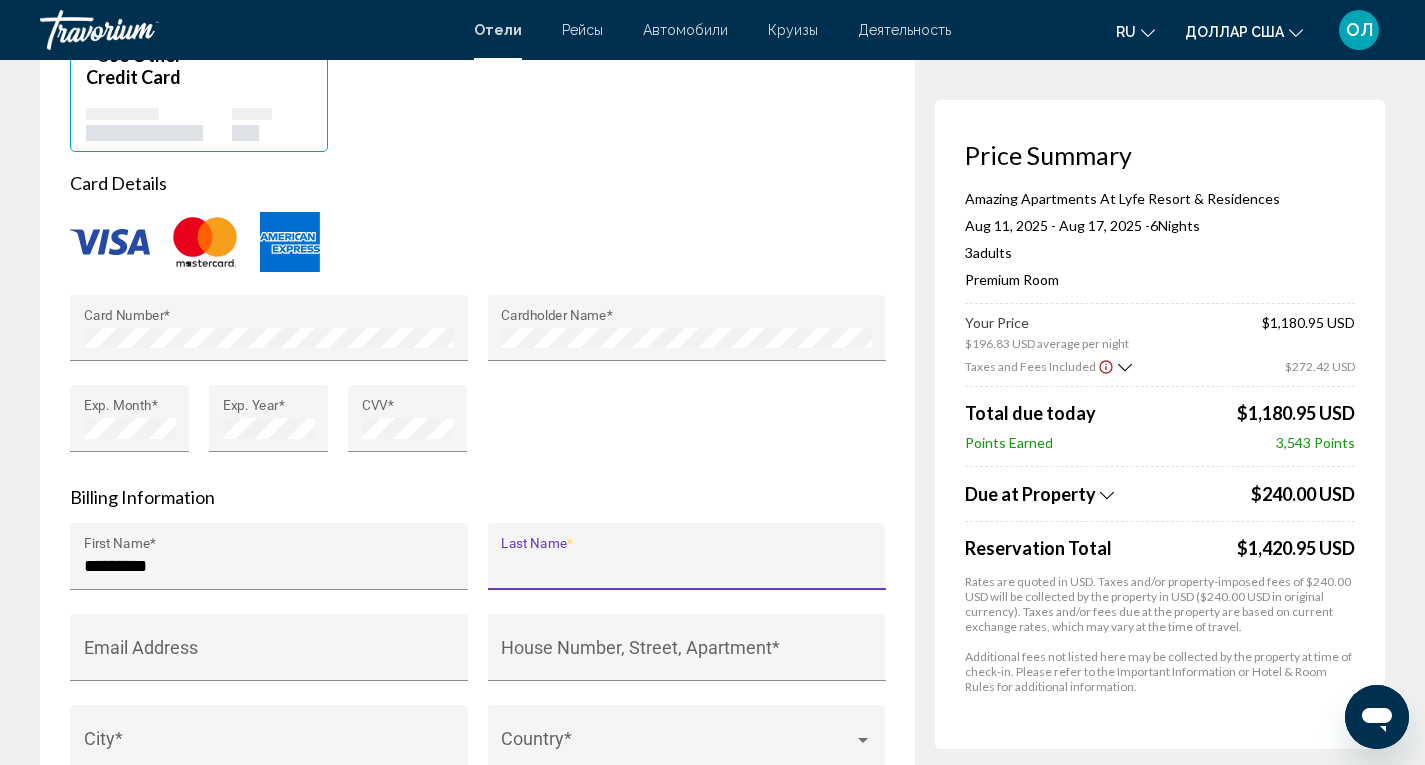 click on "Last Name  *" at bounding box center [686, 566] 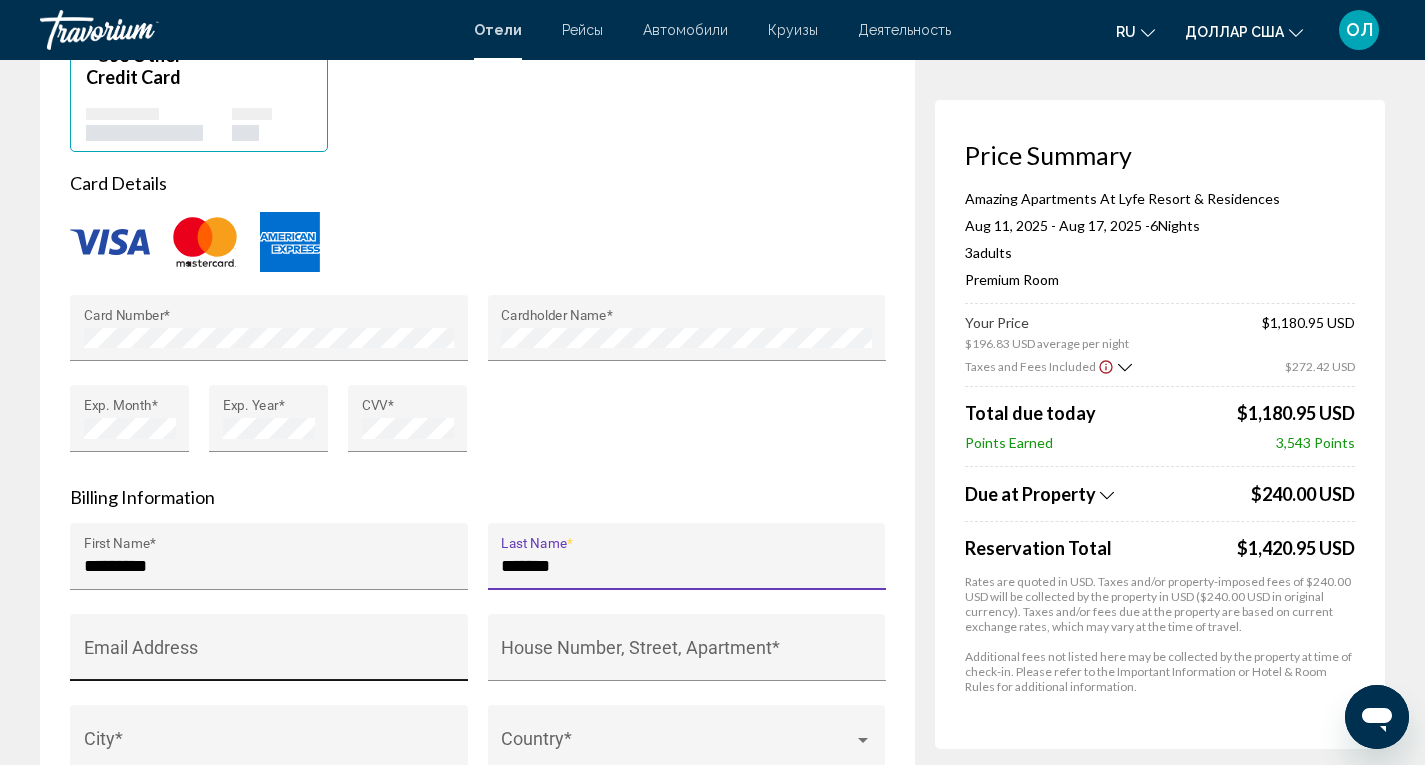 type on "*******" 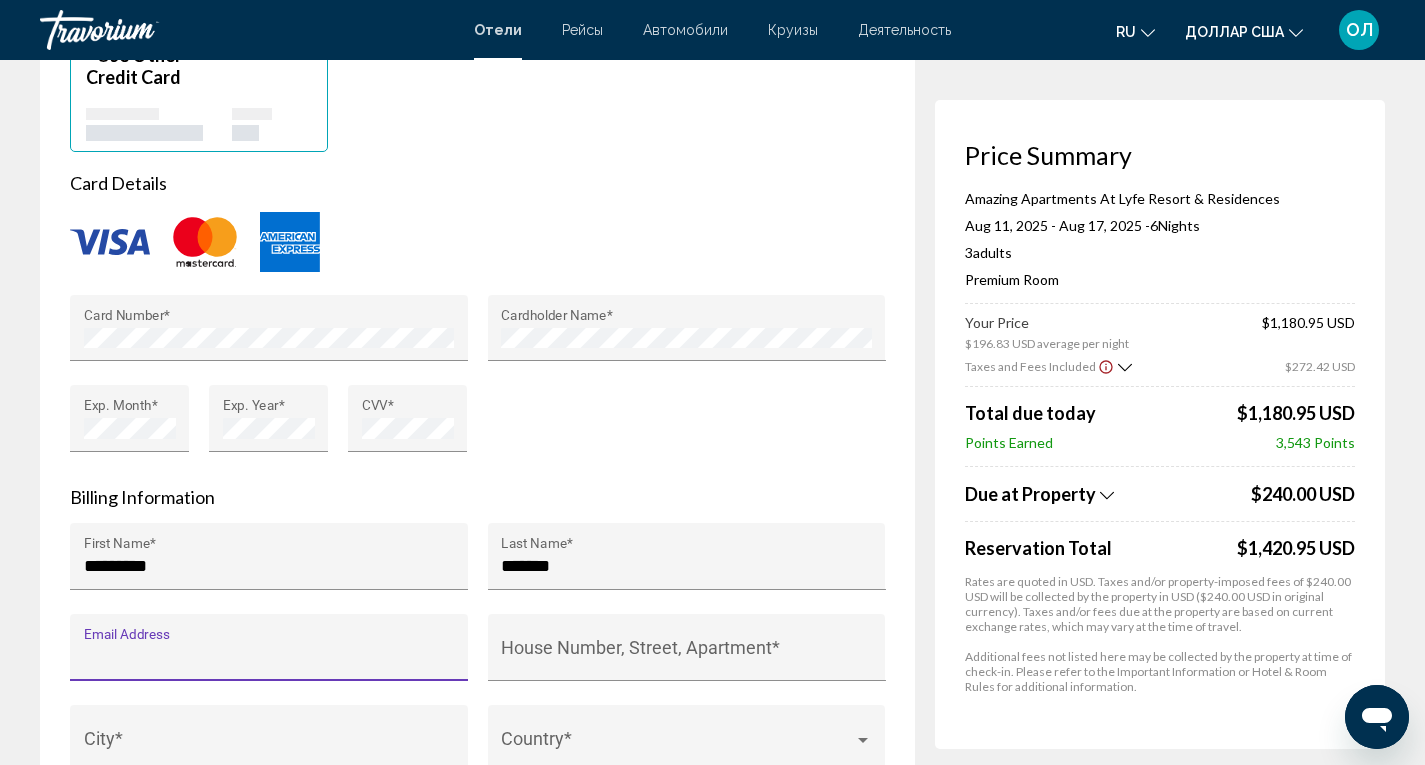 click on "Email Address" at bounding box center (269, 657) 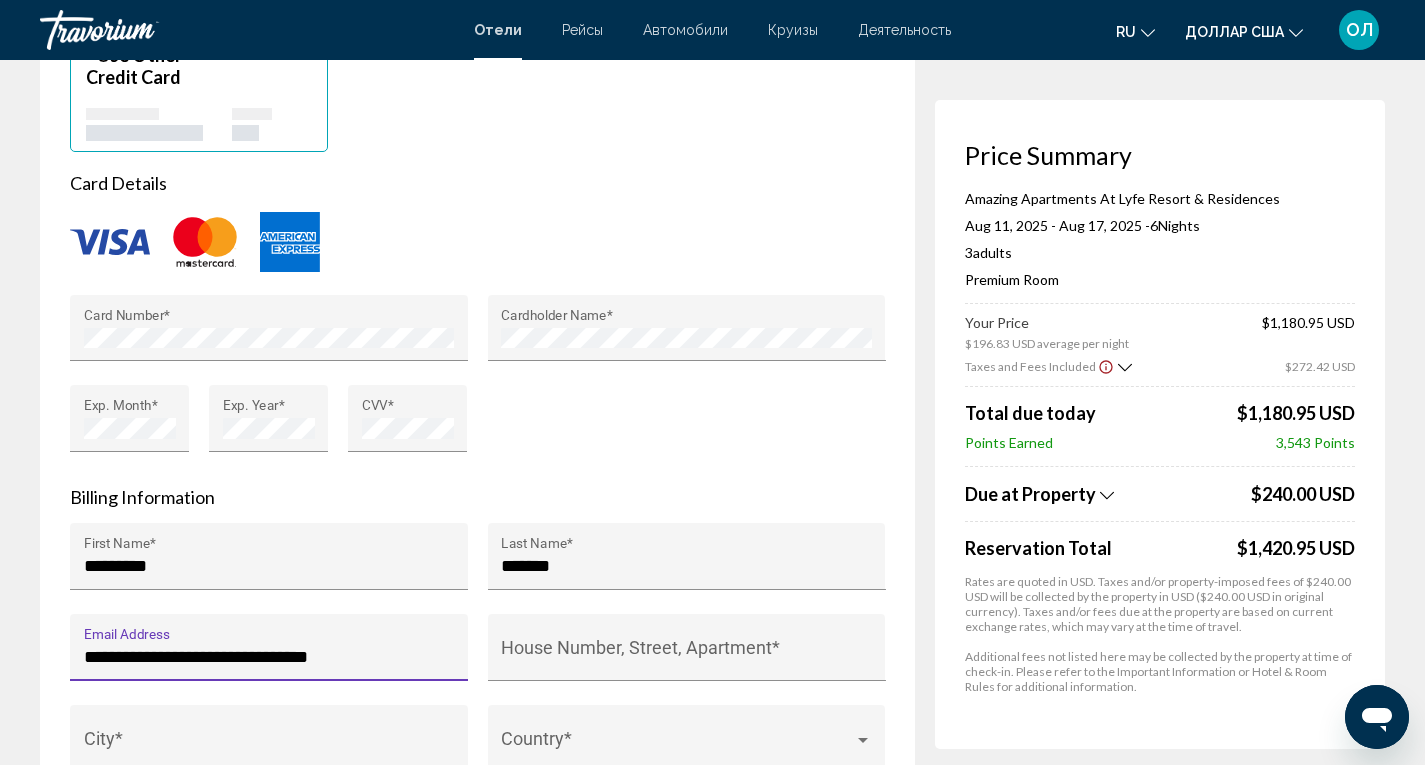 click on "**********" at bounding box center [269, 657] 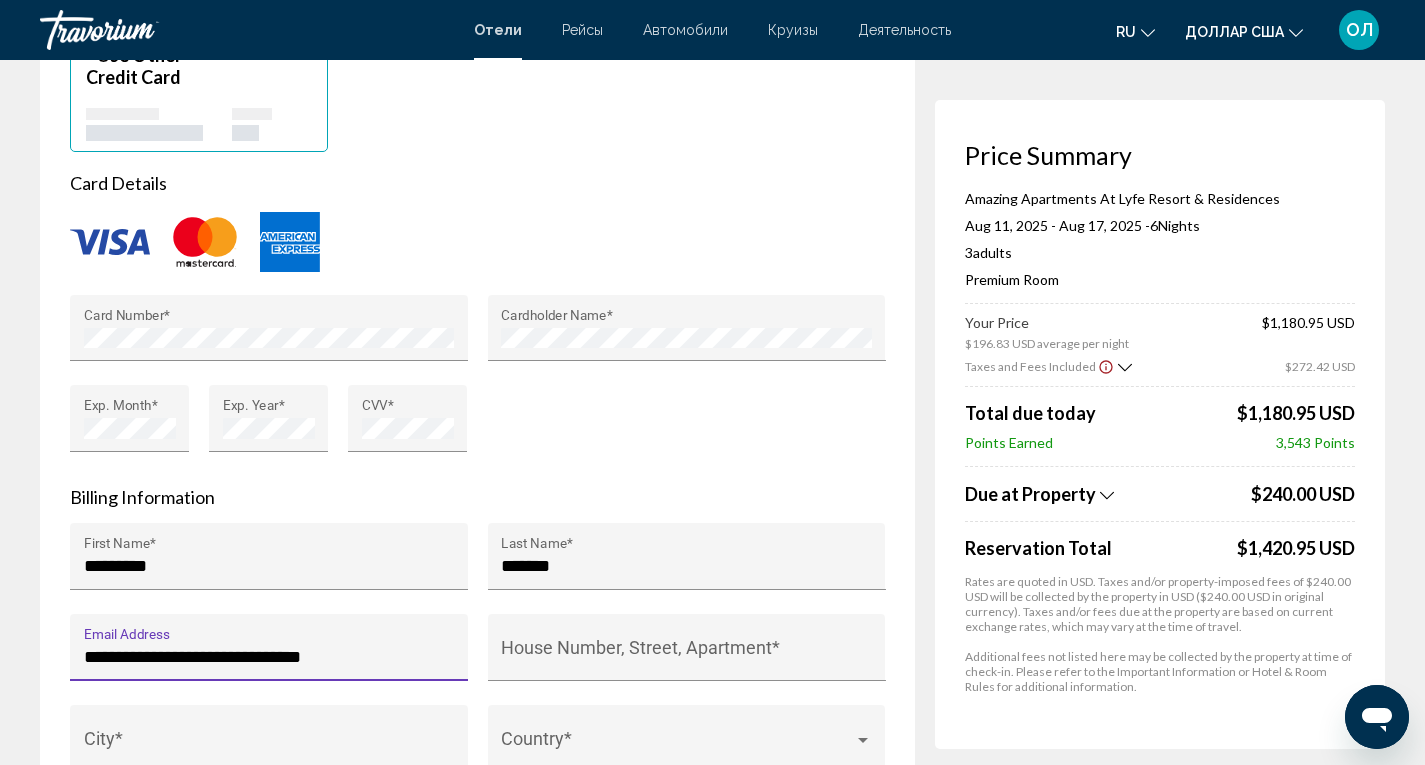 type on "**********" 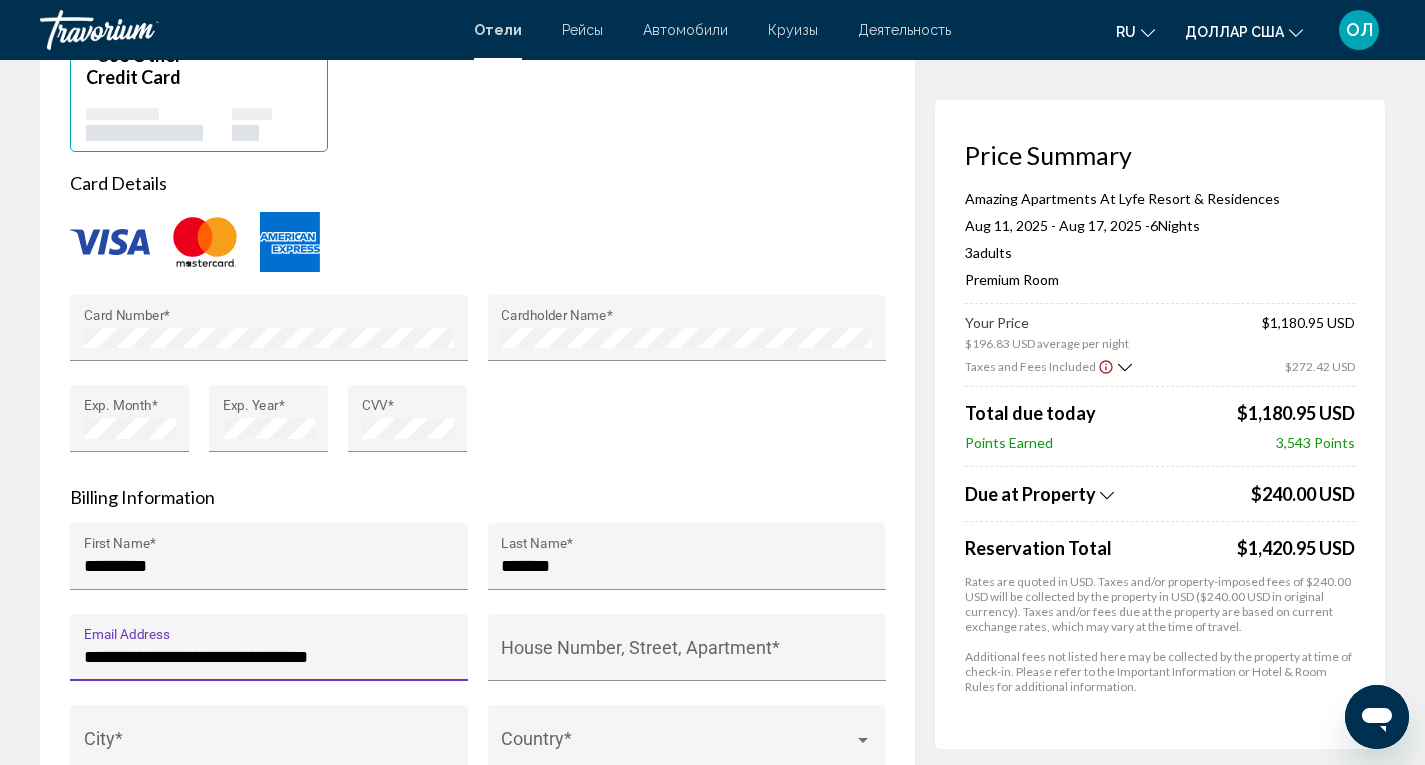 drag, startPoint x: 365, startPoint y: 656, endPoint x: 50, endPoint y: 673, distance: 315.4584 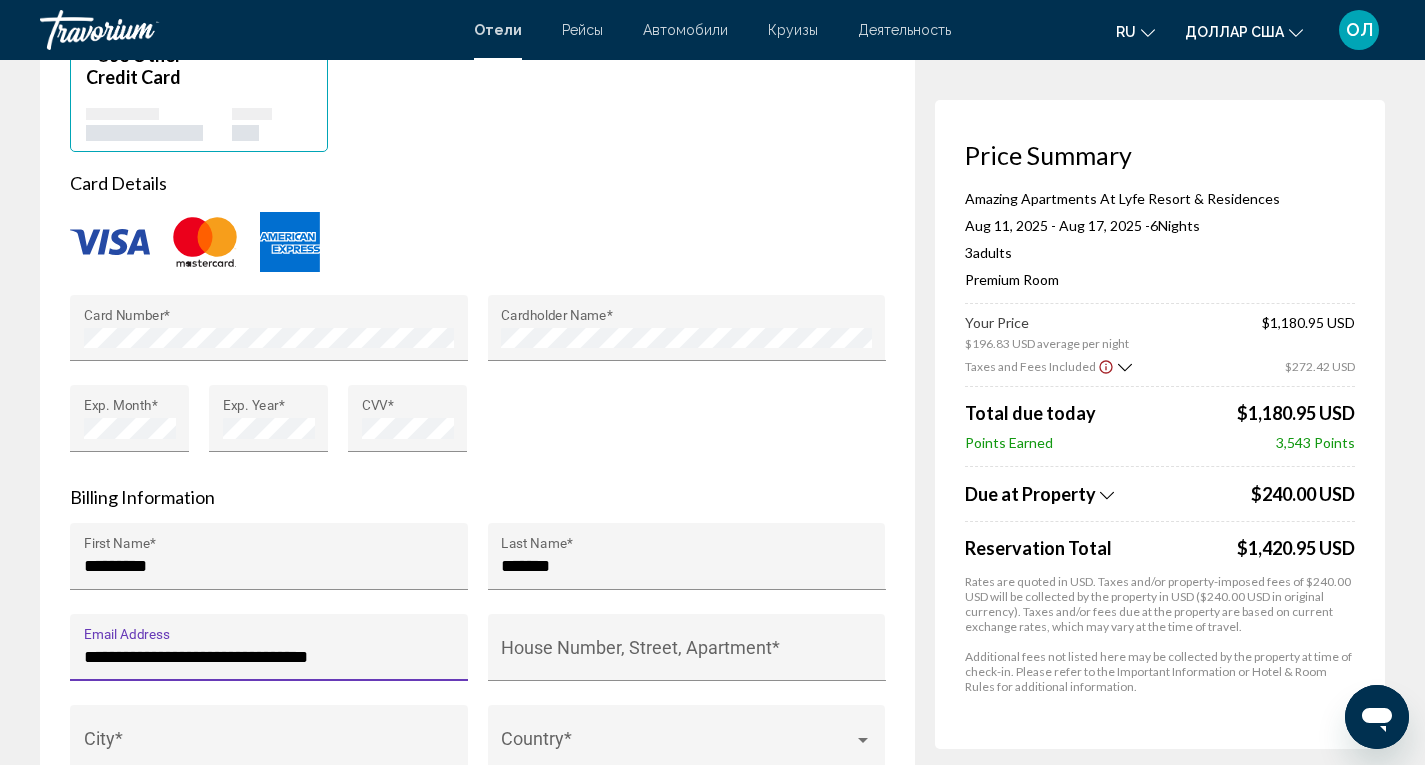 type 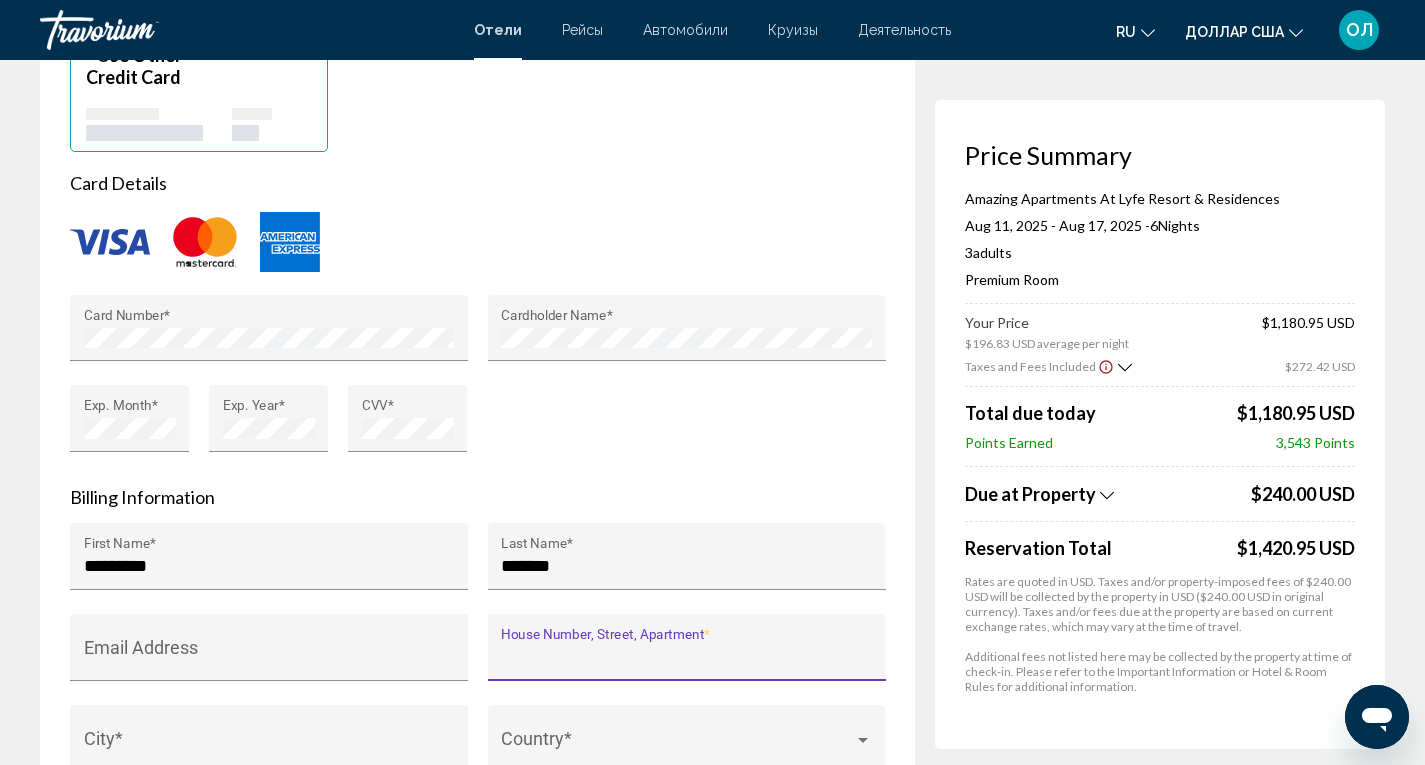 click on "House Number, Street, Apartment  *" at bounding box center [686, 657] 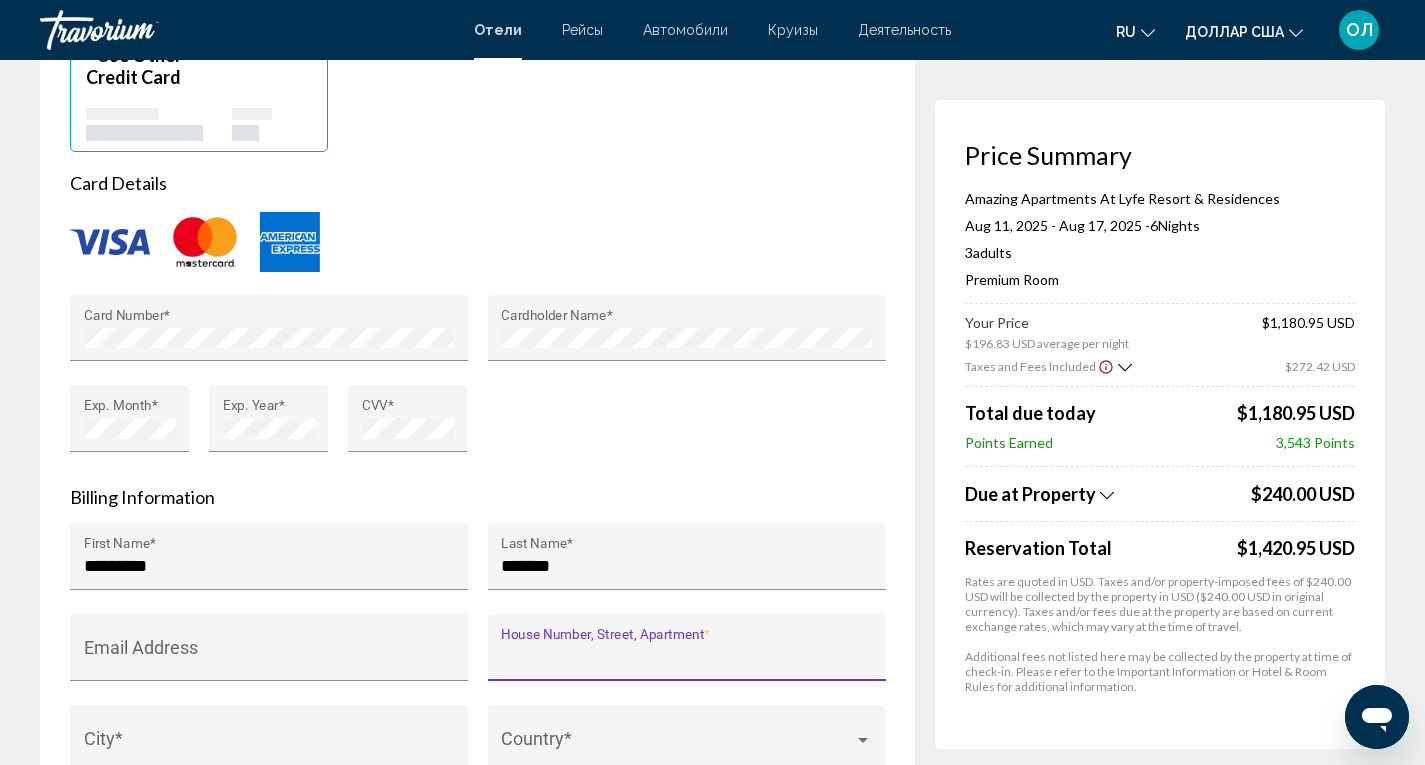 paste on "**********" 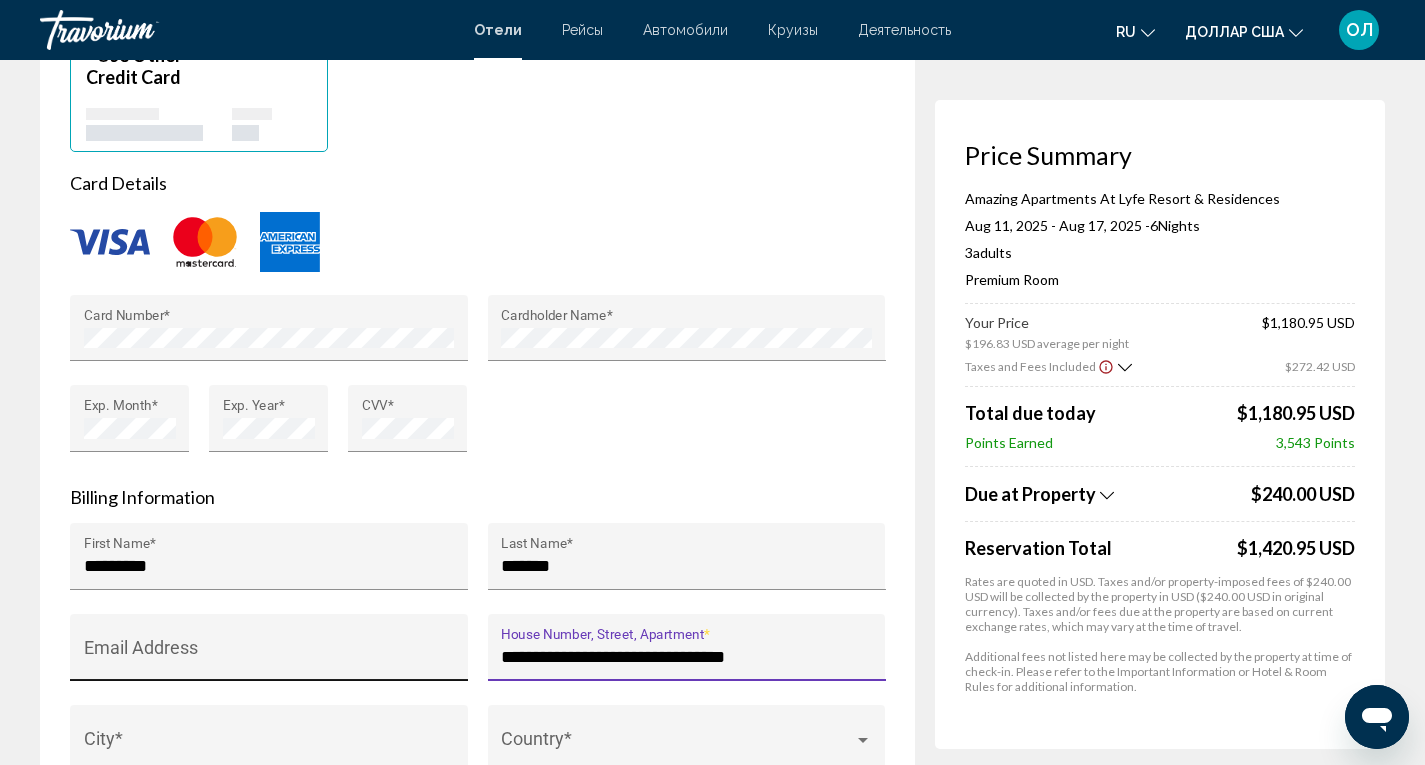 type on "**********" 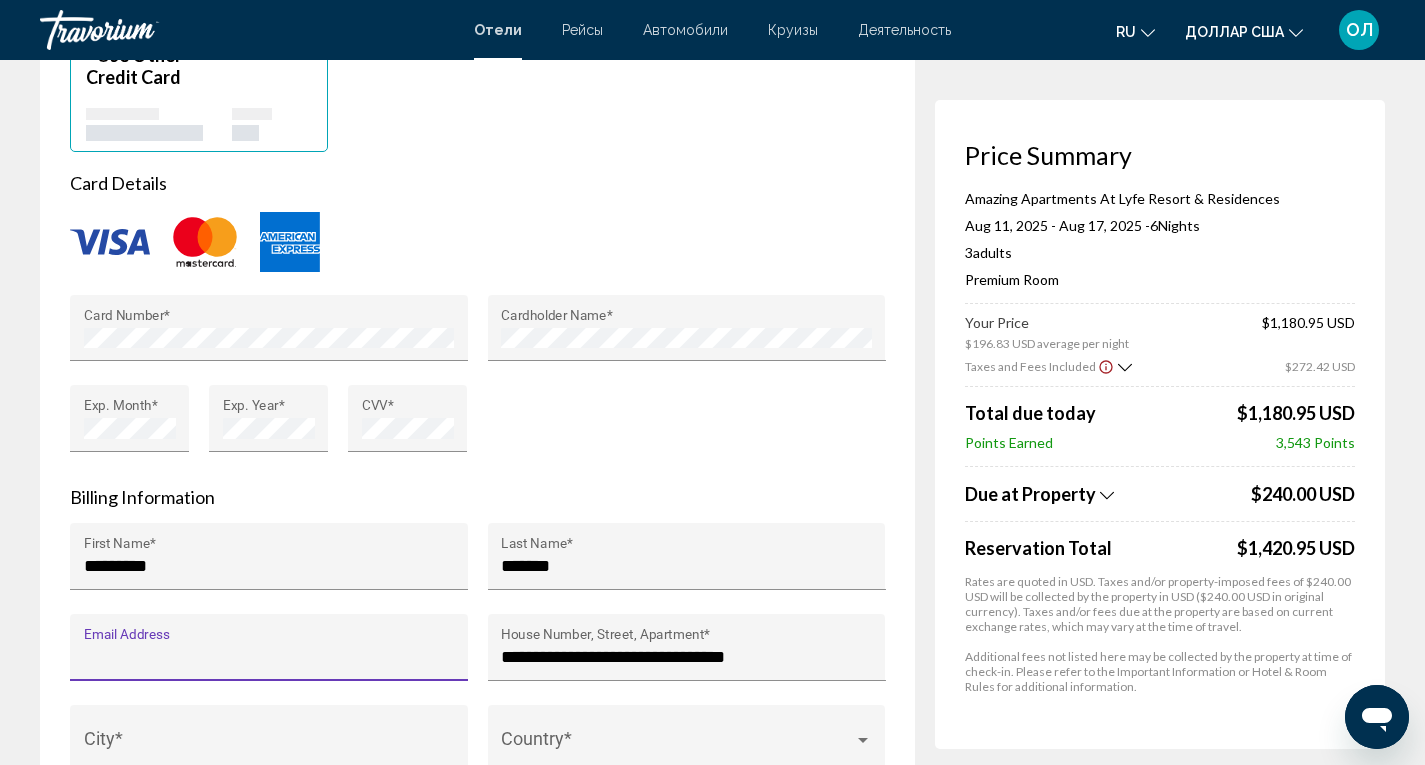 click on "Email Address" at bounding box center [269, 657] 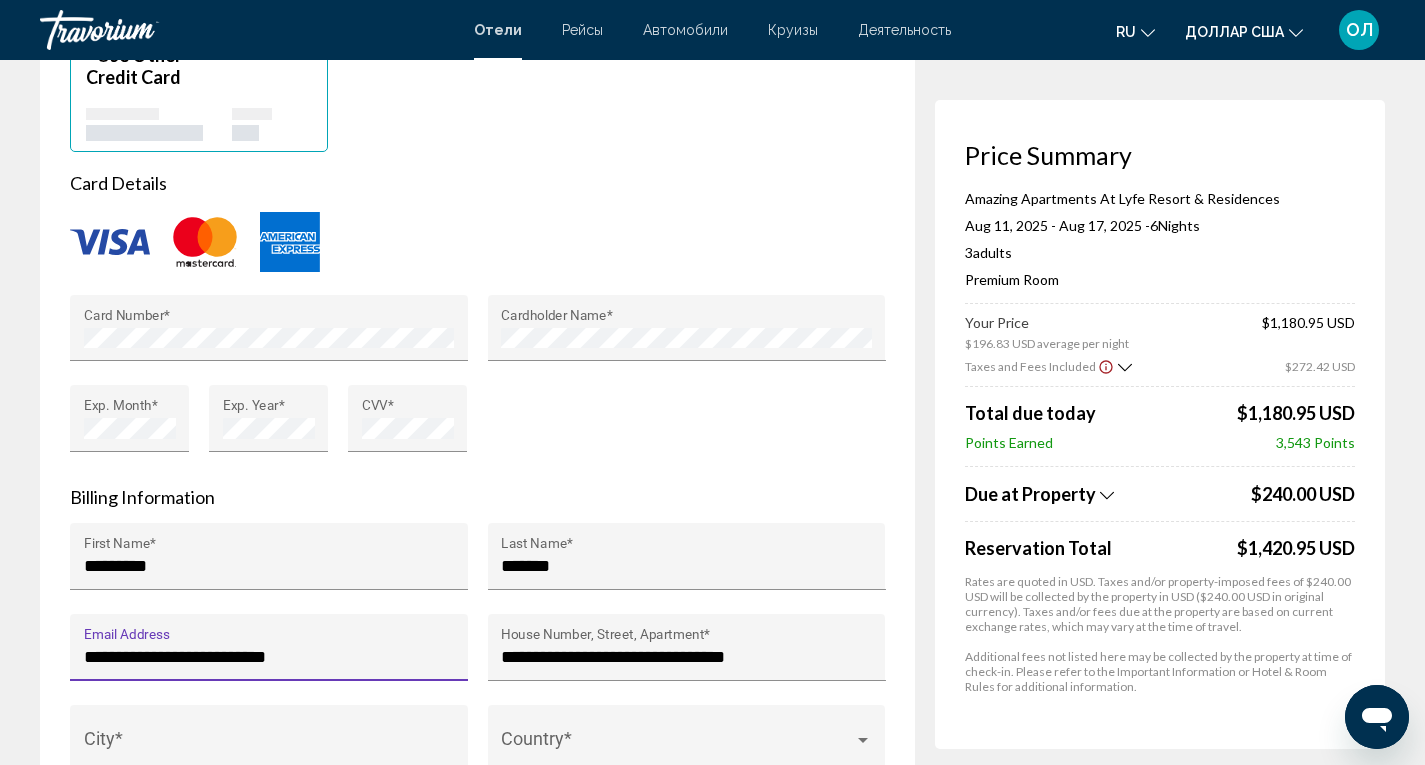 type on "**********" 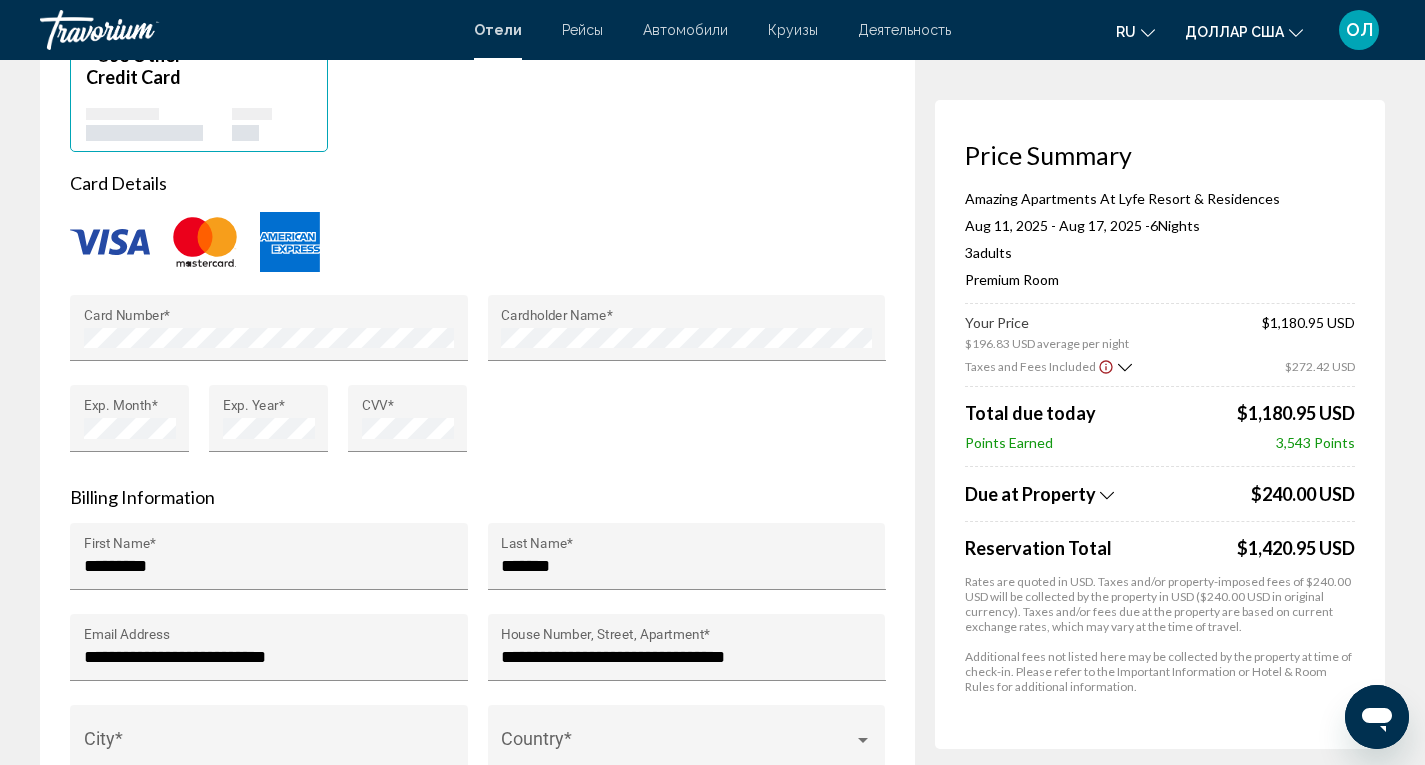click on "City  *" at bounding box center [269, 745] 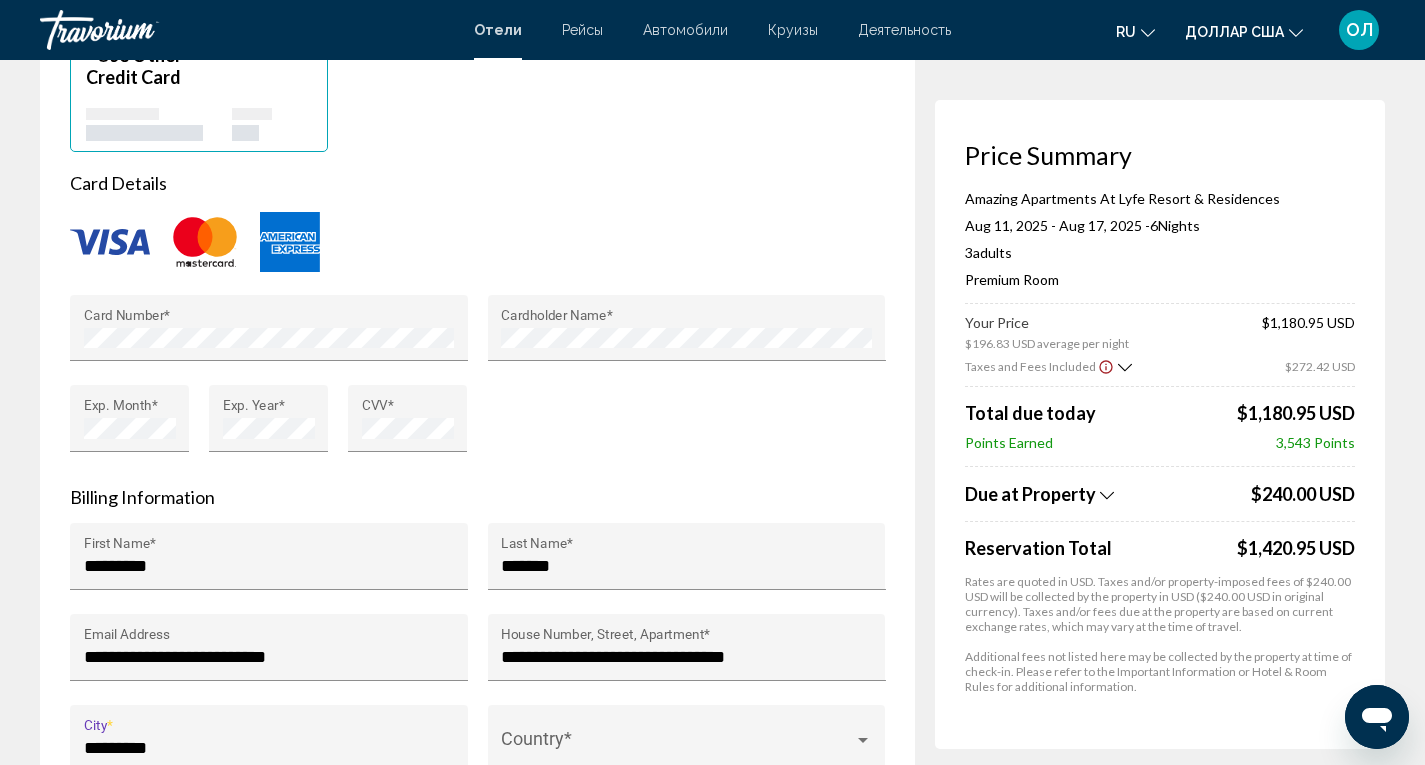 type on "*********" 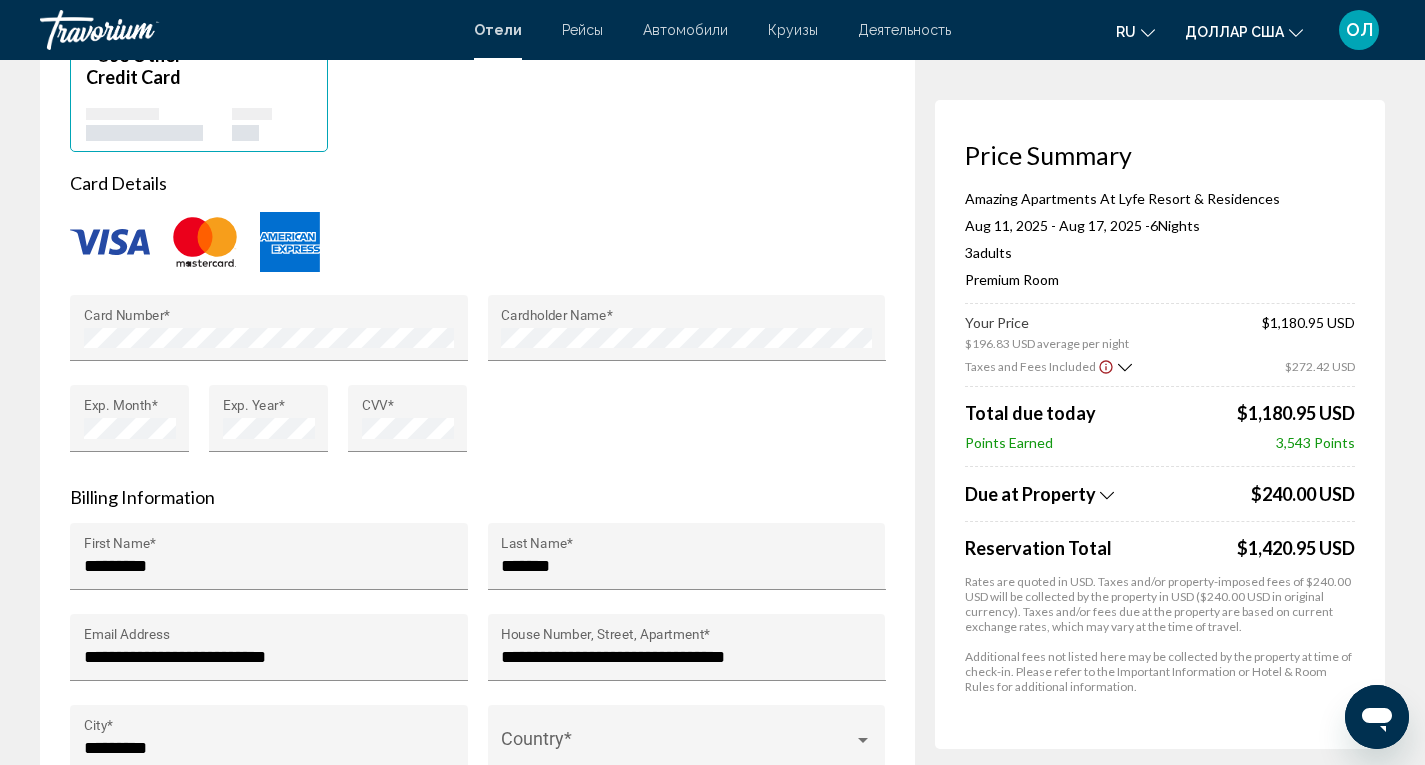 click on "Country  *" at bounding box center (686, 745) 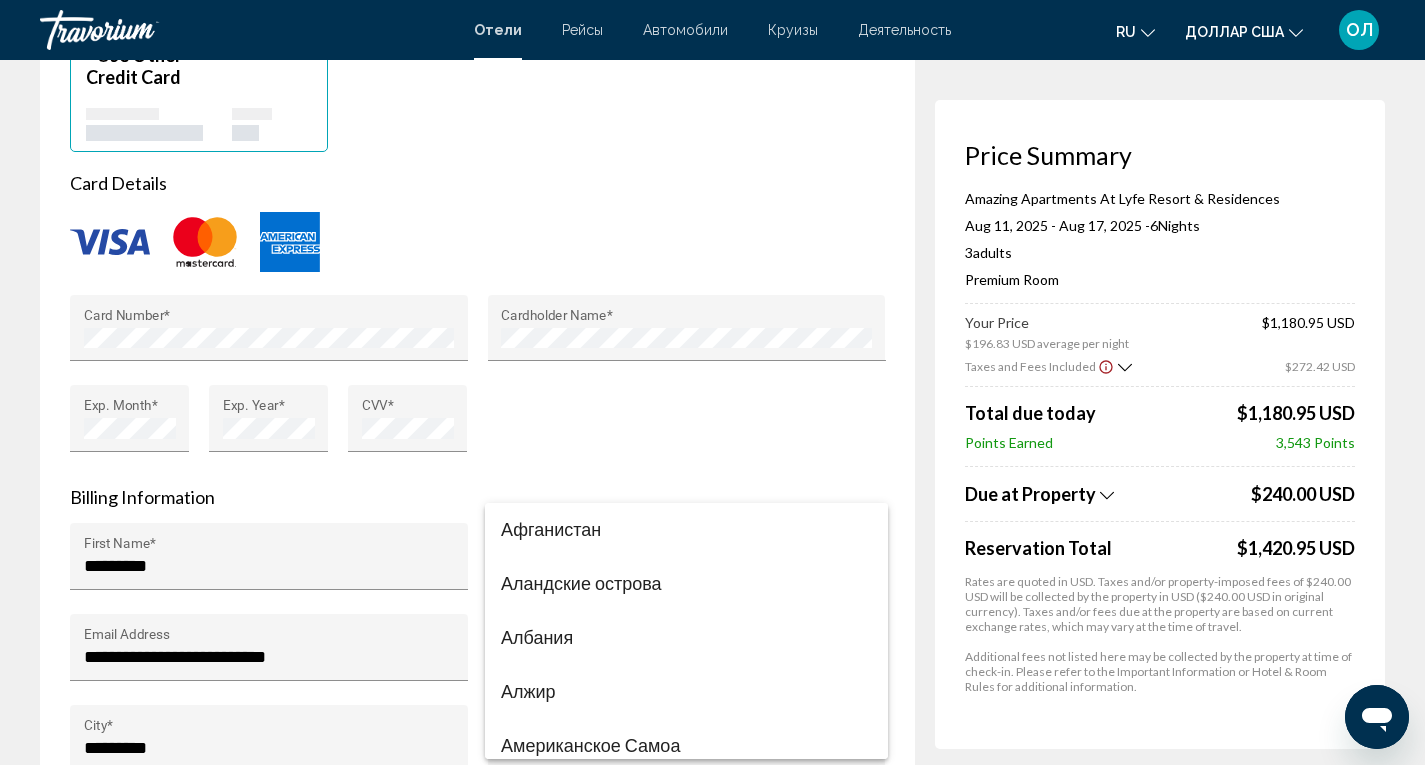 scroll, scrollTop: 12974, scrollLeft: 0, axis: vertical 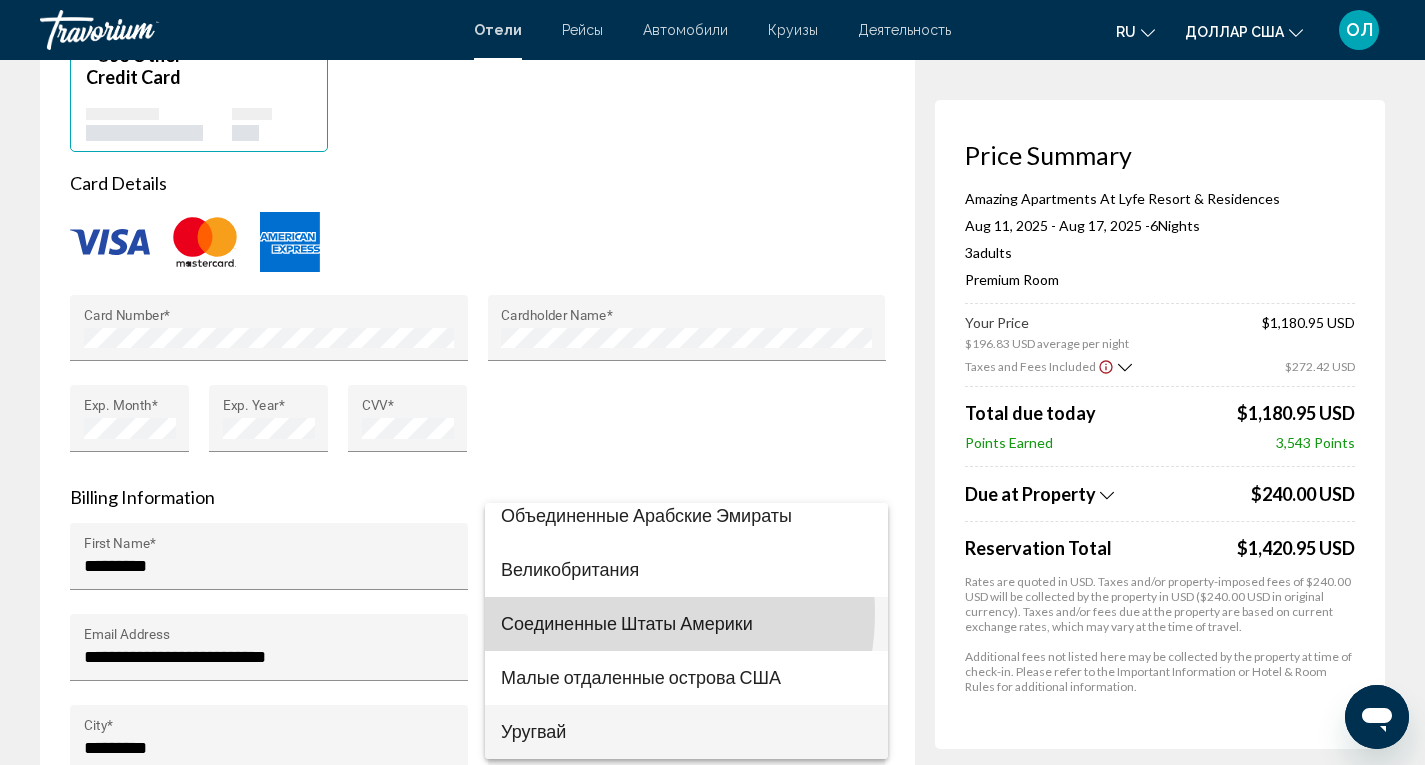 click on "Соединенные Штаты Америки" at bounding box center (627, 623) 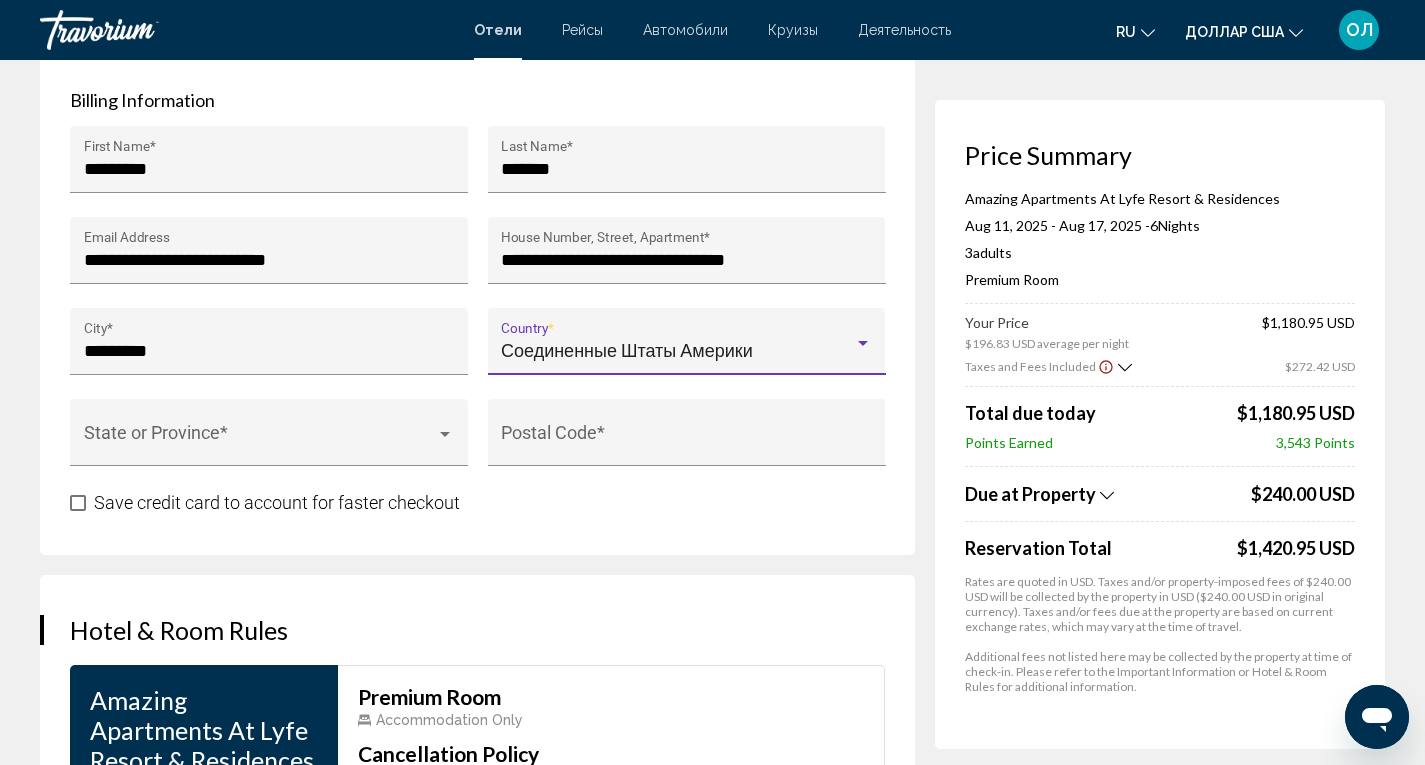 scroll, scrollTop: 2171, scrollLeft: 0, axis: vertical 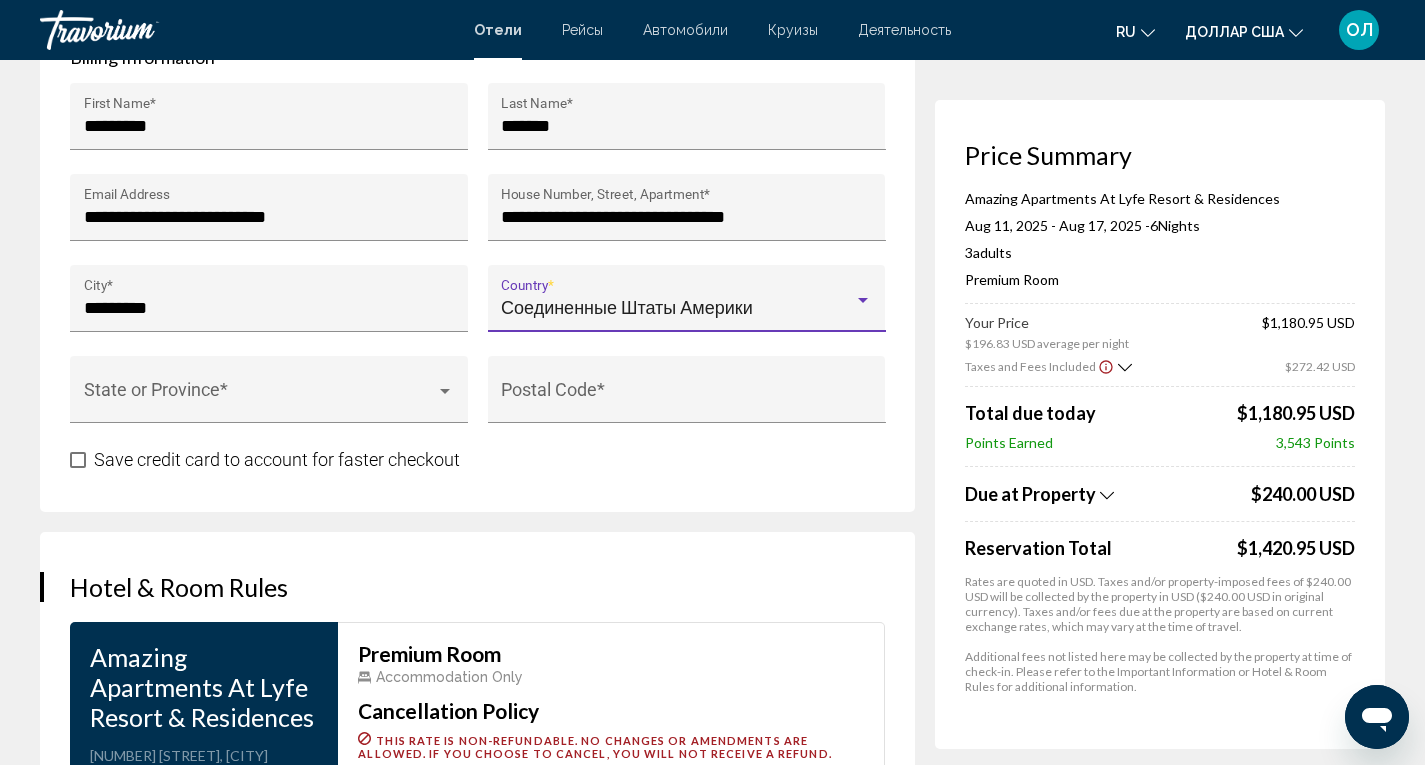 click 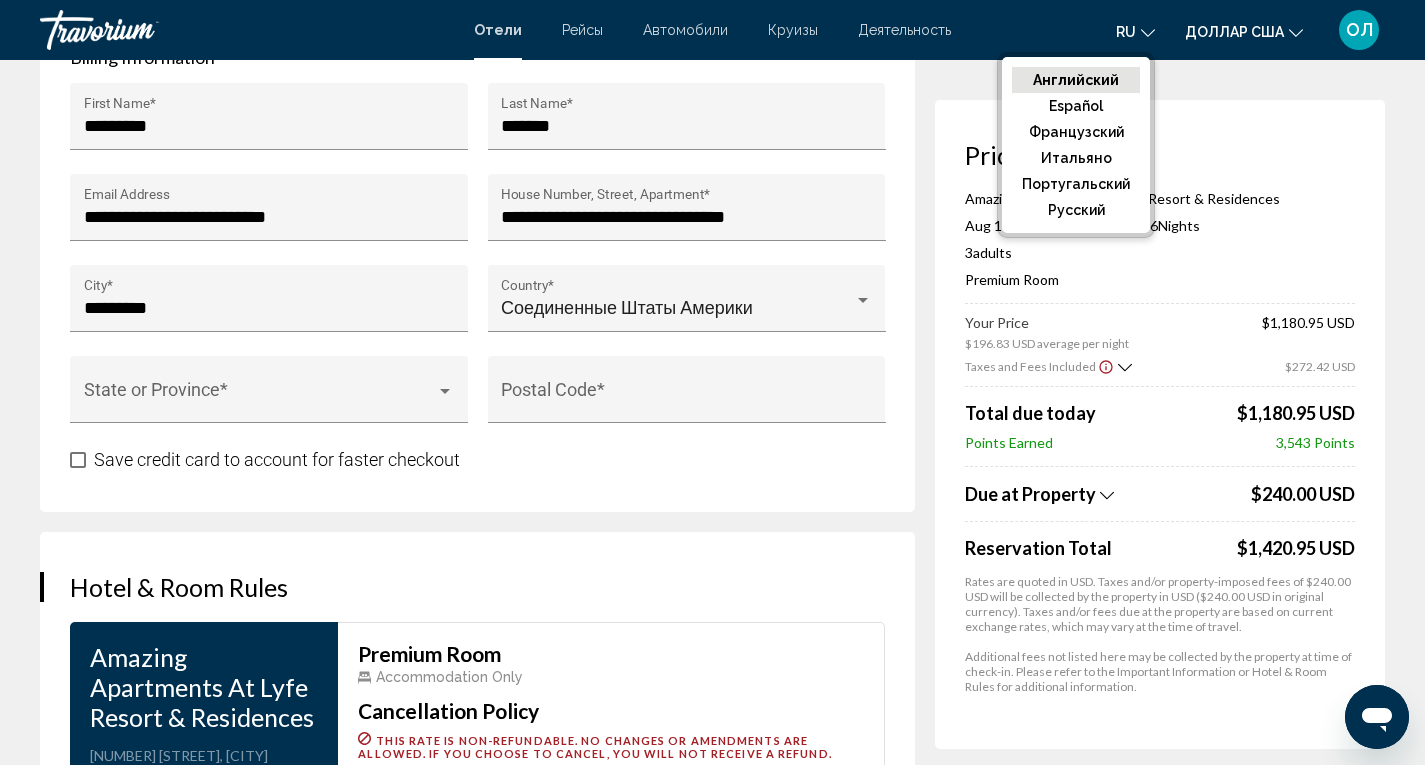 click on "Английский" 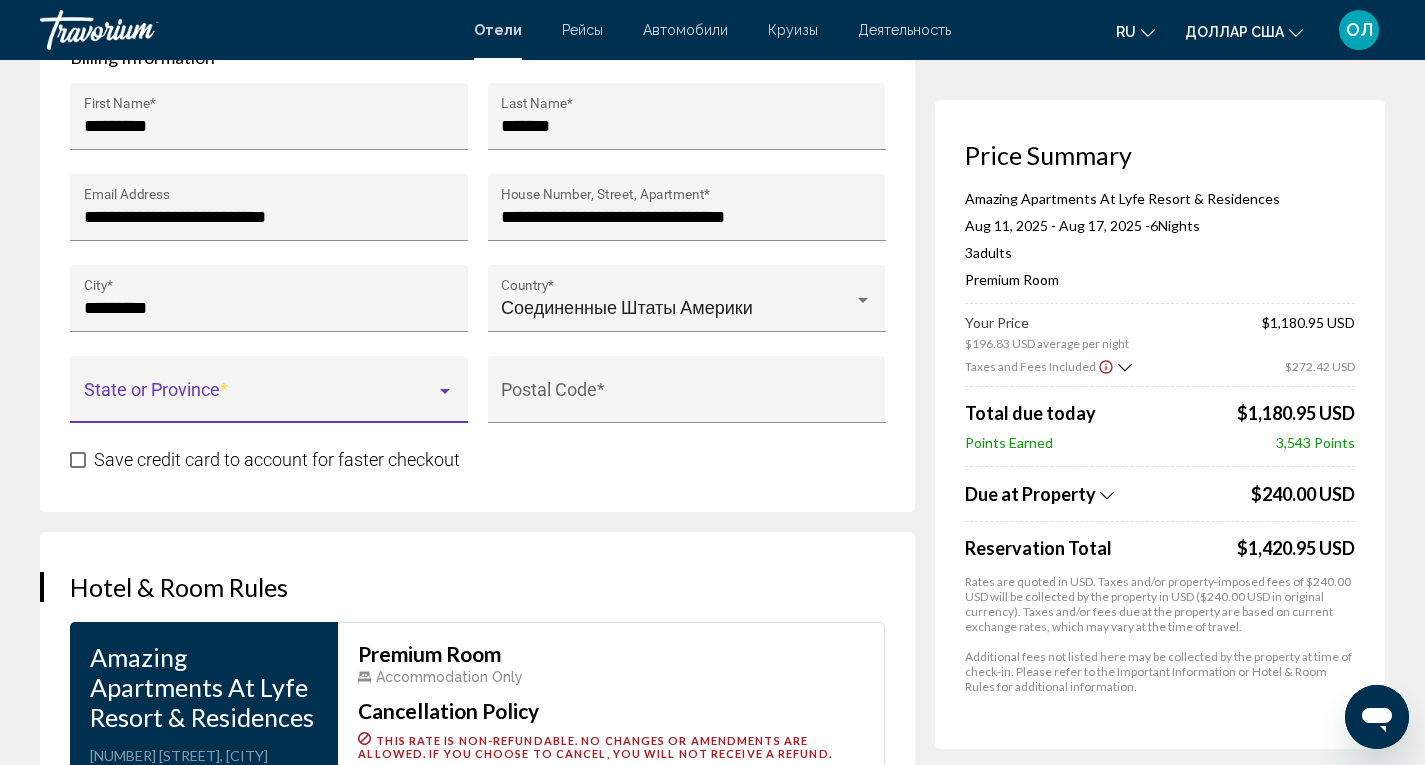 click at bounding box center (260, 399) 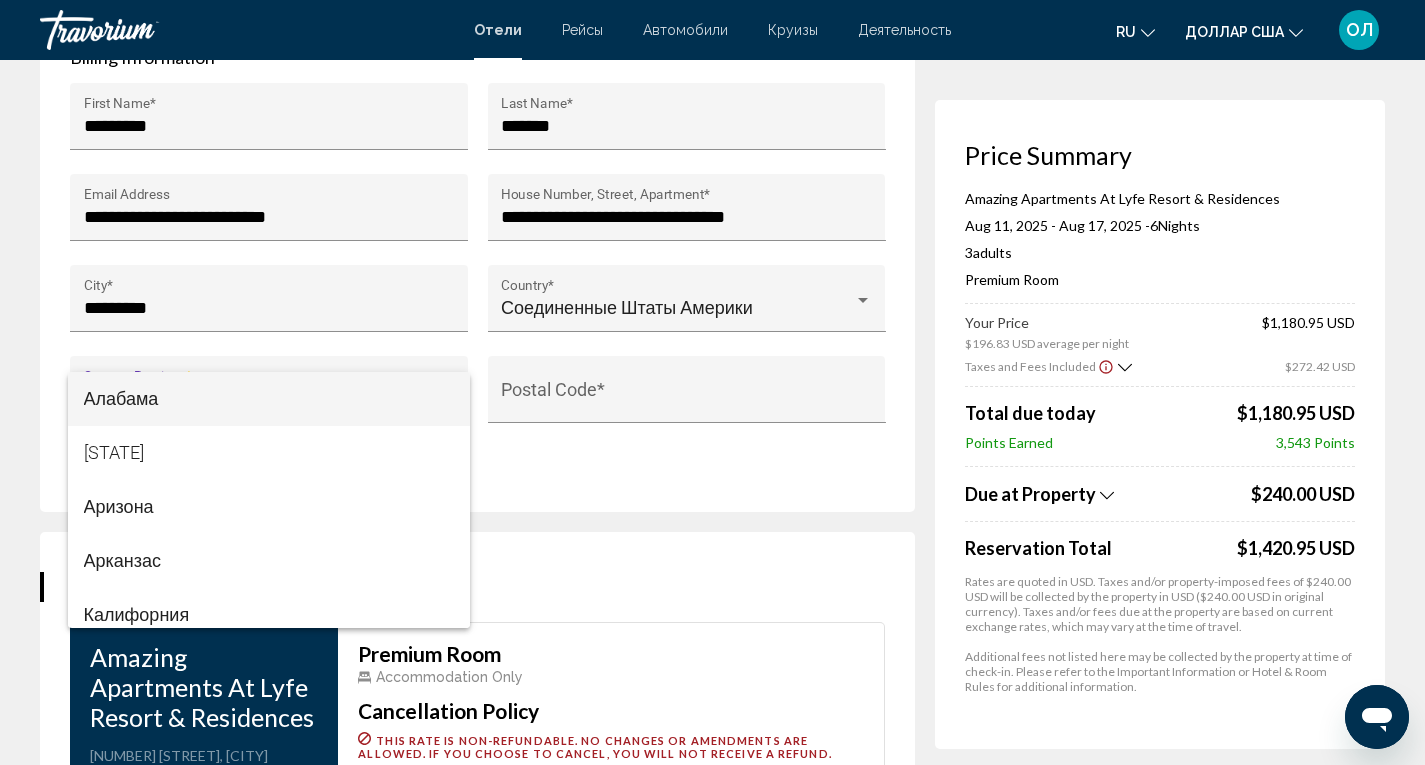 click at bounding box center [712, 382] 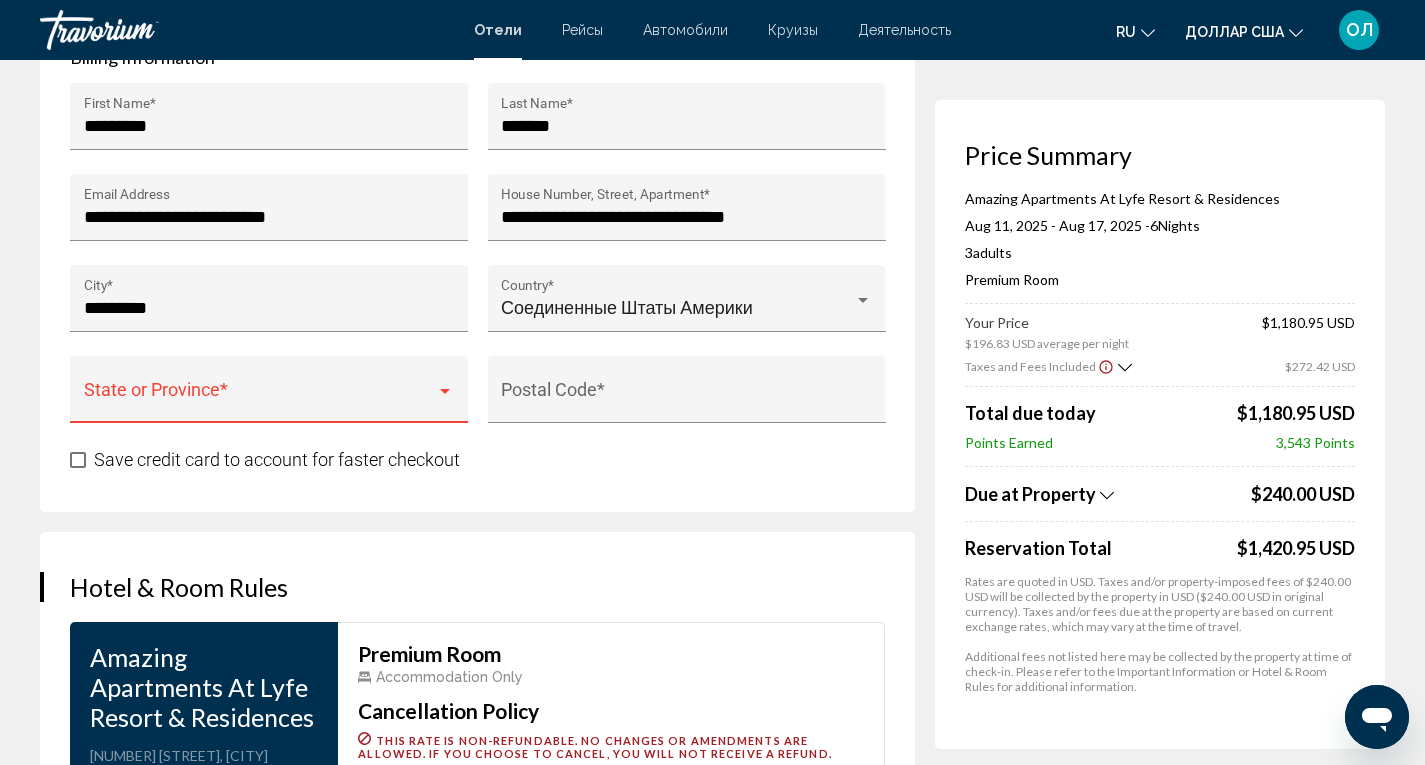 click 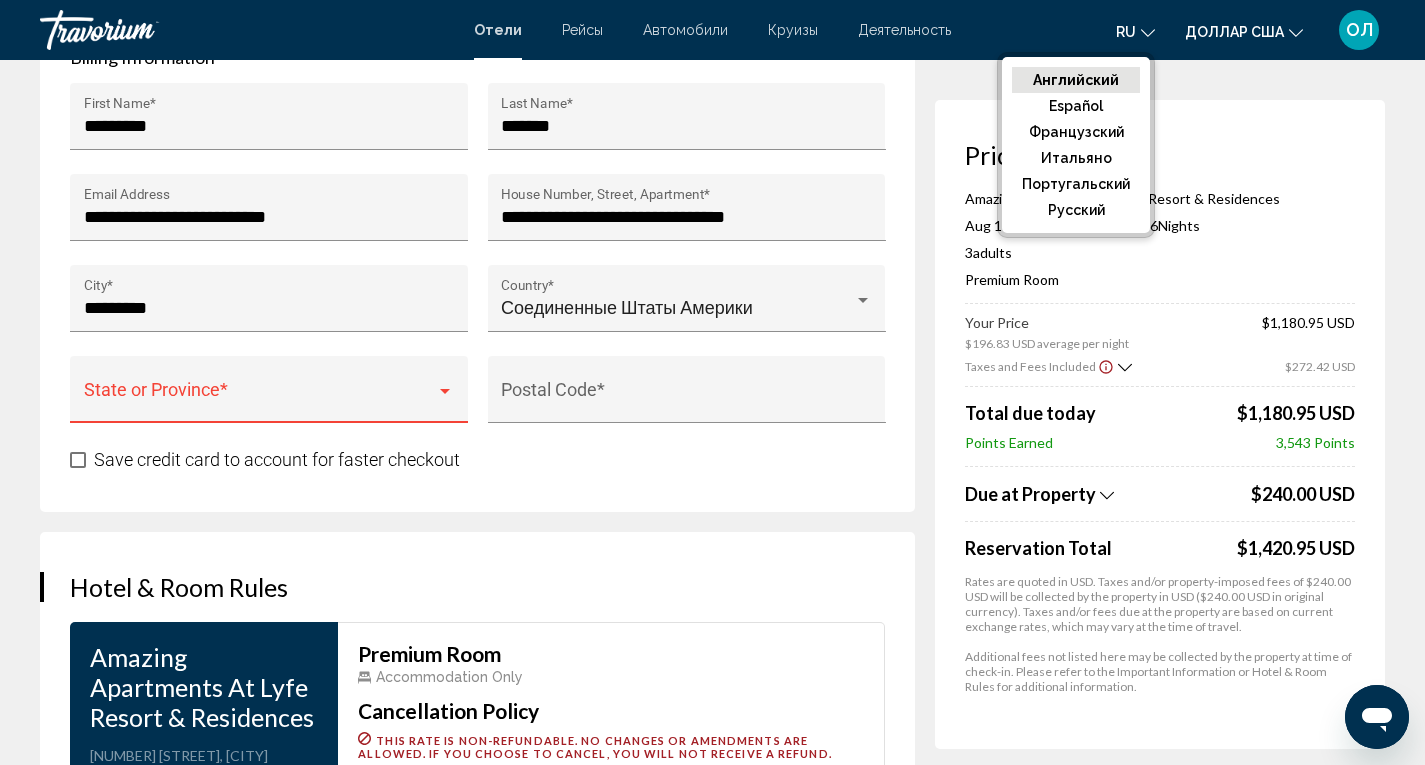 click on "Английский" 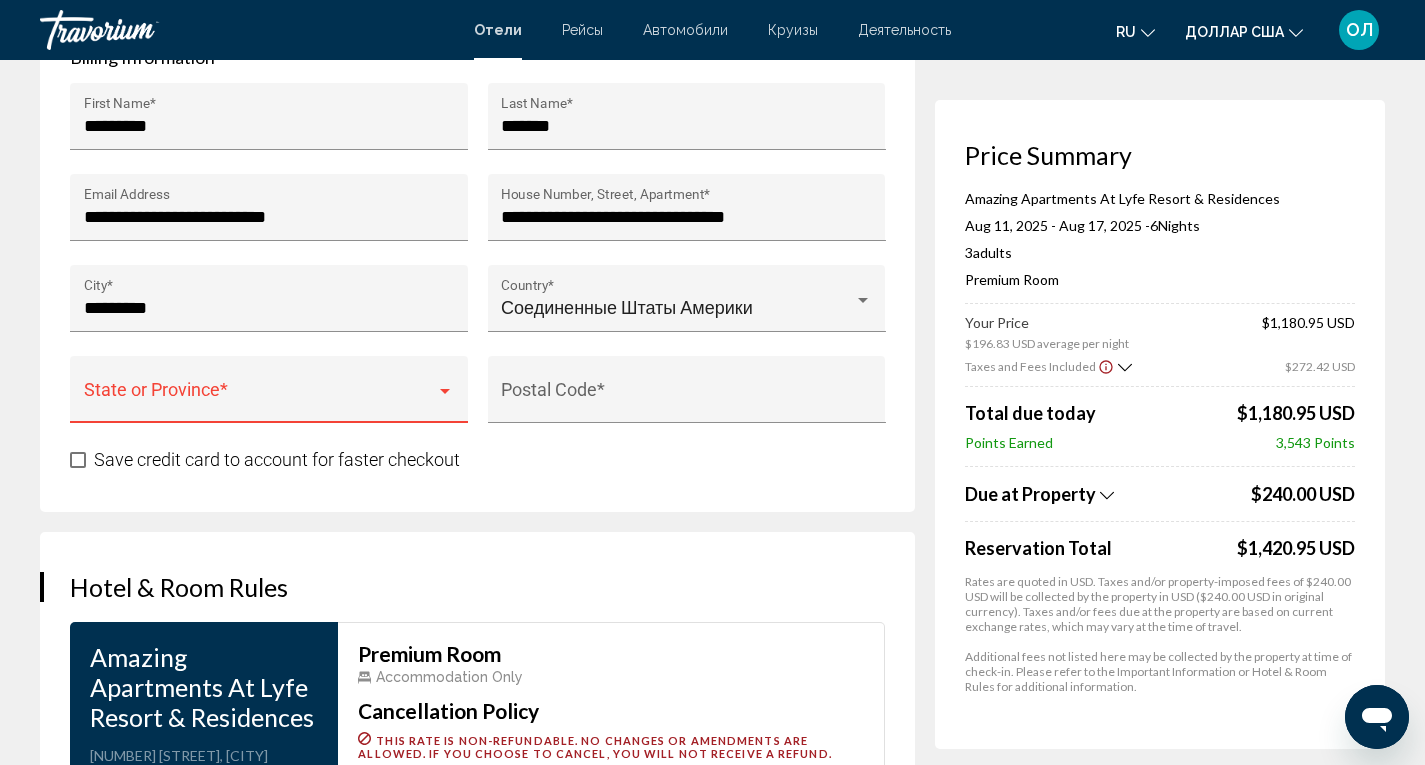 click on "State or Province  *" at bounding box center [269, 396] 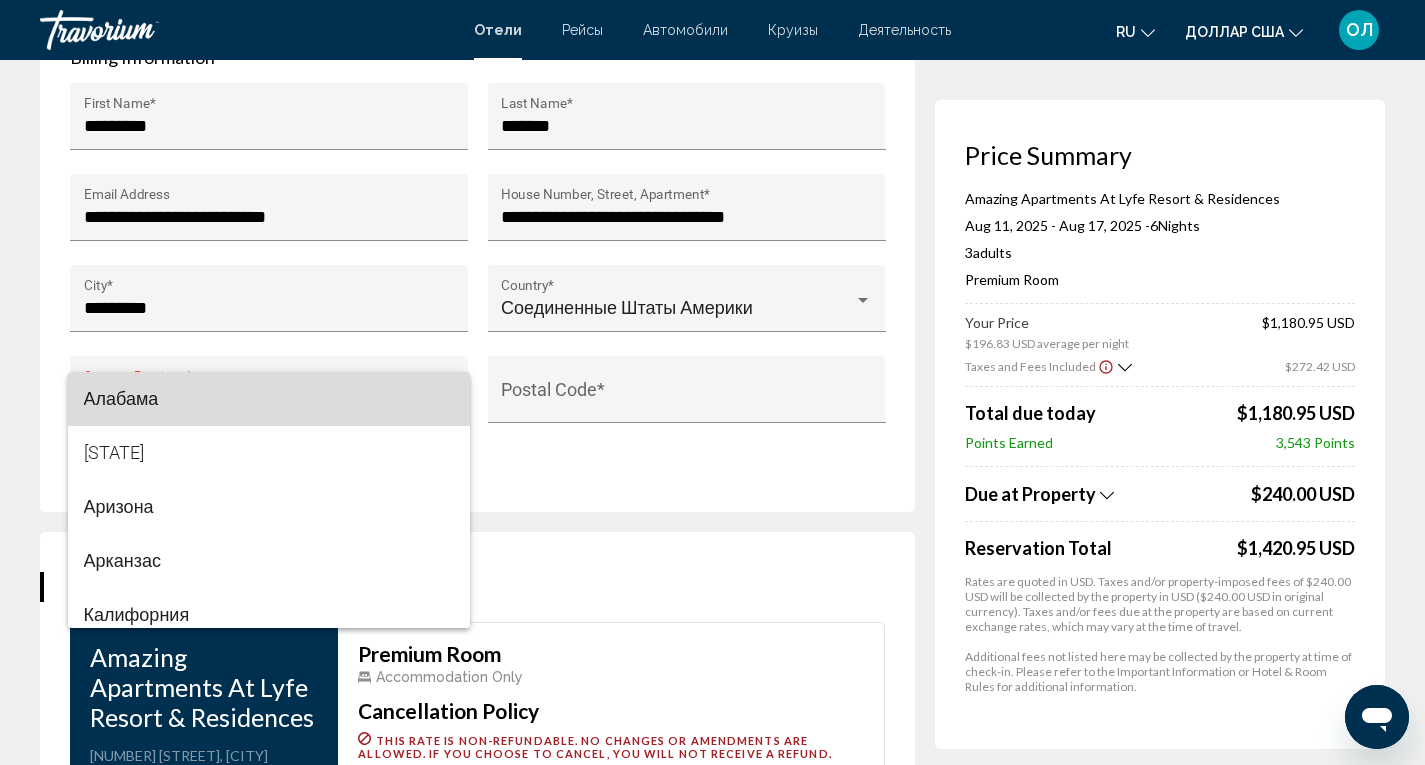 click on "Алабама" at bounding box center (269, 399) 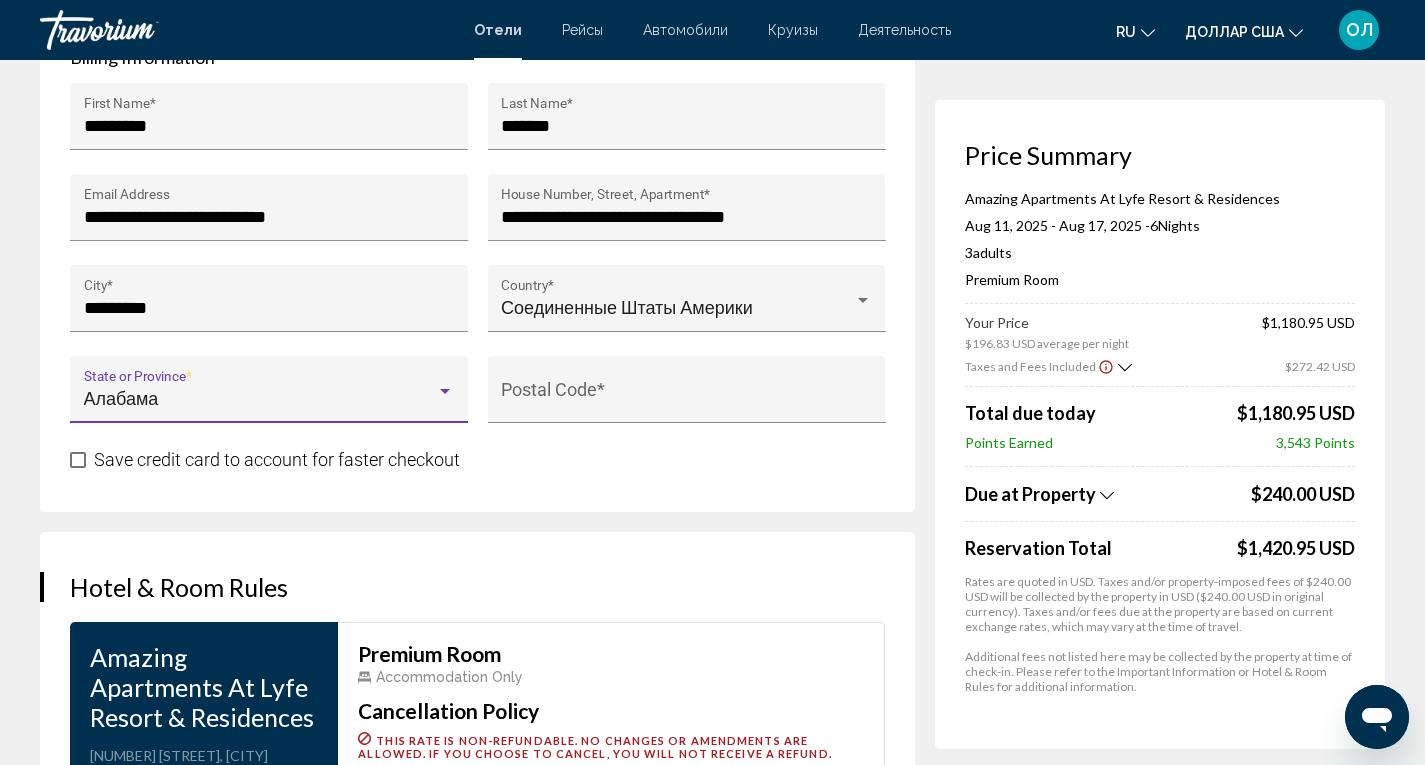 click at bounding box center [445, 391] 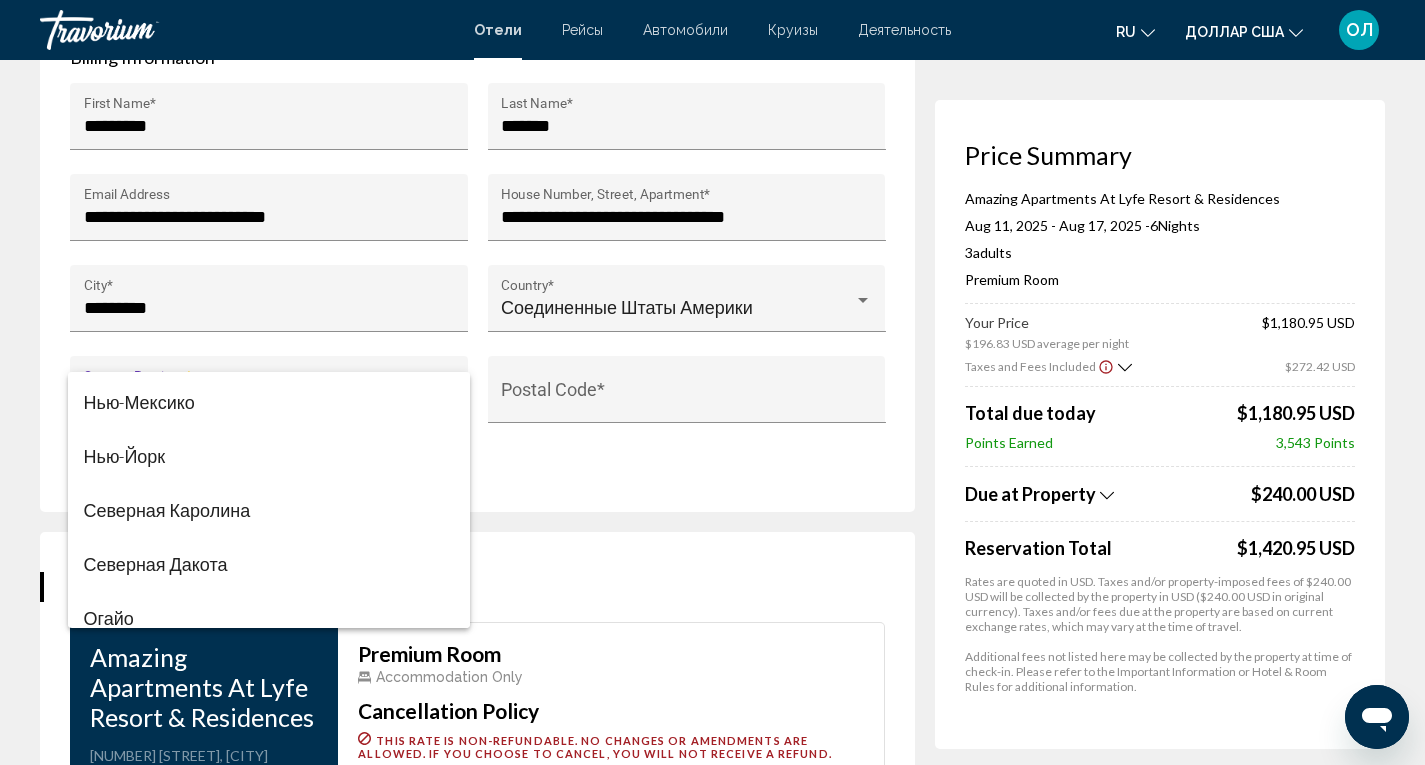 scroll, scrollTop: 1663, scrollLeft: 0, axis: vertical 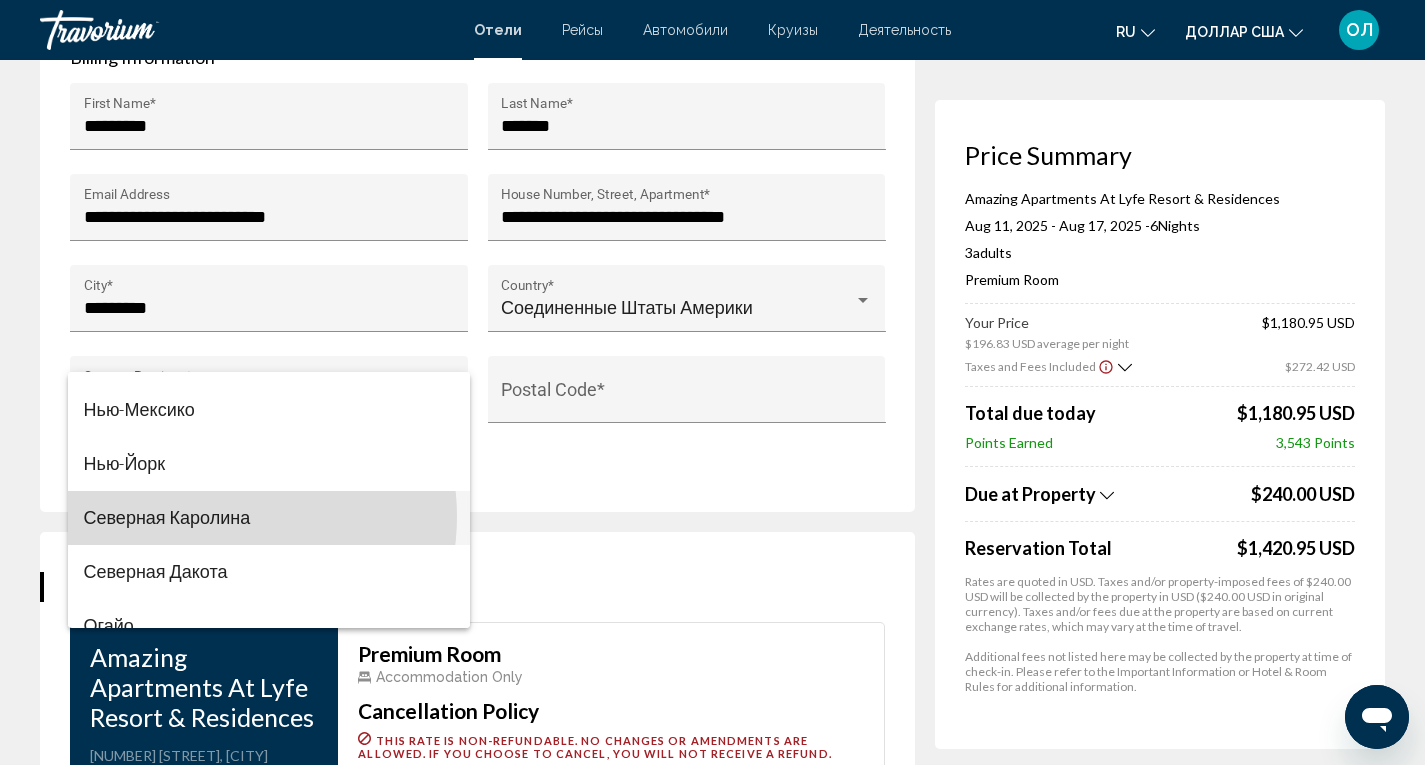 click on "Северная Каролина" at bounding box center (167, 517) 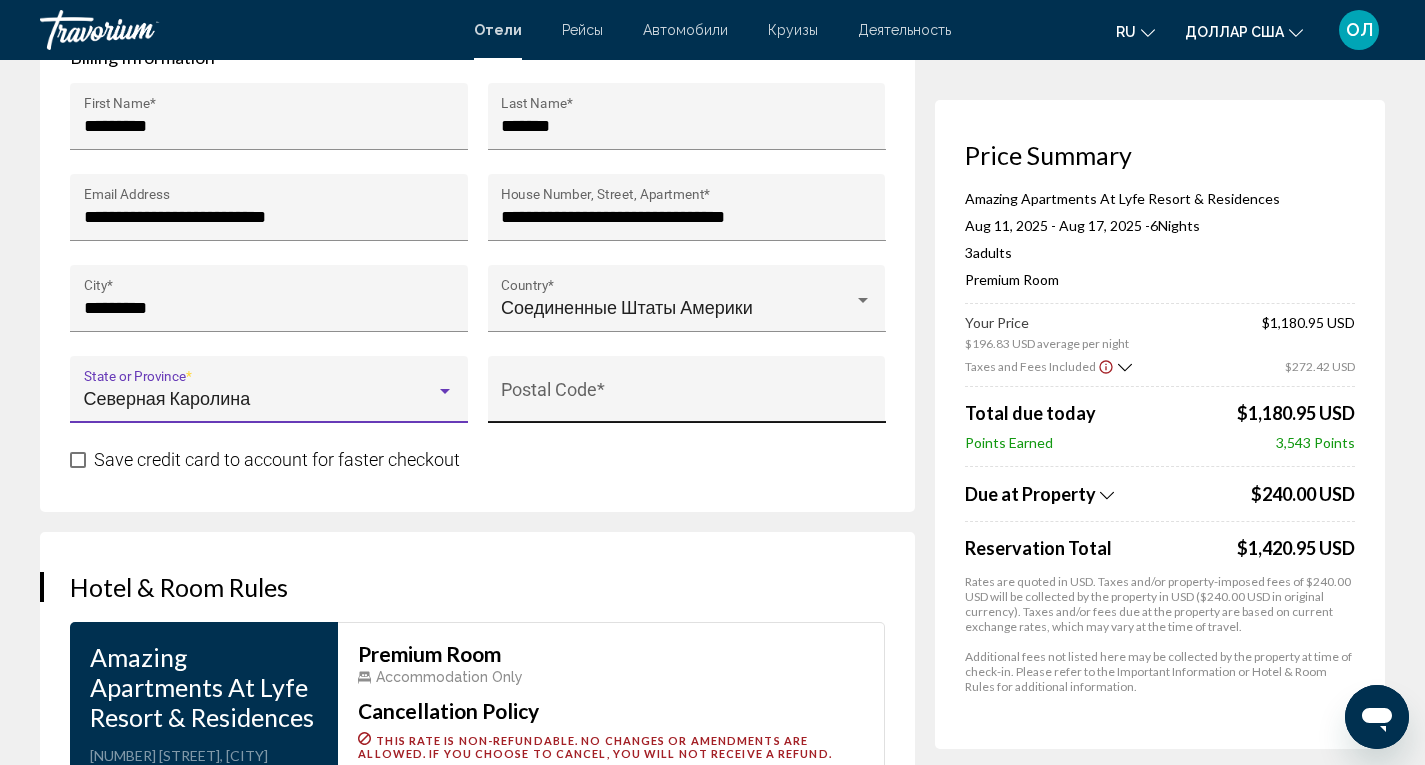 click on "Postal Code  *" at bounding box center (686, 396) 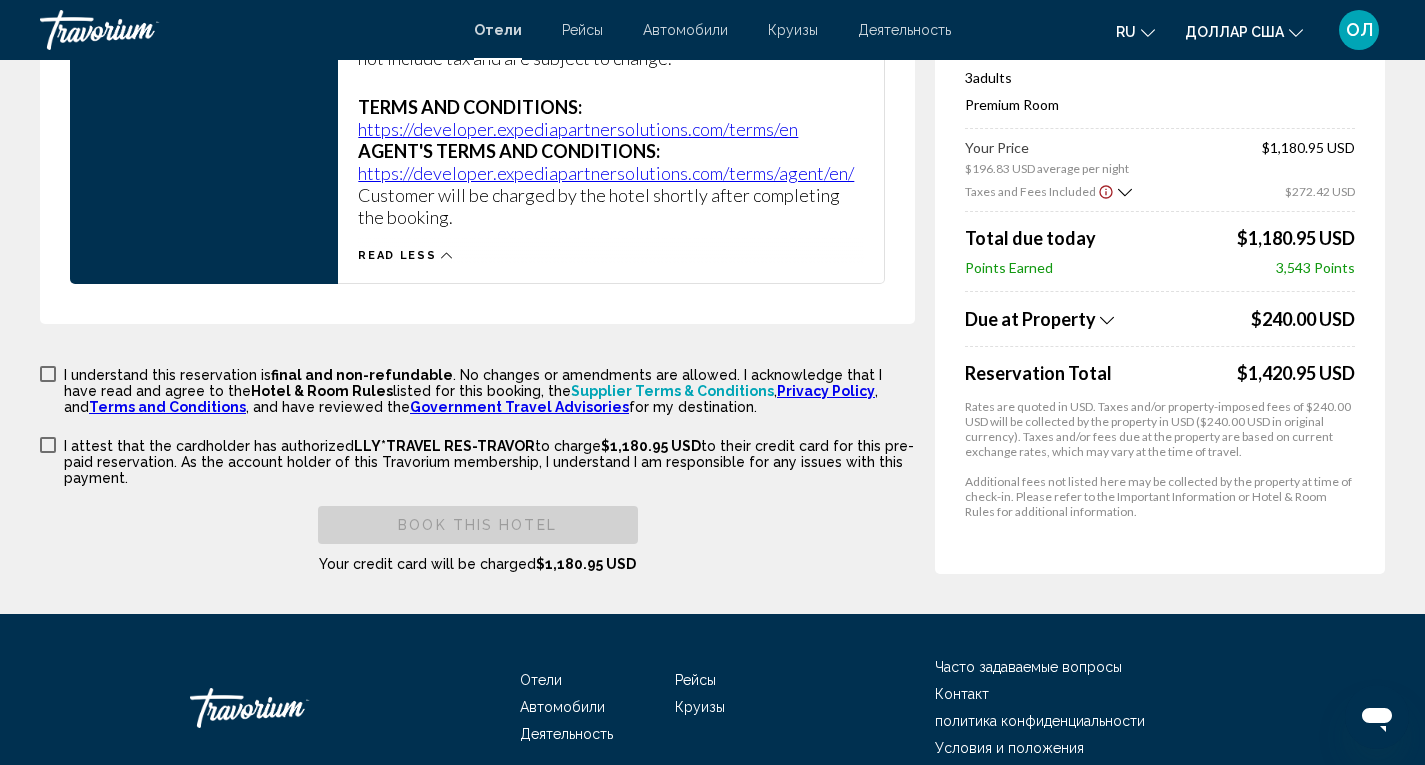 scroll, scrollTop: 4296, scrollLeft: 0, axis: vertical 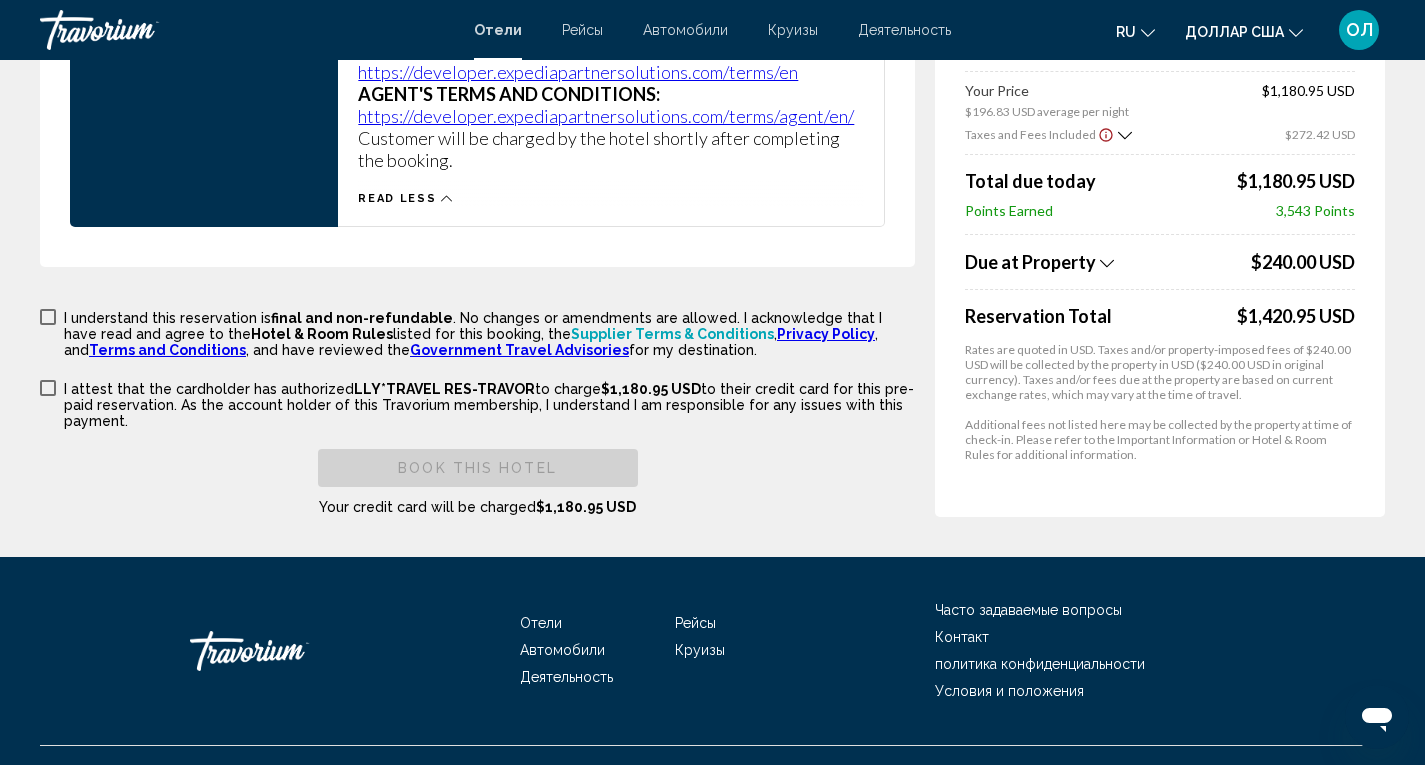 type on "*****" 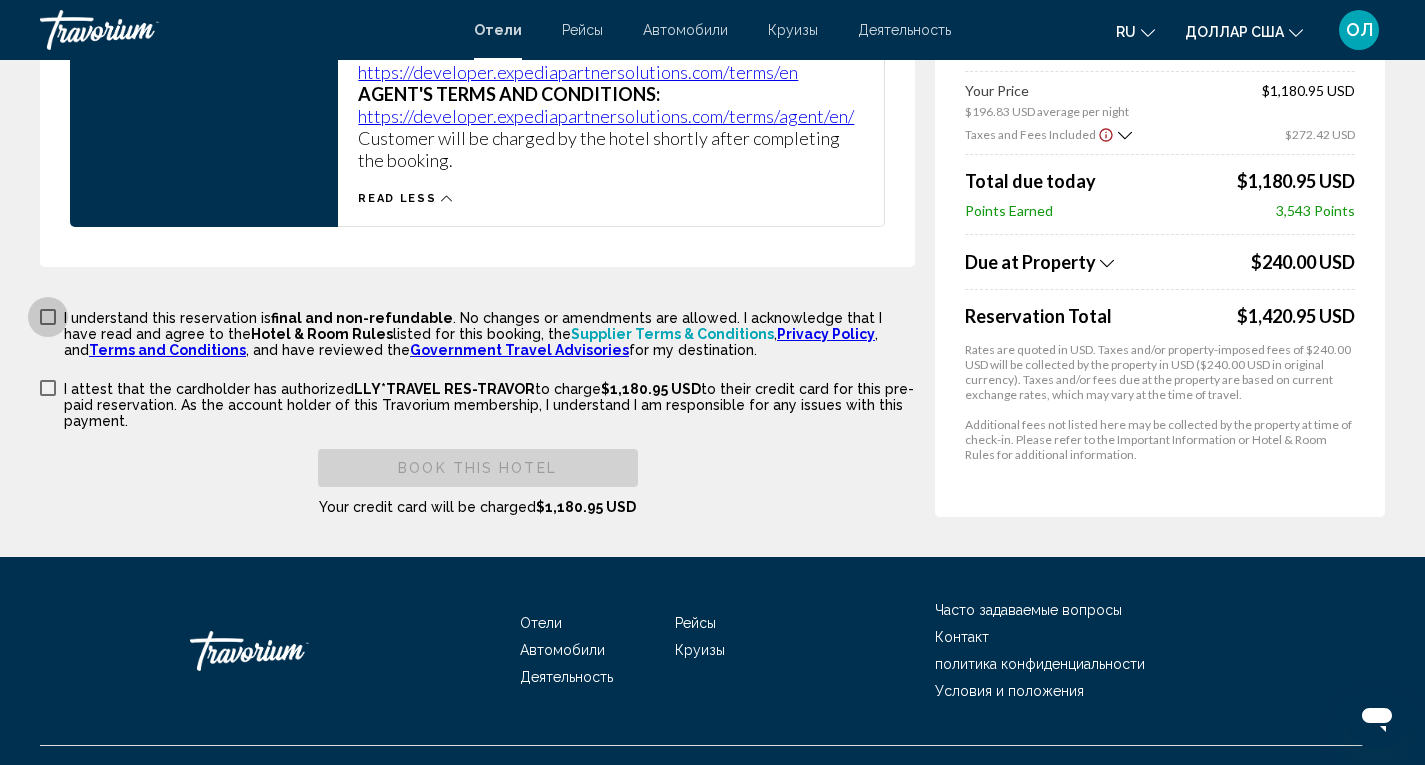 click at bounding box center [48, 317] 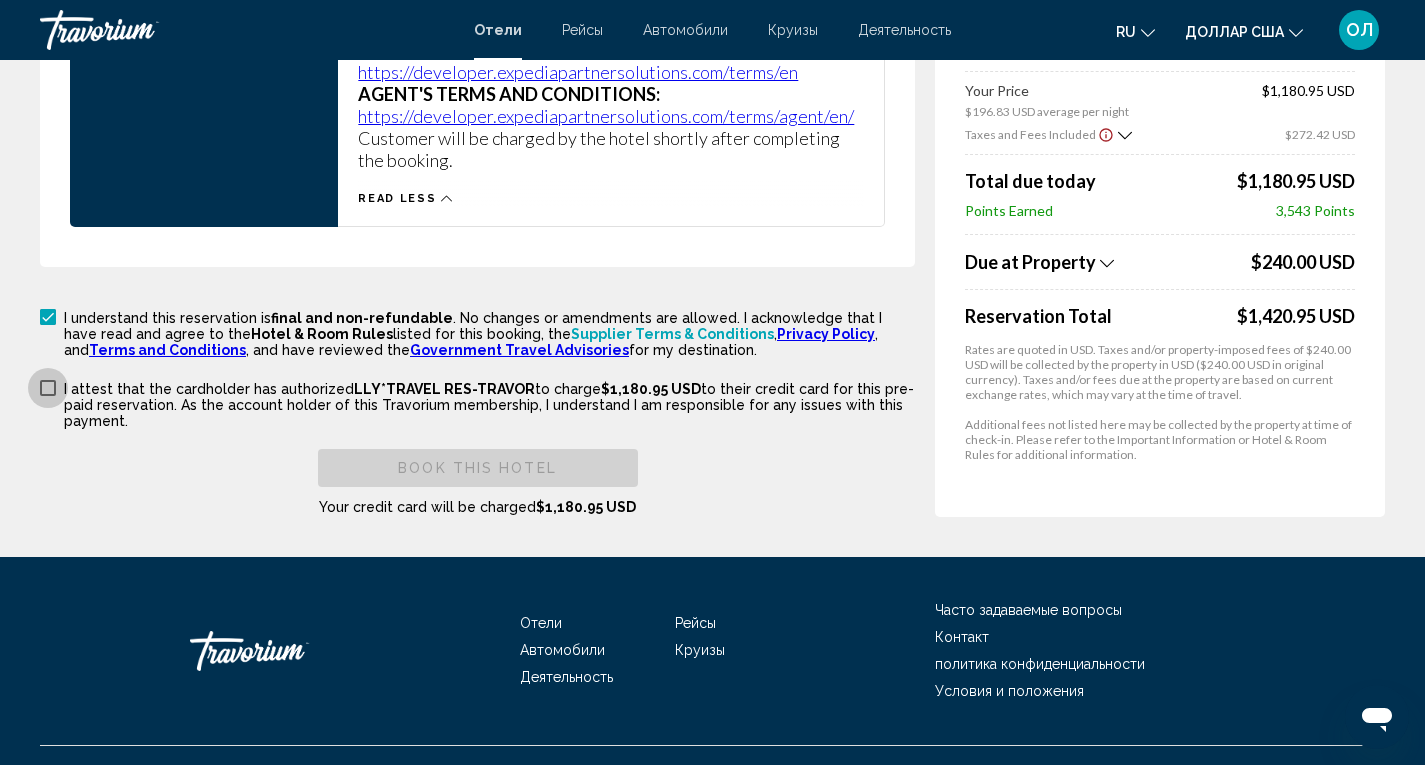 click at bounding box center [48, 388] 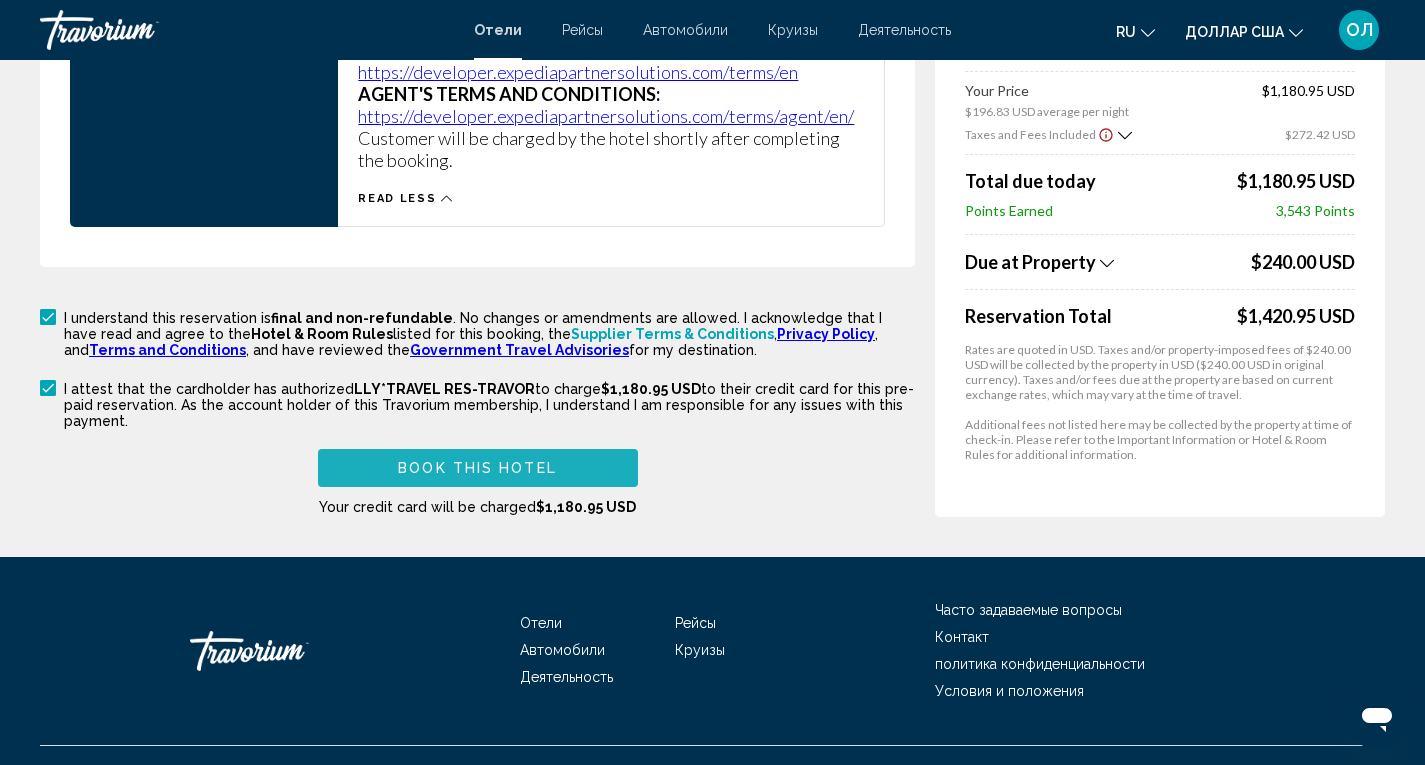click on "Book this hotel" at bounding box center [477, 469] 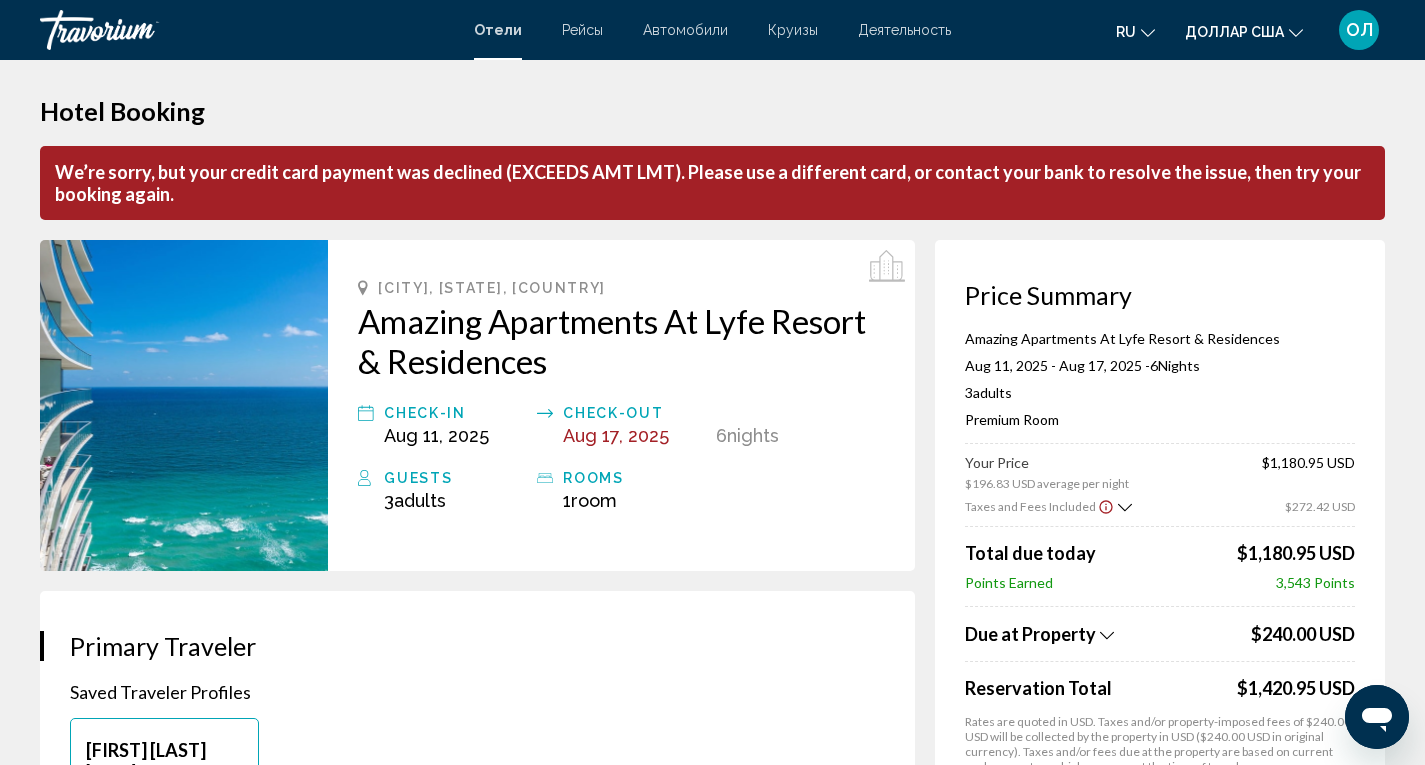 scroll, scrollTop: 0, scrollLeft: 0, axis: both 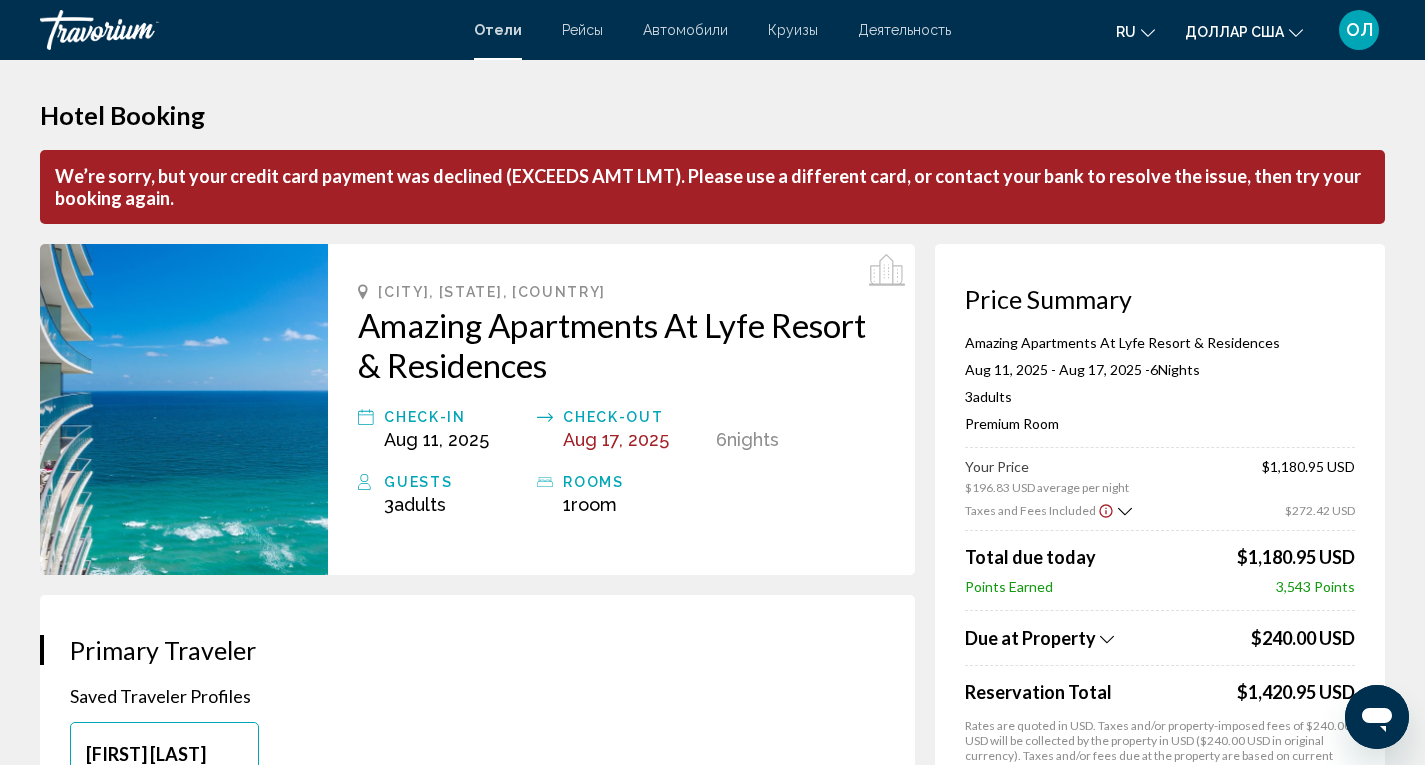 type 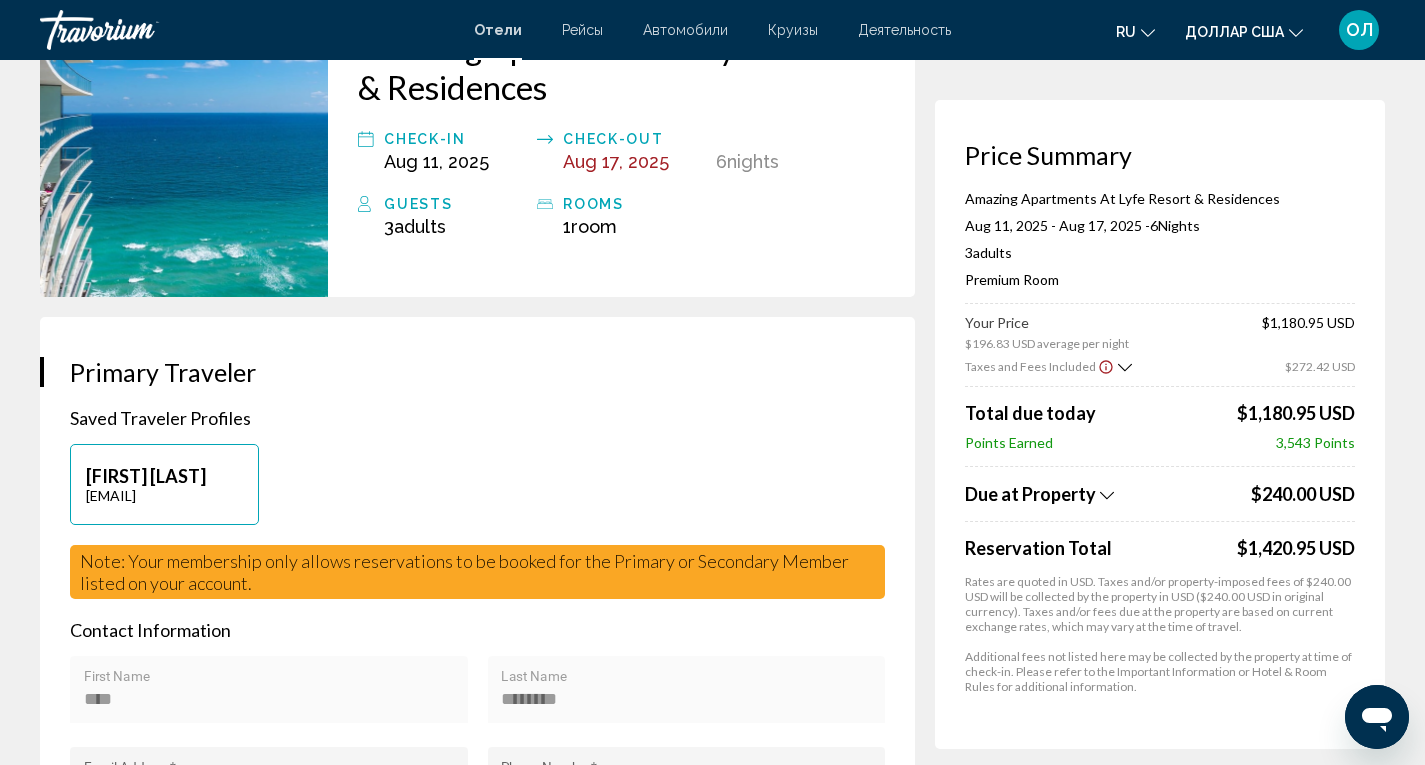 scroll, scrollTop: 360, scrollLeft: 0, axis: vertical 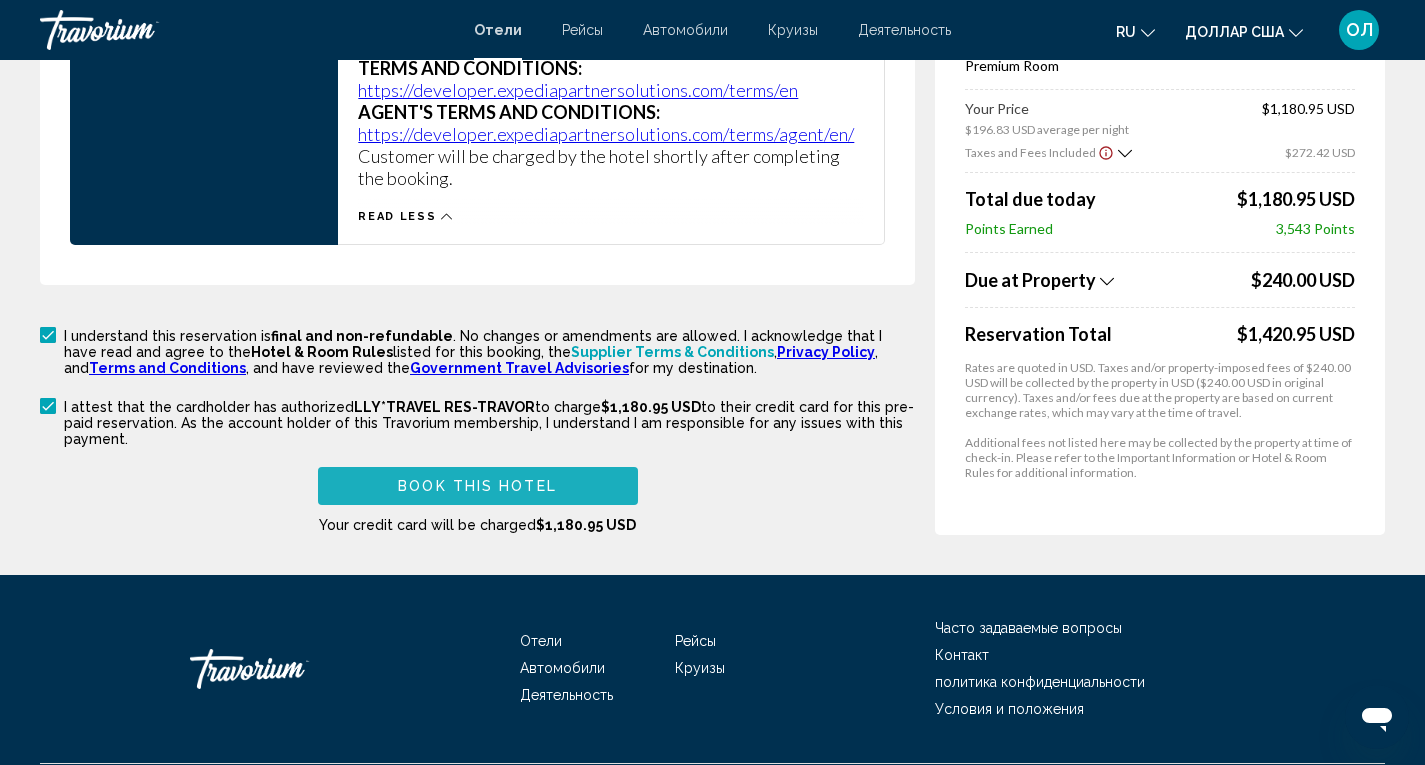 click on "Book this hotel" at bounding box center (478, 485) 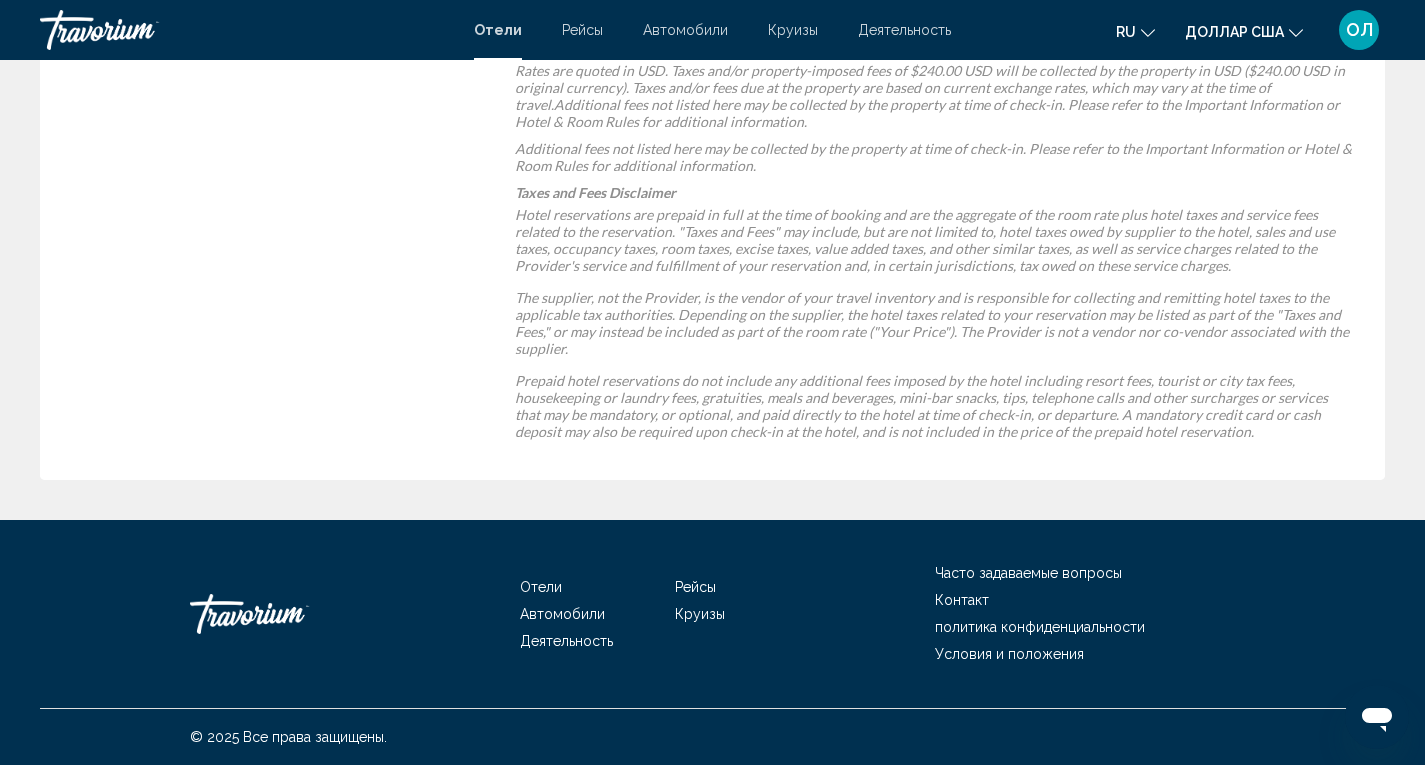 scroll, scrollTop: 0, scrollLeft: 0, axis: both 